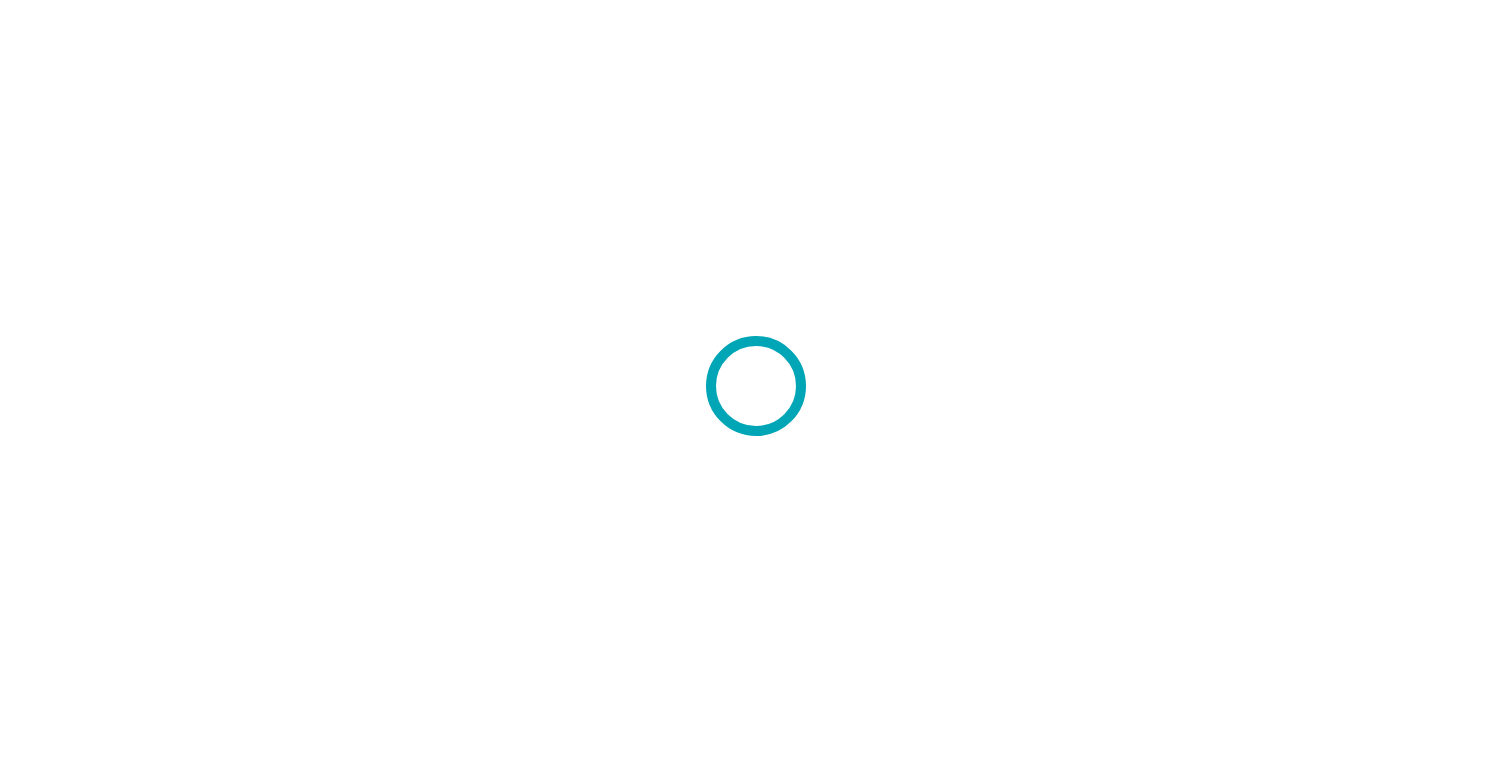 scroll, scrollTop: 0, scrollLeft: 0, axis: both 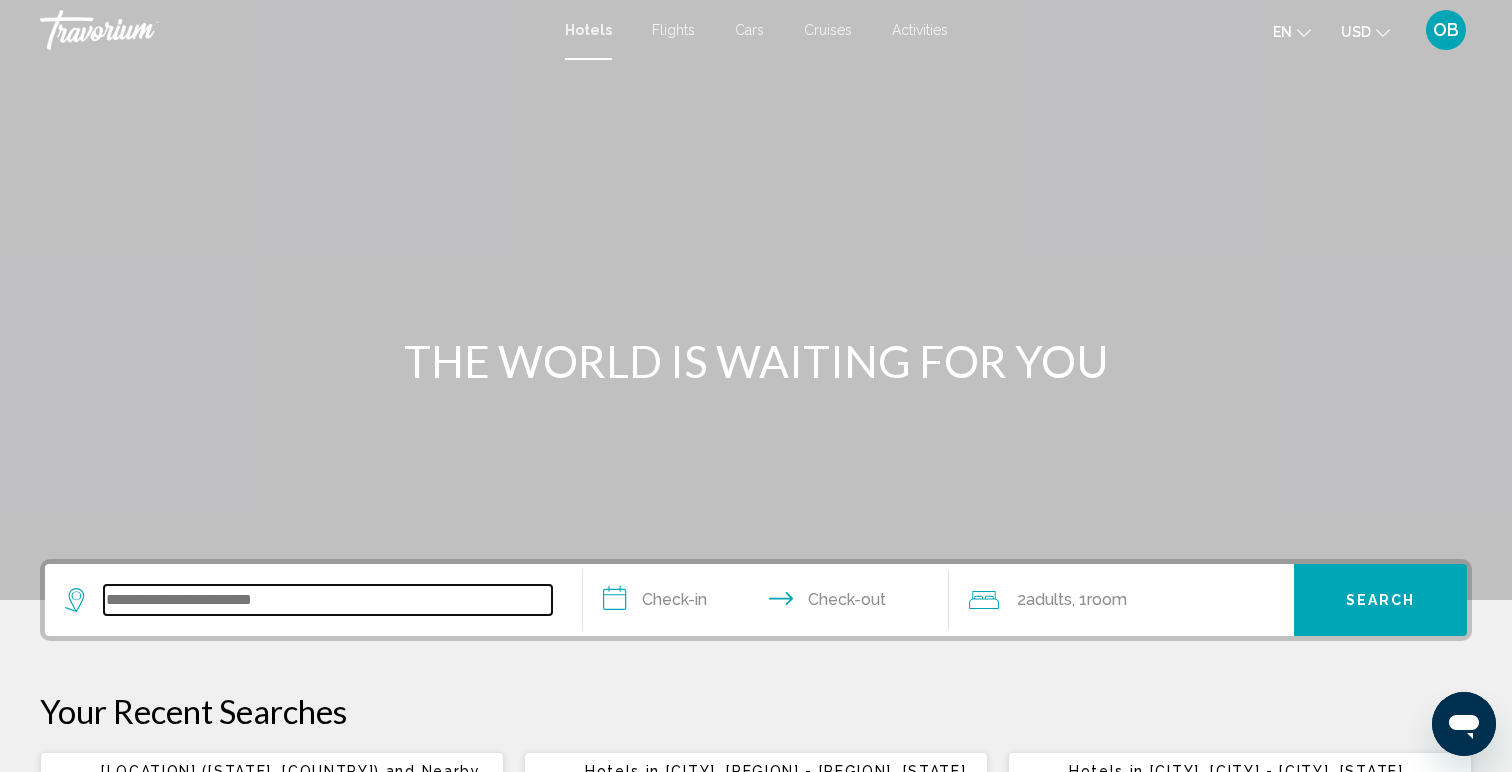click at bounding box center [328, 600] 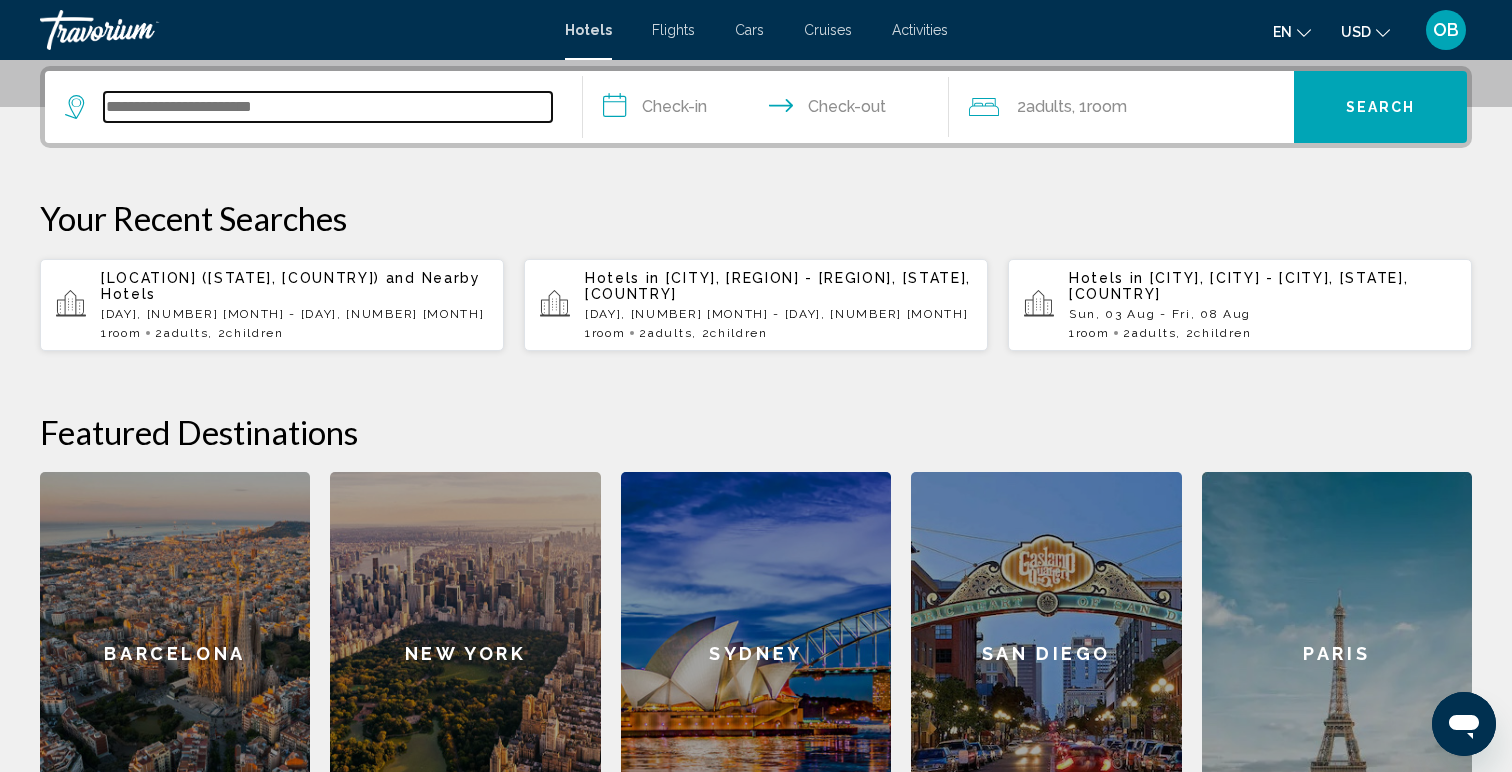 scroll, scrollTop: 494, scrollLeft: 0, axis: vertical 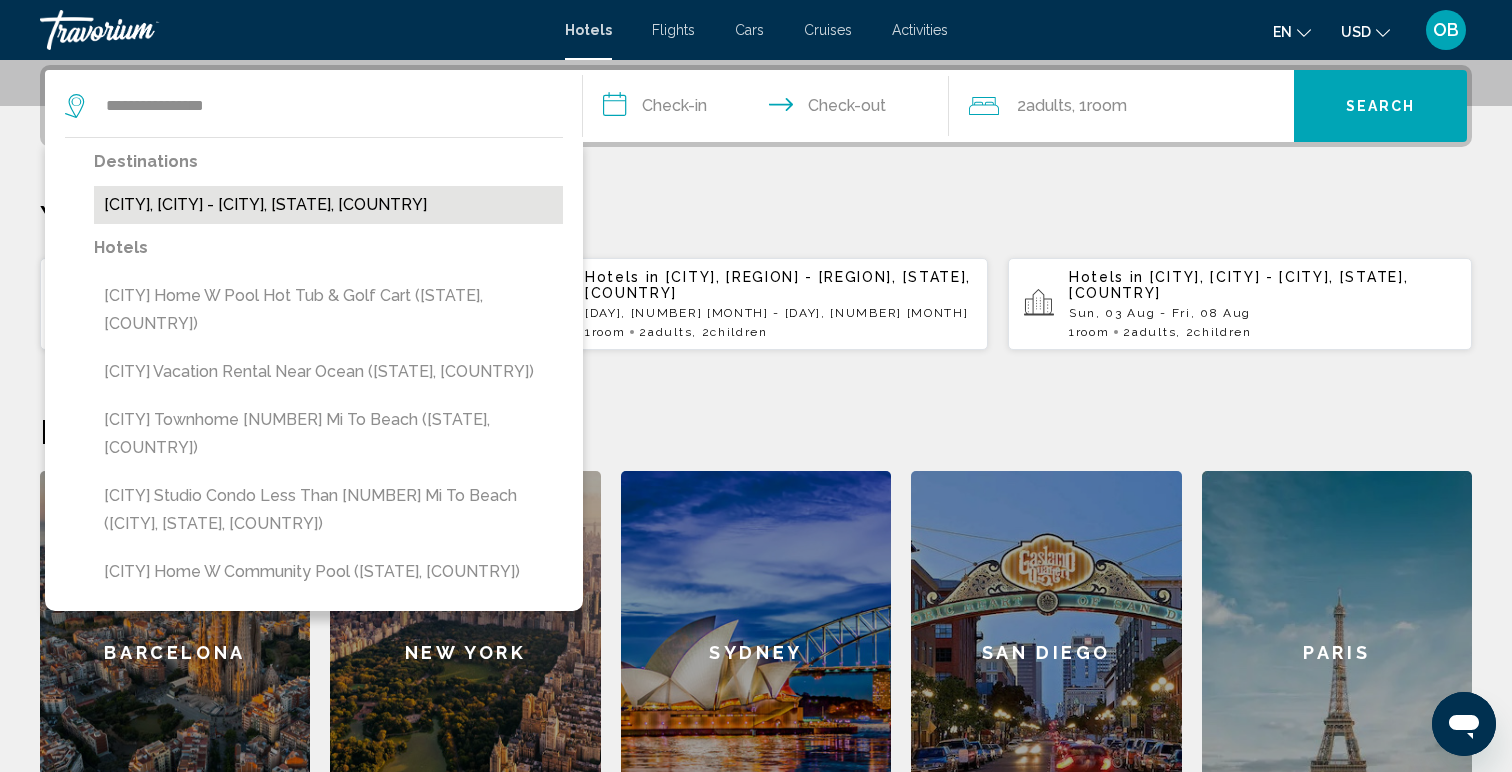 click on "Santa Rosa Beach, Fort Walton Beach - Destin, FL, United States" at bounding box center (328, 205) 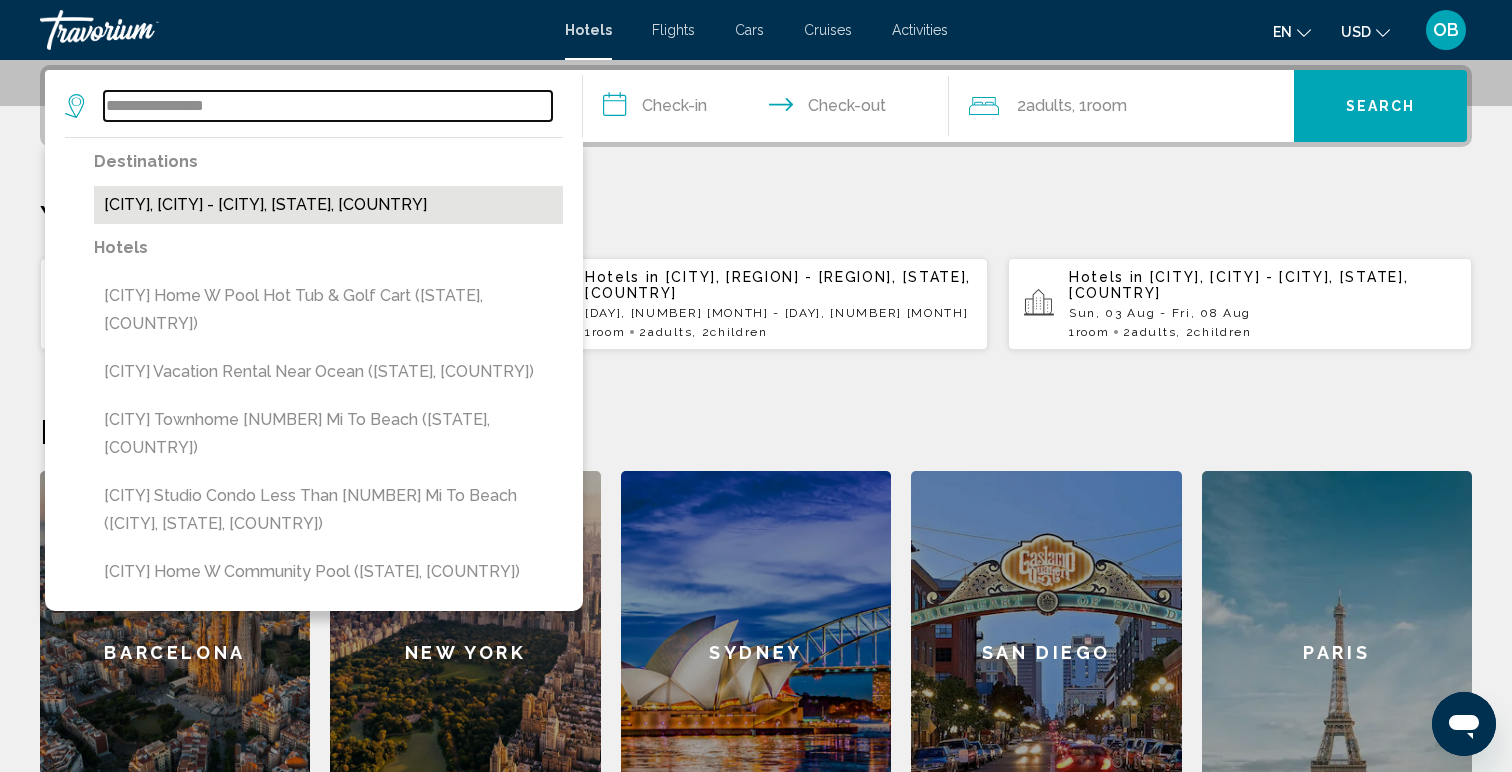 type on "**********" 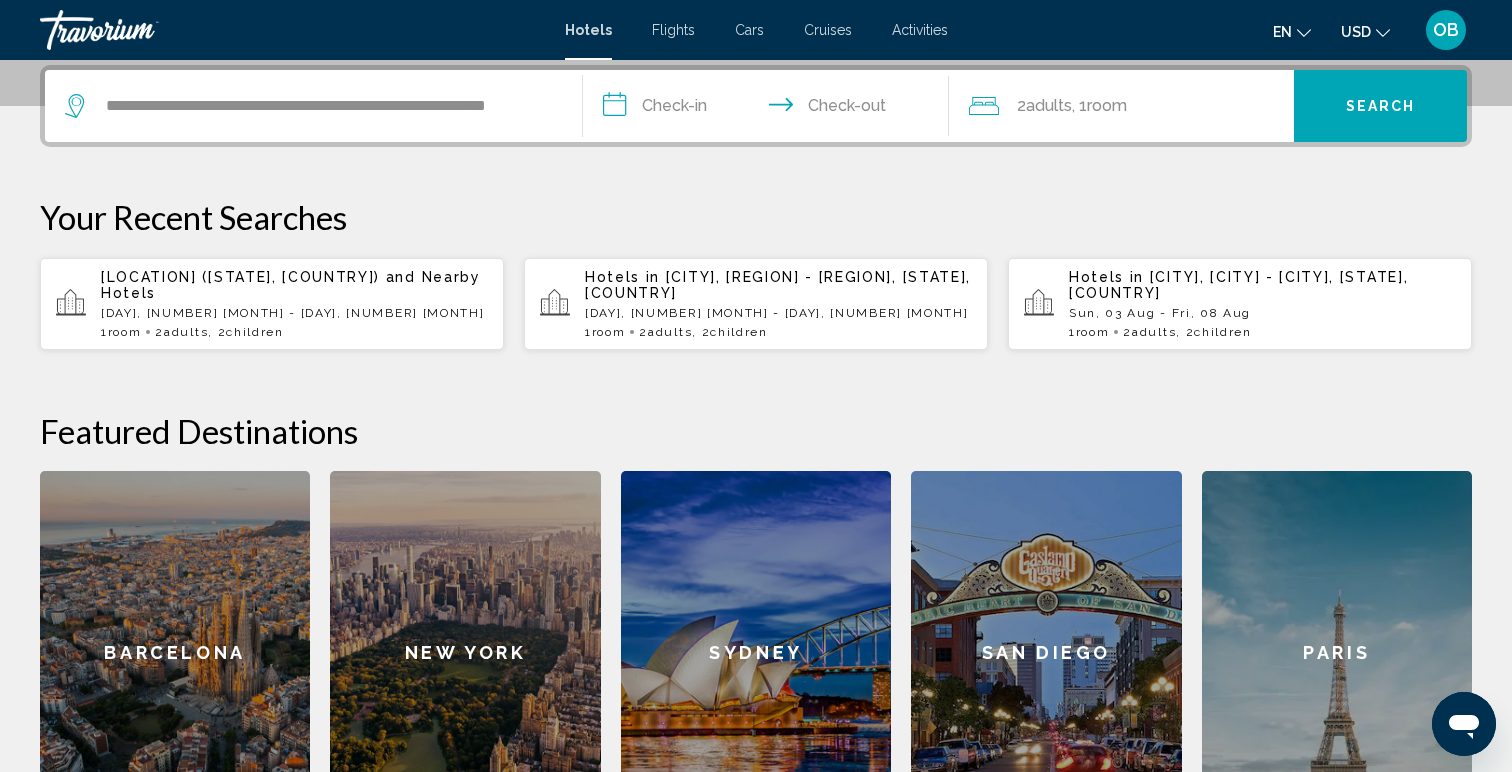 click on "**********" at bounding box center (770, 109) 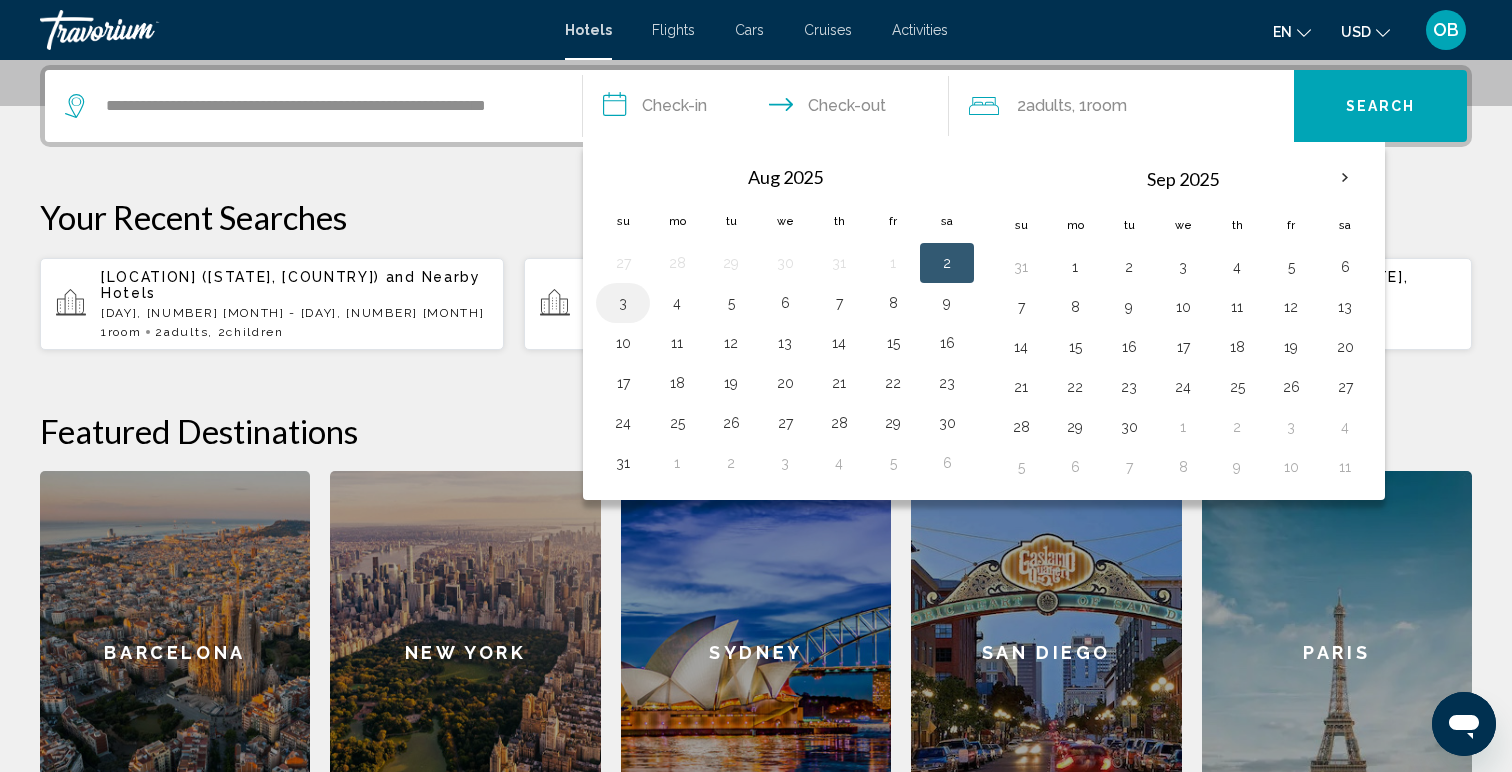 click on "3" at bounding box center (623, 303) 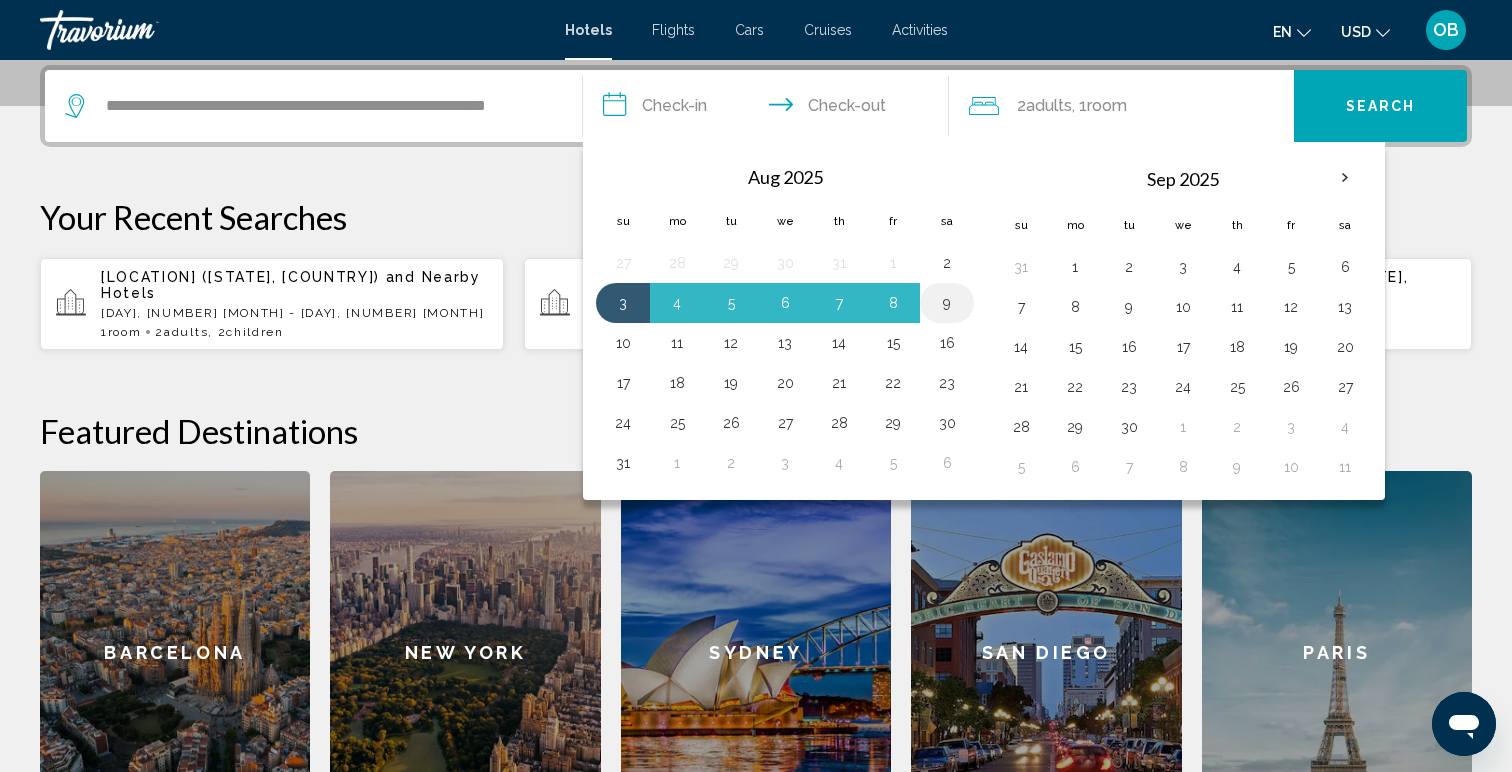 click on "9" at bounding box center (947, 303) 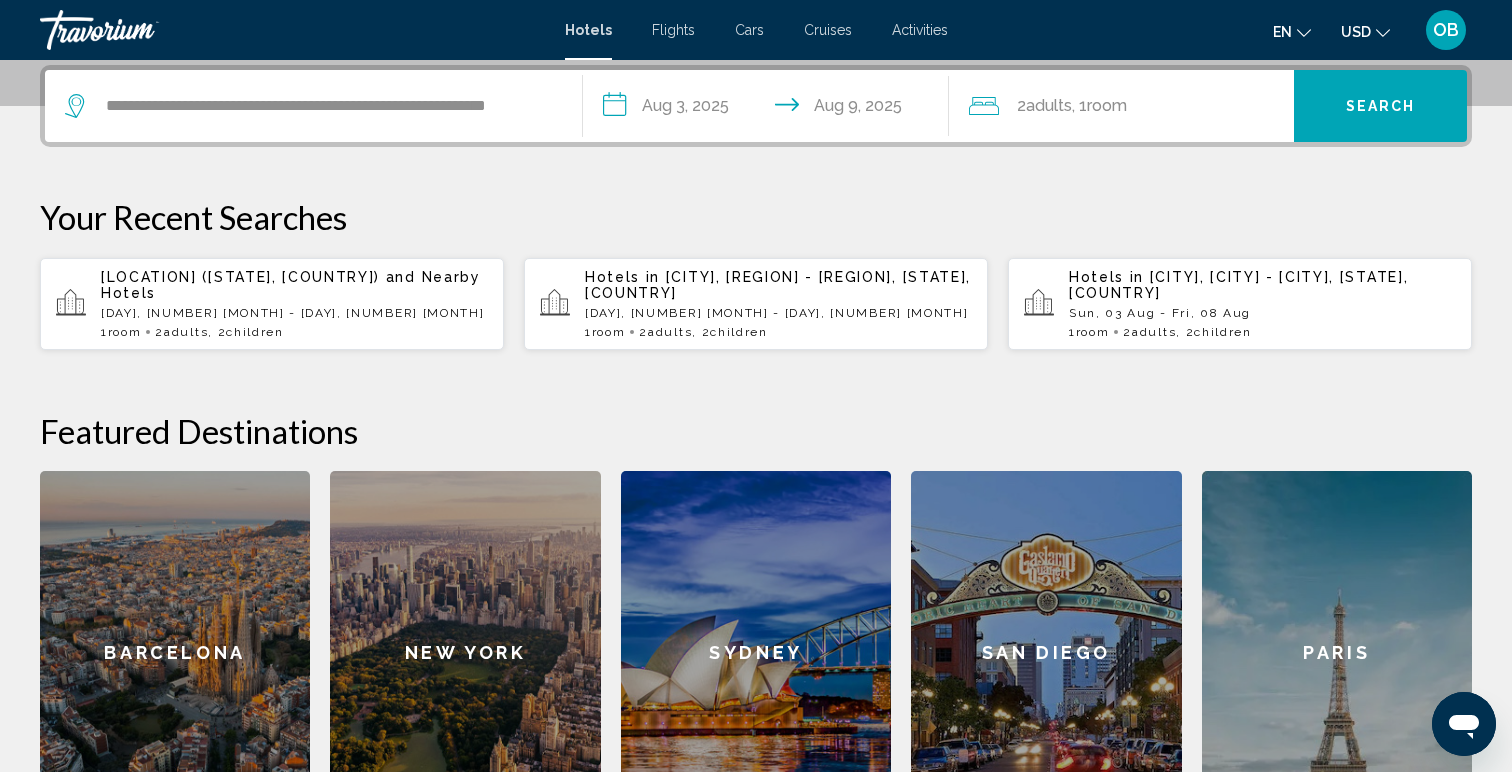 click on ", 1  Room rooms" 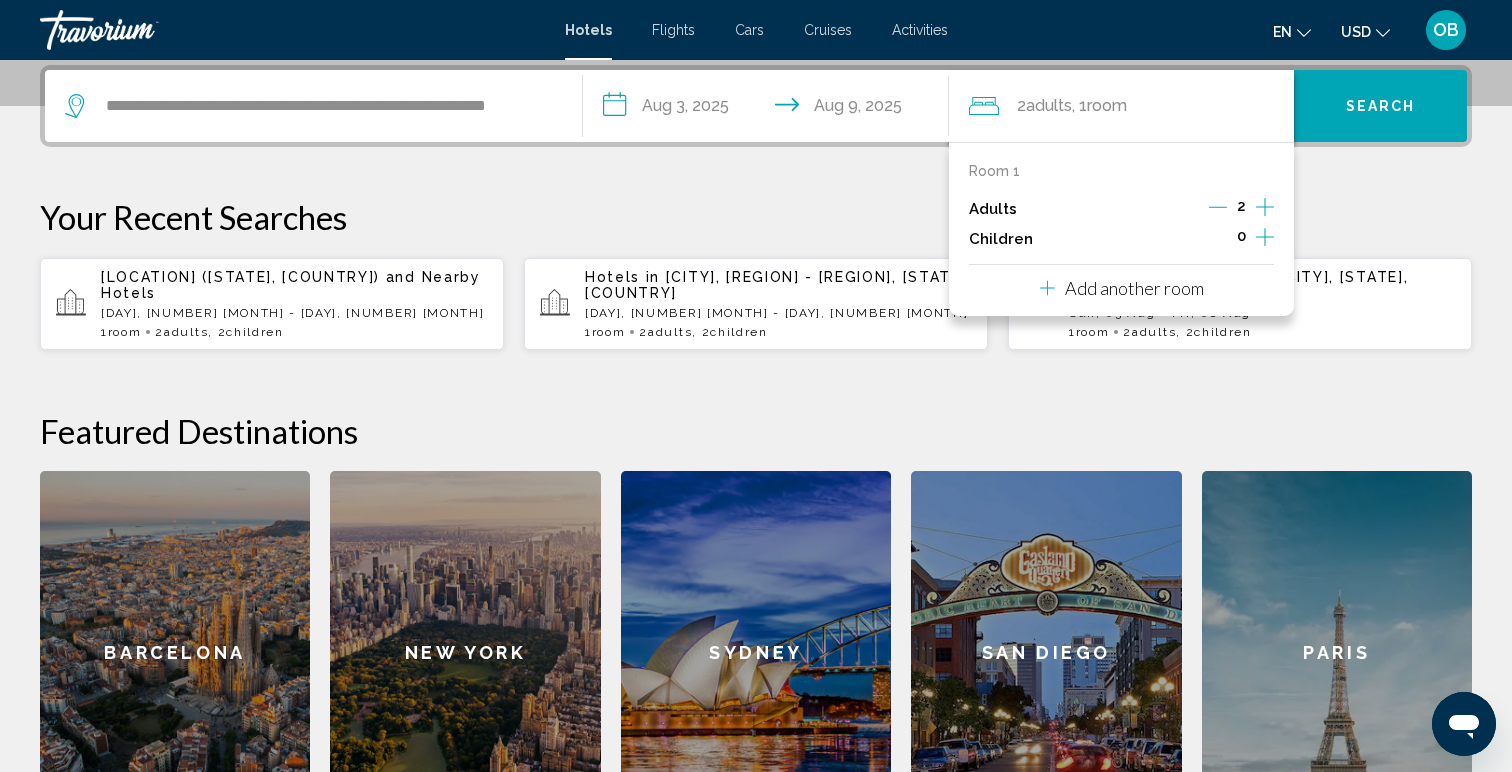 click 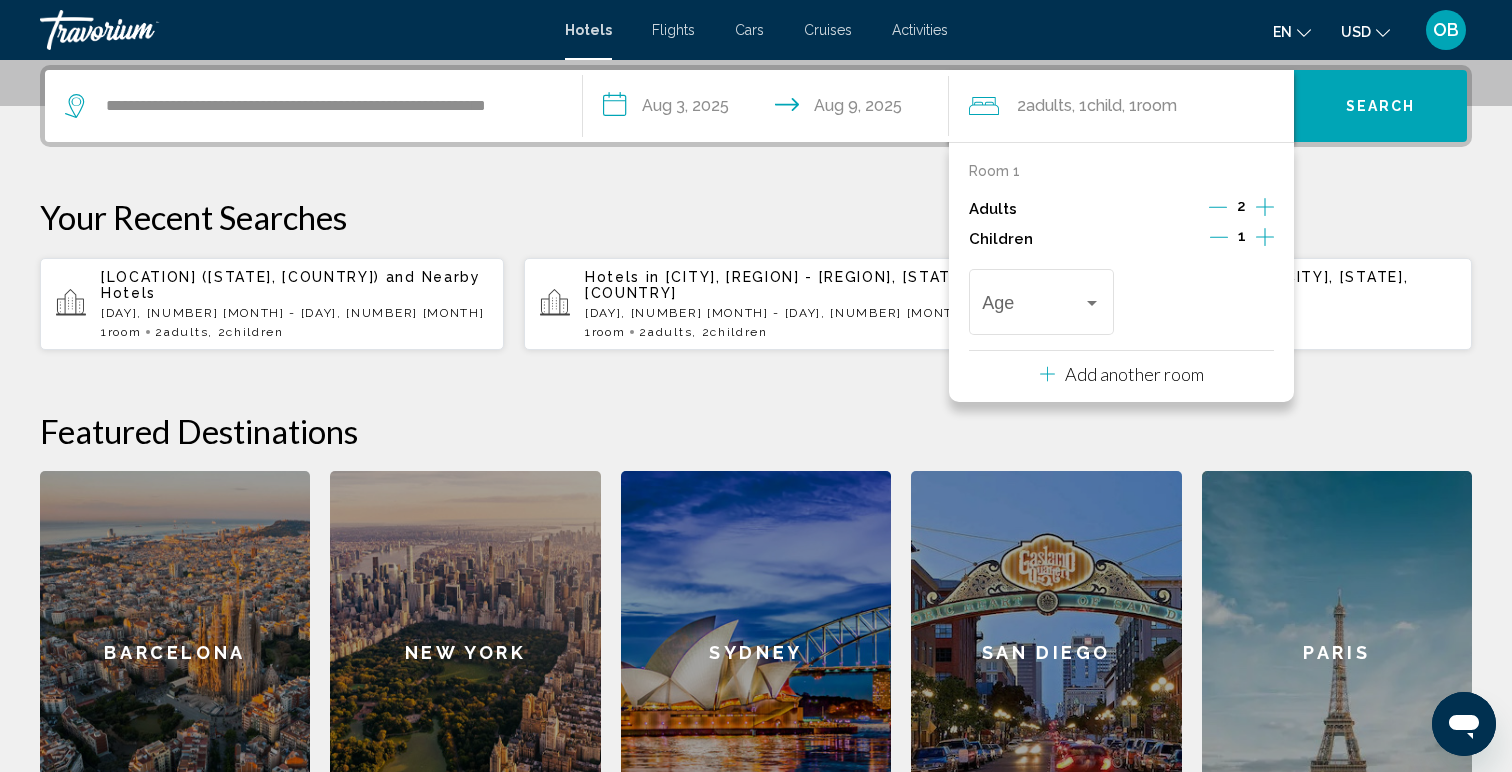 click 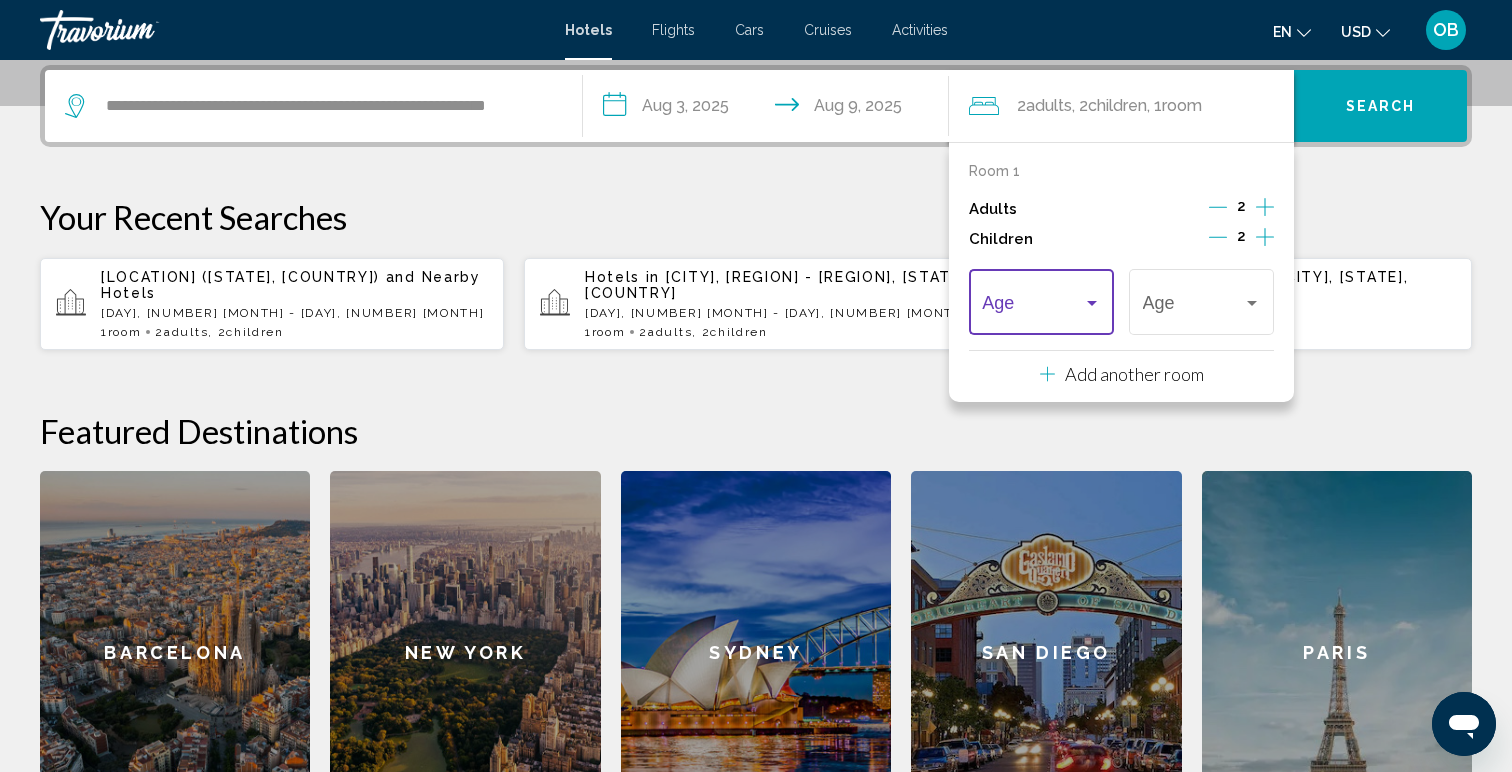 click at bounding box center (1032, 307) 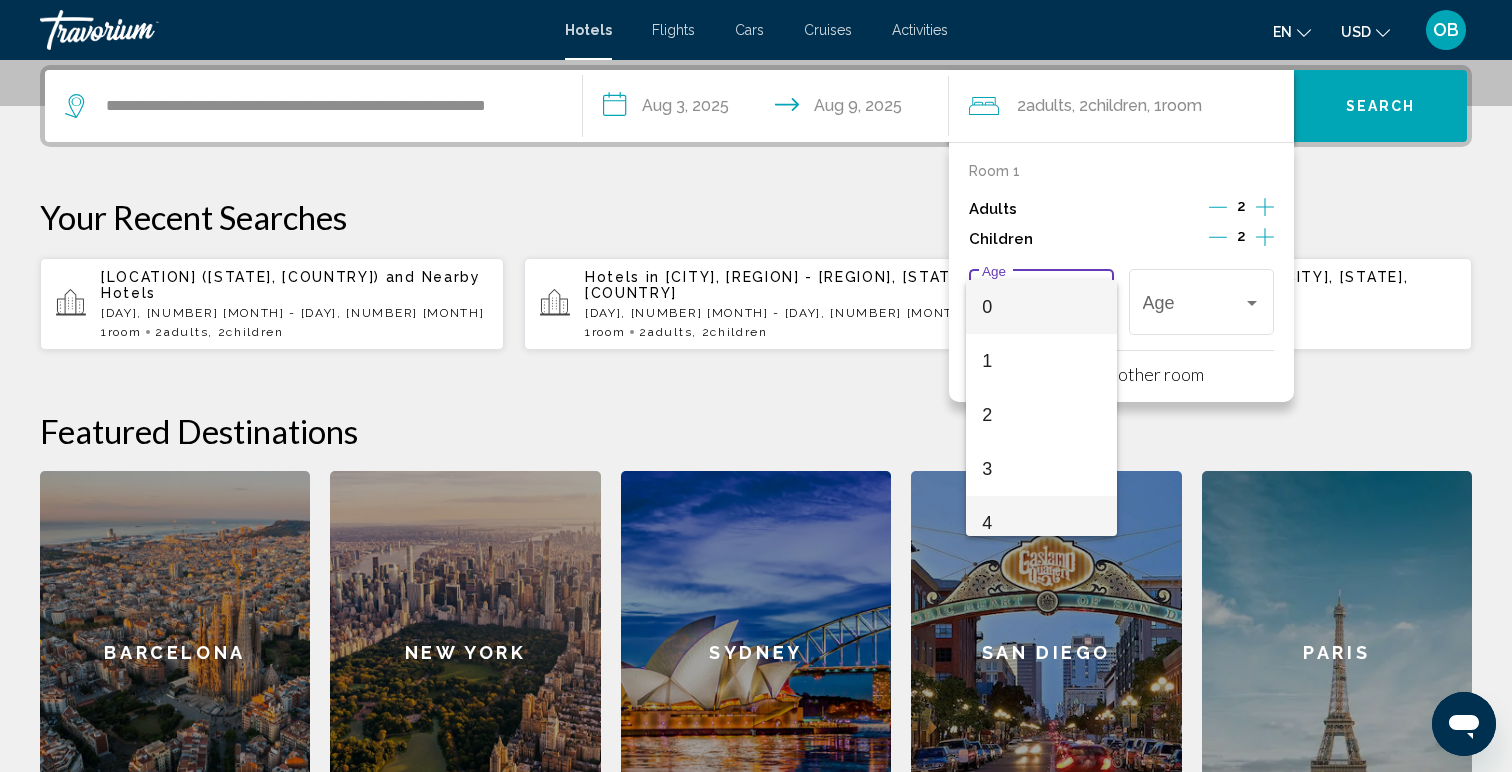 click on "4" at bounding box center [1041, 523] 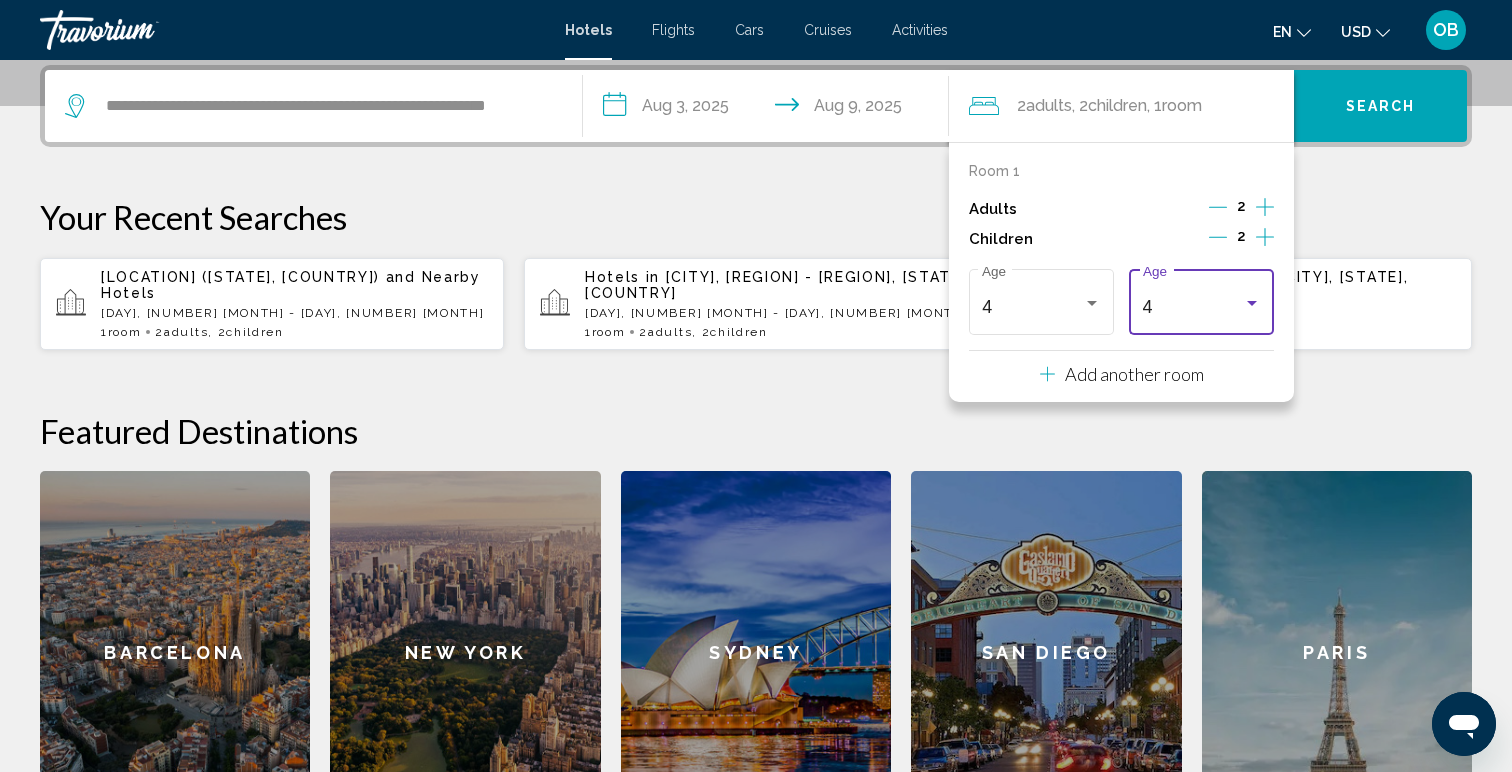 scroll, scrollTop: 14, scrollLeft: 0, axis: vertical 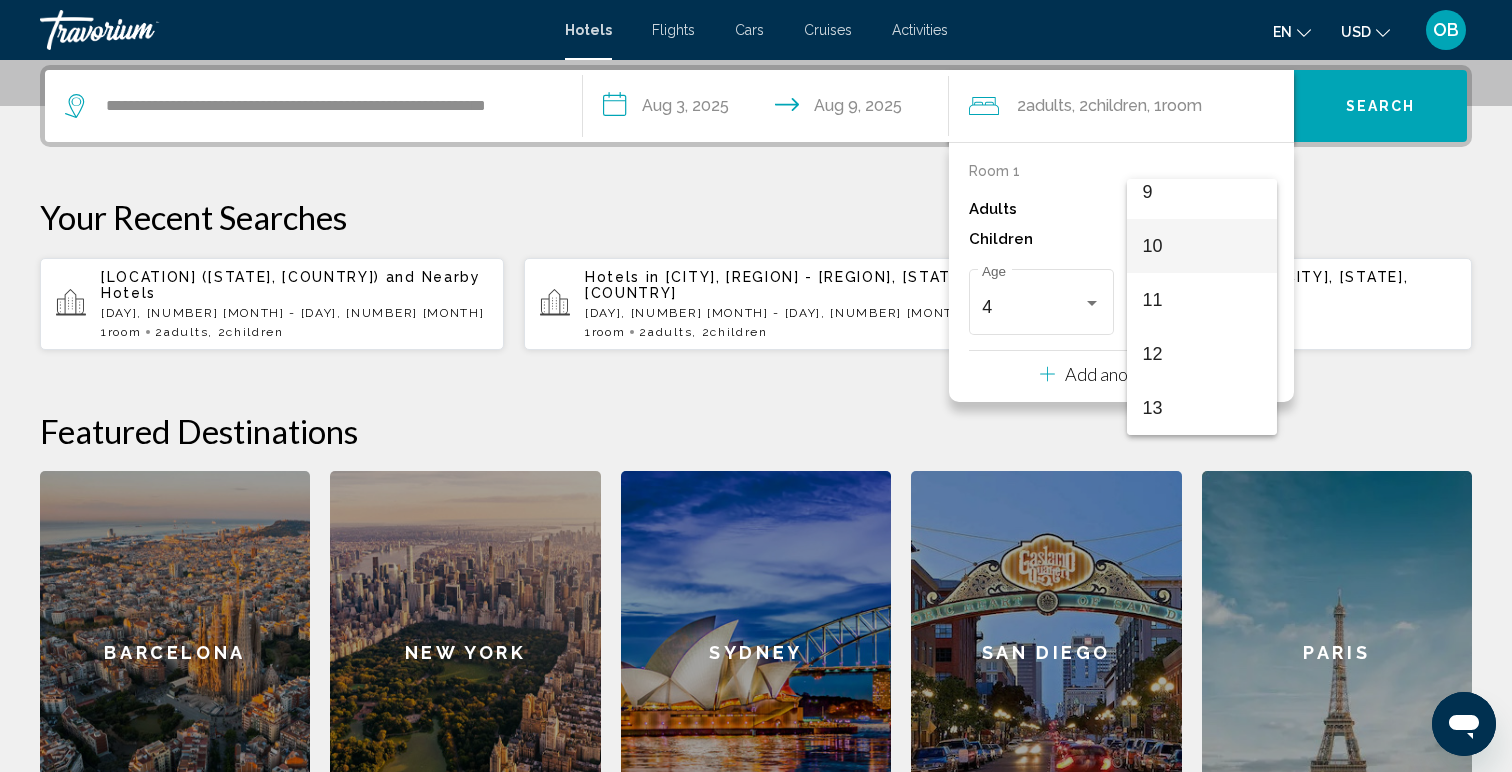click on "10" at bounding box center [1202, 246] 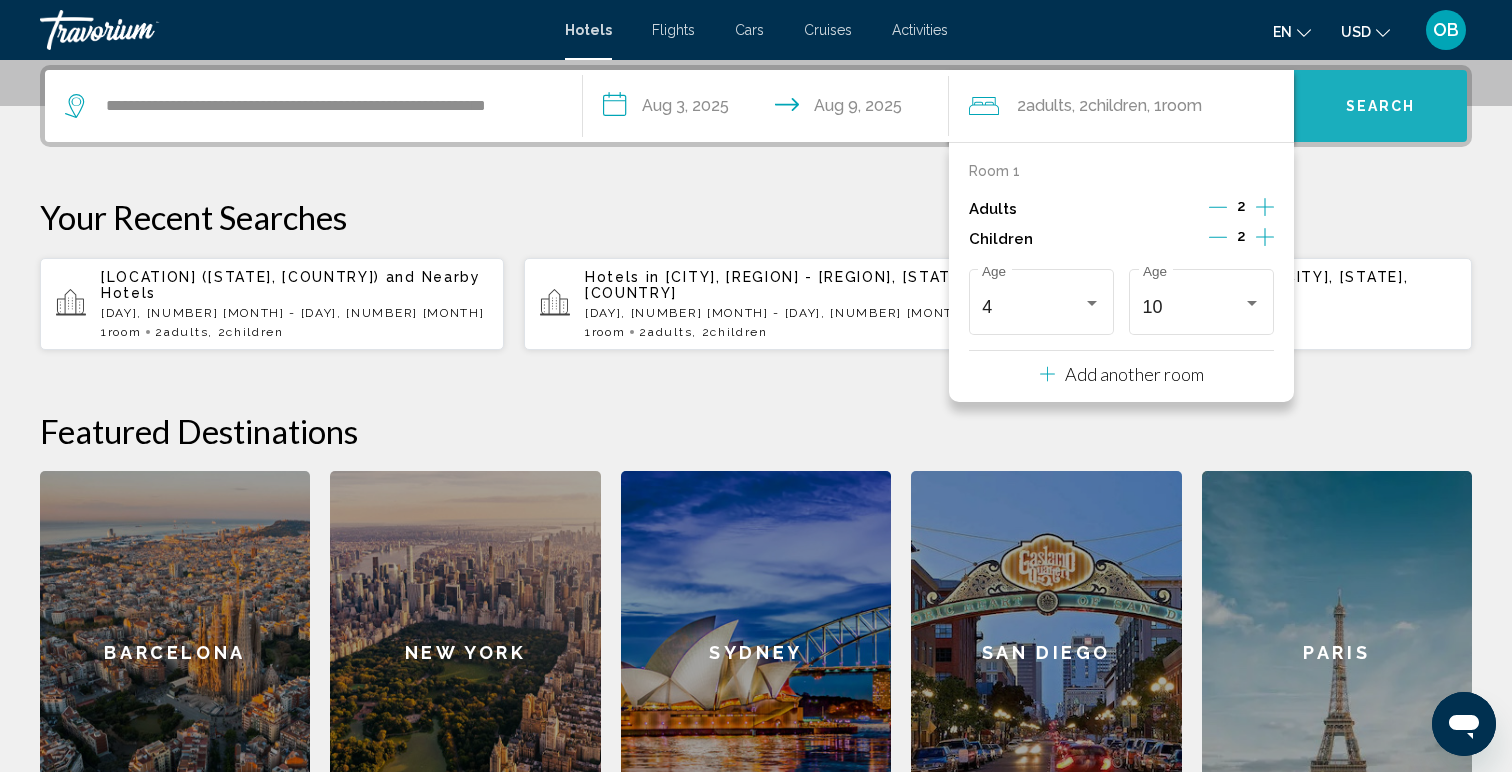 click on "Search" at bounding box center [1380, 106] 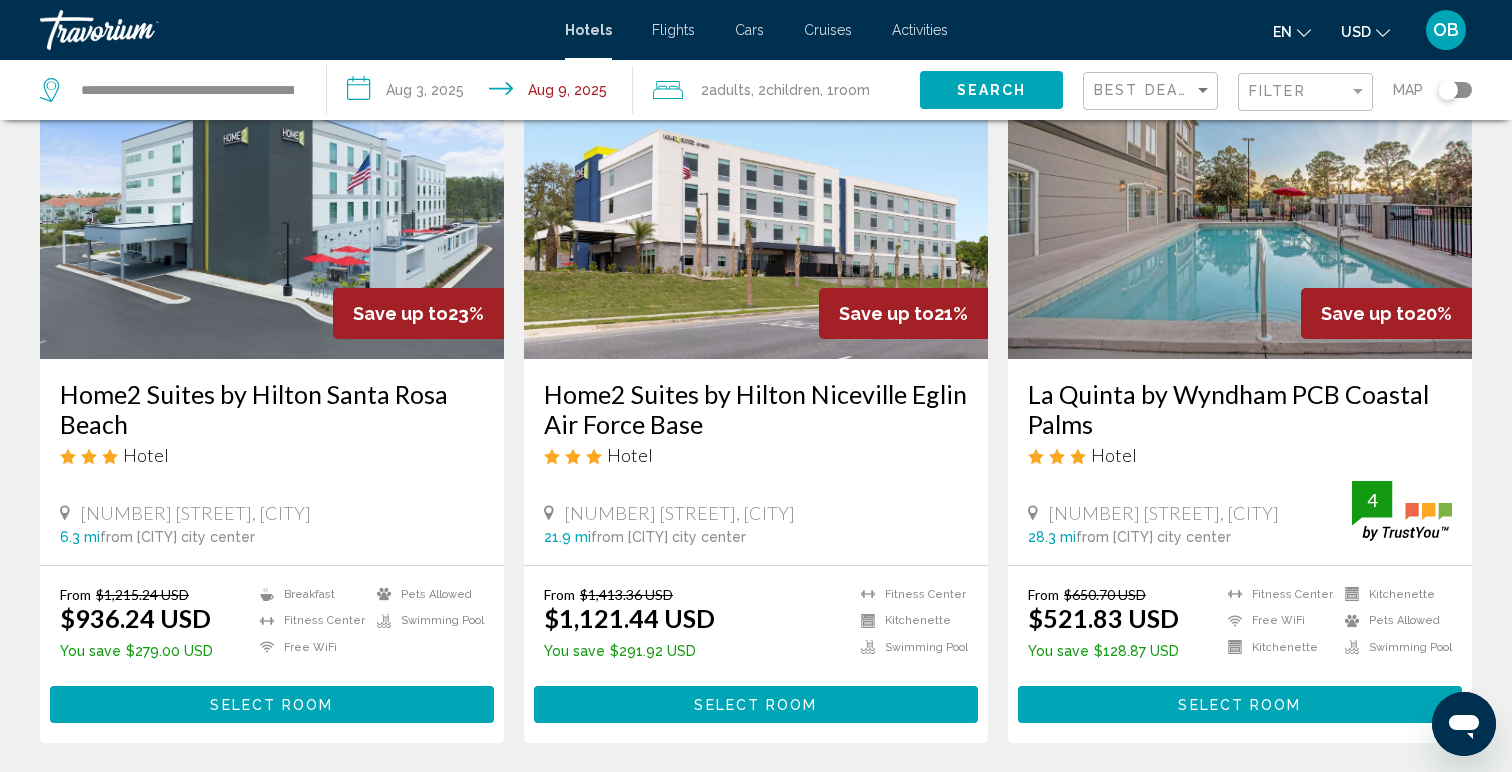 scroll, scrollTop: 2700, scrollLeft: 0, axis: vertical 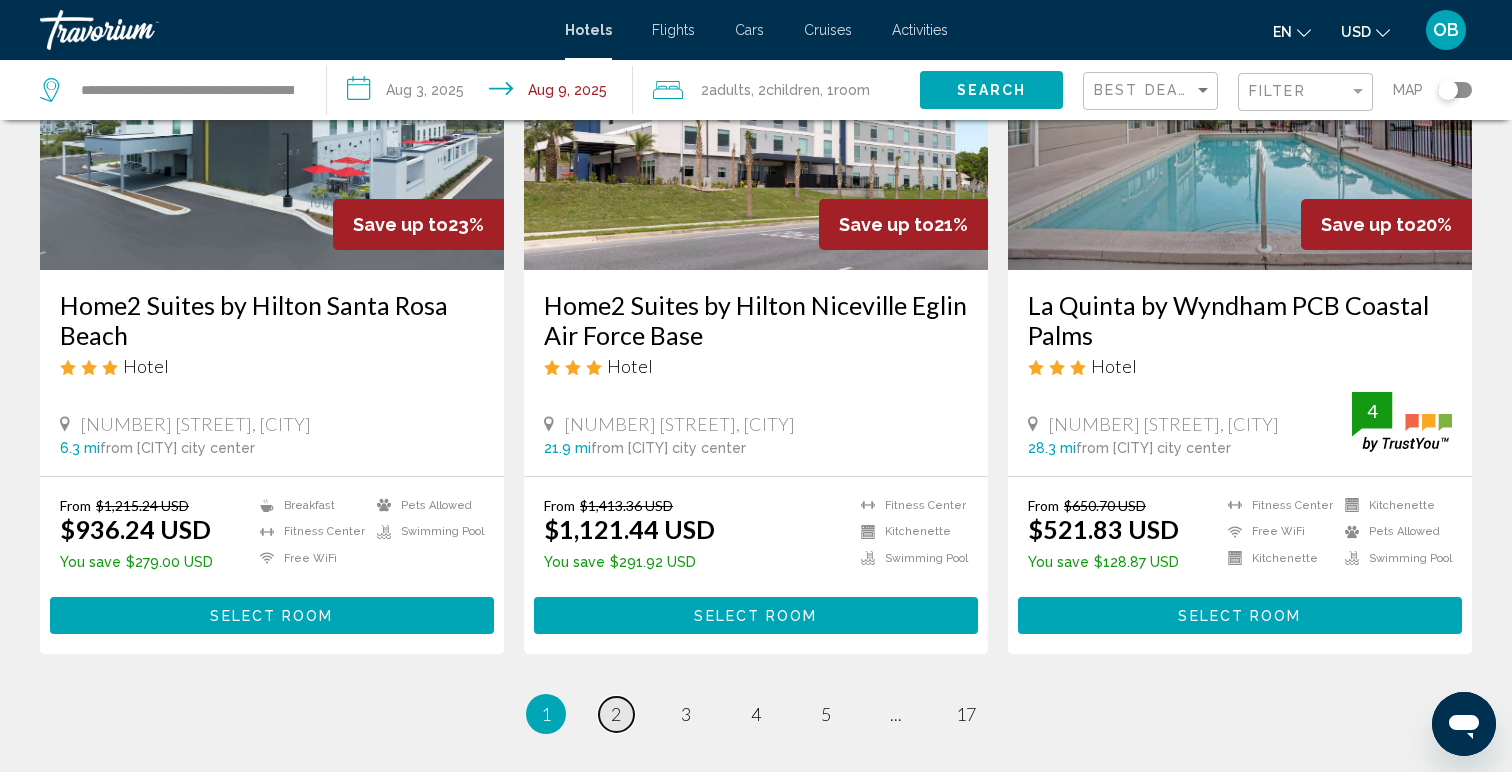 click on "2" at bounding box center (616, 714) 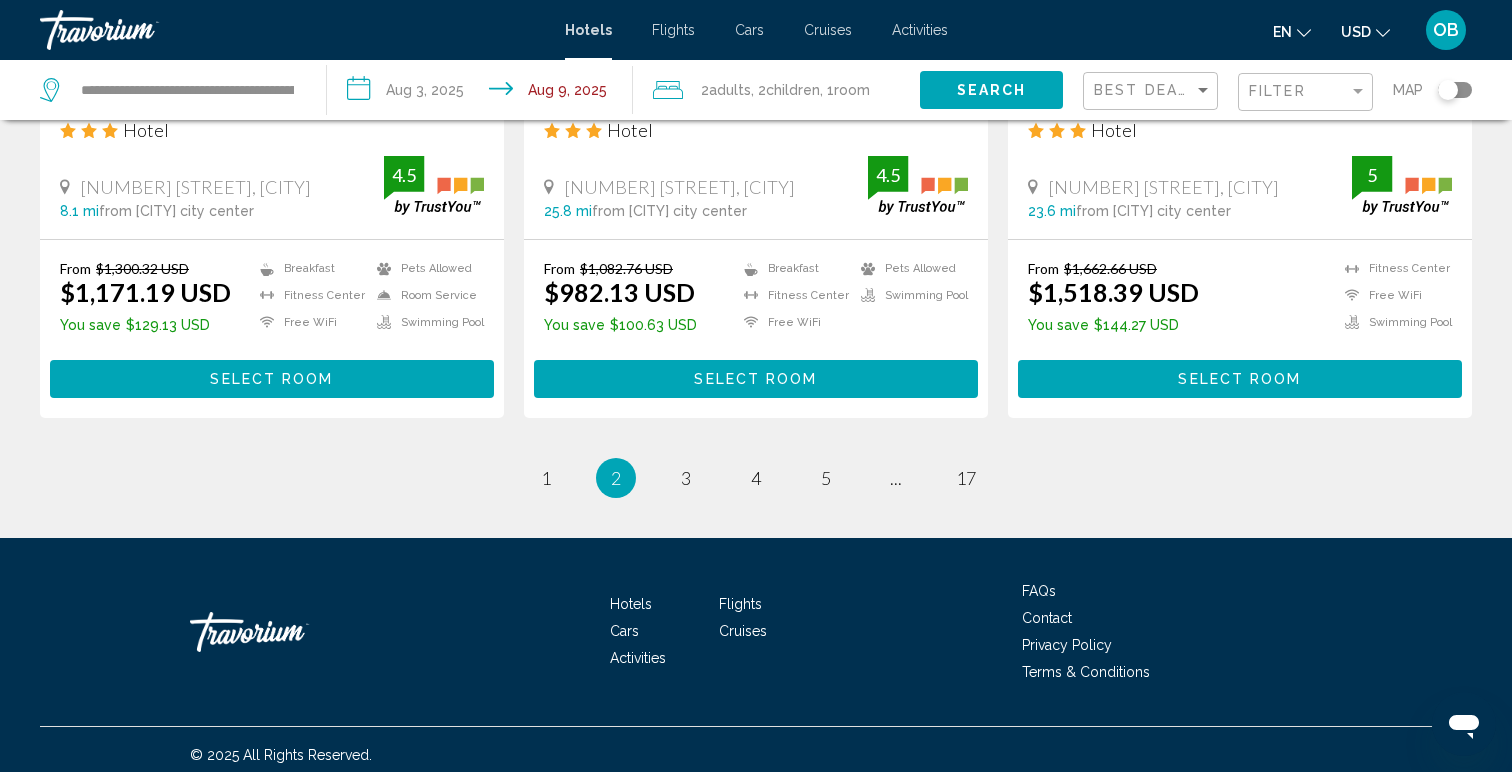 scroll, scrollTop: 2719, scrollLeft: 0, axis: vertical 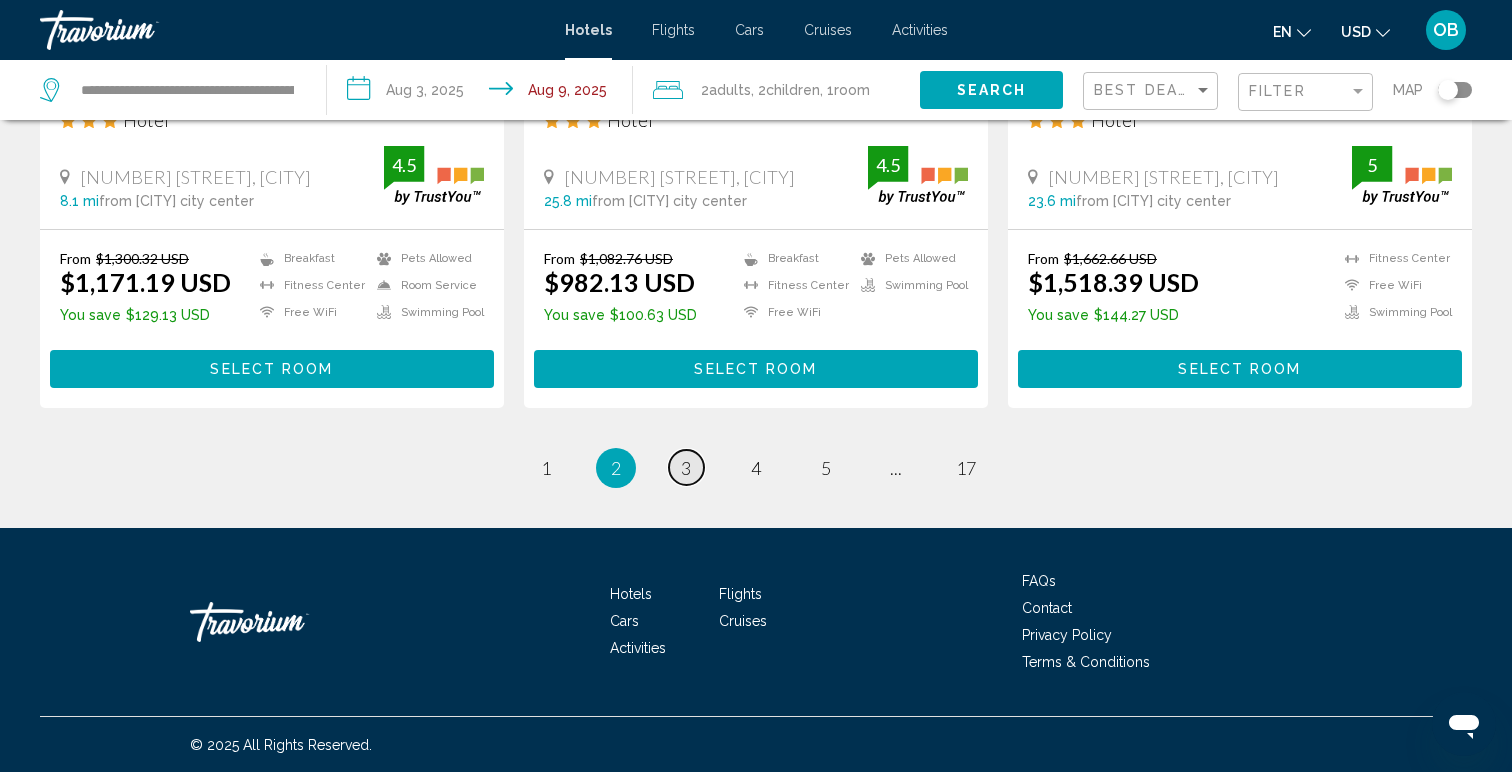 click on "page  3" at bounding box center (686, 467) 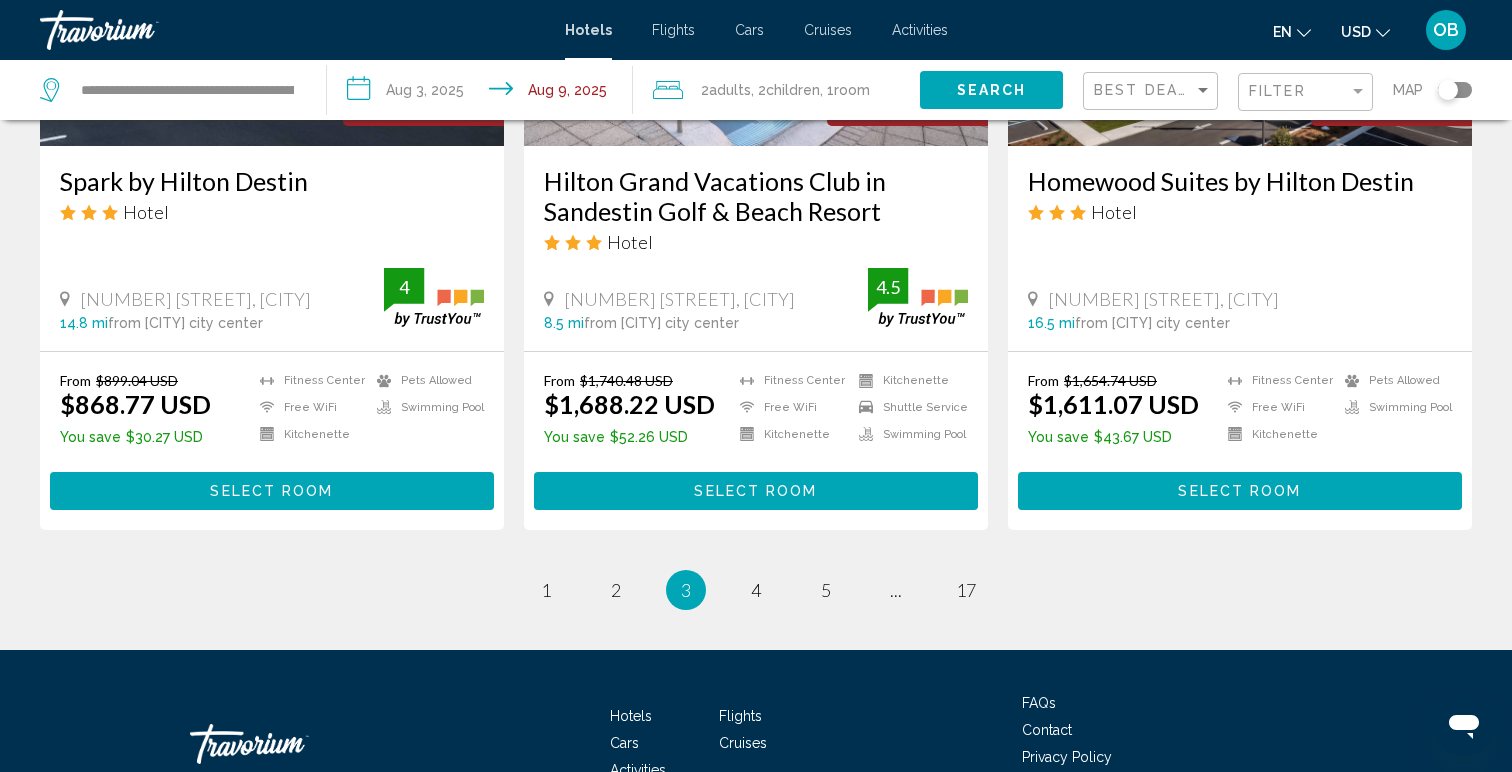 scroll, scrollTop: 2721, scrollLeft: 0, axis: vertical 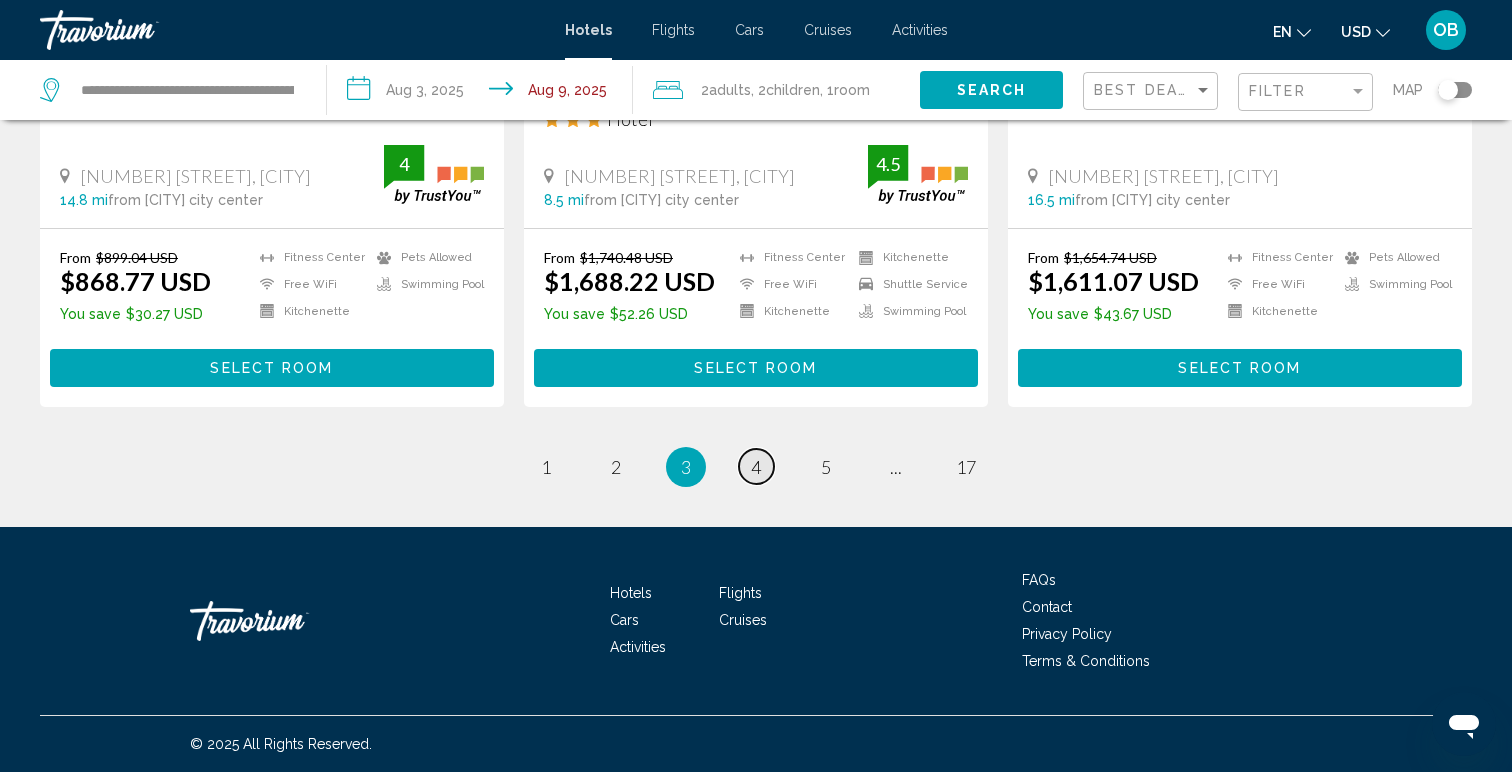click on "4" at bounding box center [756, 467] 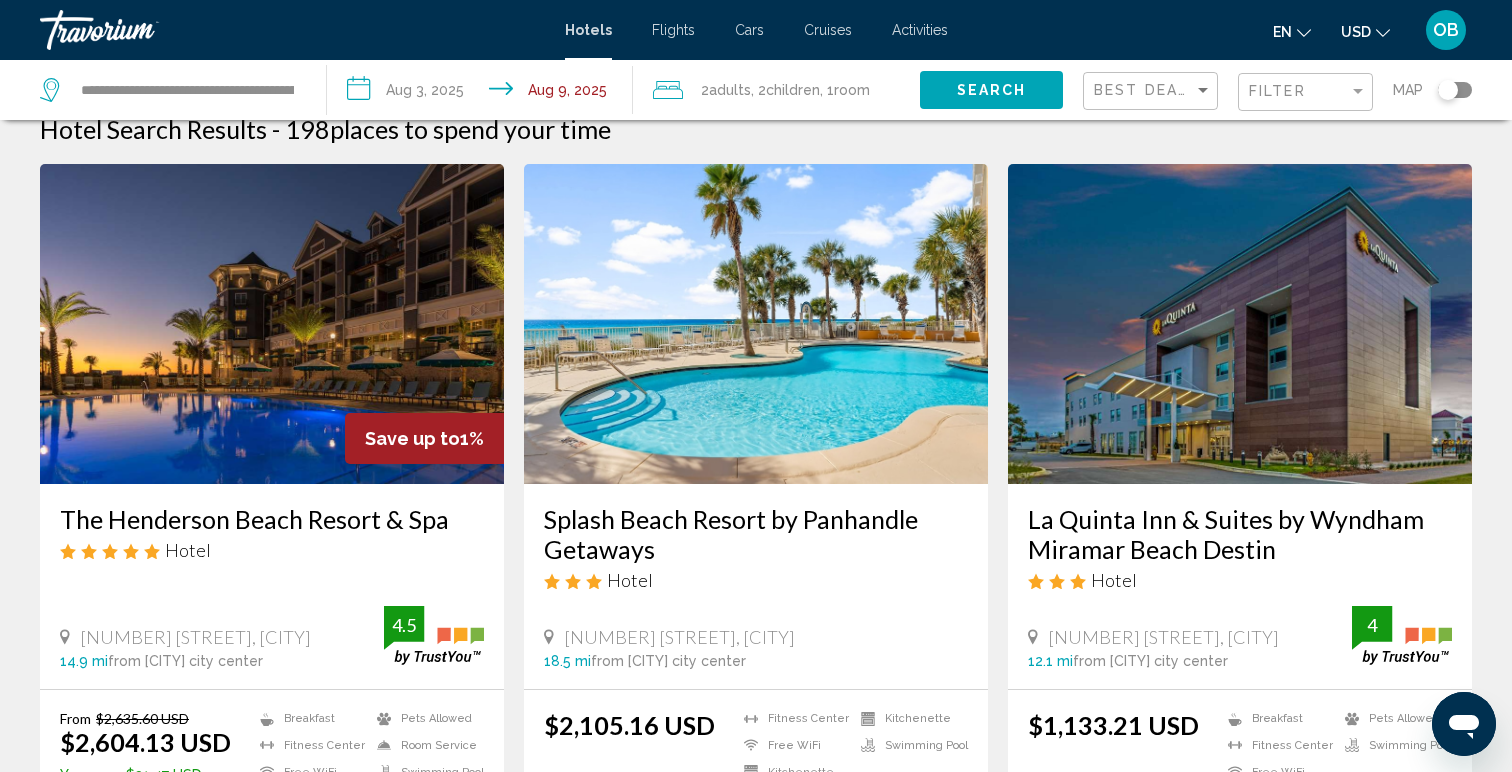 scroll, scrollTop: 0, scrollLeft: 0, axis: both 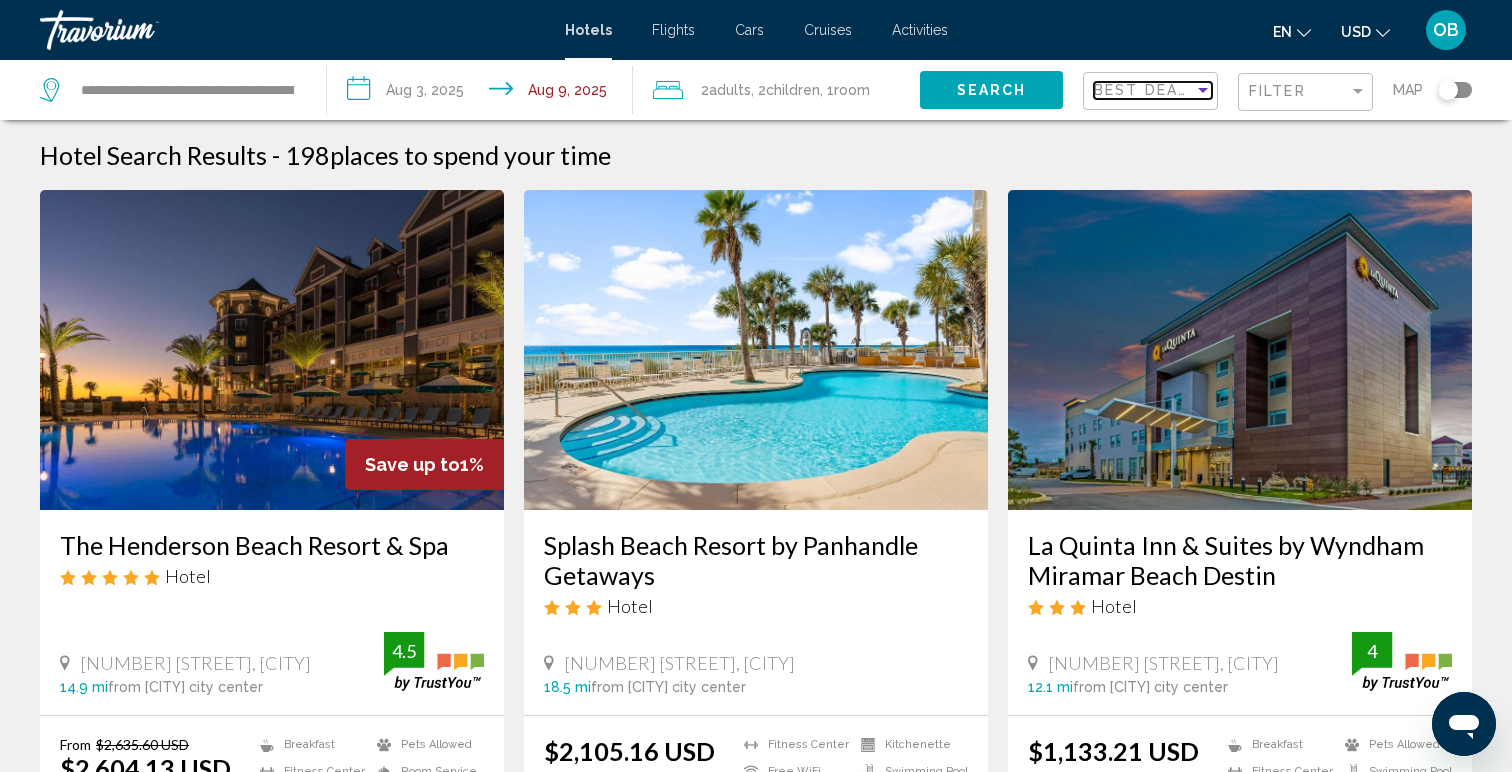 click at bounding box center (1203, 90) 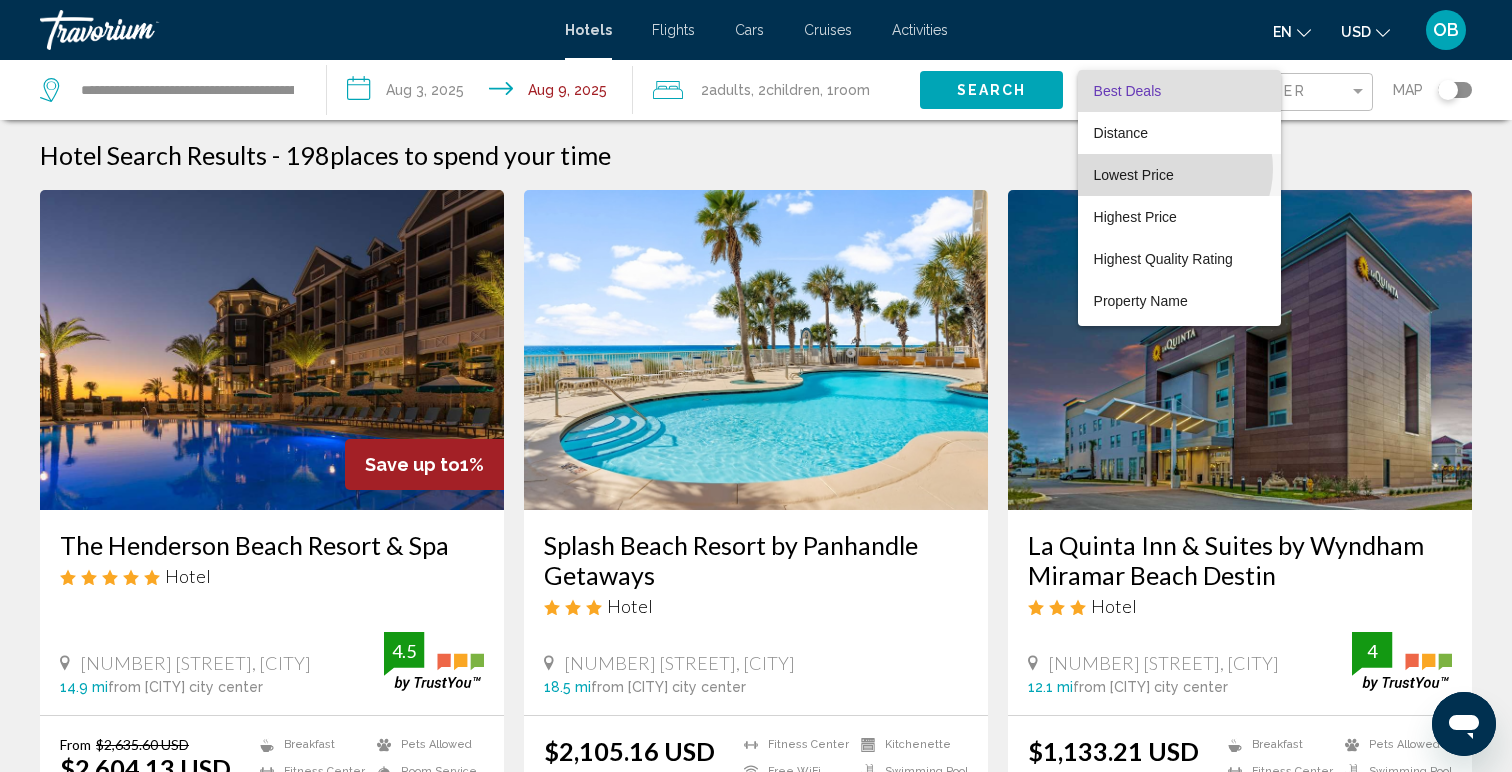 click on "Lowest Price" at bounding box center (1179, 175) 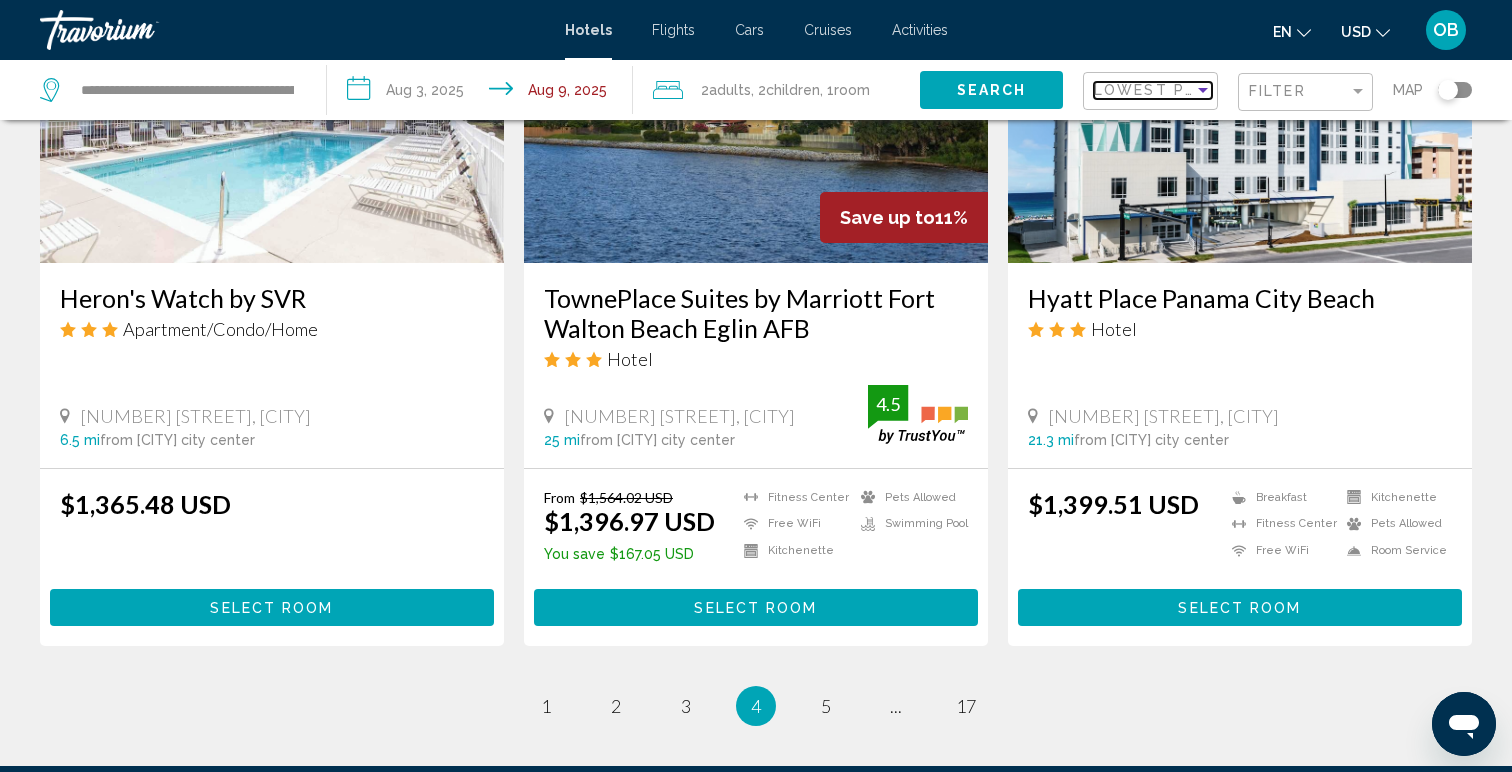 scroll, scrollTop: 2721, scrollLeft: 0, axis: vertical 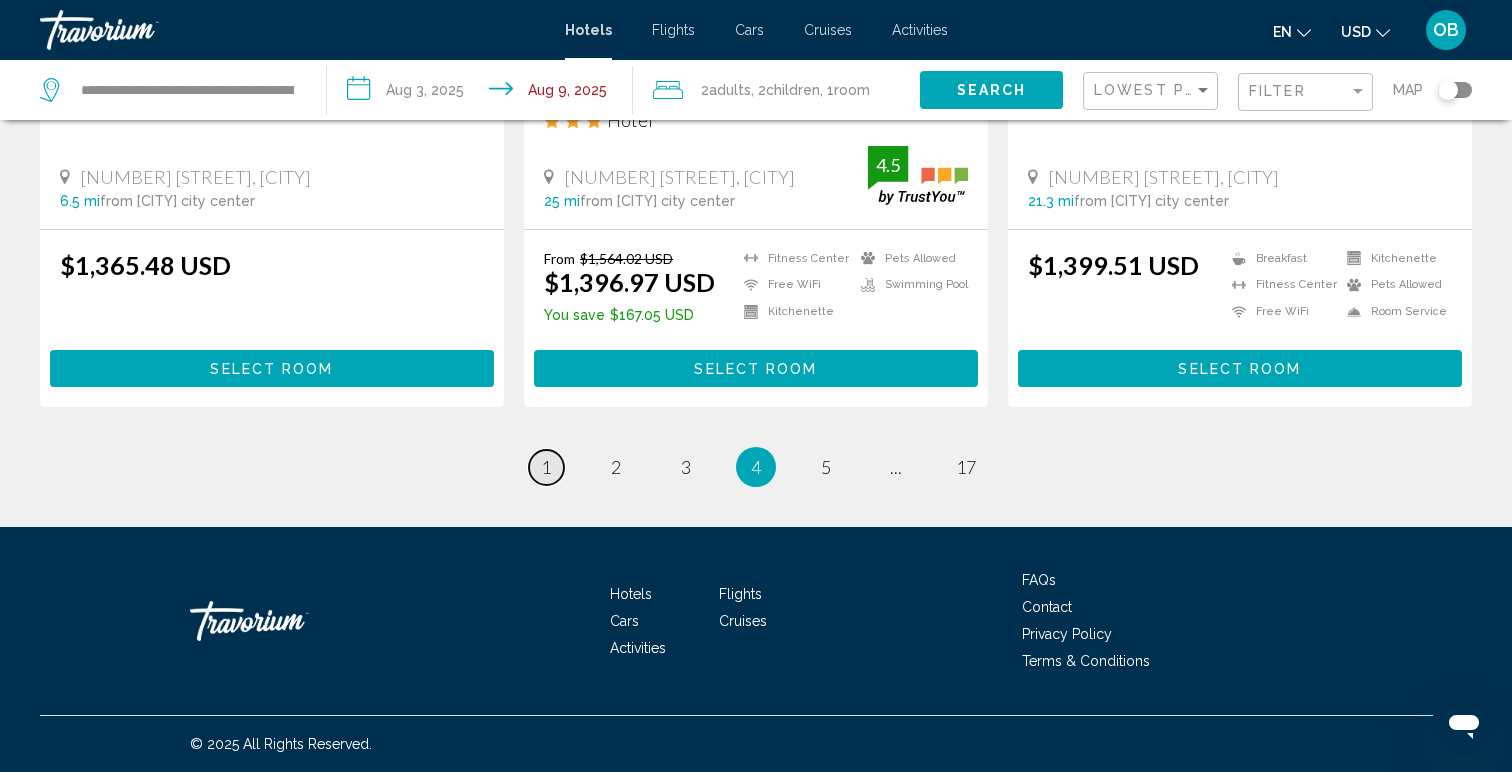 click on "page  1" at bounding box center (546, 467) 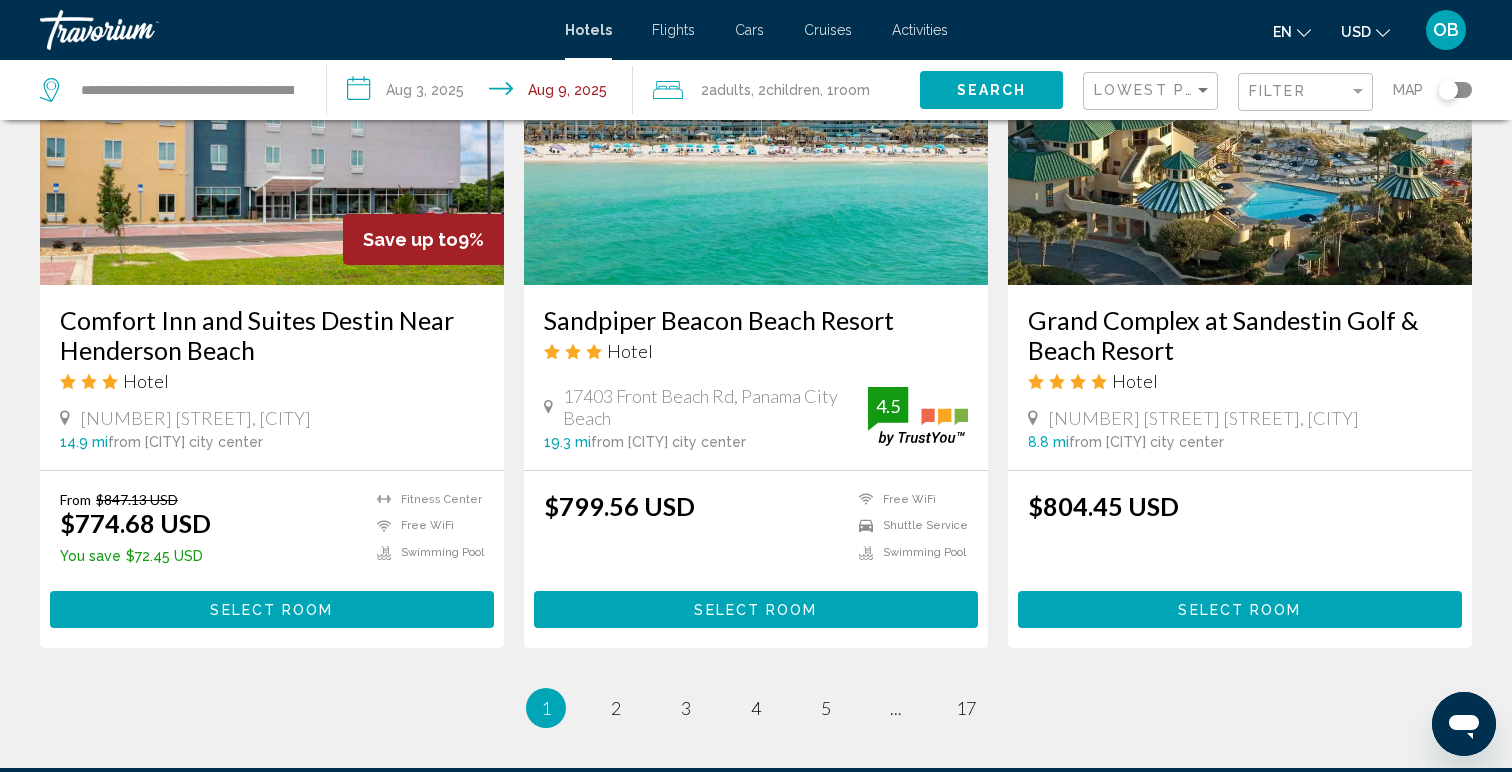 scroll, scrollTop: 2458, scrollLeft: 0, axis: vertical 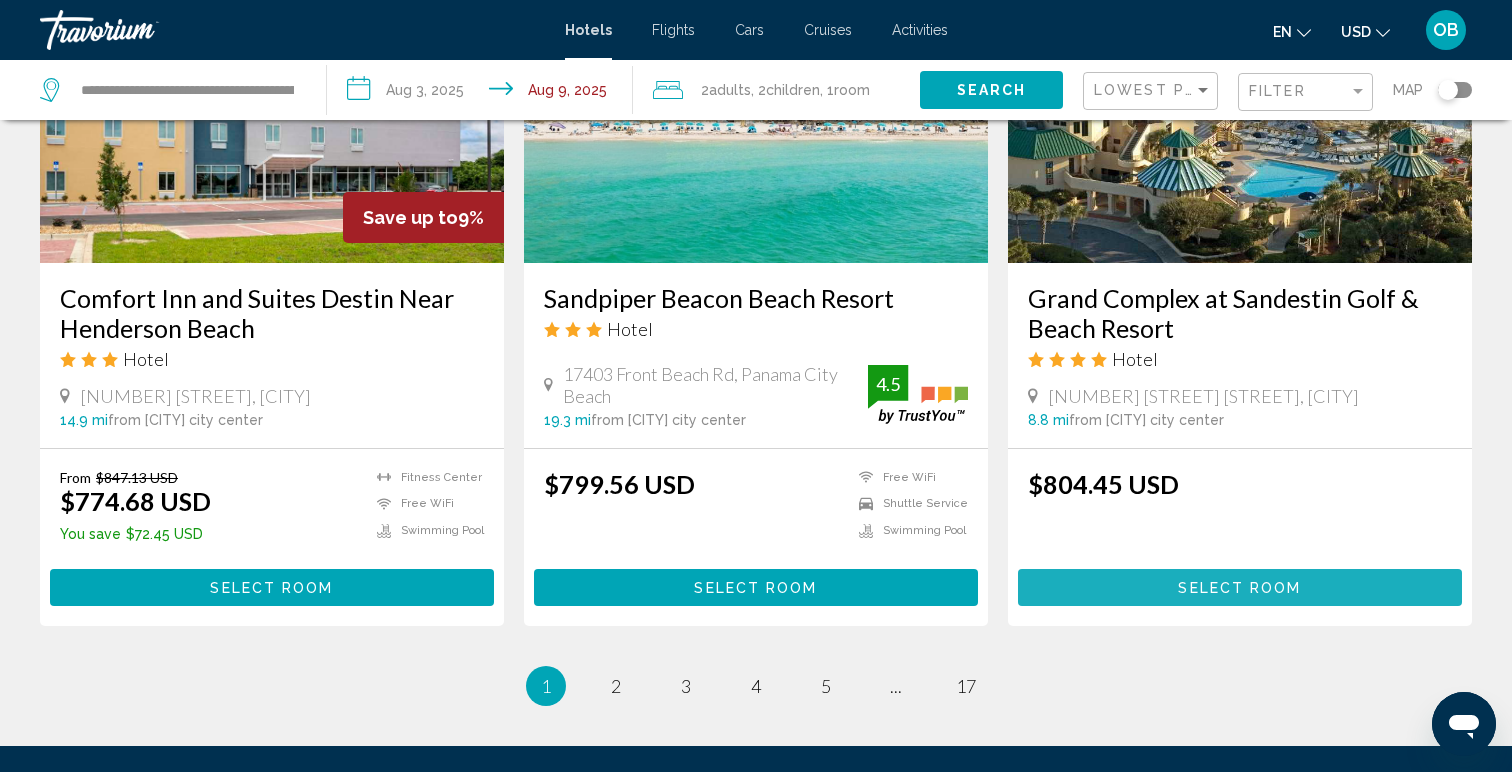 click on "Select Room" at bounding box center (1239, 588) 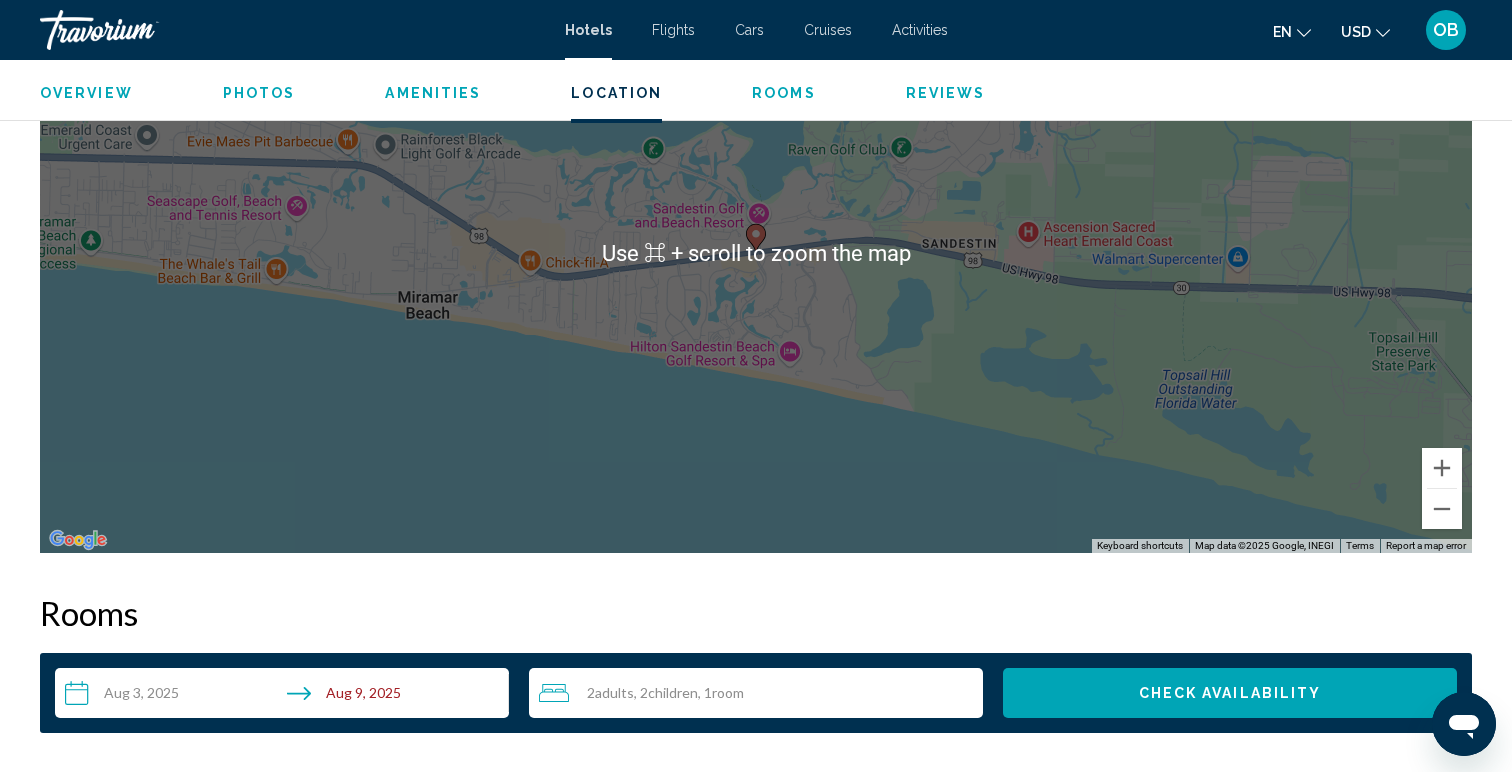 scroll, scrollTop: 1926, scrollLeft: 0, axis: vertical 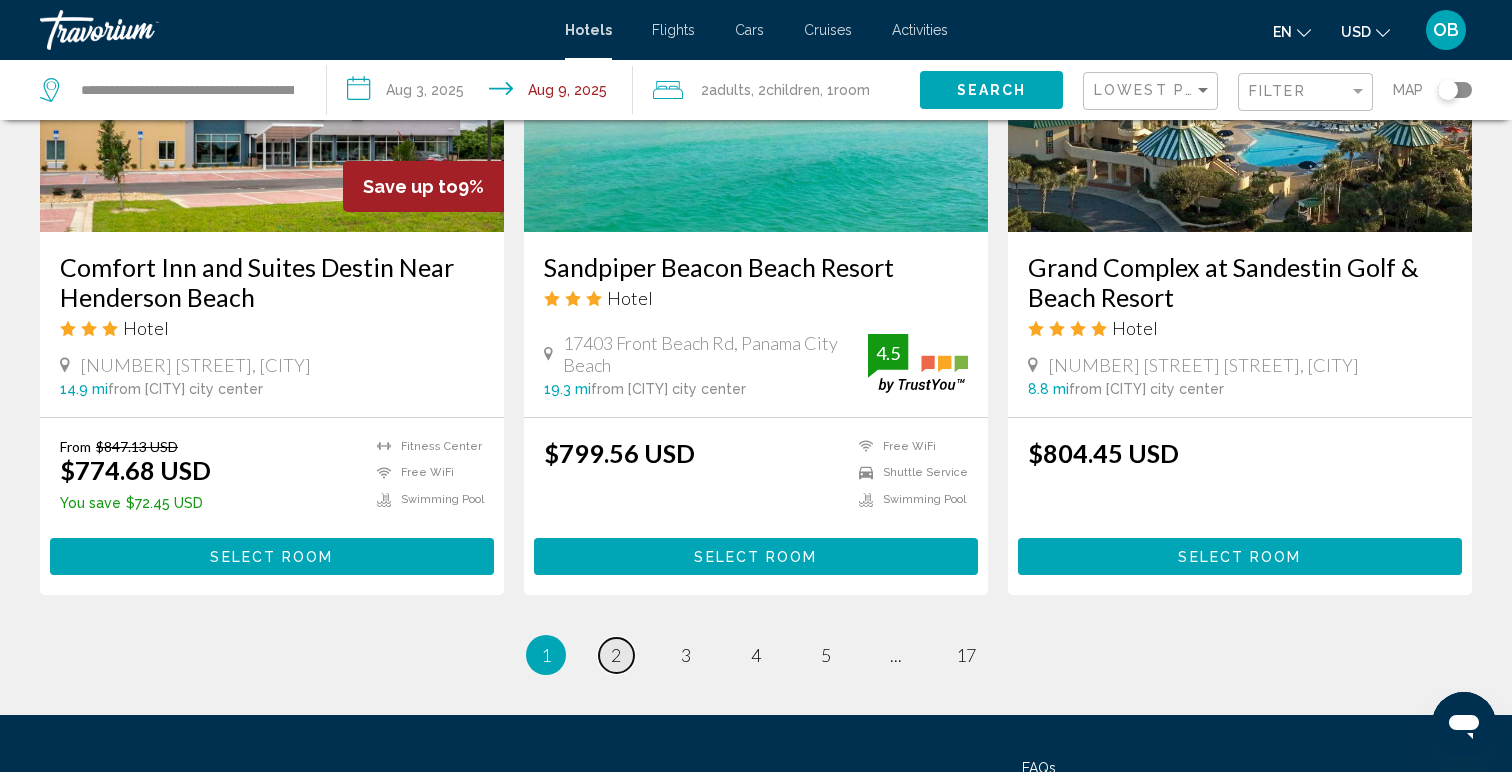click on "page  2" at bounding box center [616, 655] 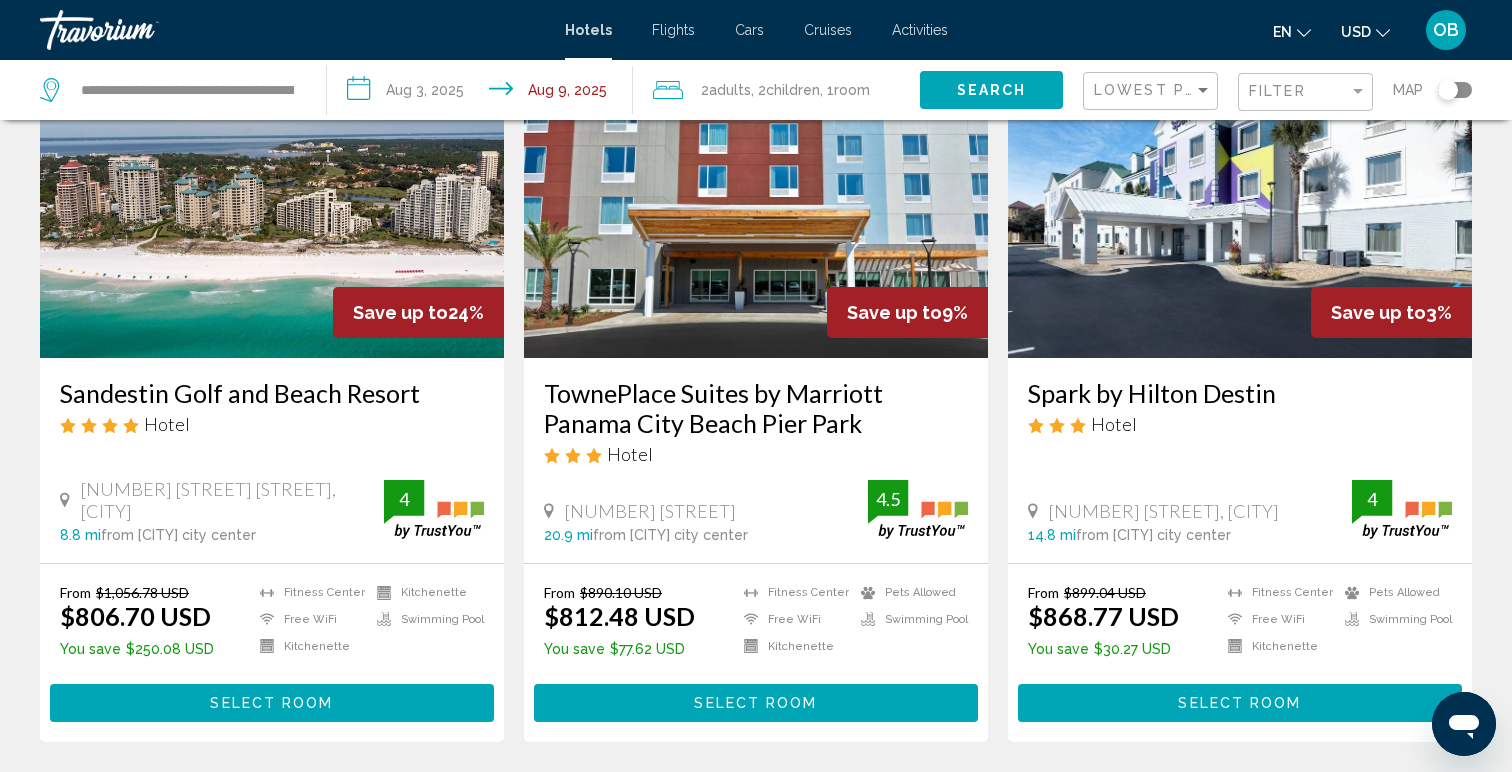 scroll, scrollTop: 156, scrollLeft: 0, axis: vertical 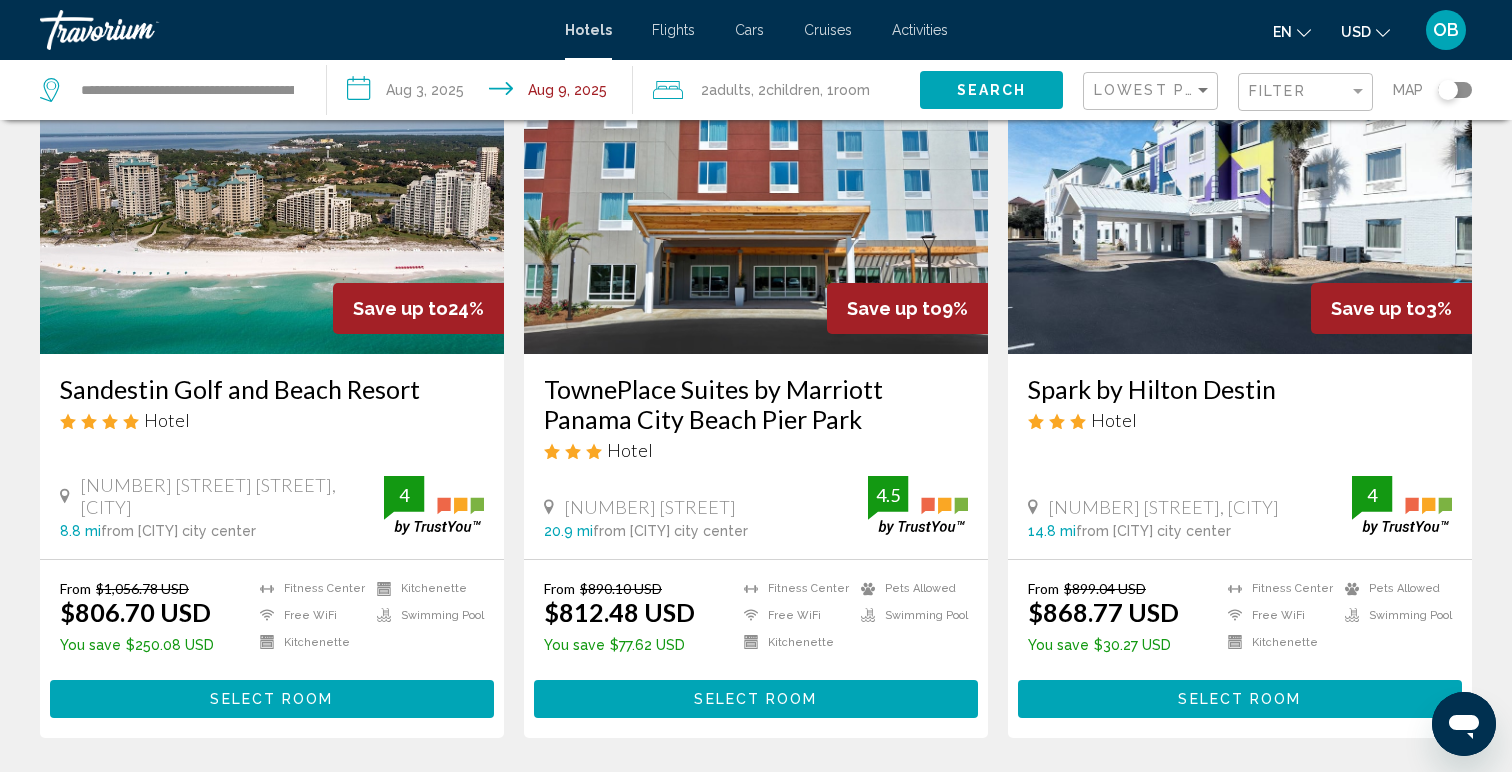 click on "Select Room" at bounding box center [271, 700] 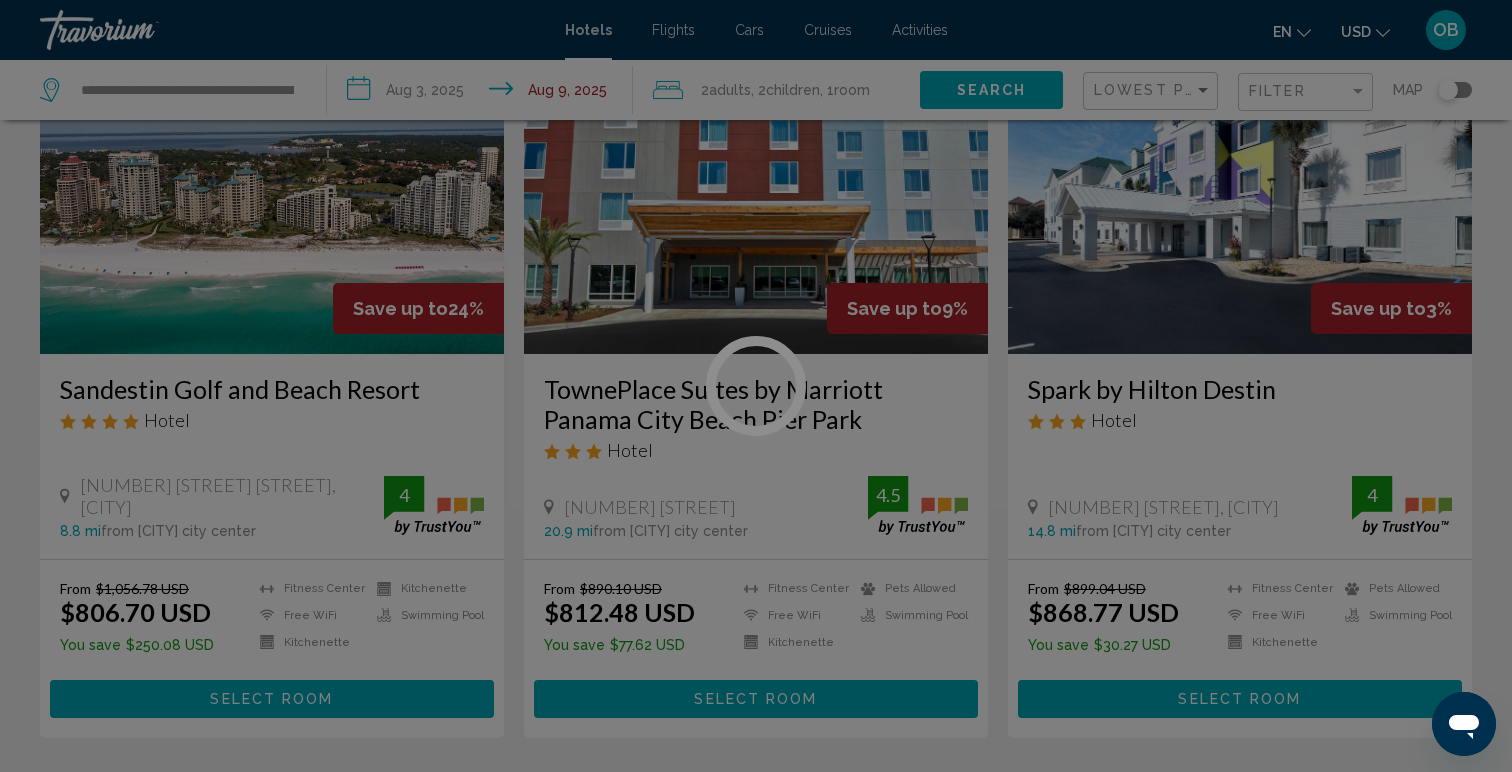 scroll, scrollTop: 0, scrollLeft: 0, axis: both 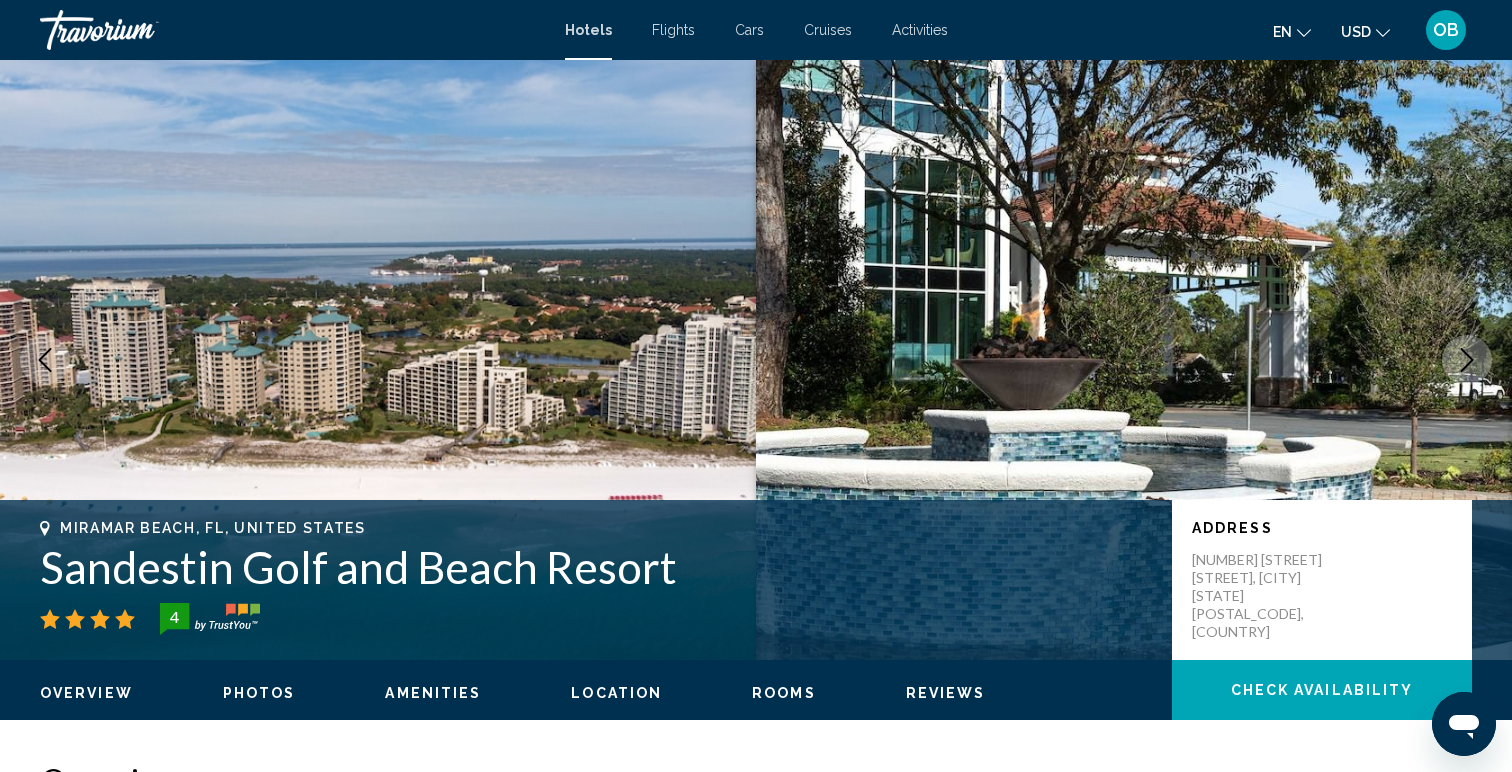 click 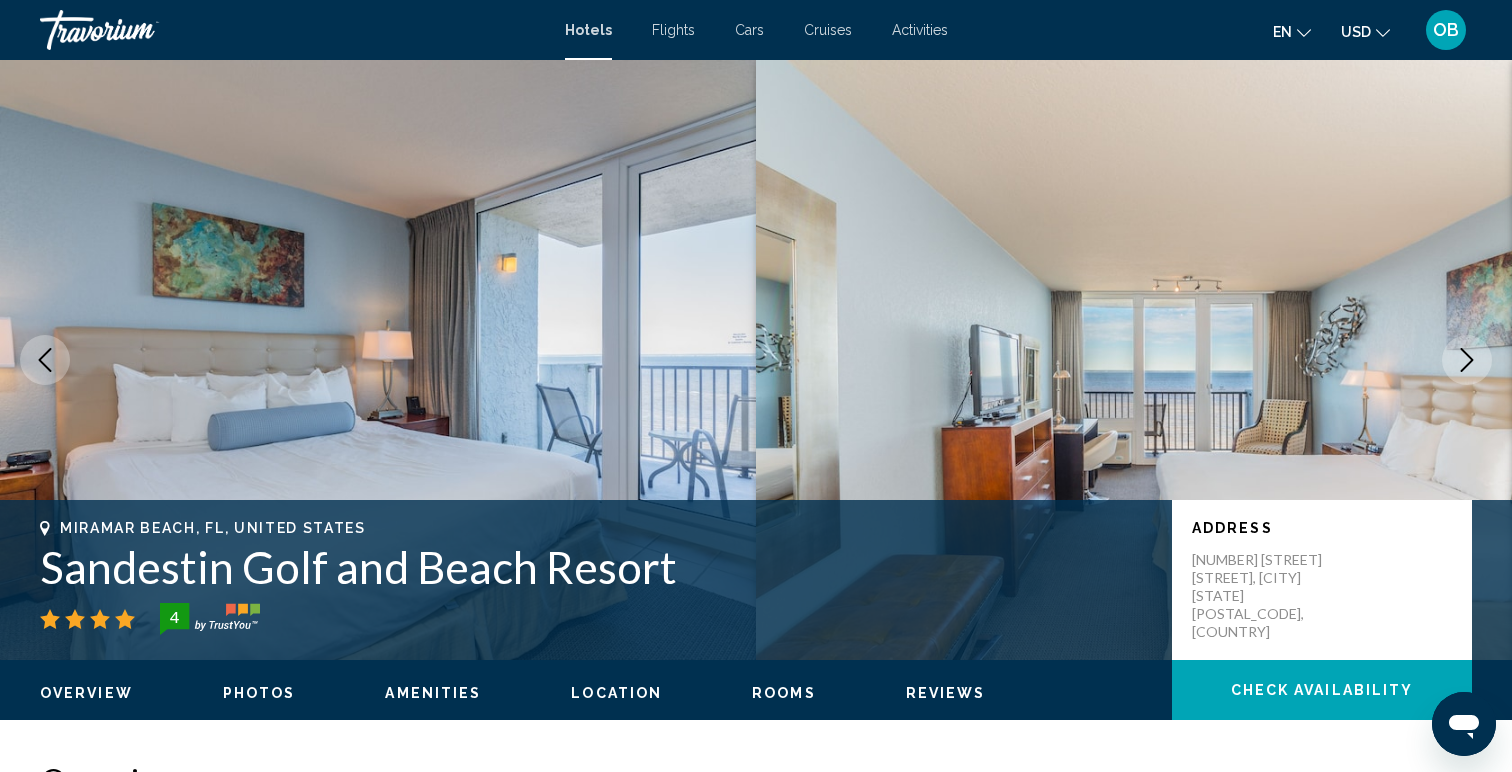 click 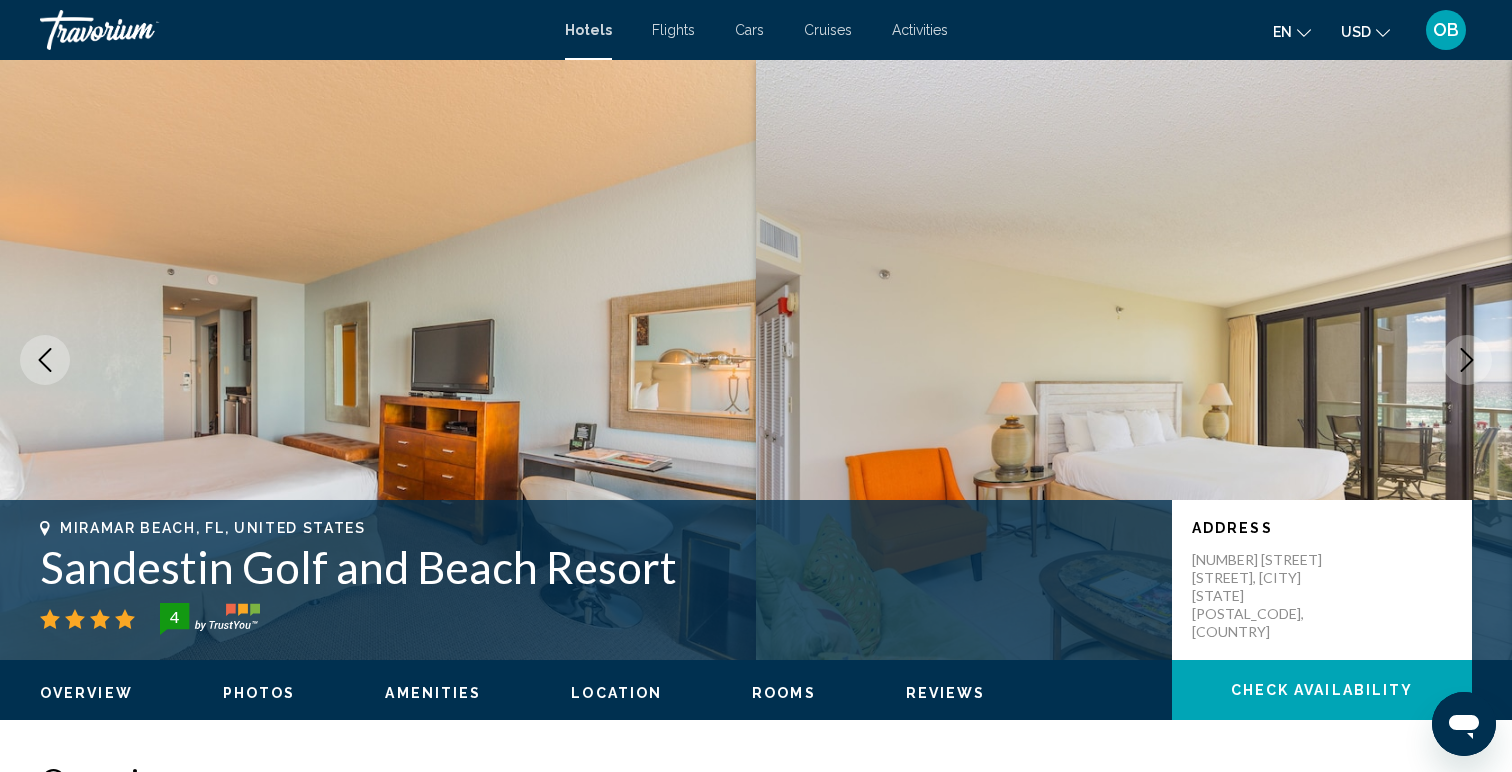 click 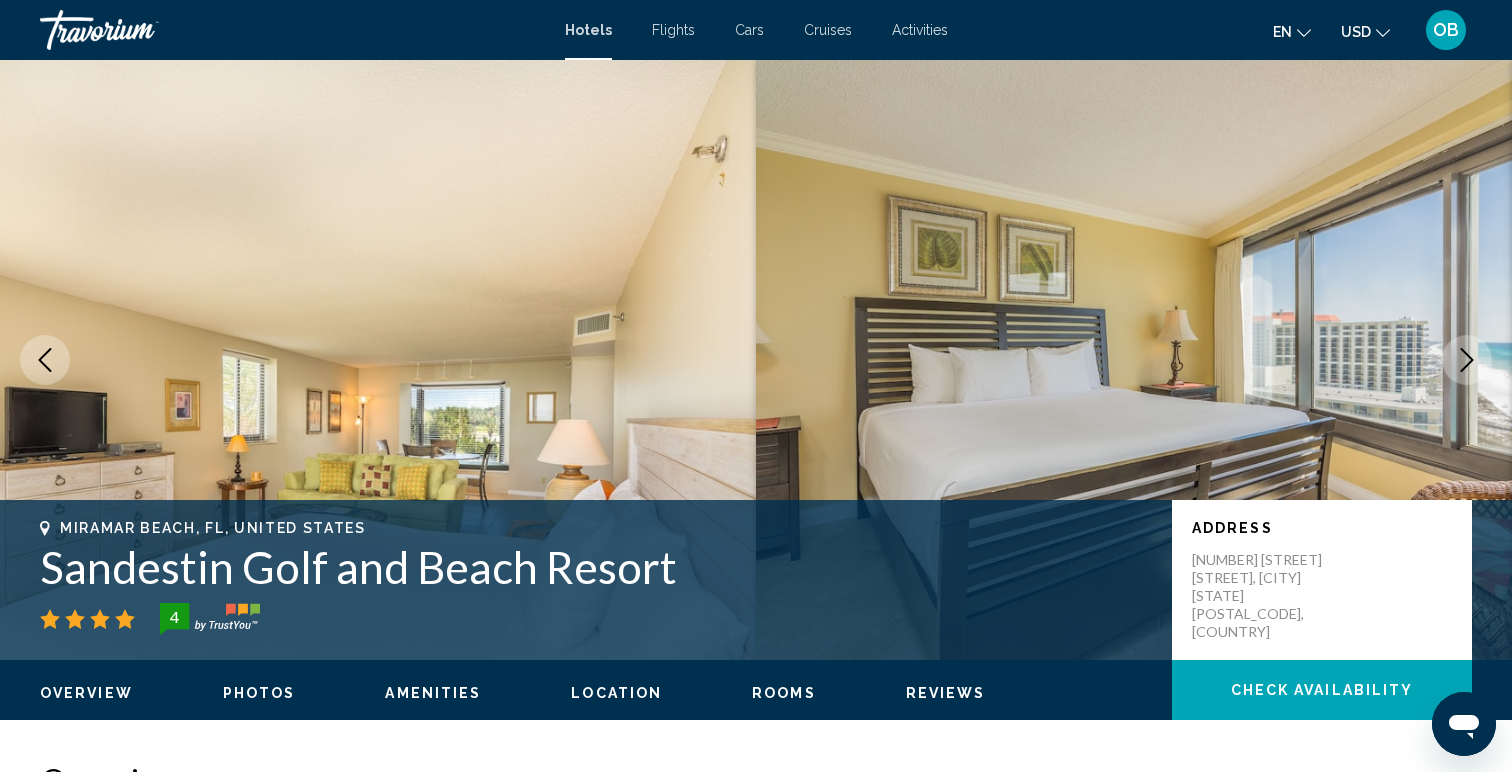 click 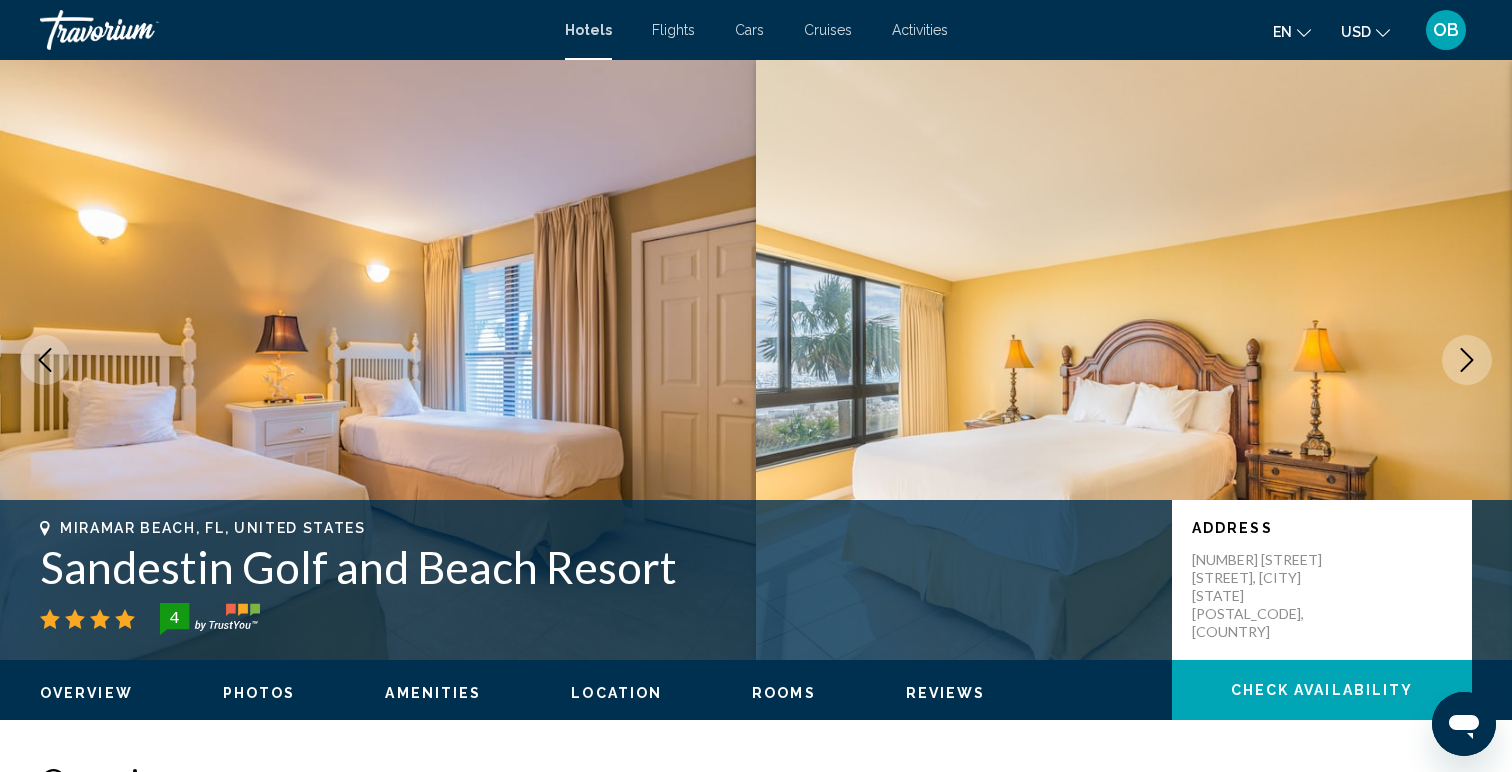 click 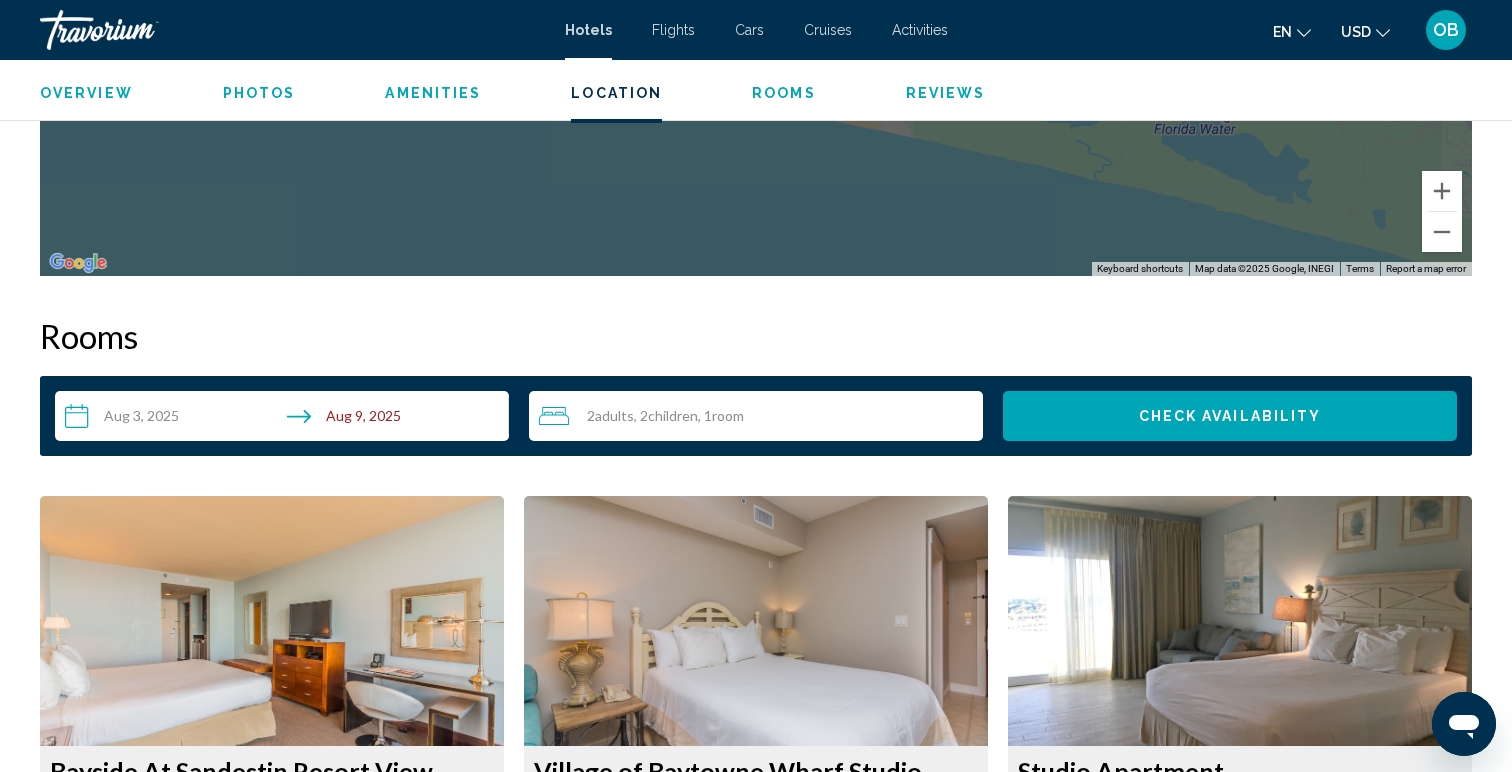scroll, scrollTop: 2326, scrollLeft: 0, axis: vertical 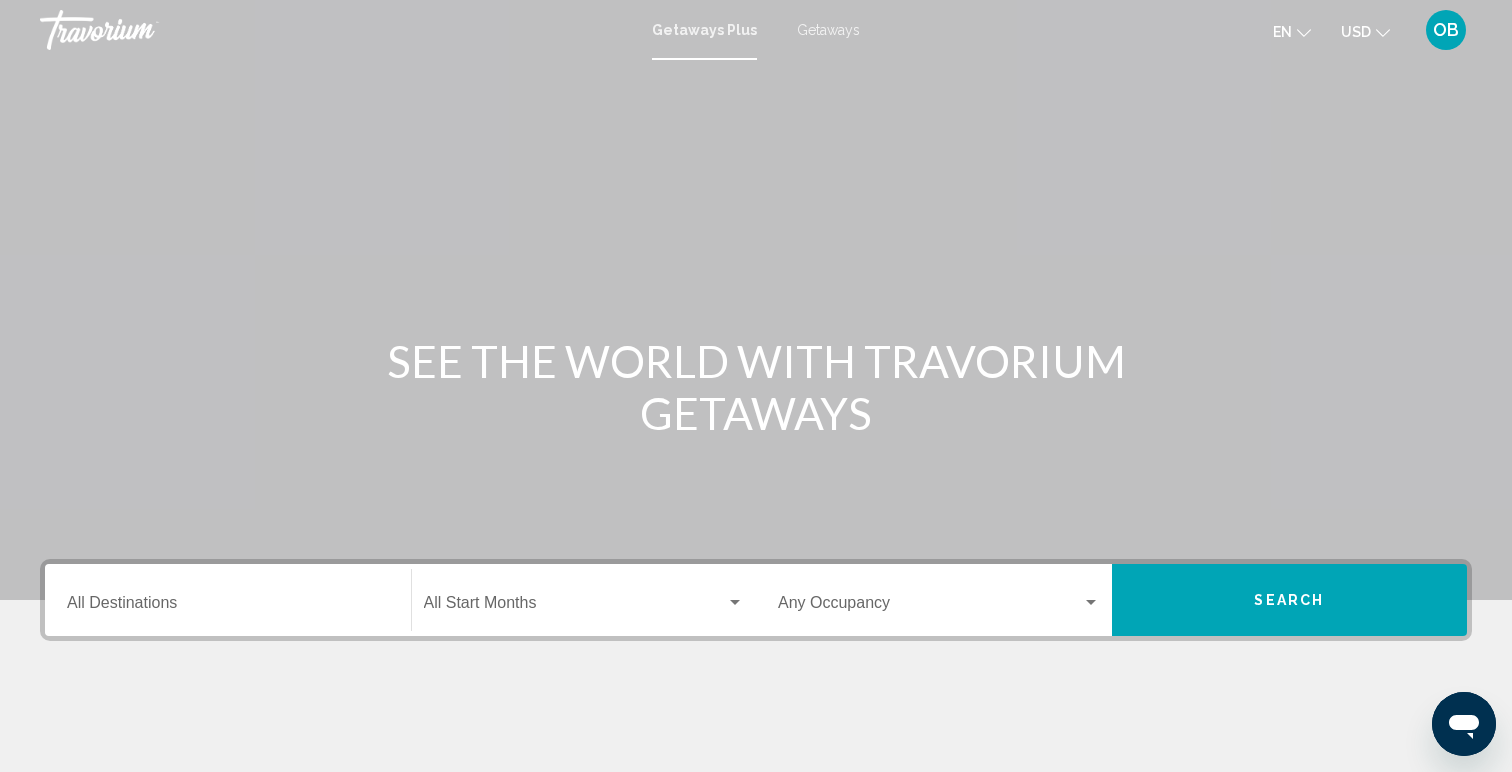 click on "Destination All Destinations" at bounding box center (228, 600) 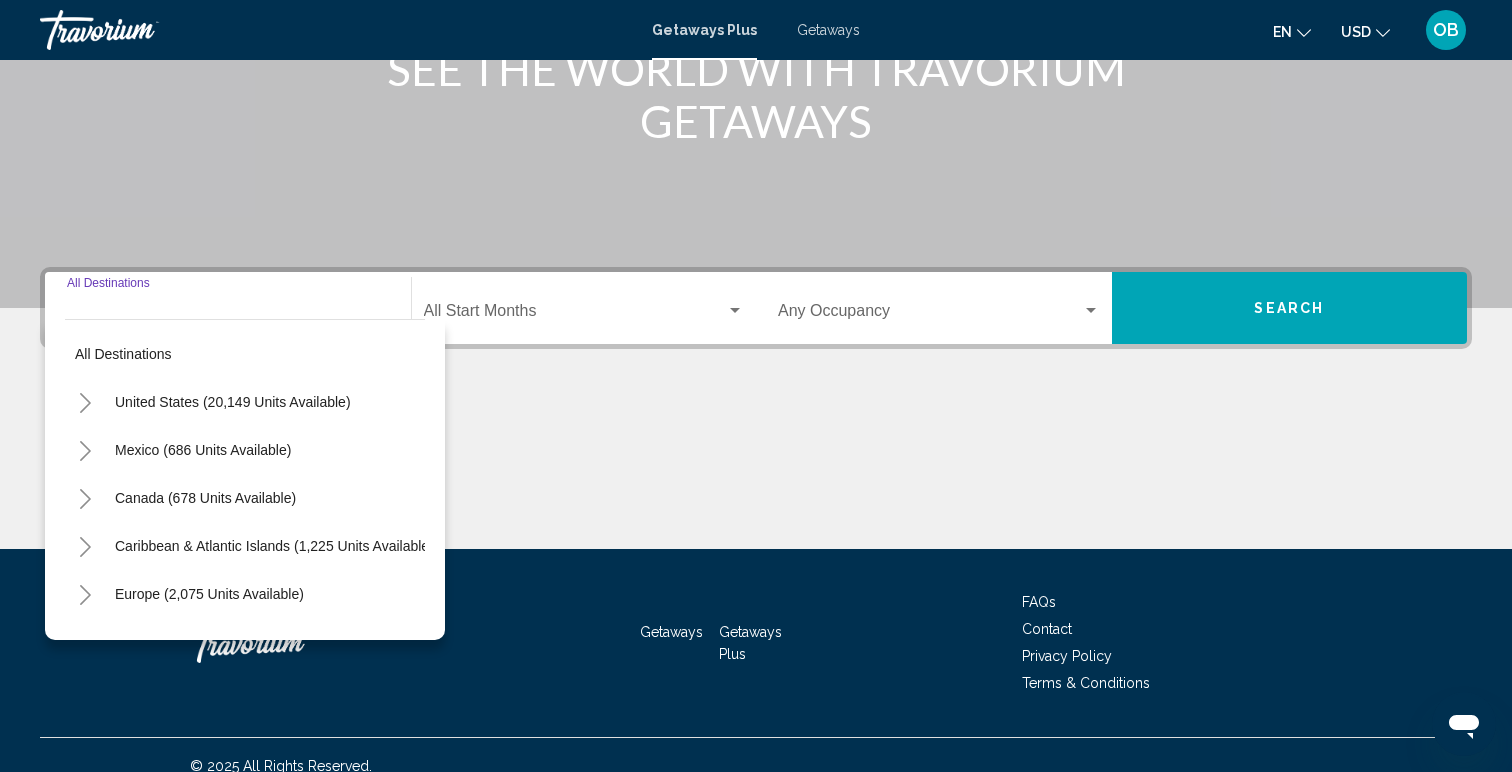 scroll, scrollTop: 314, scrollLeft: 0, axis: vertical 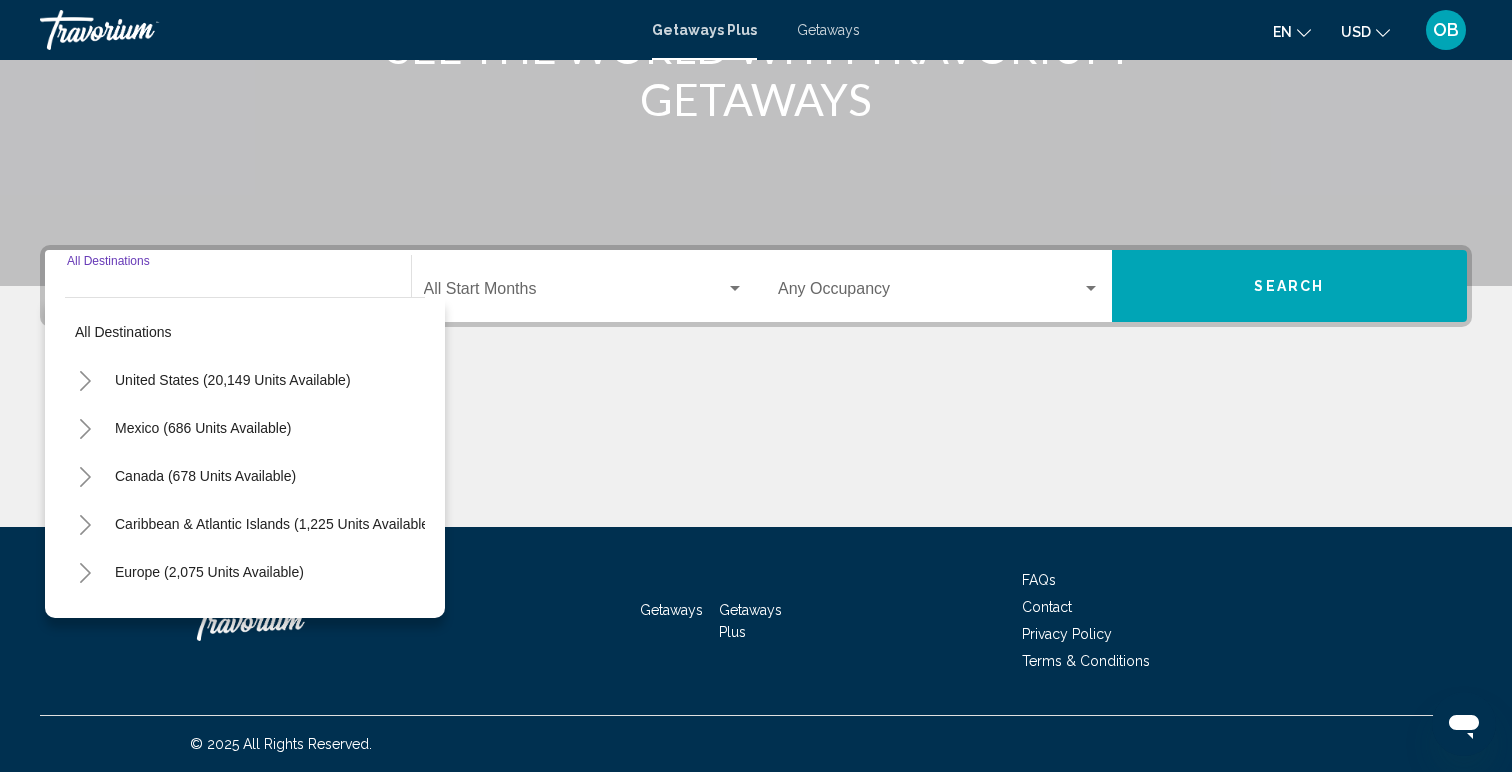 click 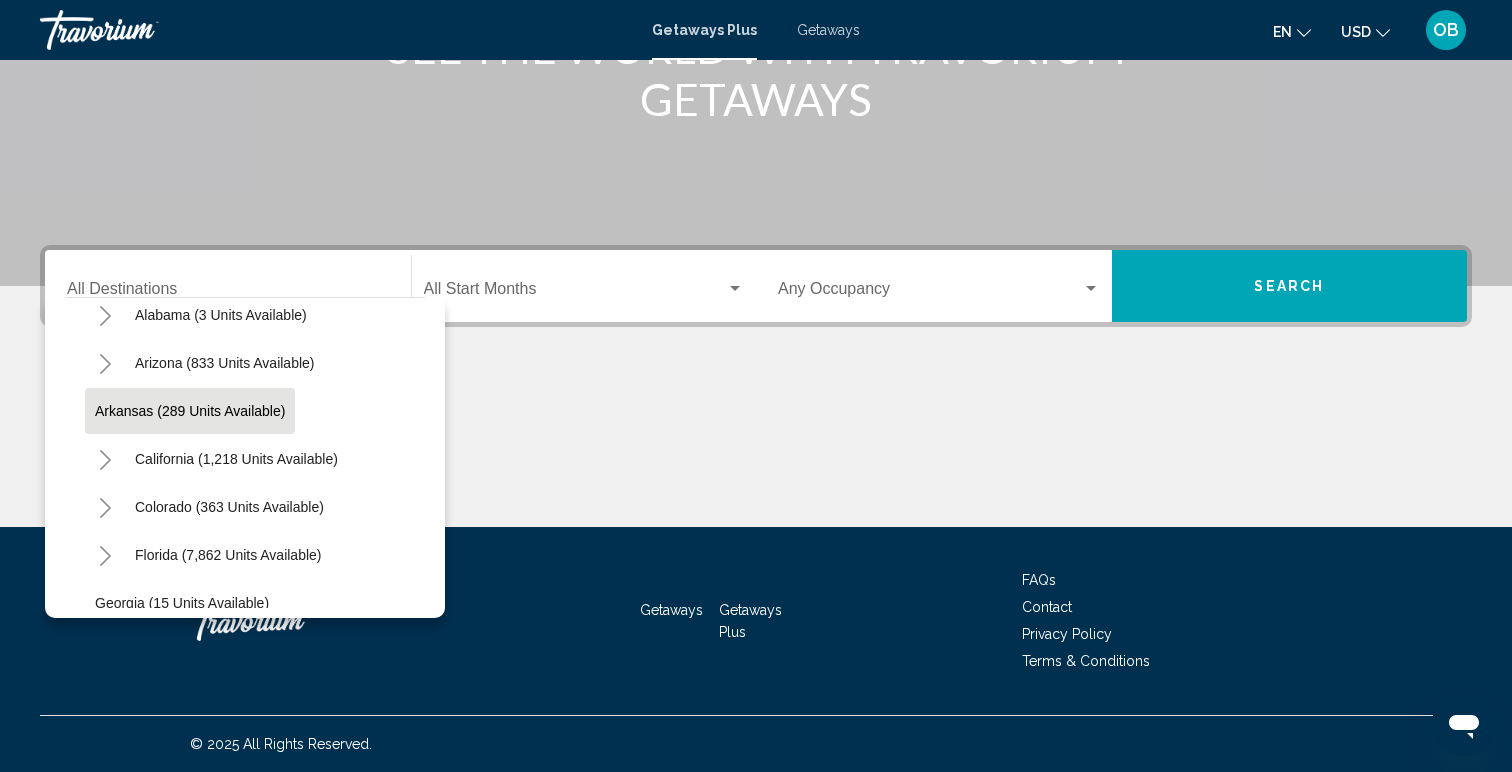 scroll, scrollTop: 125, scrollLeft: 0, axis: vertical 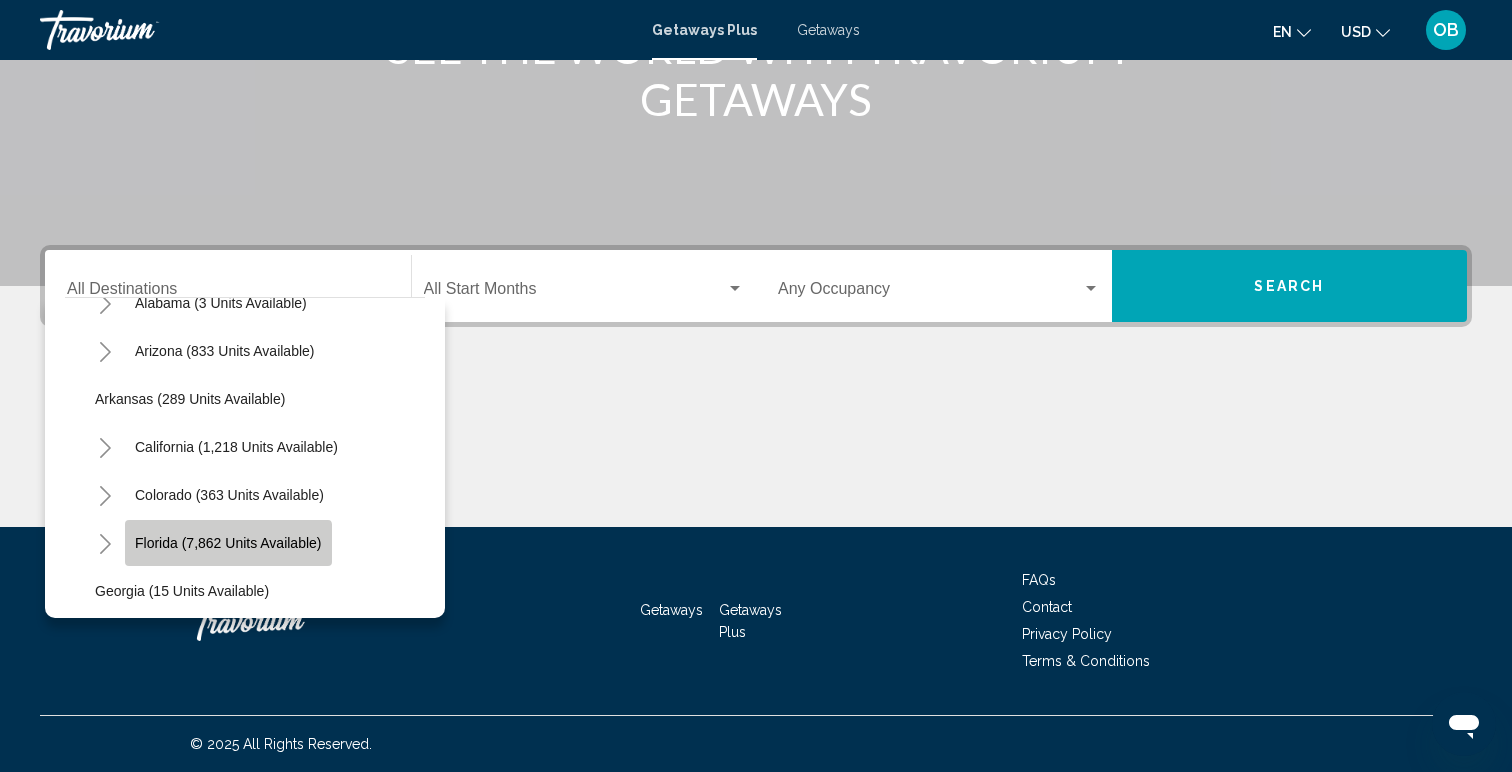 click on "Florida (7,862 units available)" 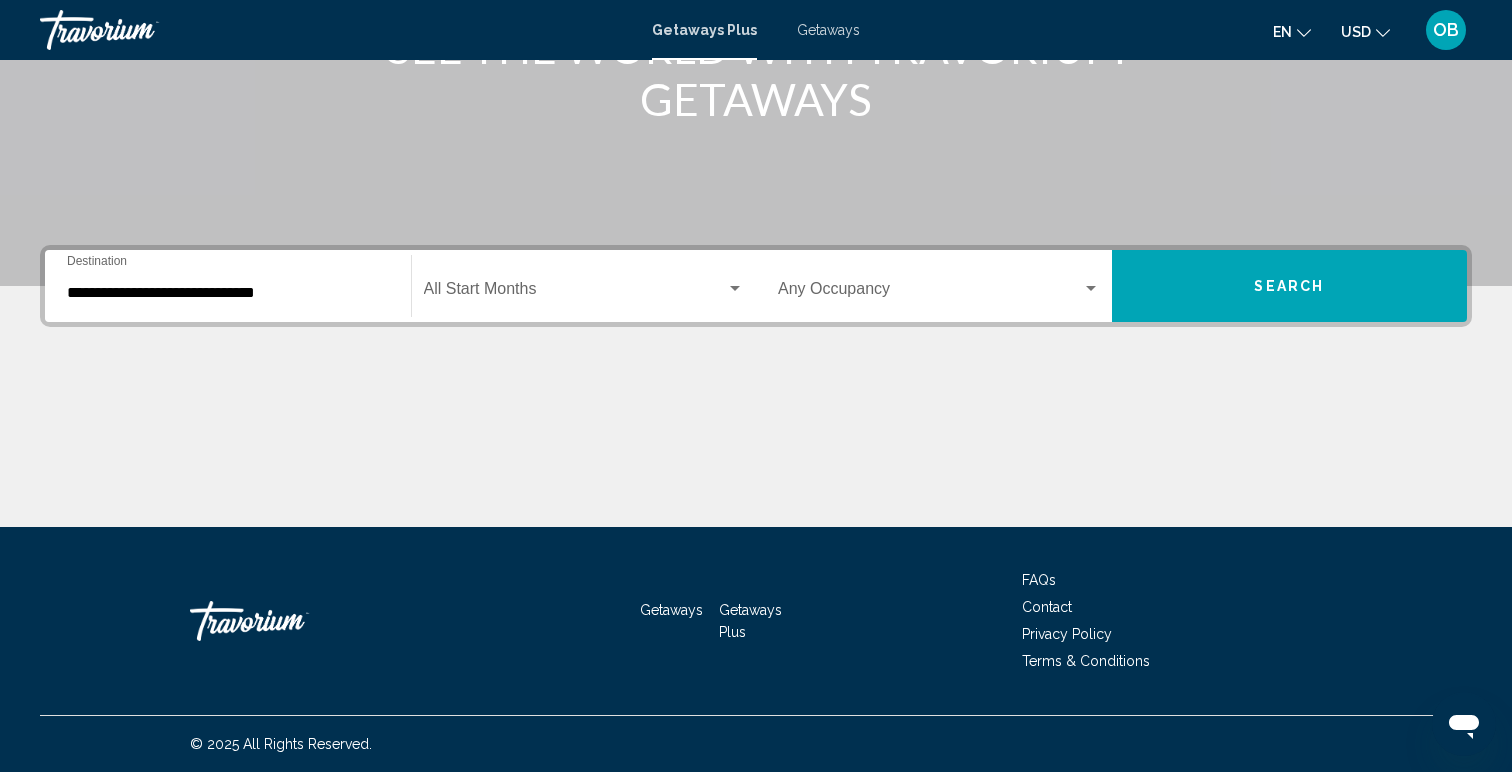 click on "Start Month All Start Months" 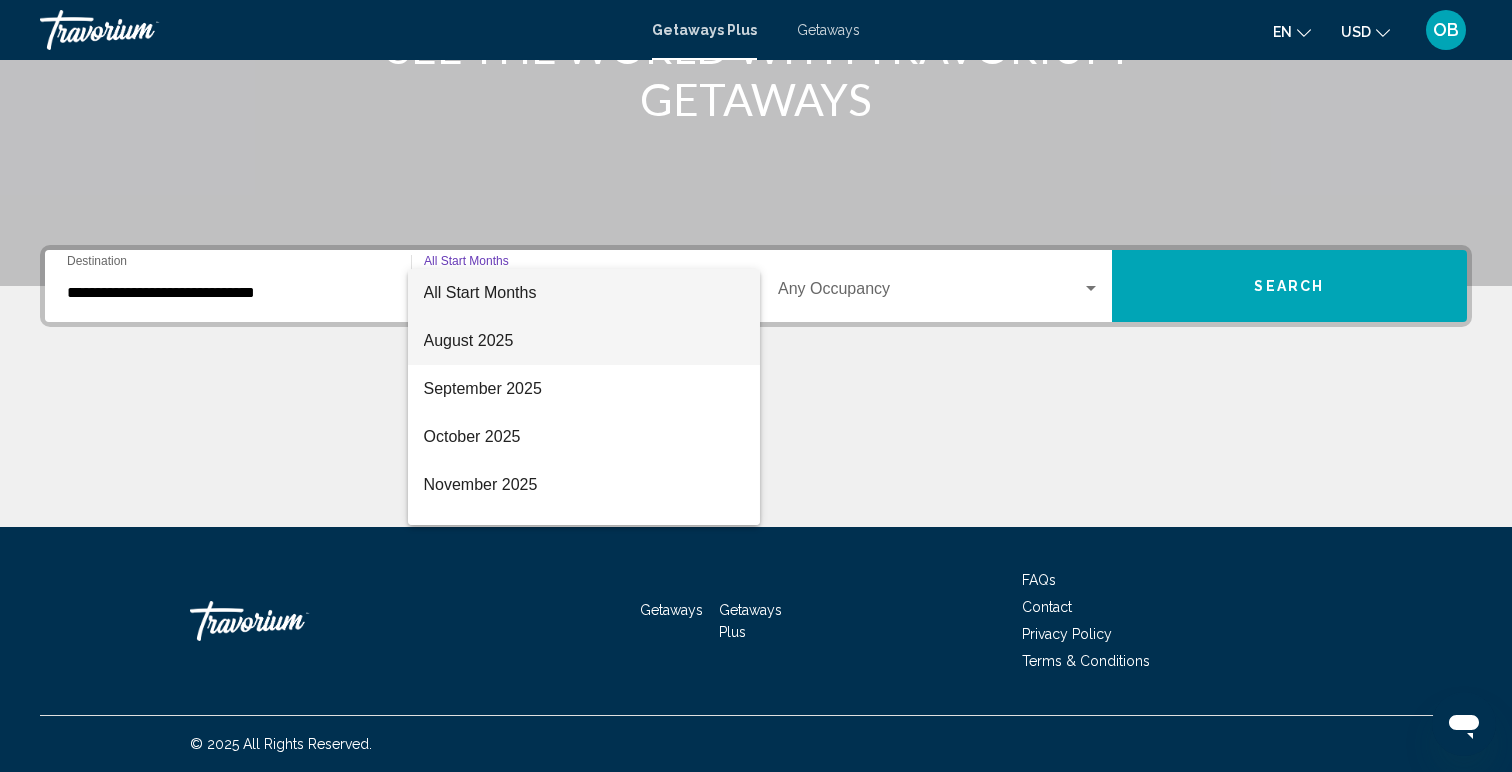 click on "August 2025" at bounding box center [584, 341] 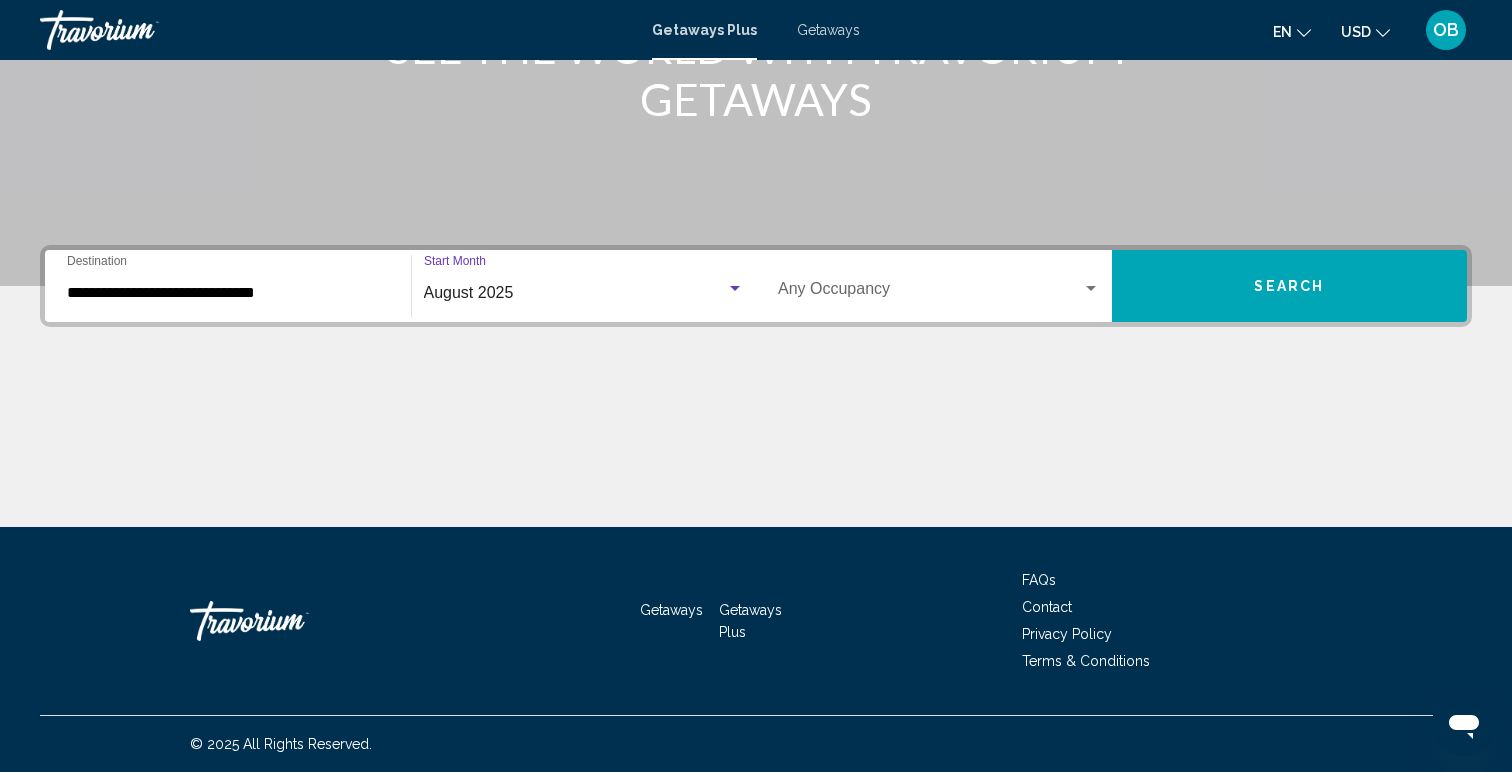 click on "Occupancy Any Occupancy" at bounding box center (939, 286) 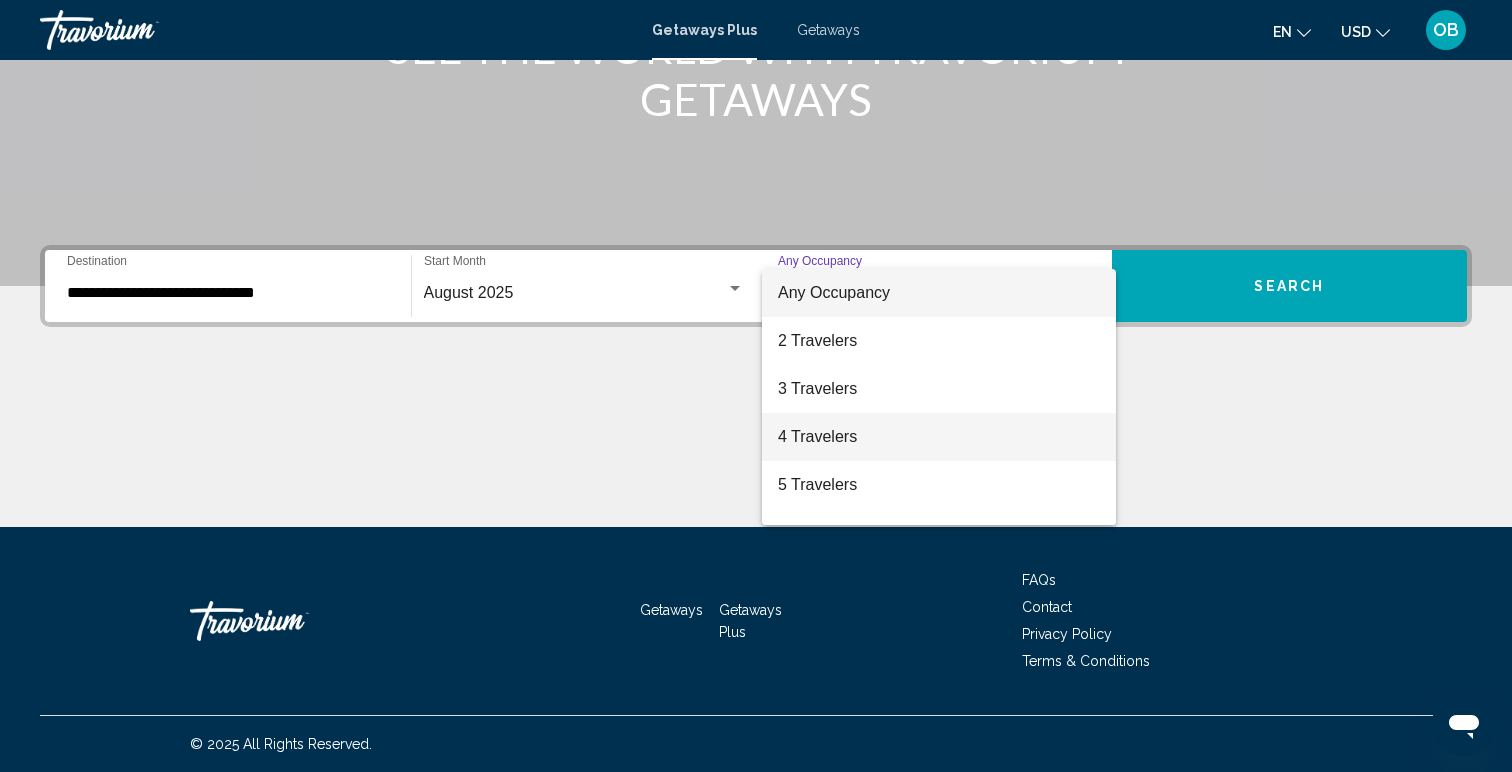 click on "4 Travelers" at bounding box center [939, 437] 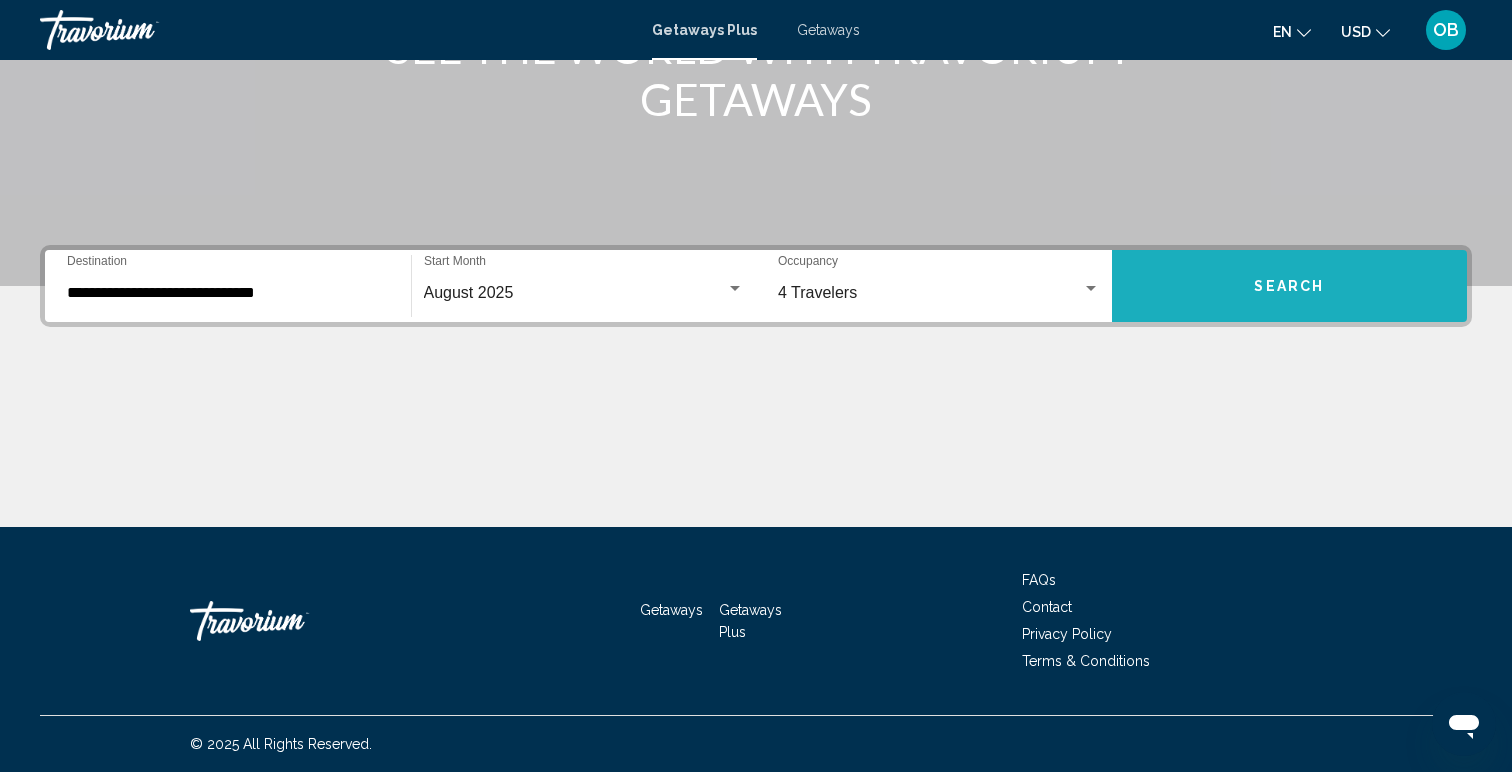 click on "Search" at bounding box center [1290, 286] 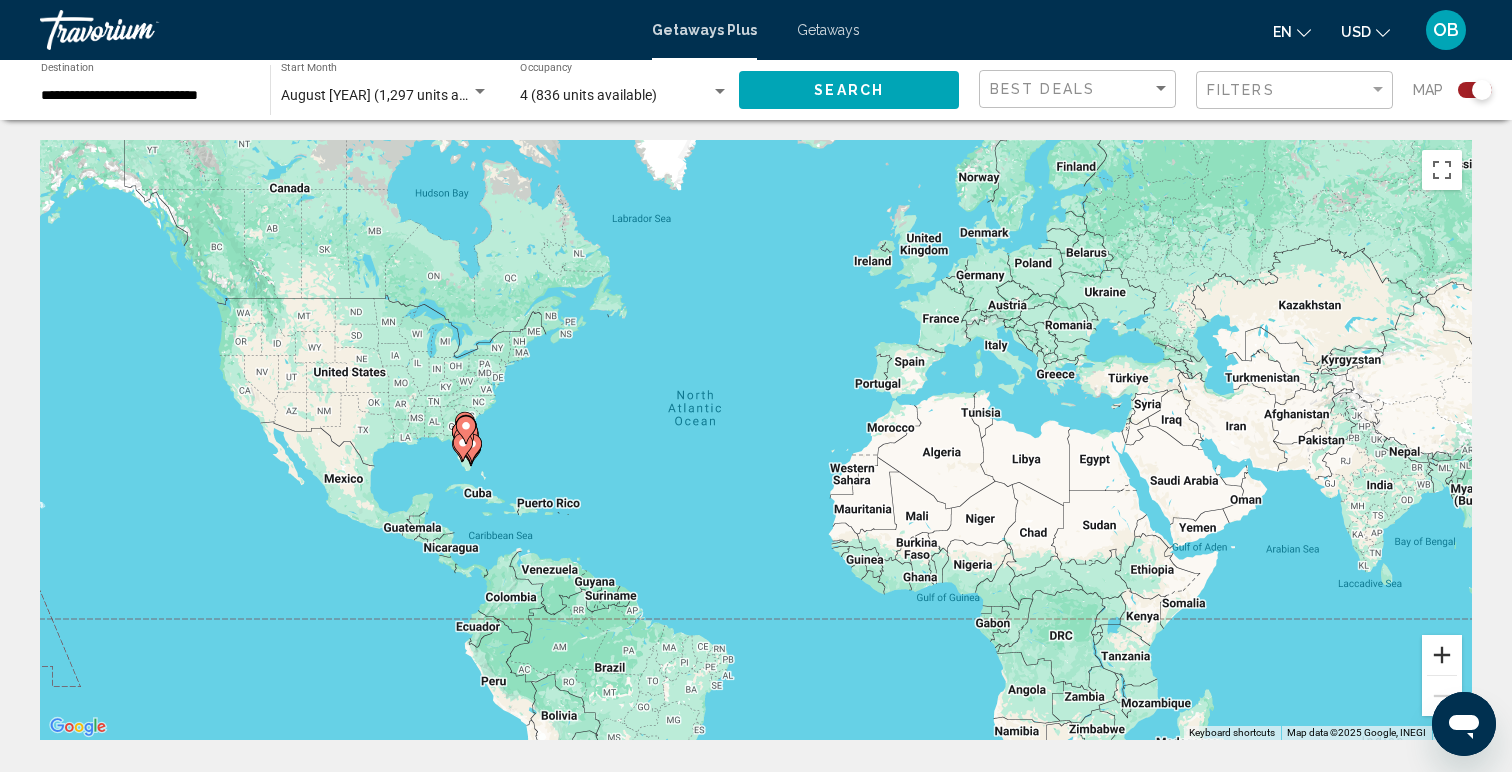 click at bounding box center [1442, 655] 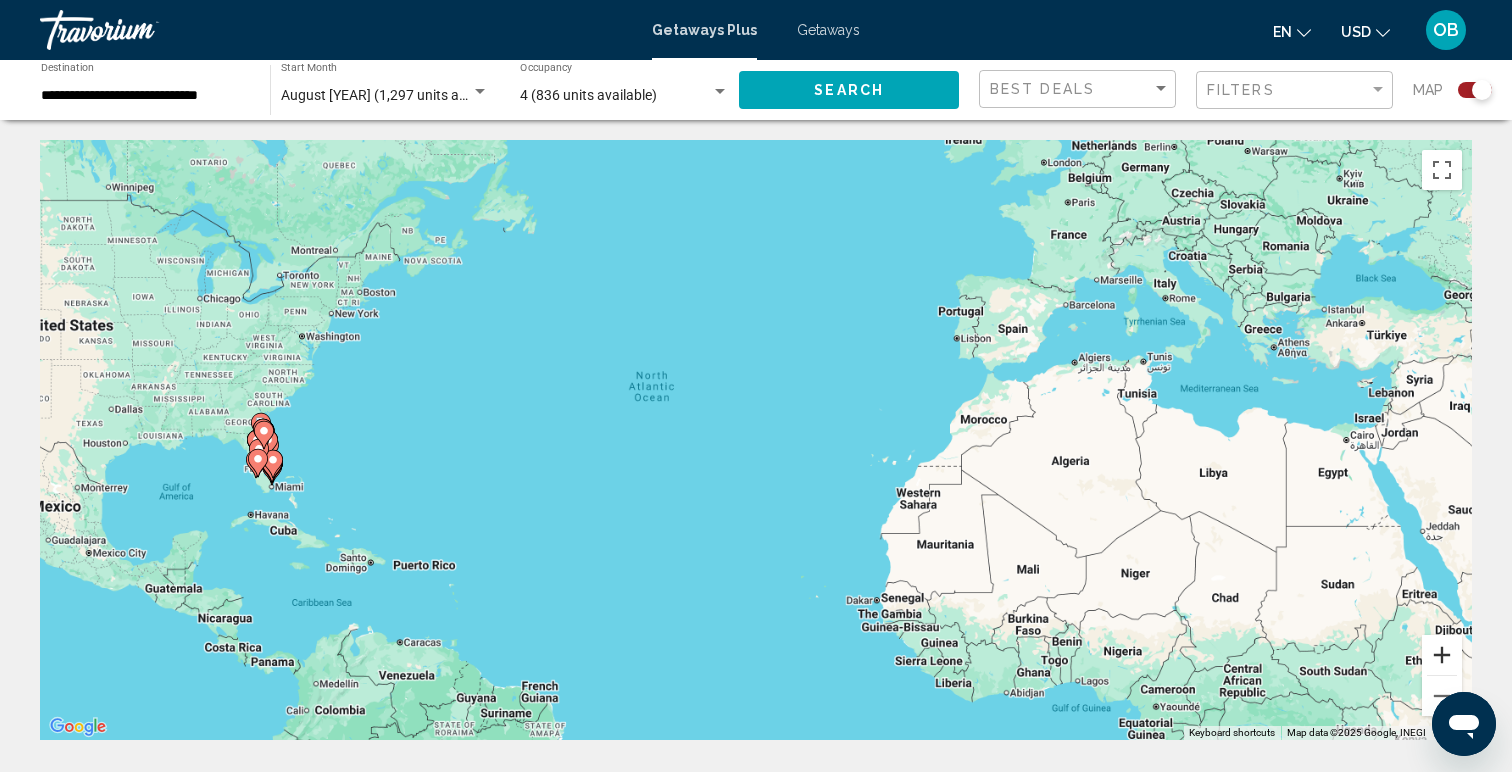 click at bounding box center [1442, 655] 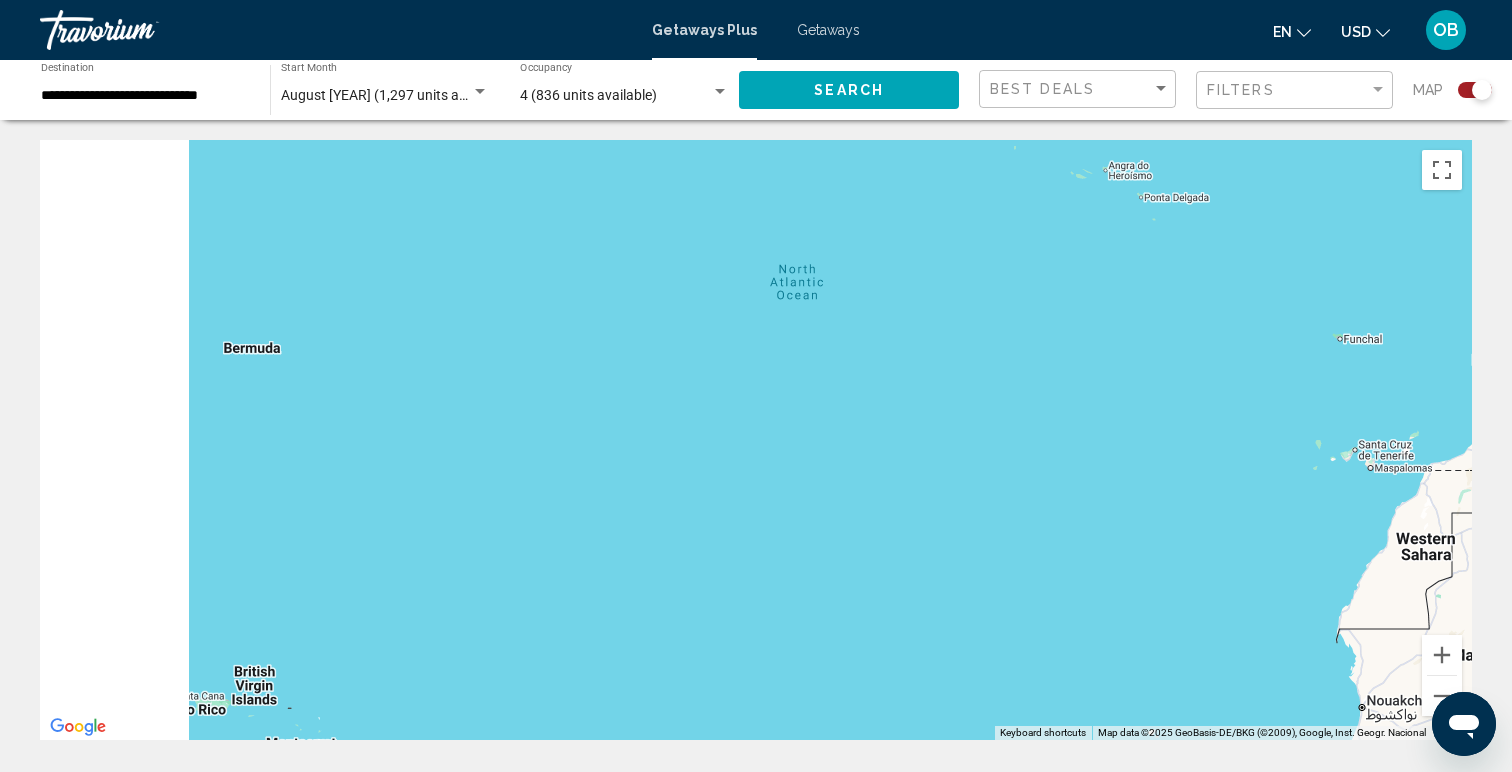drag, startPoint x: 847, startPoint y: 512, endPoint x: 1351, endPoint y: 454, distance: 507.32632 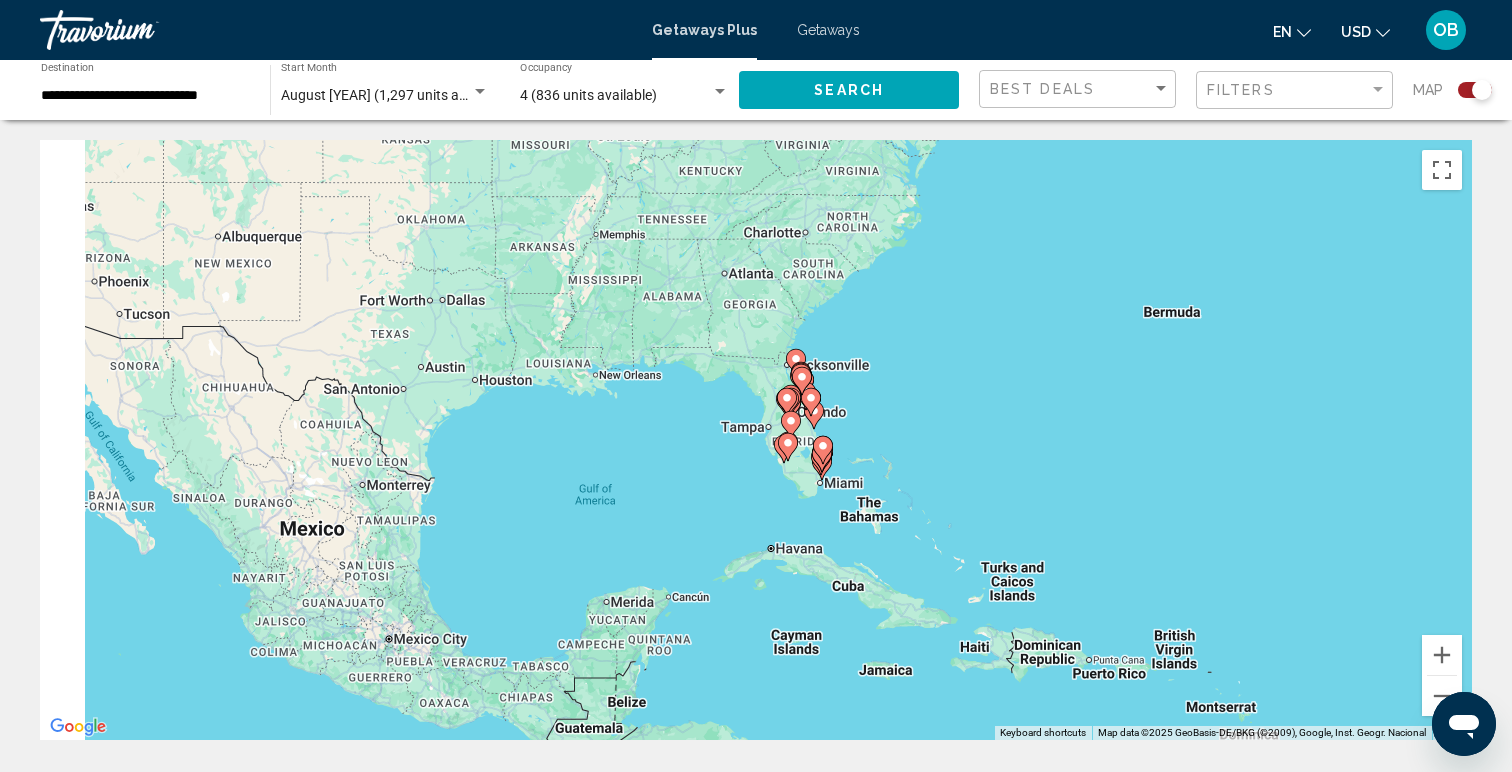 drag, startPoint x: 1041, startPoint y: 489, endPoint x: 1417, endPoint y: 487, distance: 376.0053 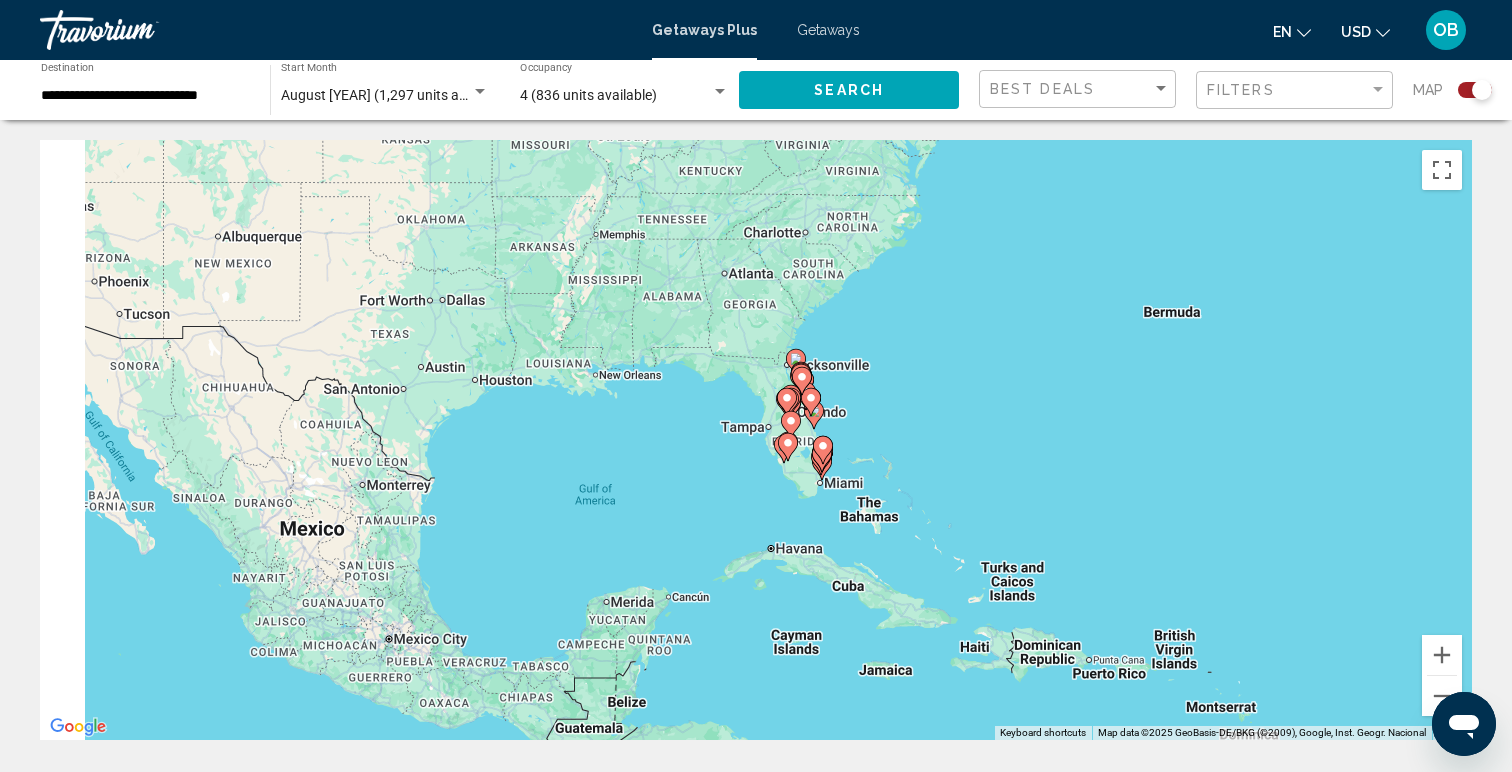 click on "To activate drag with keyboard, press Alt + Enter. Once in keyboard drag state, use the arrow keys to move the marker. To complete the drag, press the Enter key. To cancel, press Escape." at bounding box center (756, 440) 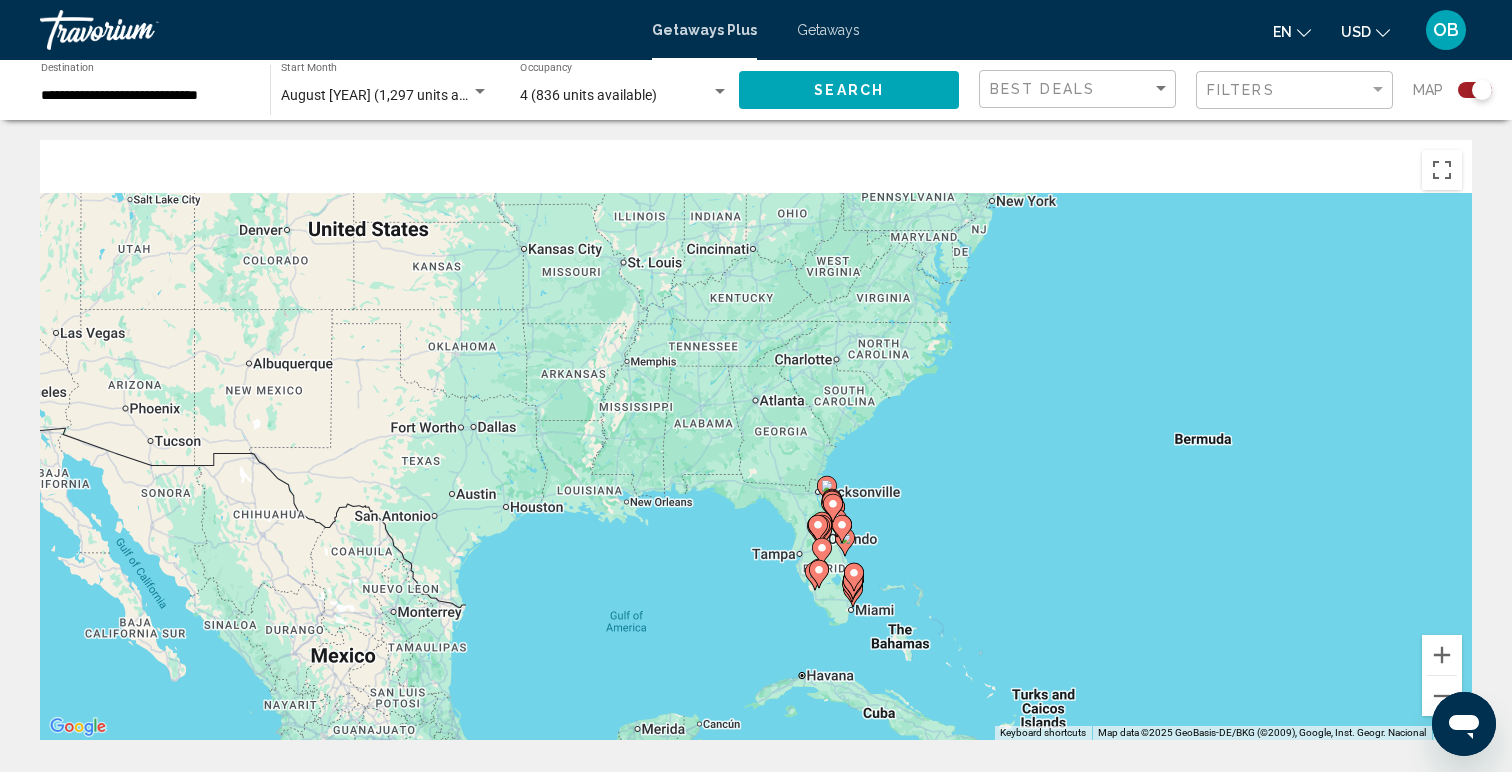 drag, startPoint x: 716, startPoint y: 398, endPoint x: 716, endPoint y: 532, distance: 134 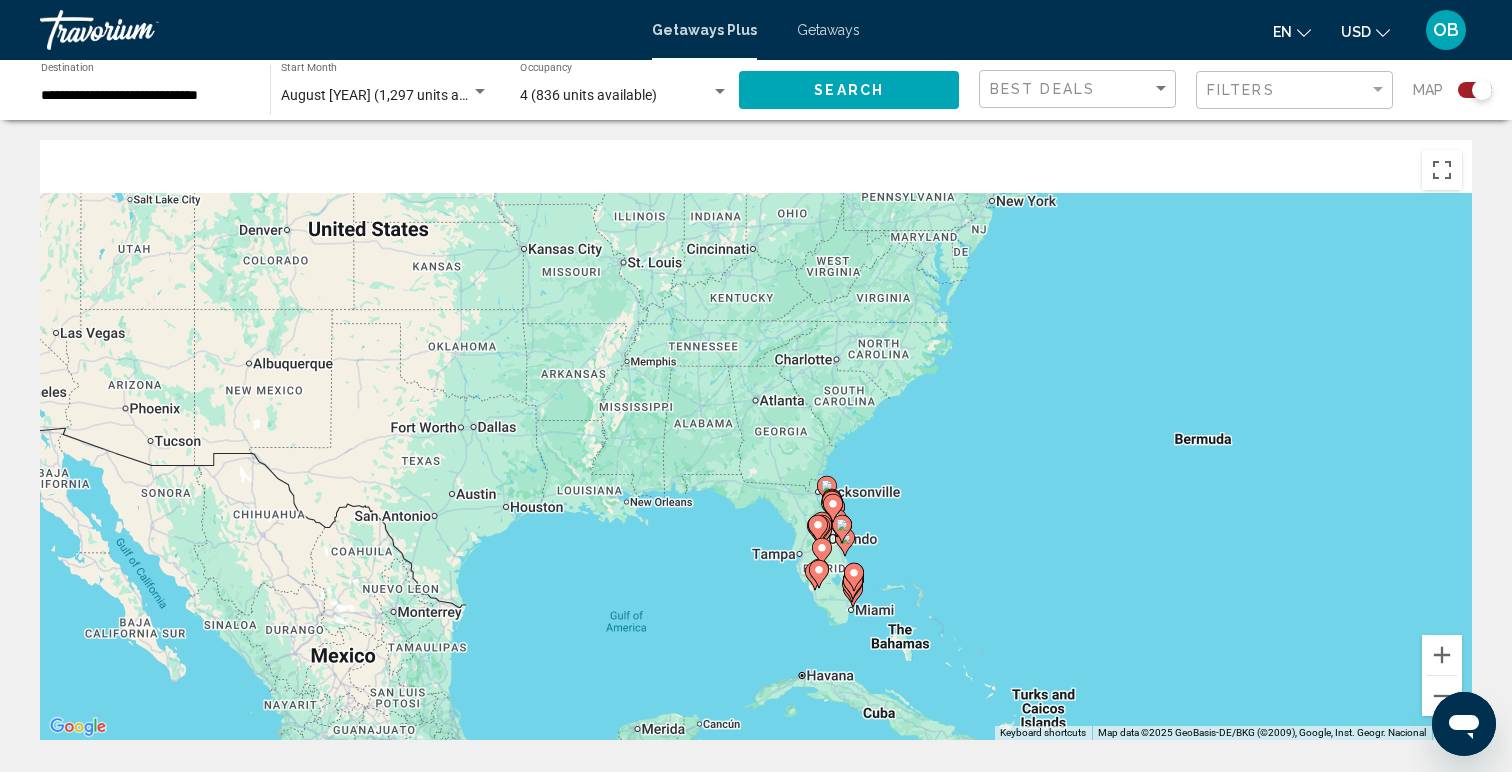 click on "To activate drag with keyboard, press Alt + Enter. Once in keyboard drag state, use the arrow keys to move the marker. To complete the drag, press the Enter key. To cancel, press Escape." at bounding box center (756, 440) 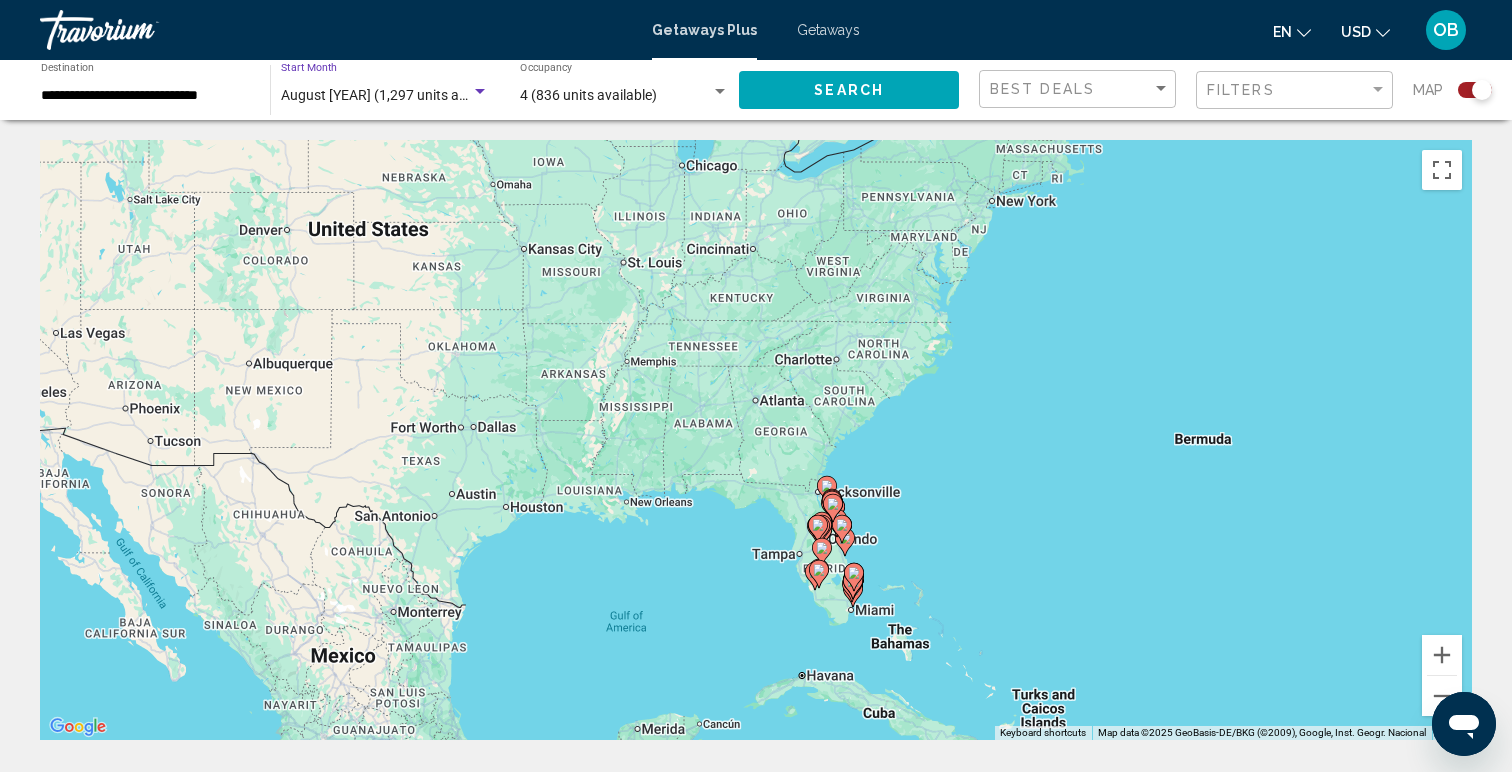 click on "August [YEAR] (1,297 units available)" at bounding box center (396, 95) 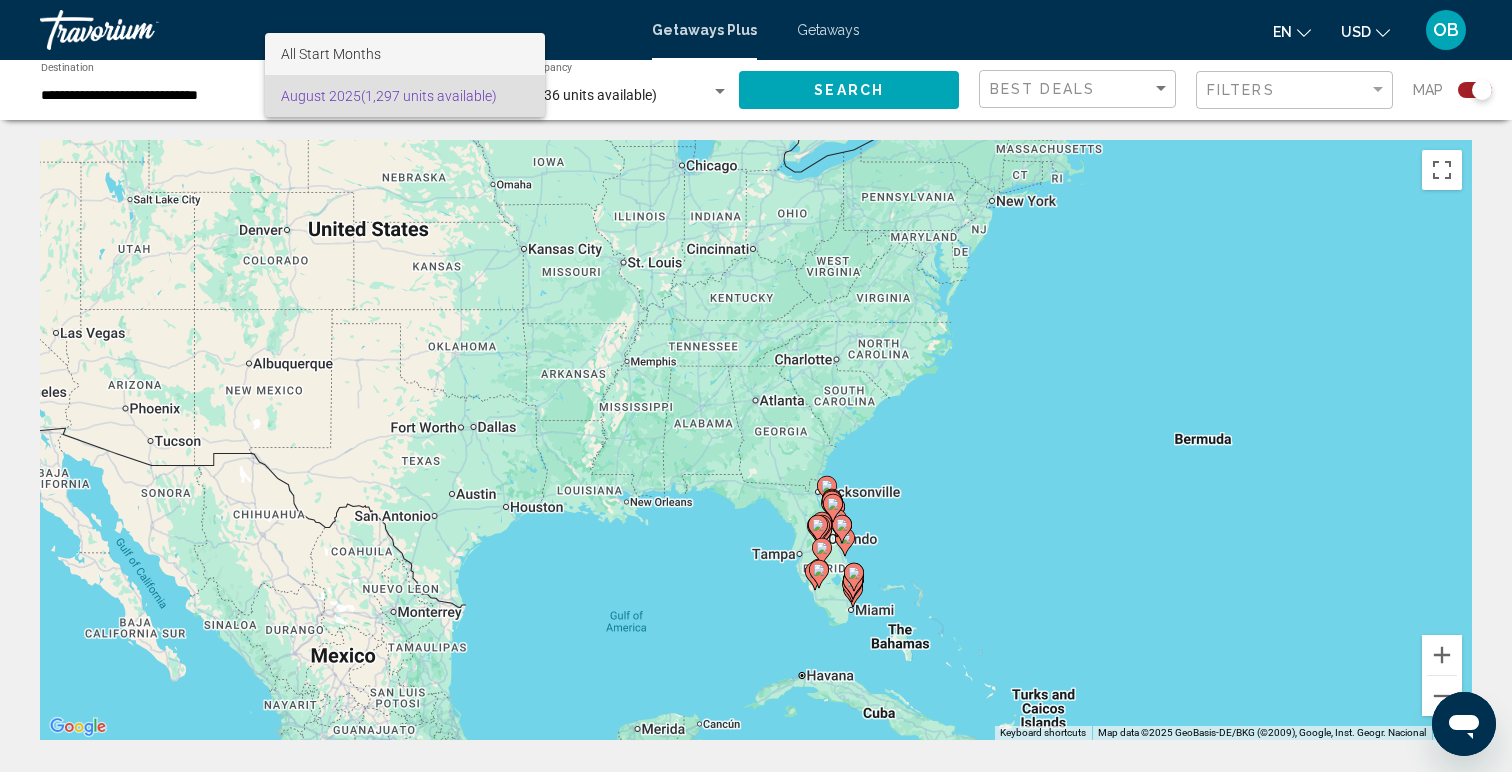 click on "All Start Months" at bounding box center [405, 54] 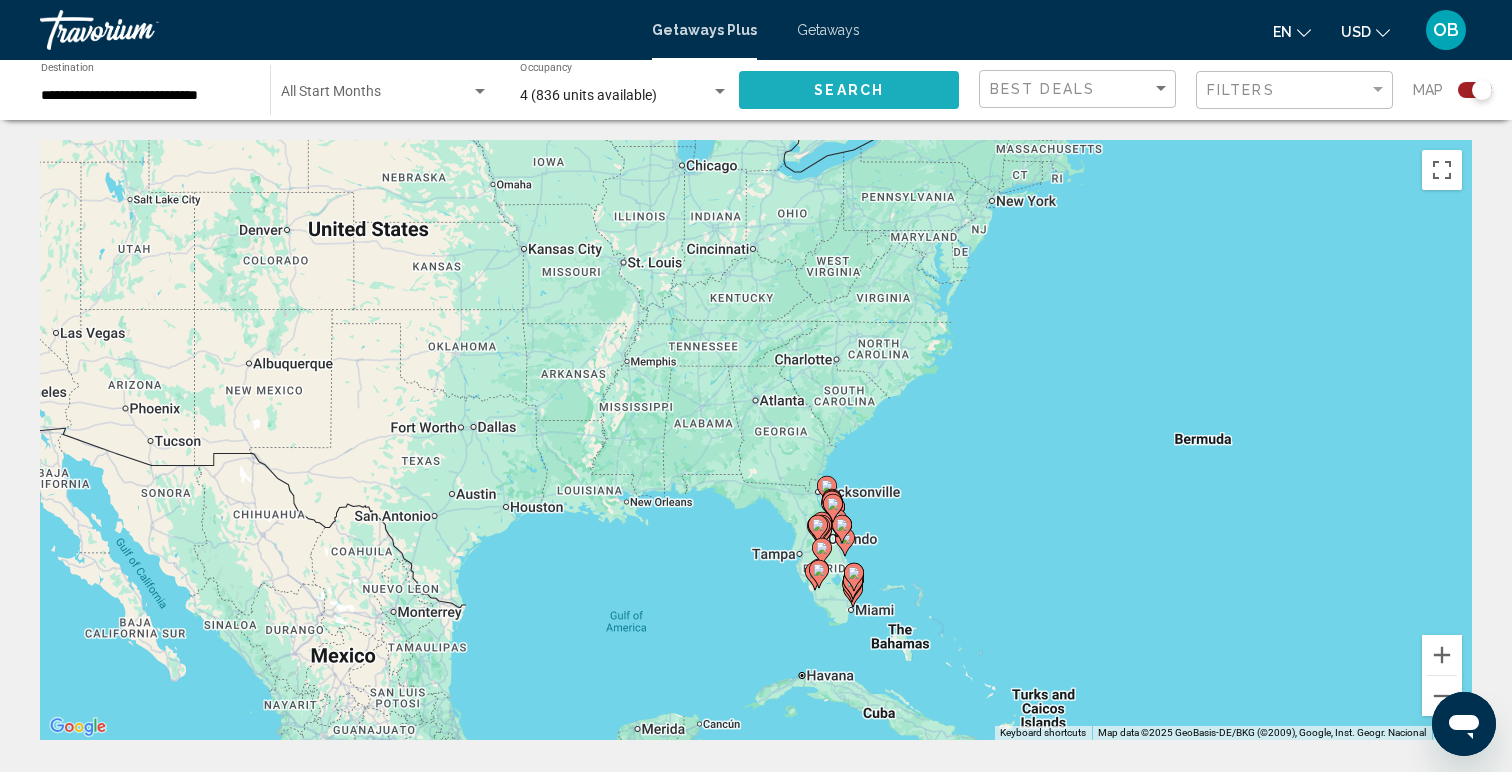 click on "Search" 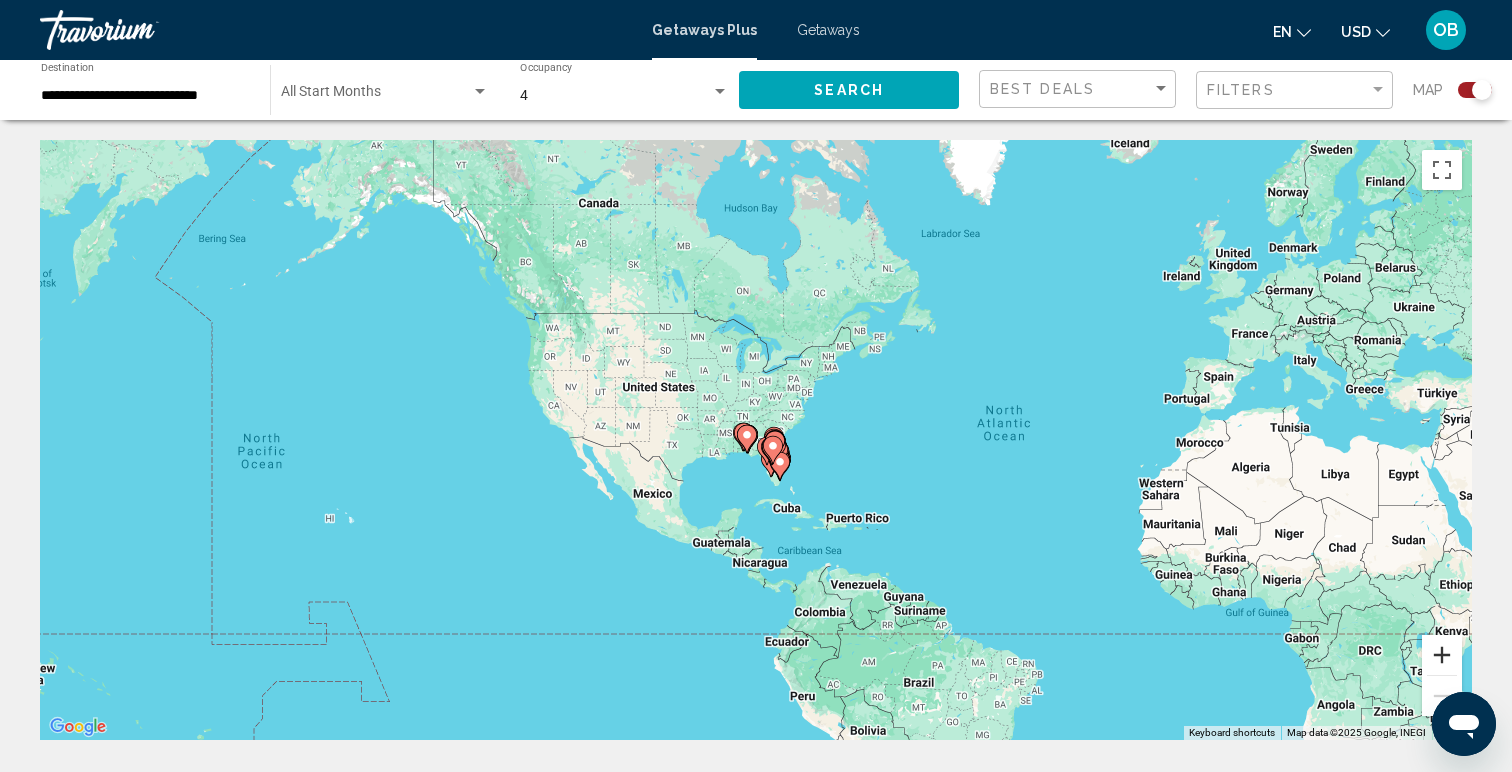 click at bounding box center [1442, 655] 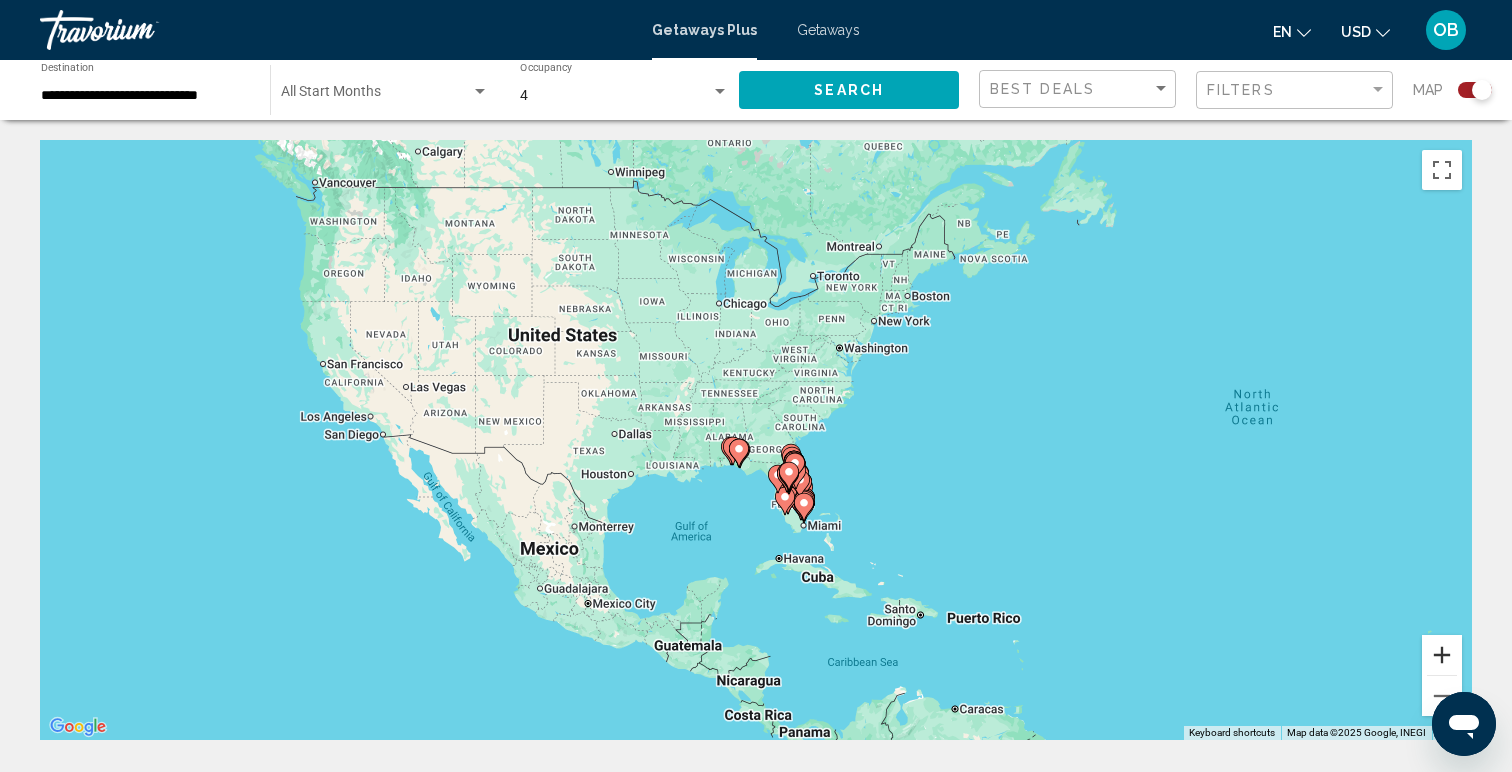 click at bounding box center [1442, 655] 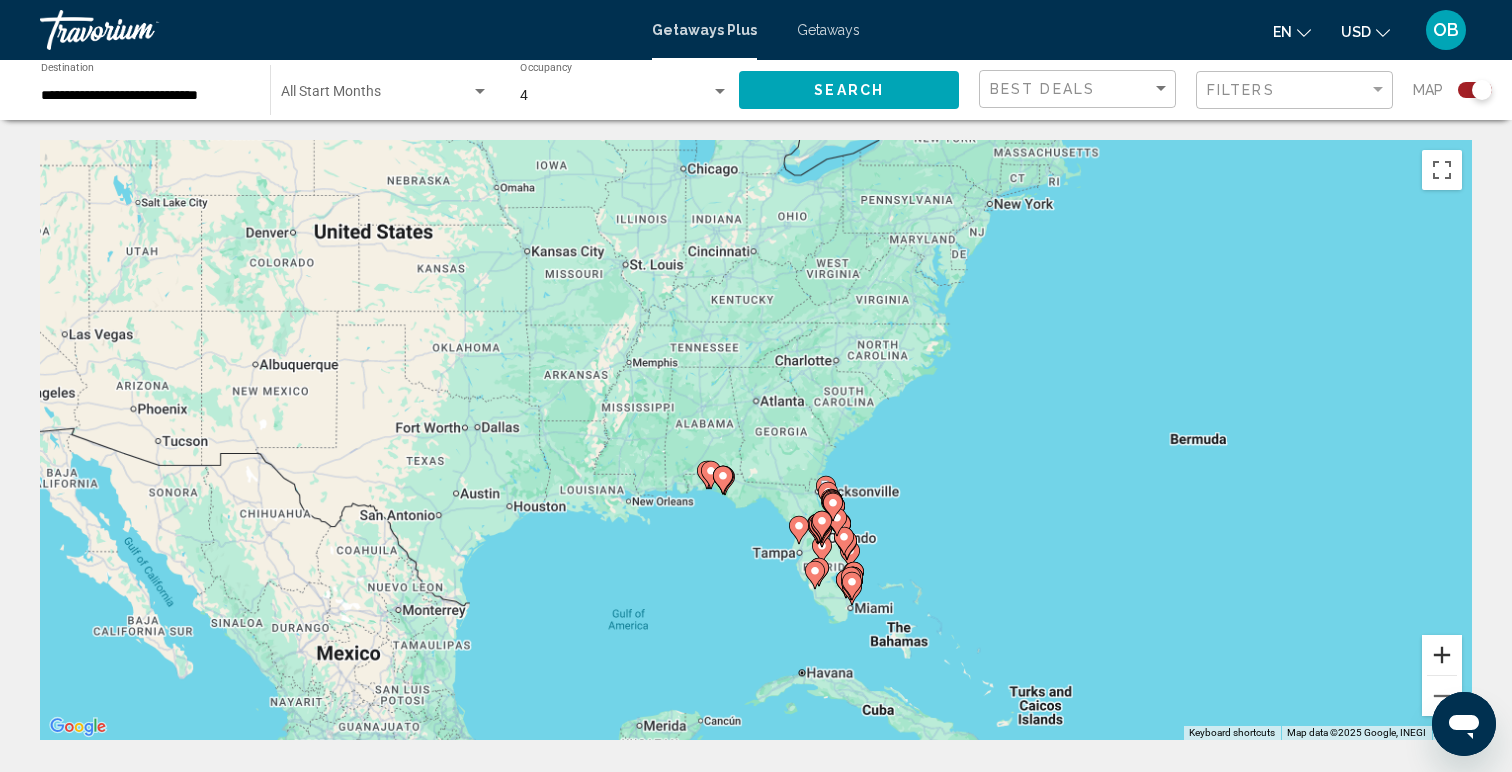 click at bounding box center (1442, 655) 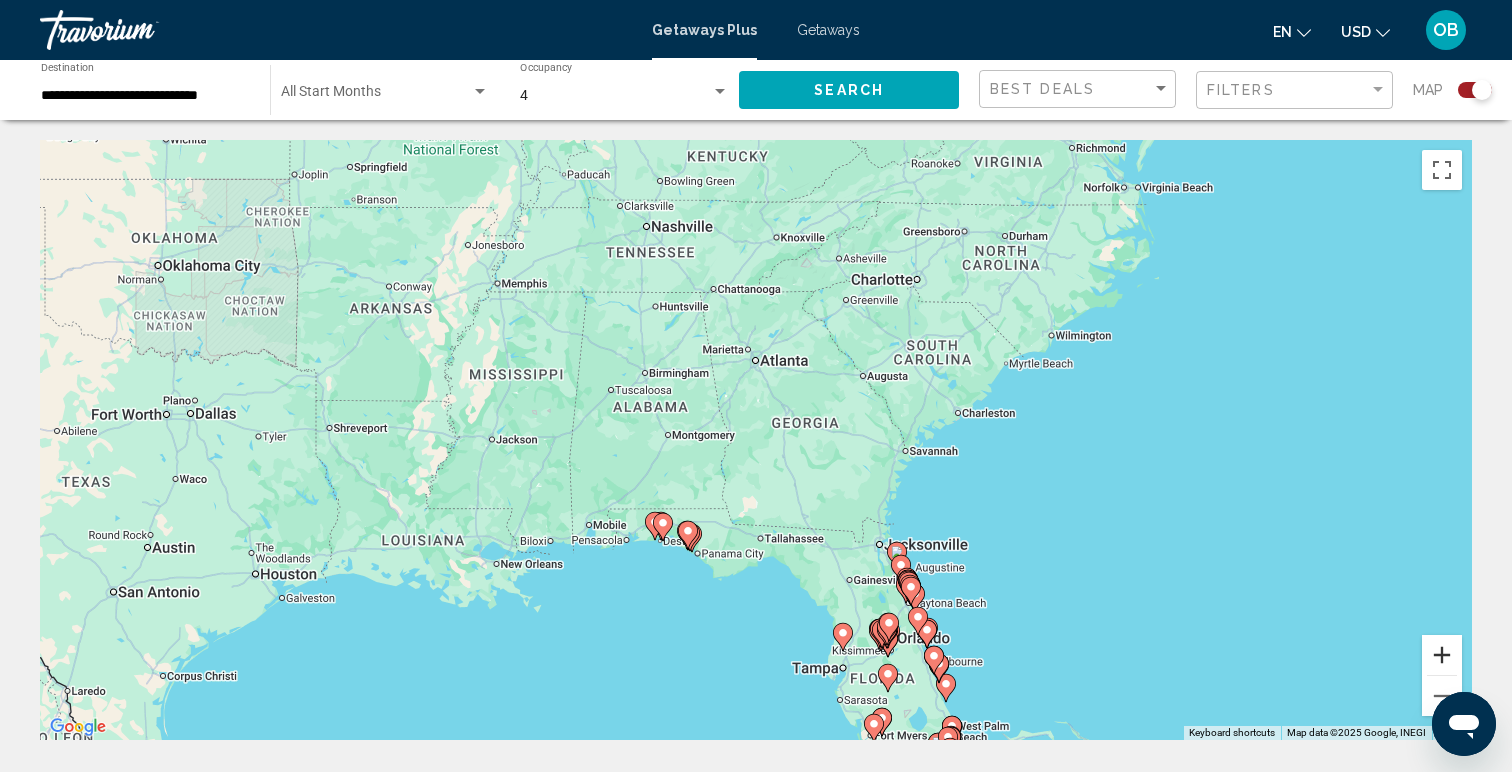 click at bounding box center [1442, 655] 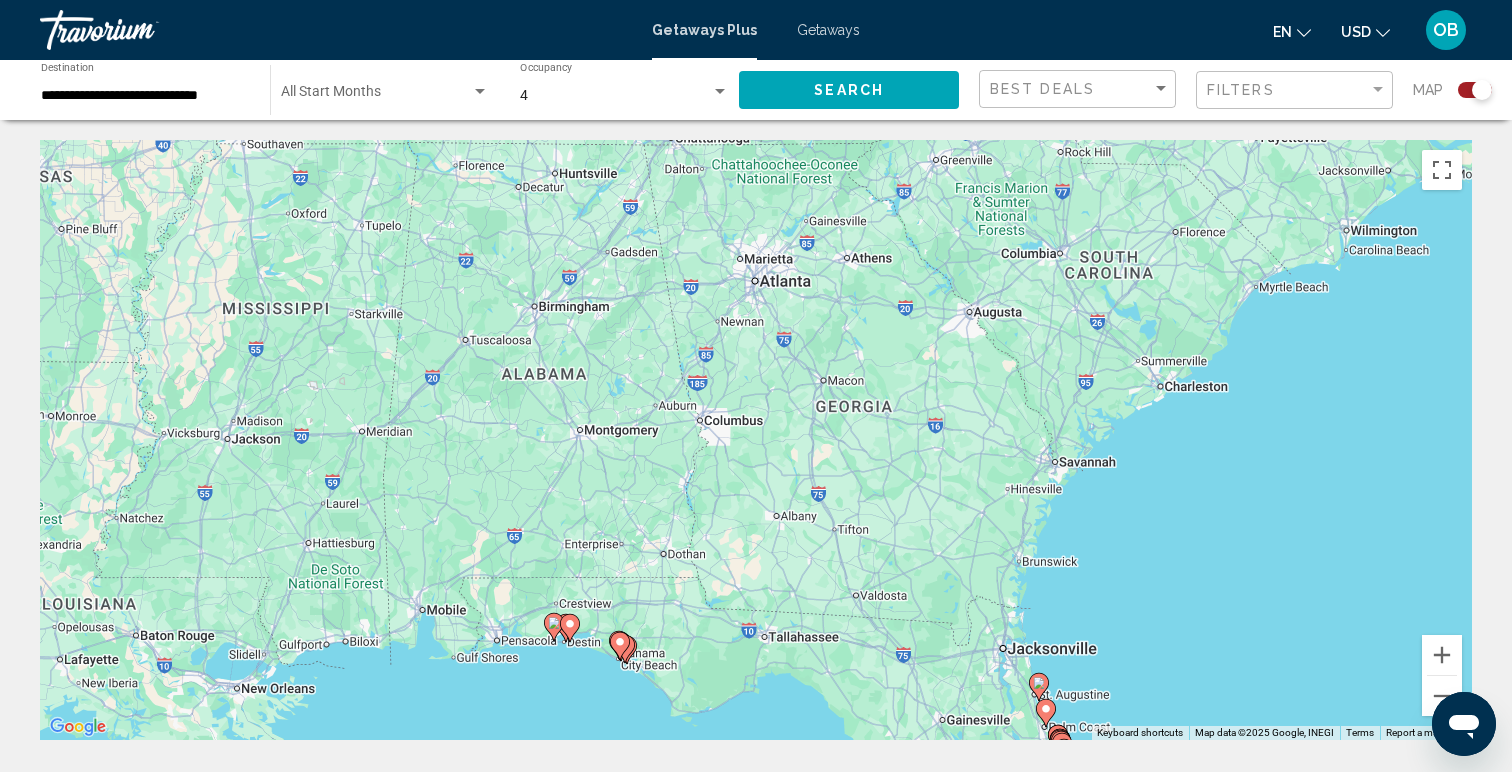 click 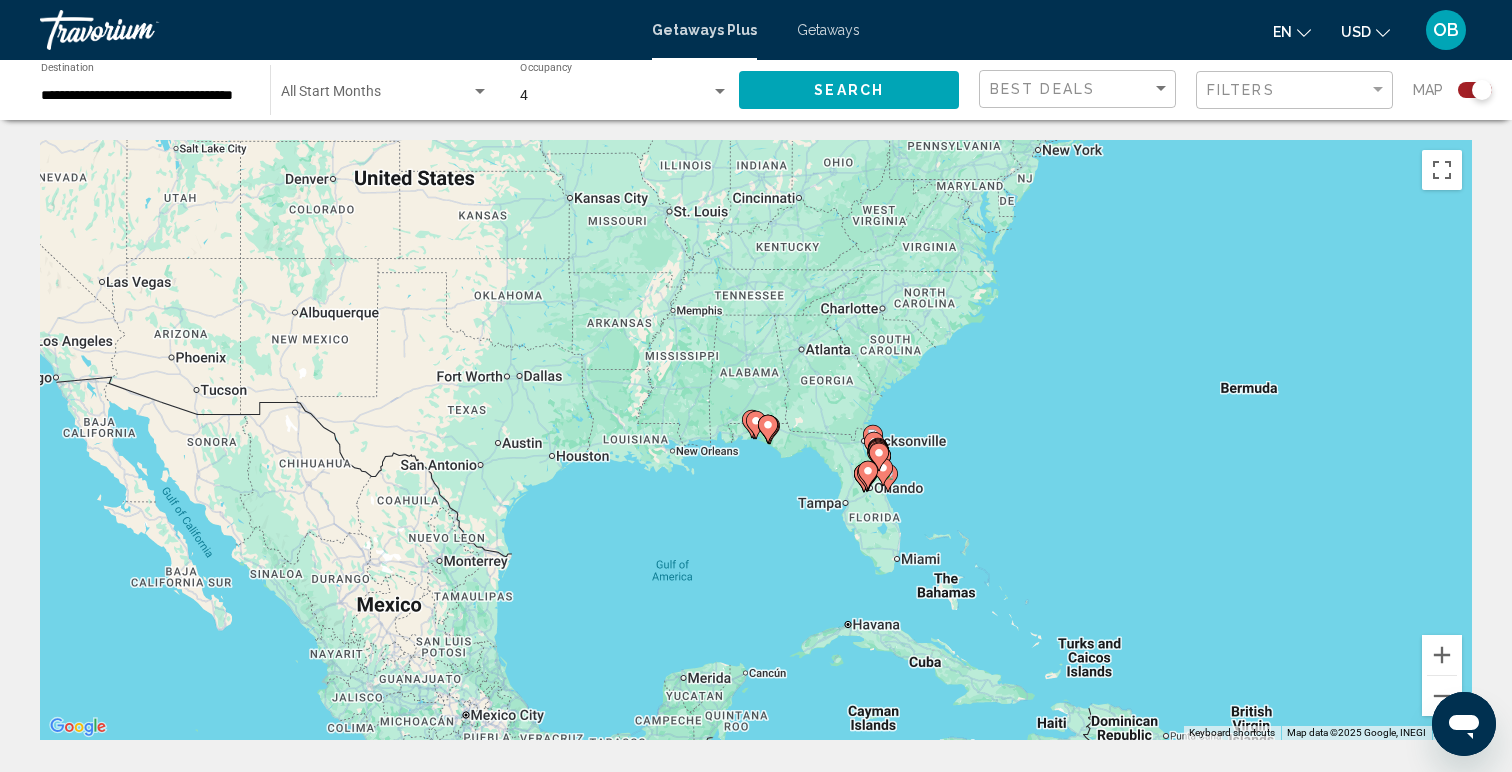 click 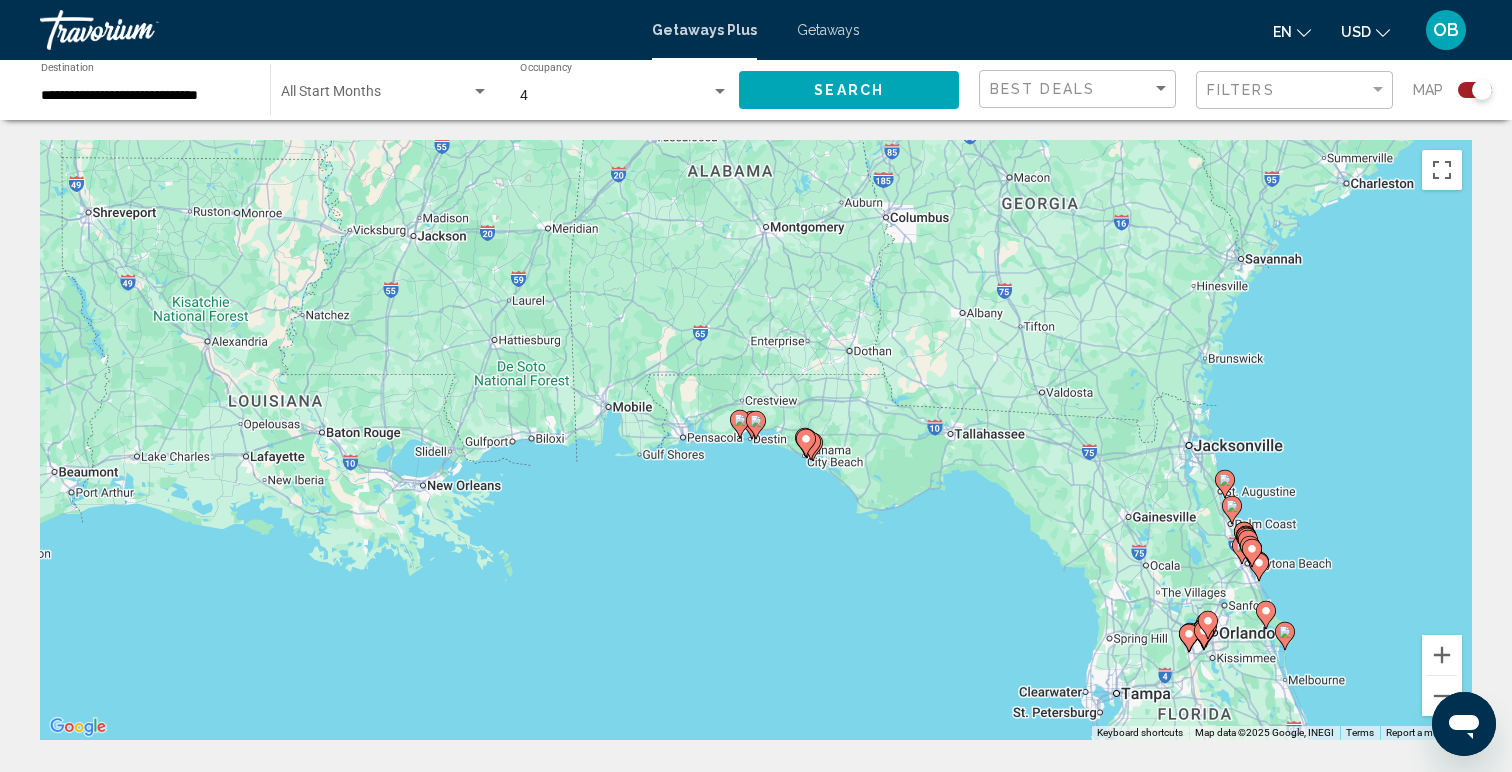 click 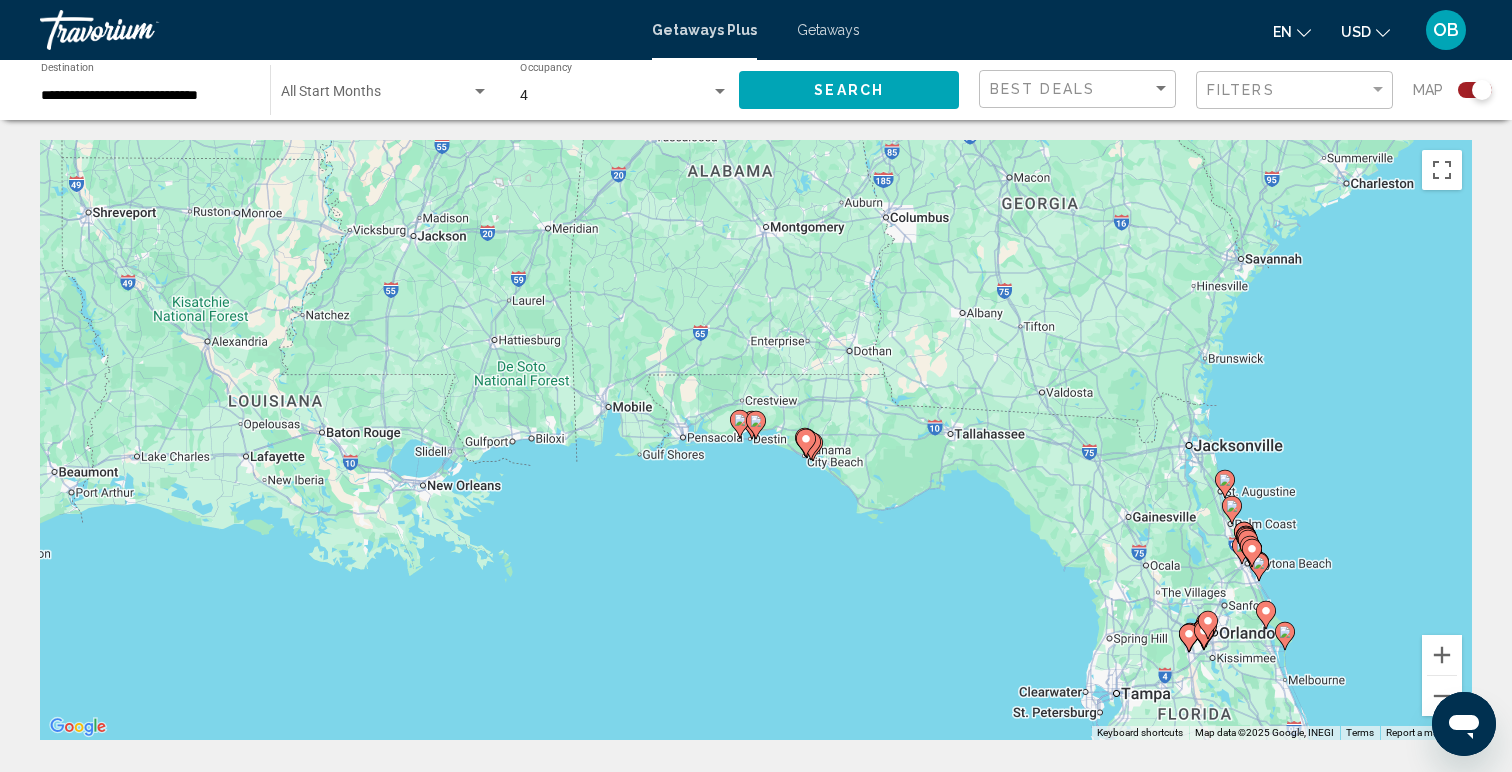 type on "**********" 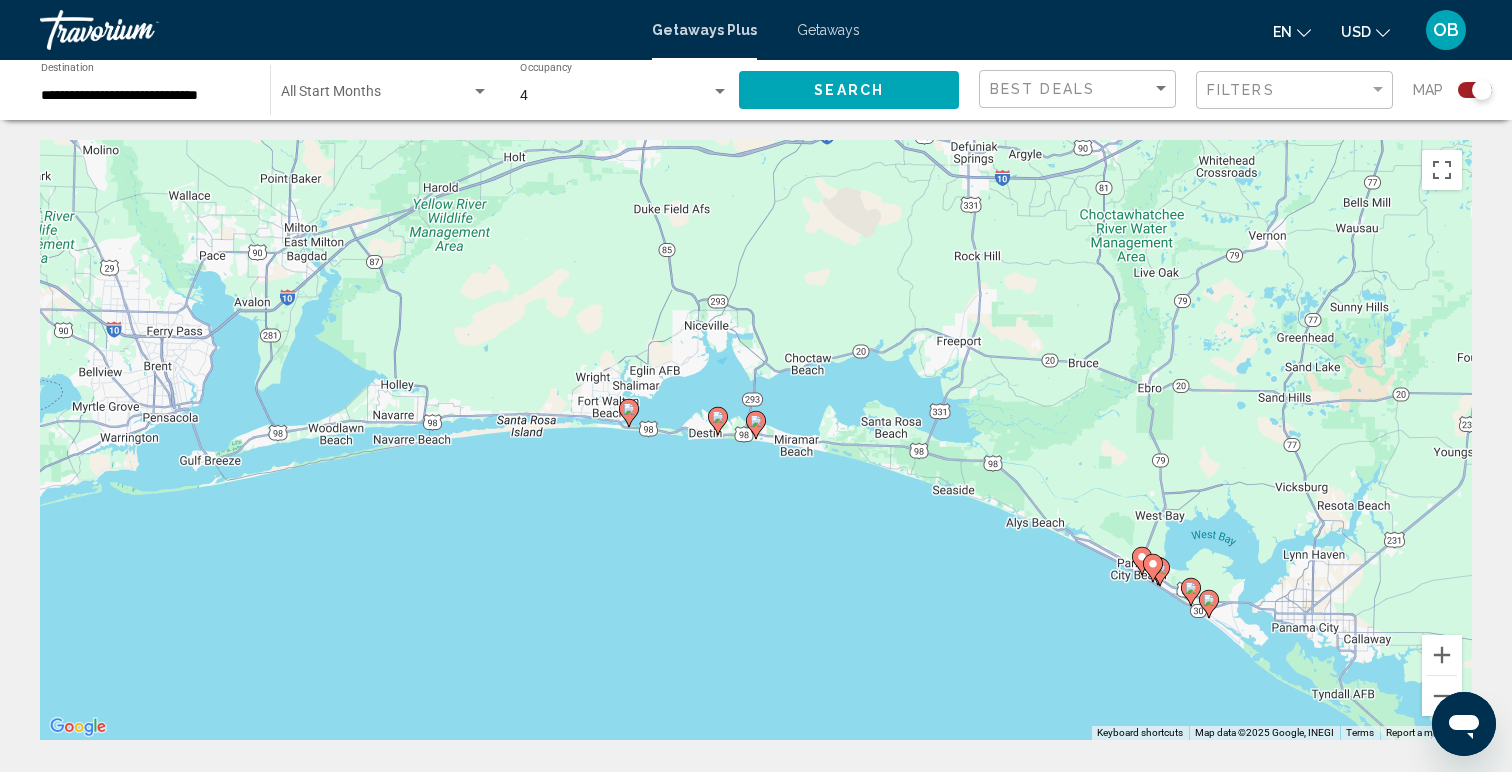 click 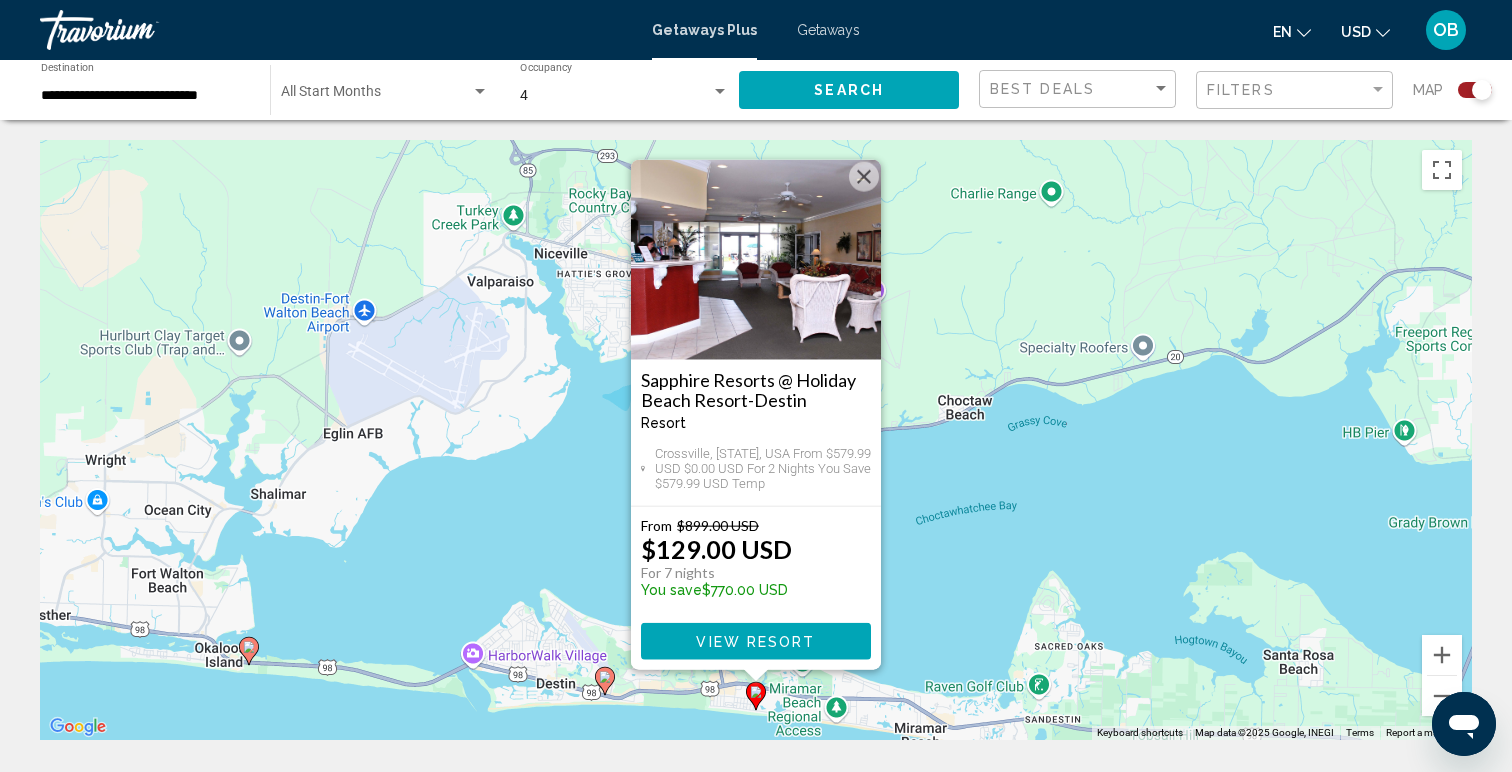 click on "View Resort" at bounding box center (755, 642) 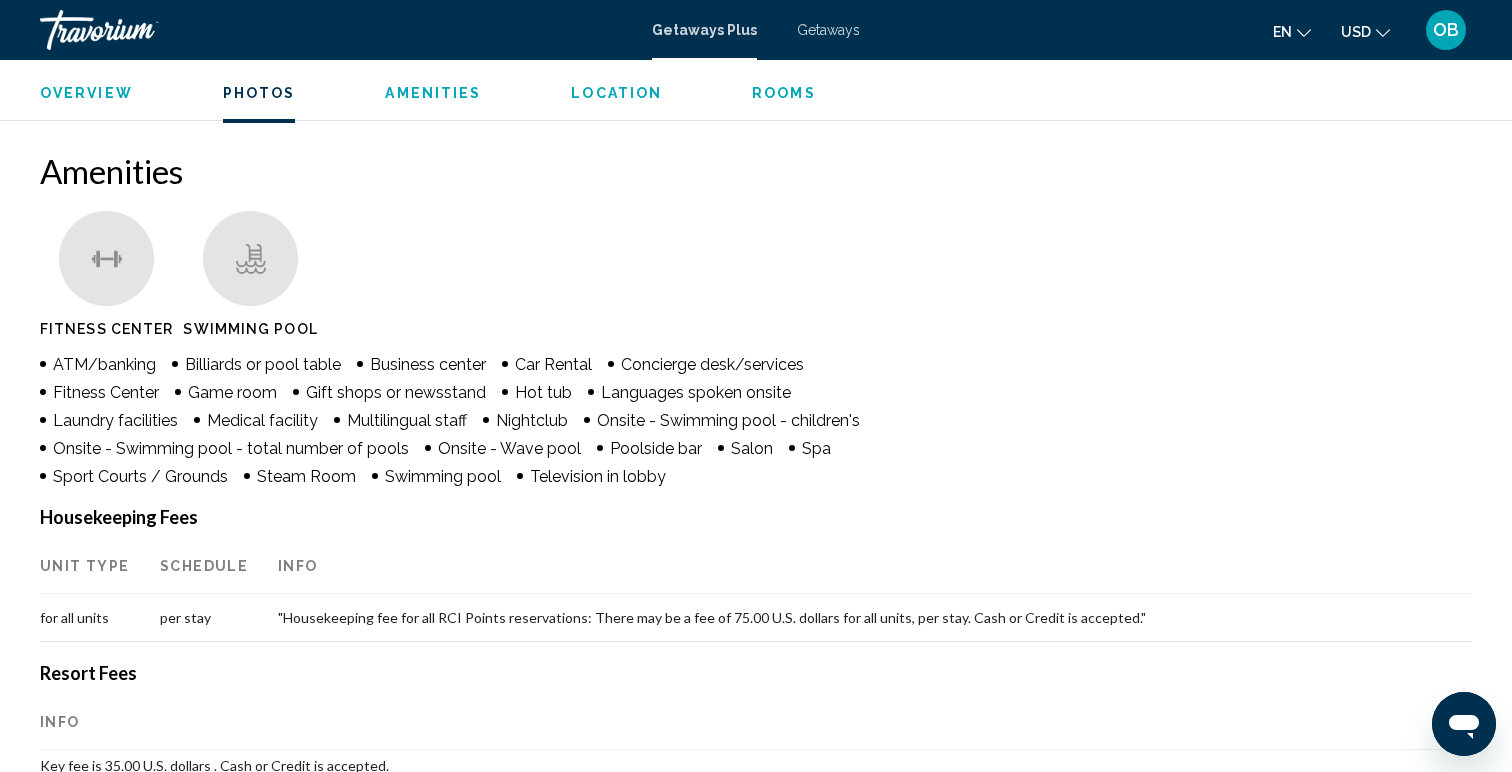 scroll, scrollTop: 1423, scrollLeft: 0, axis: vertical 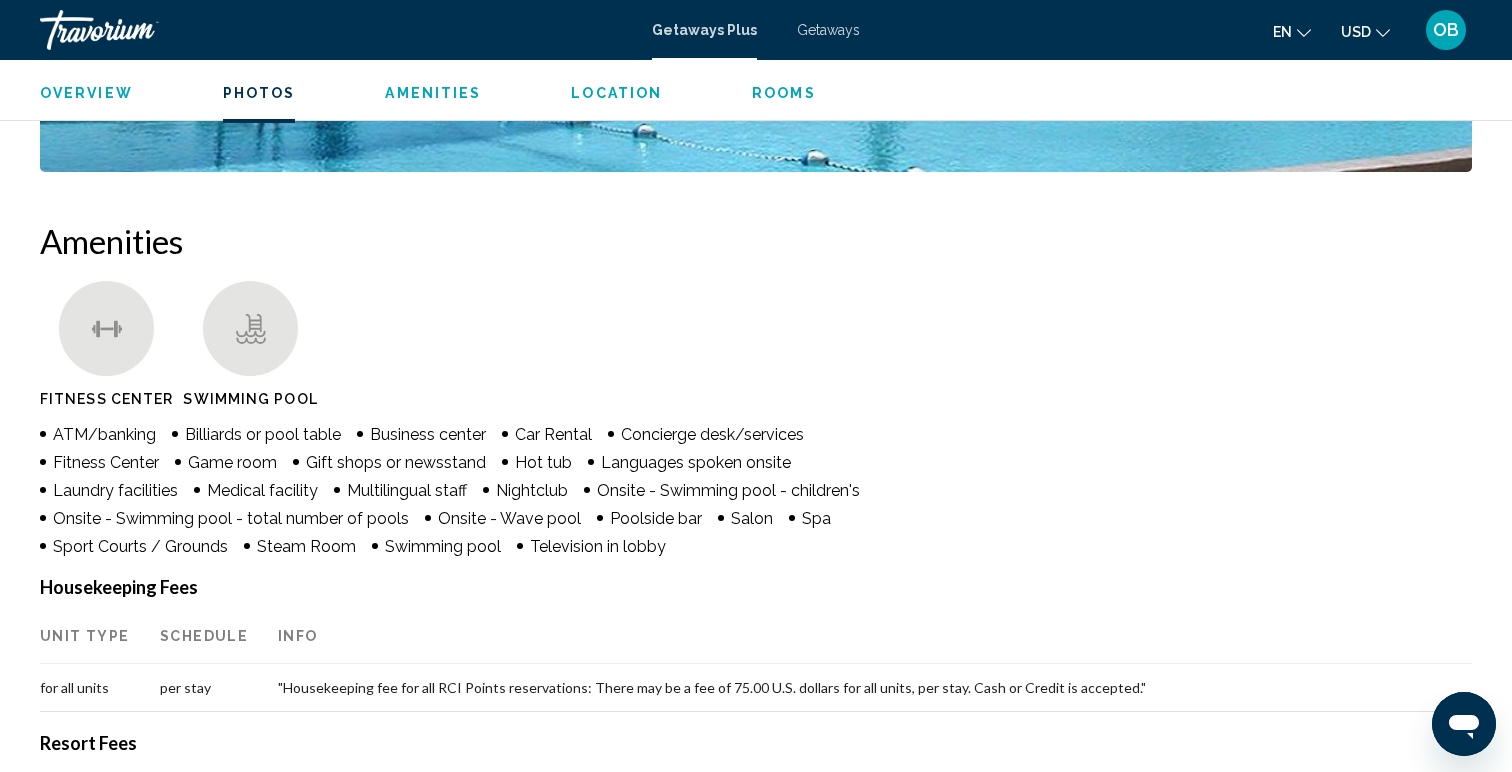 click on "Getaways Plus  Getaways en
English Español Français Italiano Português русский USD
USD ($) MXN (Mex$) CAD (Can$) GBP (£) EUR (€) AUD (A$) NZD (NZ$) CNY (CN¥) OB Login" at bounding box center (756, 30) 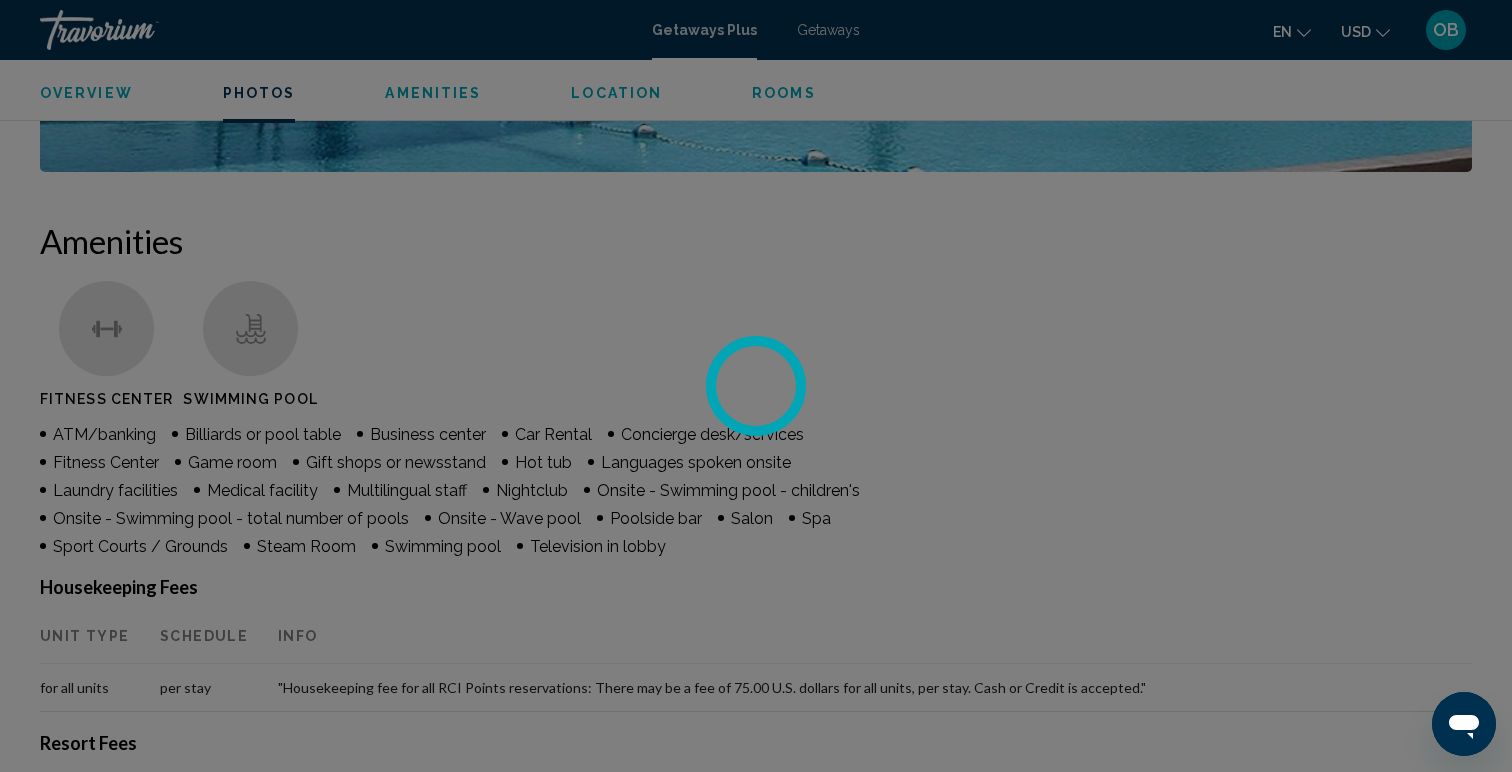 scroll, scrollTop: 0, scrollLeft: 0, axis: both 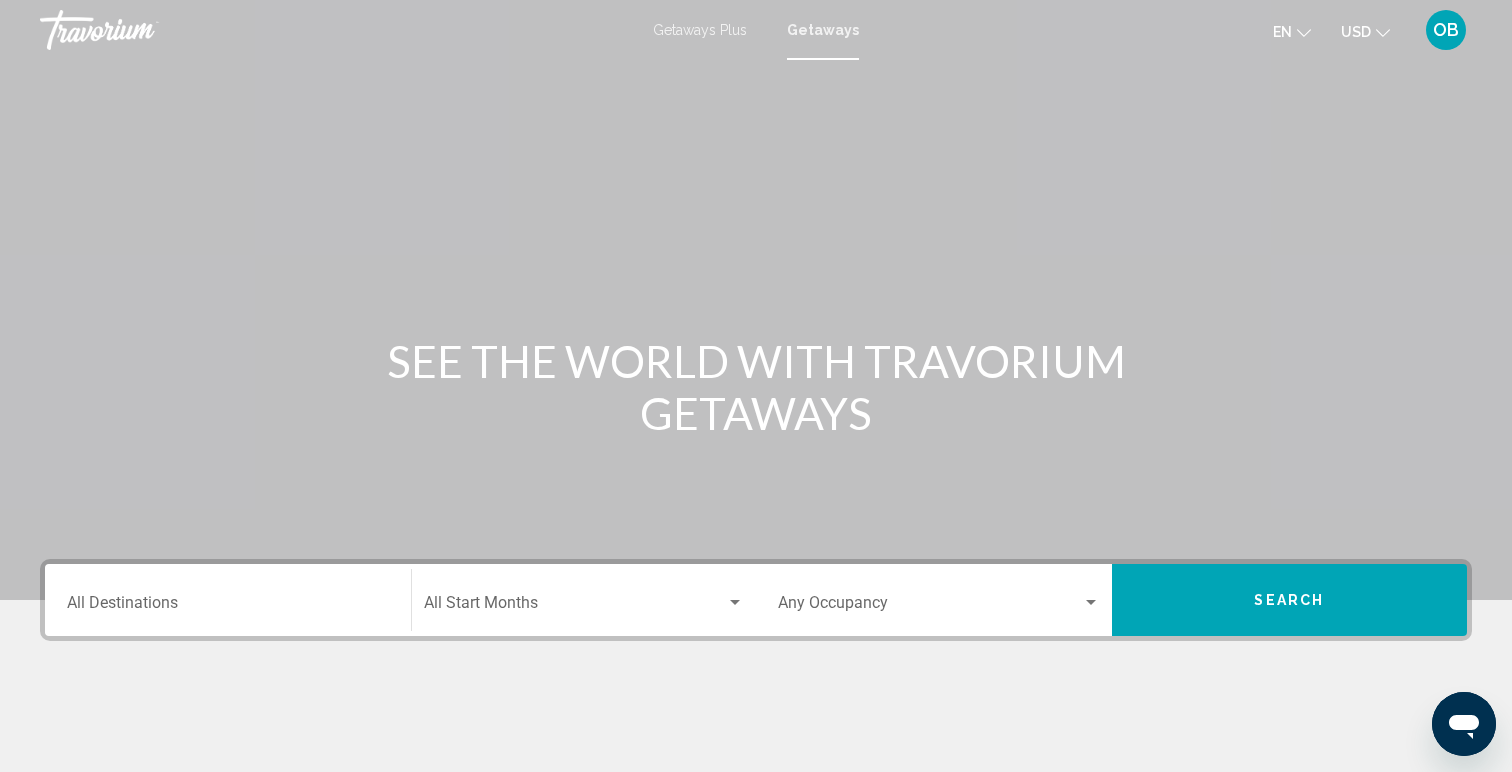 click on "Destination All Destinations" at bounding box center (228, 607) 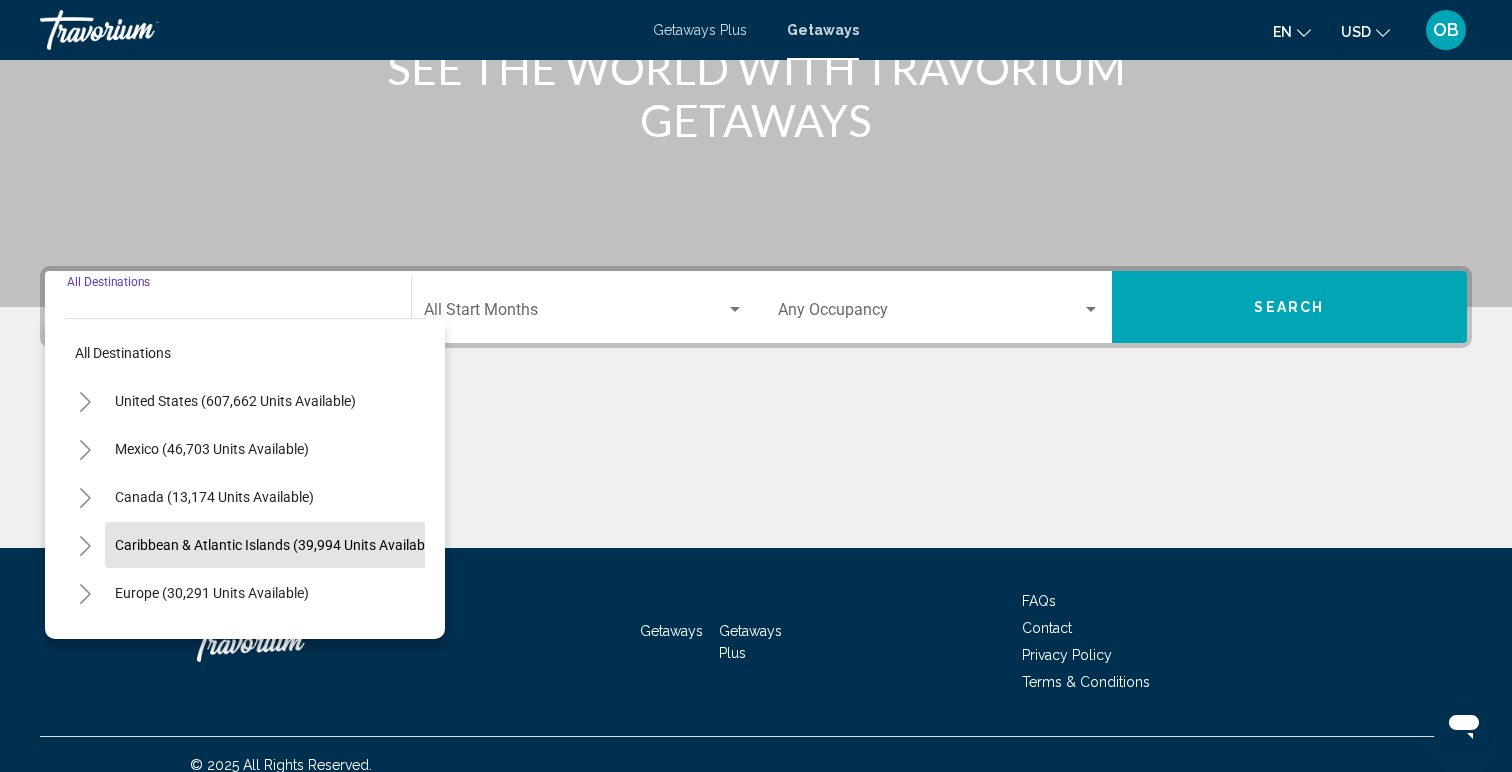 scroll, scrollTop: 314, scrollLeft: 0, axis: vertical 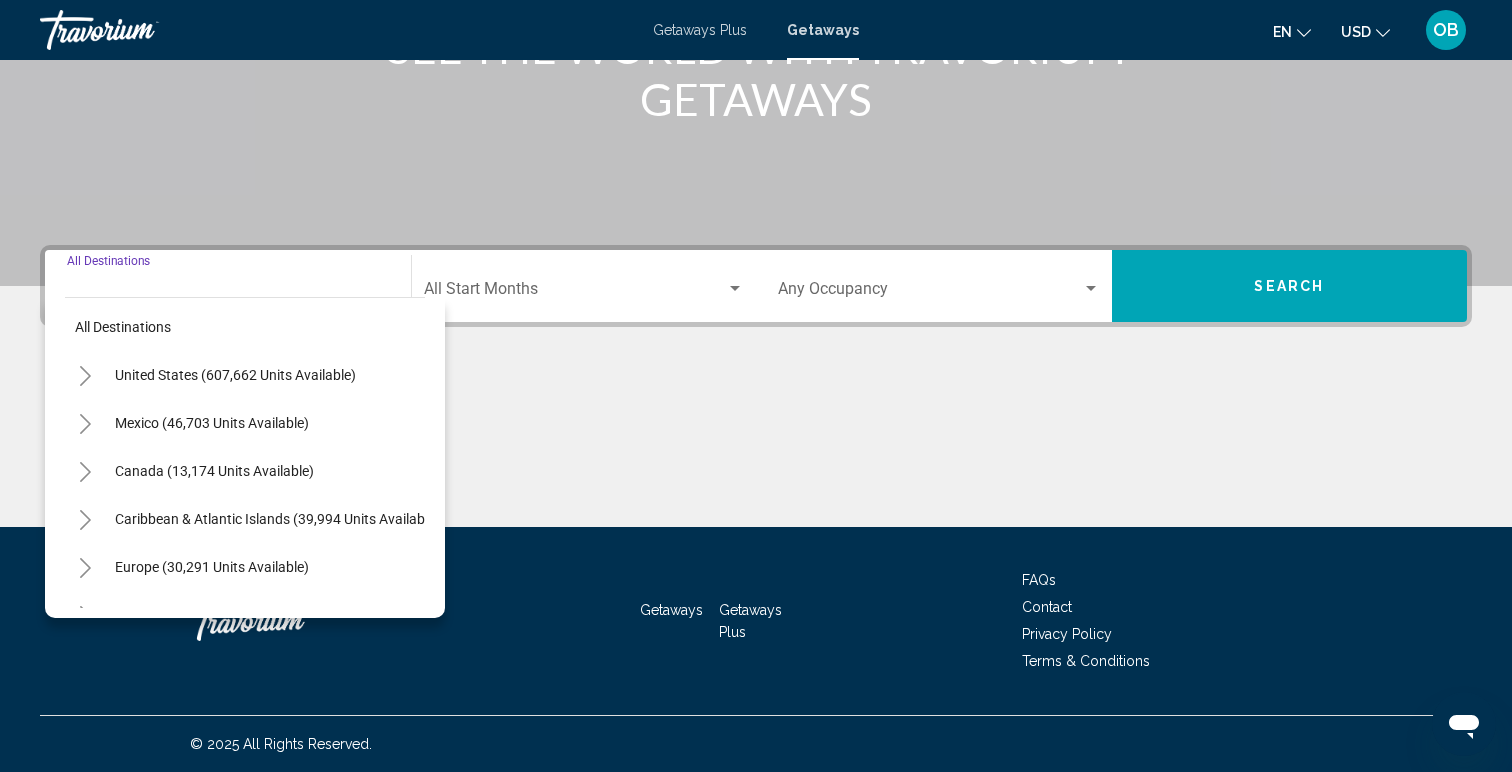 click 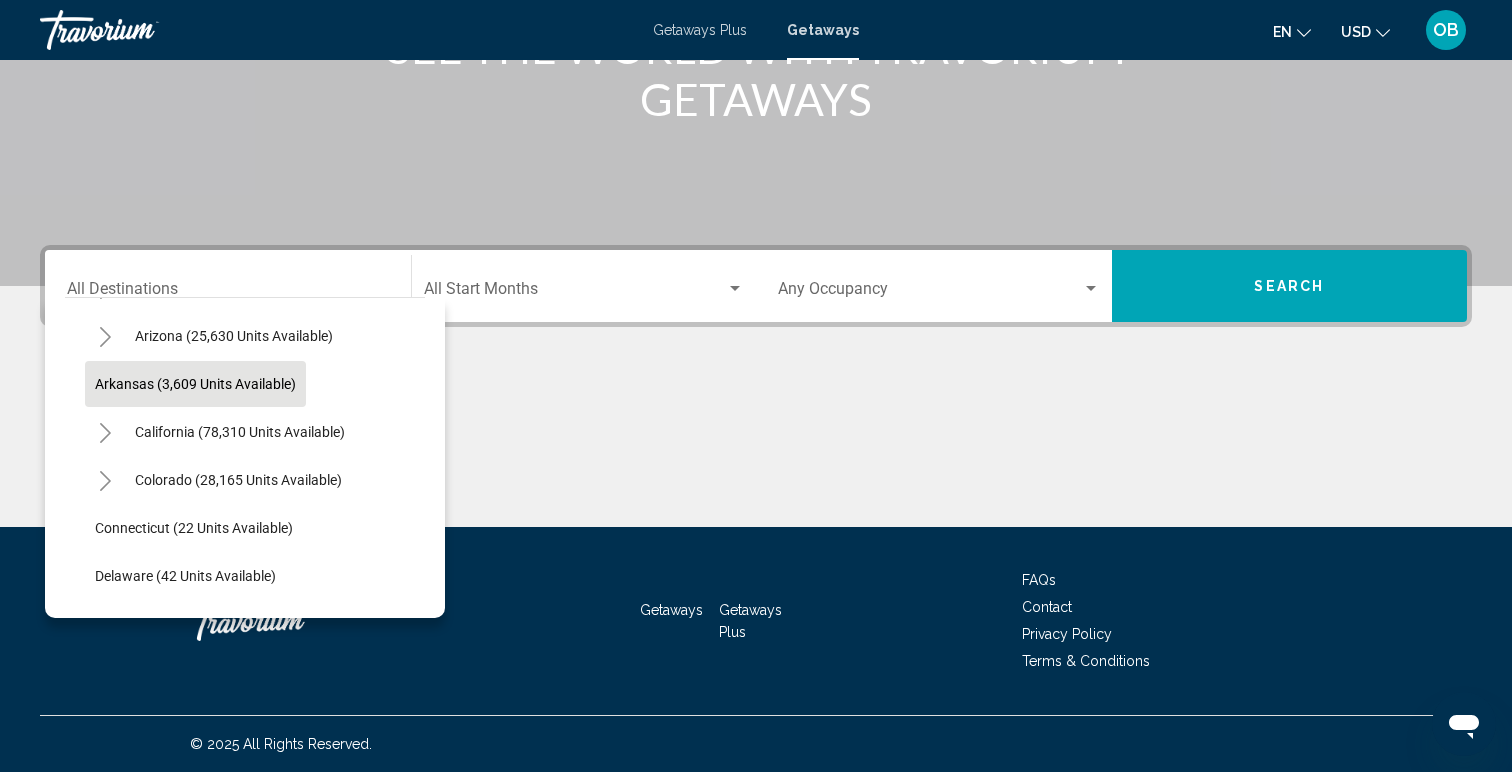 scroll, scrollTop: 163, scrollLeft: 0, axis: vertical 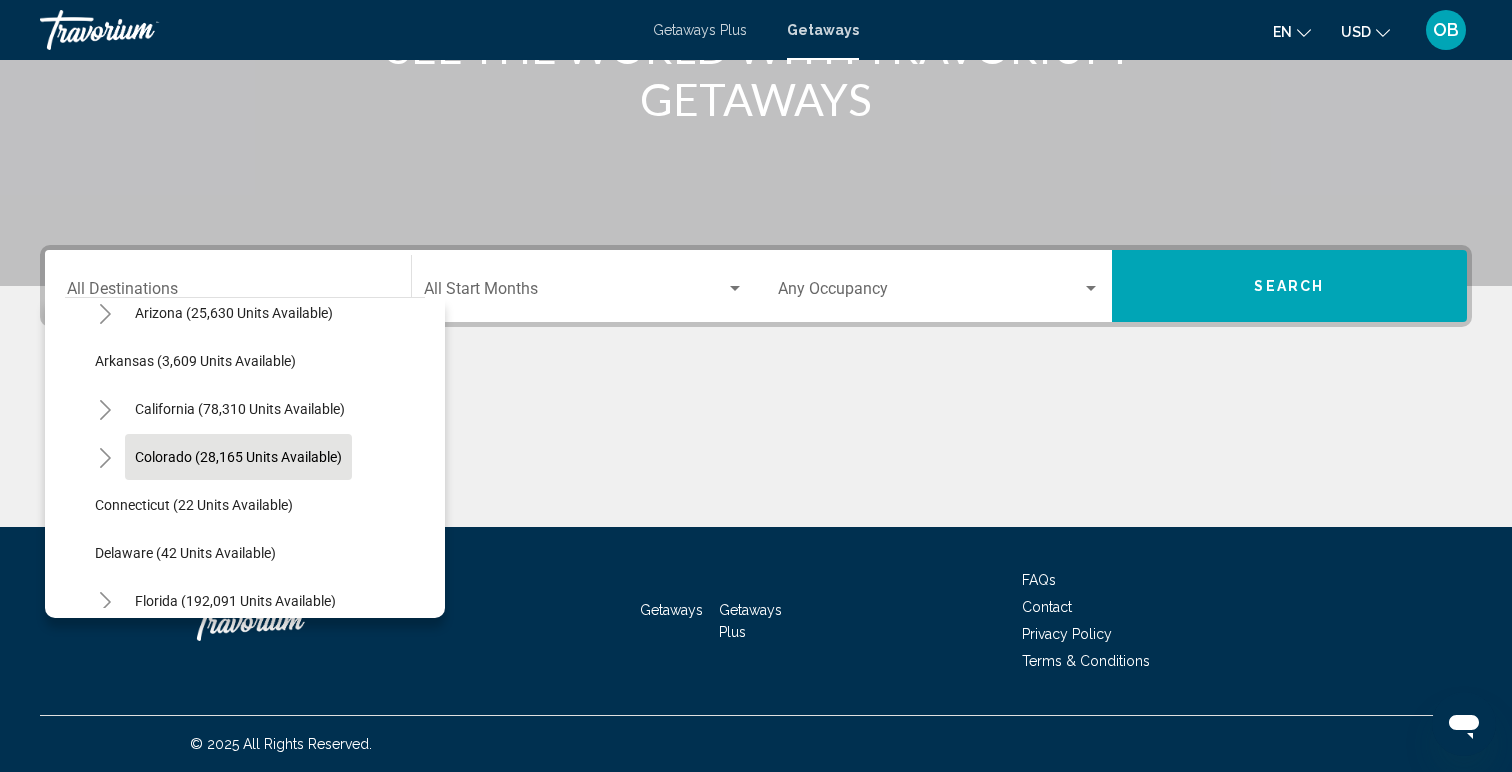 click on "Colorado (28,165 units available)" 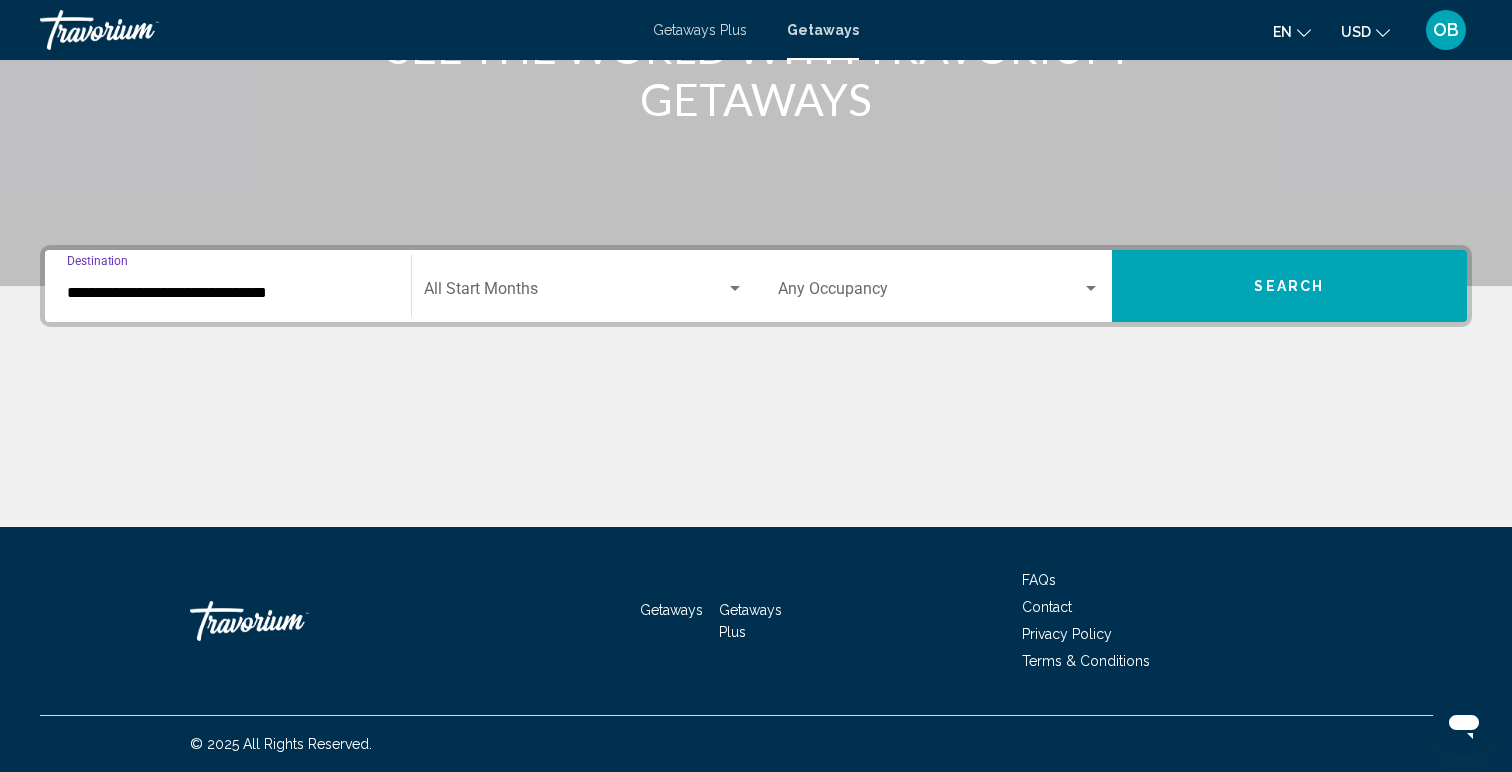 click on "Occupancy Any Occupancy" at bounding box center [939, 286] 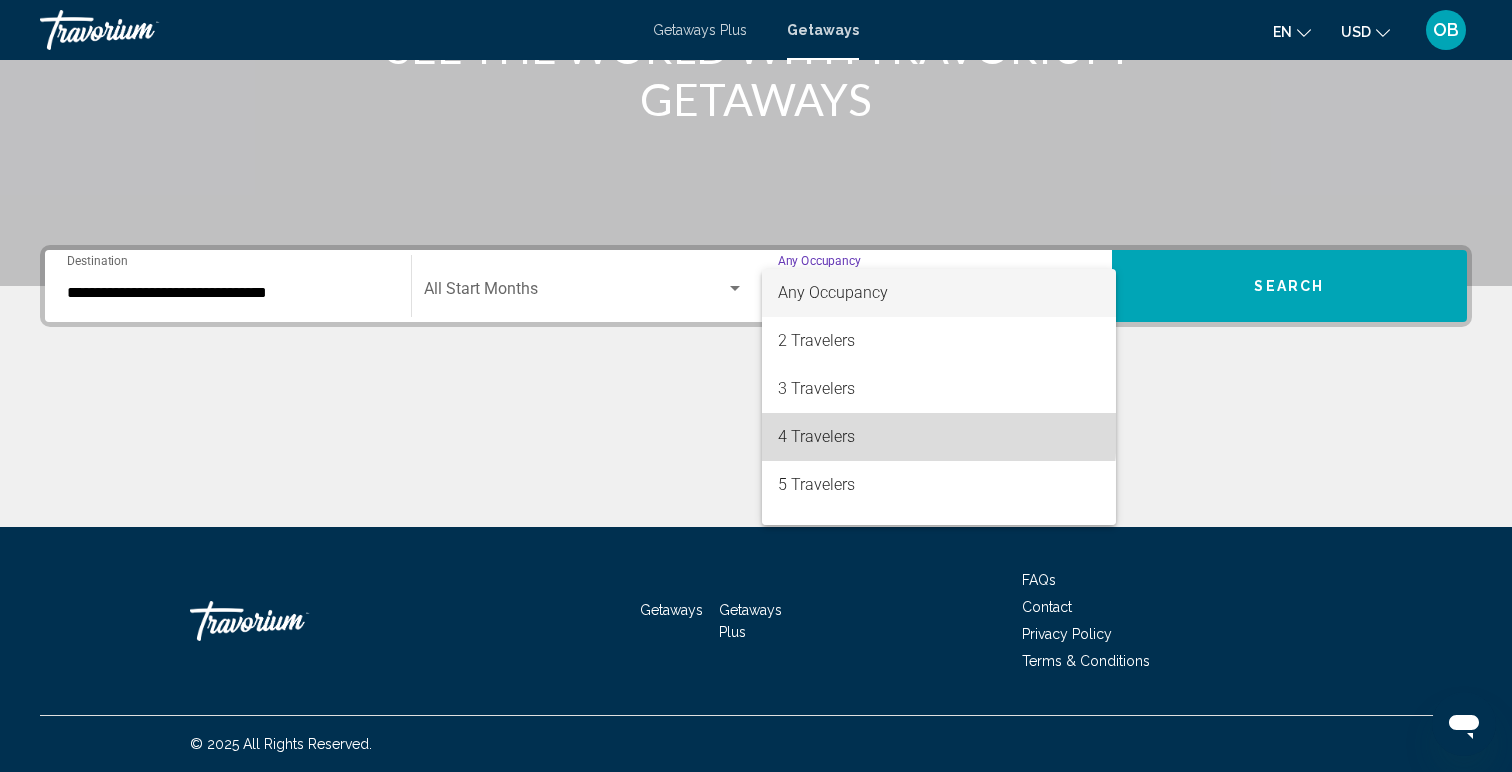 click on "4 Travelers" at bounding box center (939, 437) 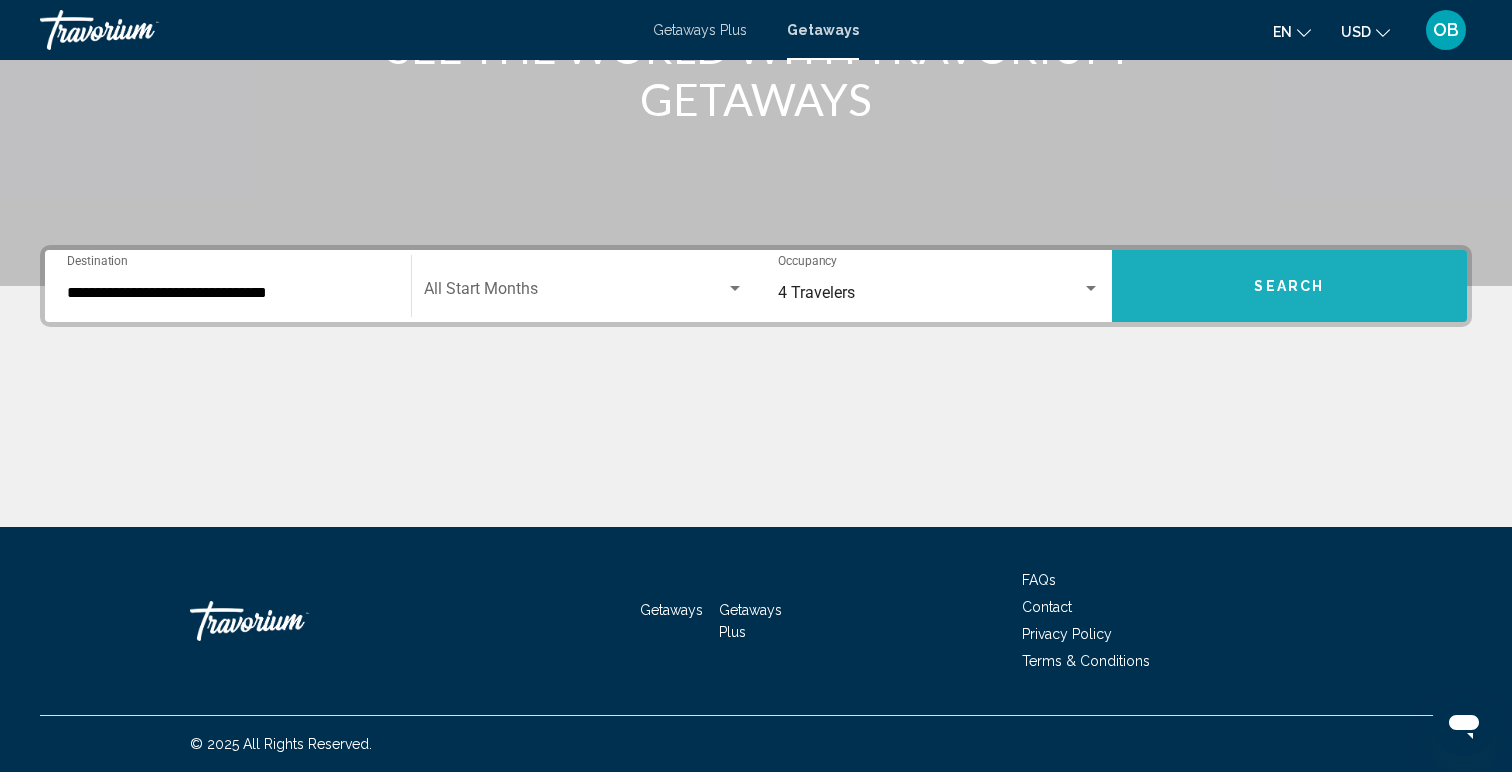 click on "Search" at bounding box center [1290, 286] 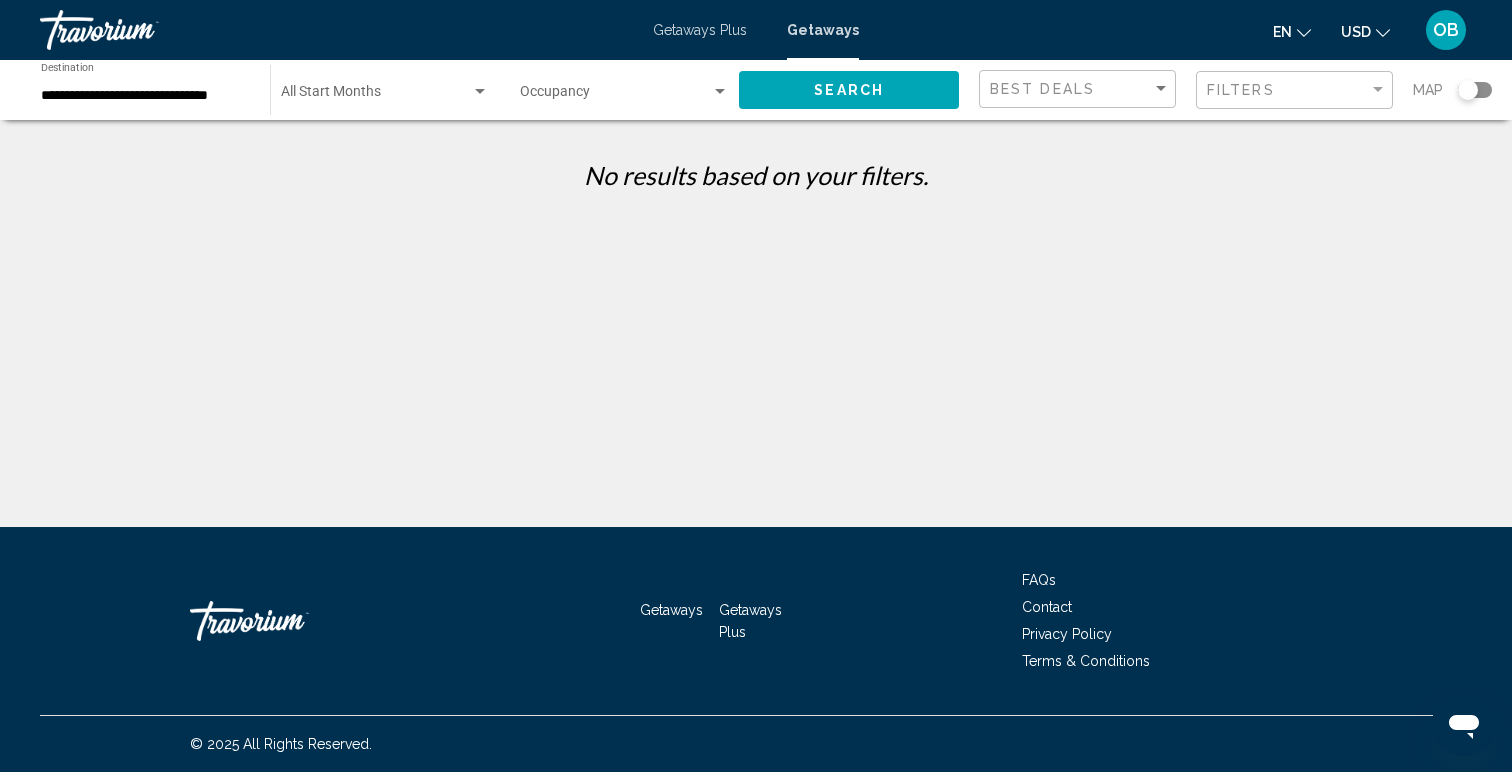 click on "Getaways Plus" at bounding box center (700, 30) 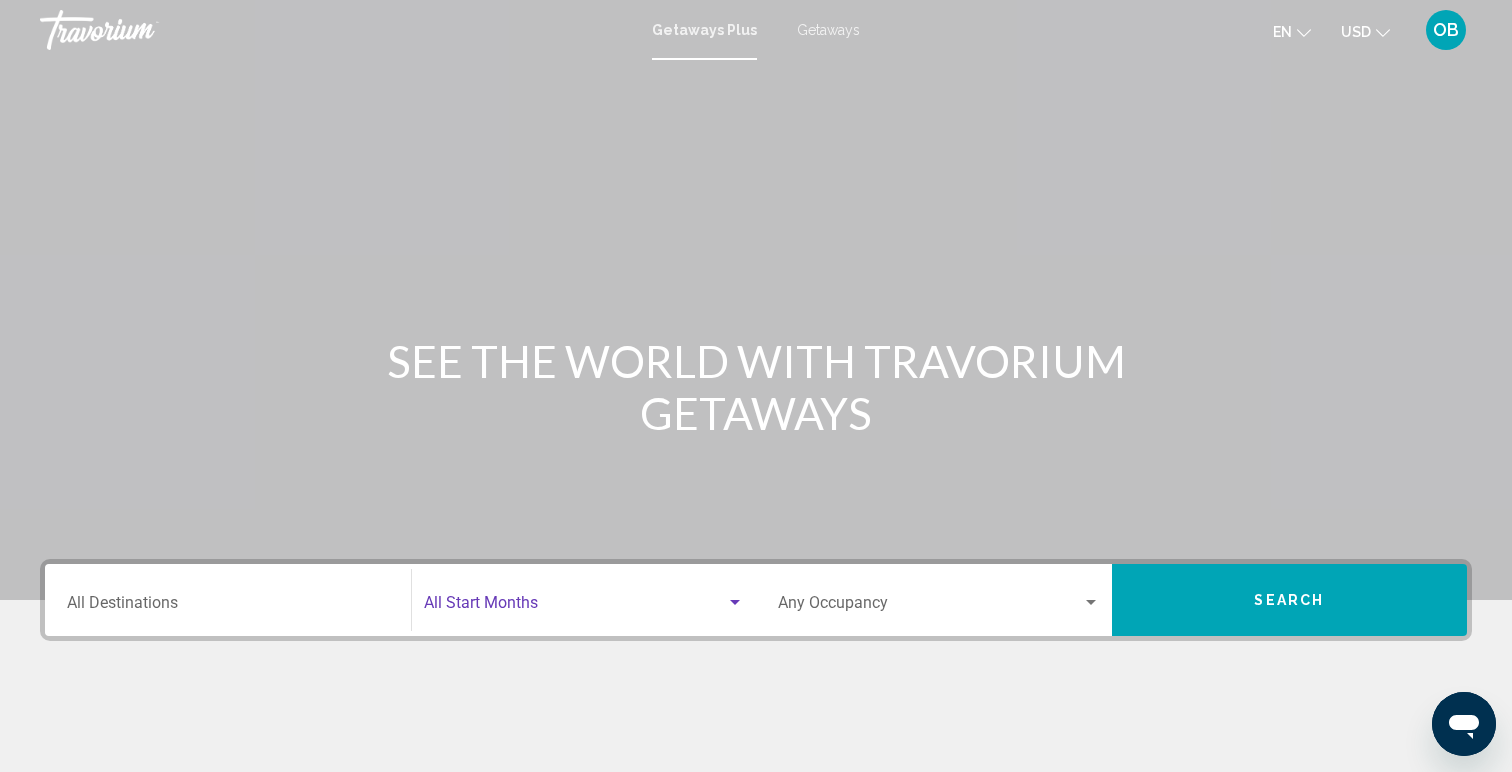 click at bounding box center [575, 607] 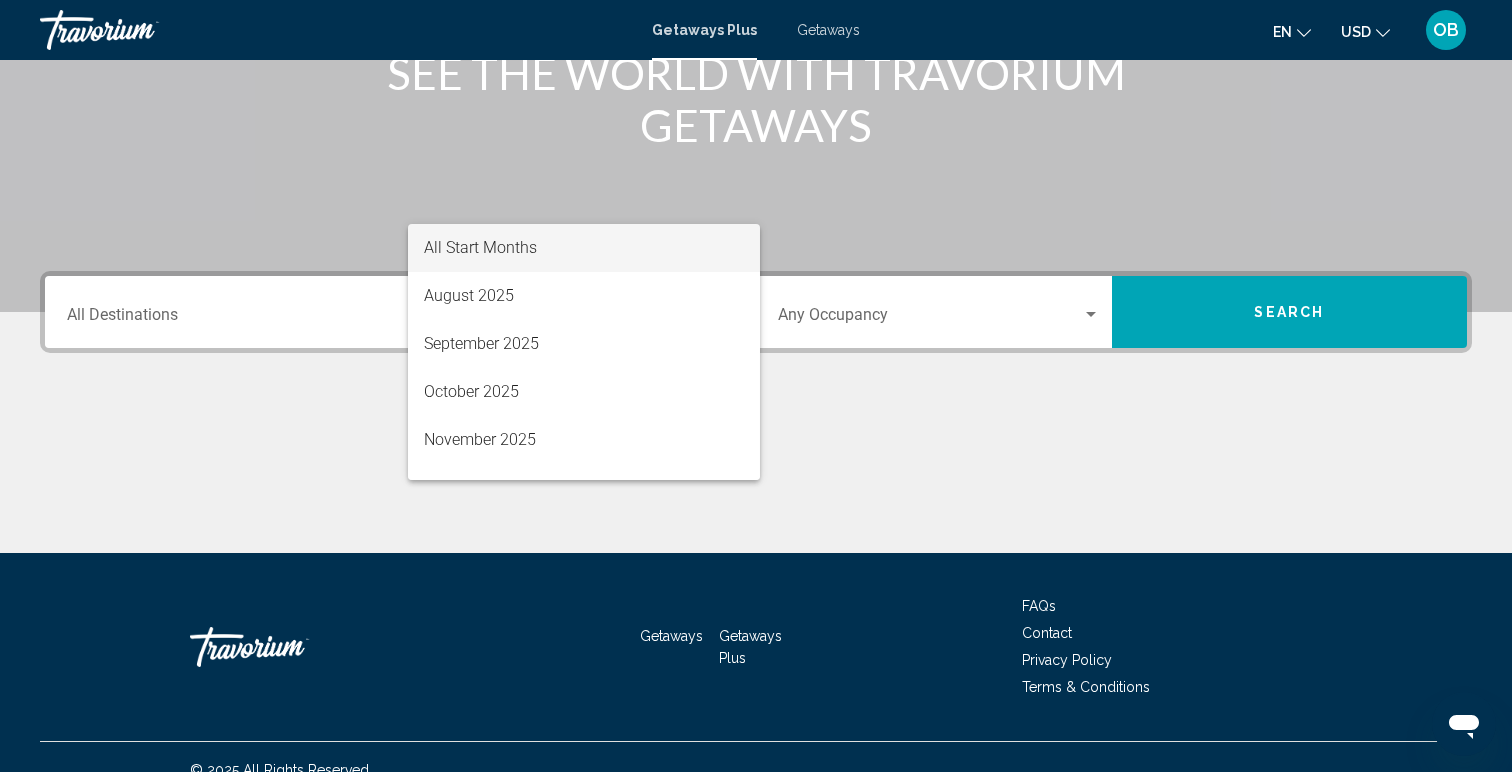 scroll, scrollTop: 314, scrollLeft: 0, axis: vertical 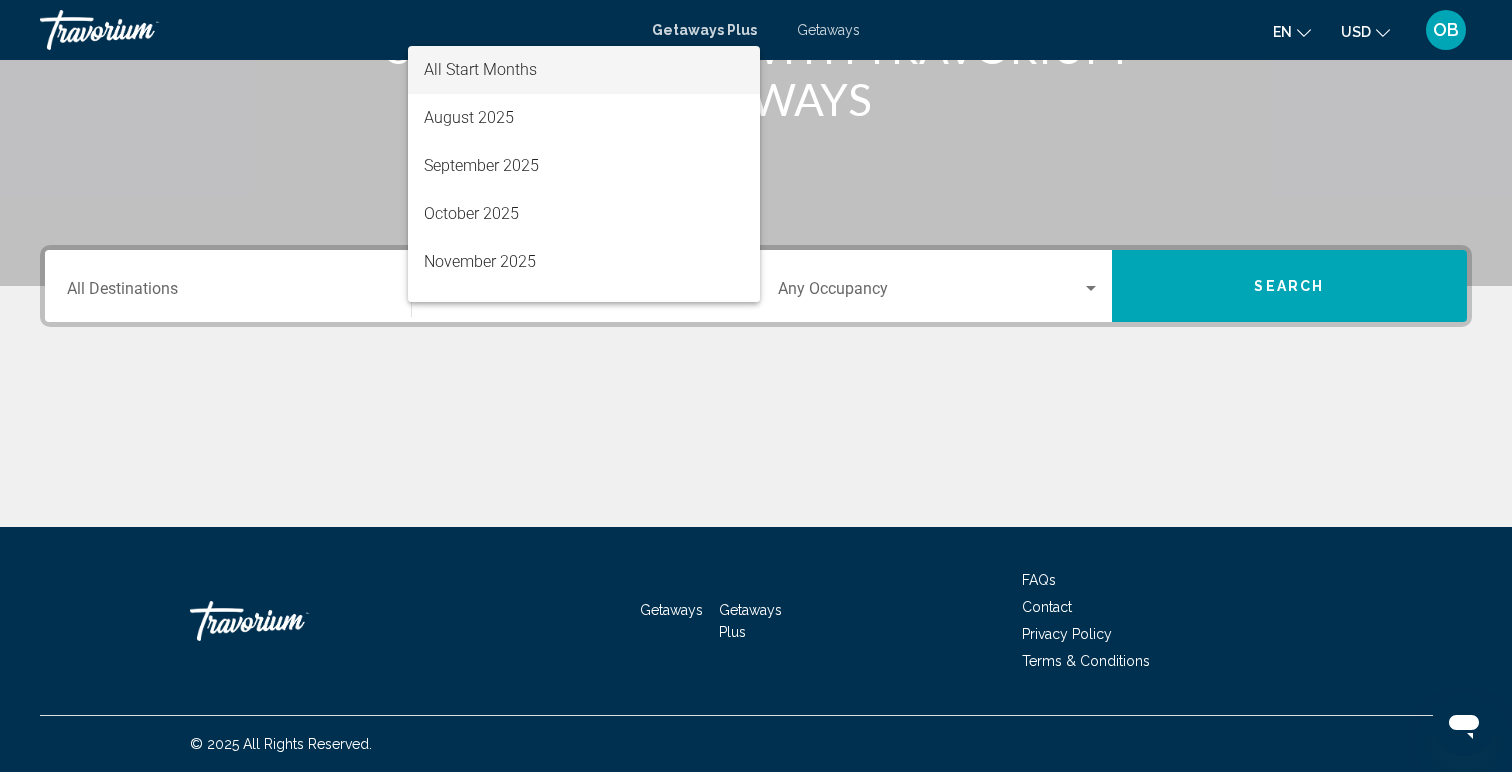 click at bounding box center [756, 386] 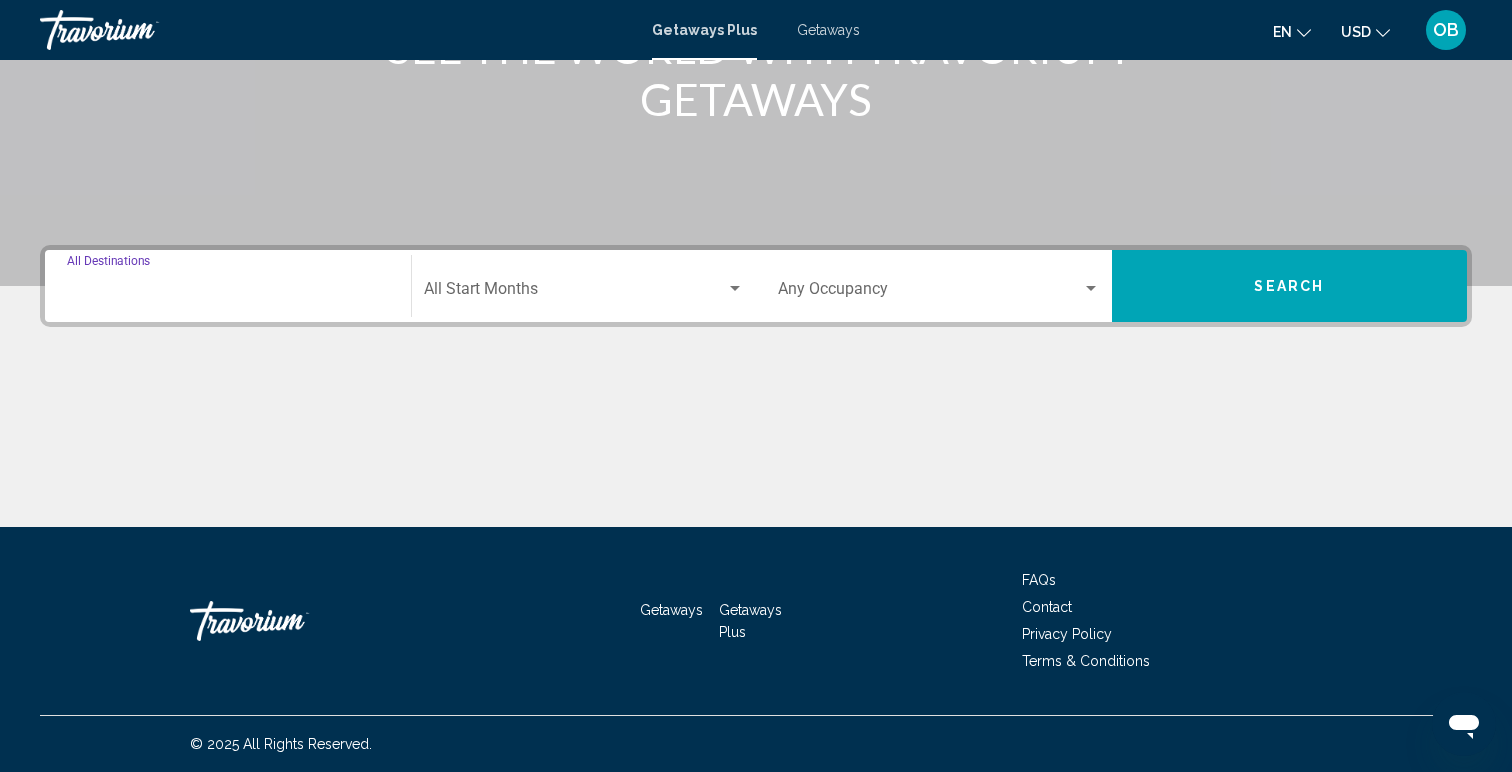 click on "Destination All Destinations" at bounding box center (228, 293) 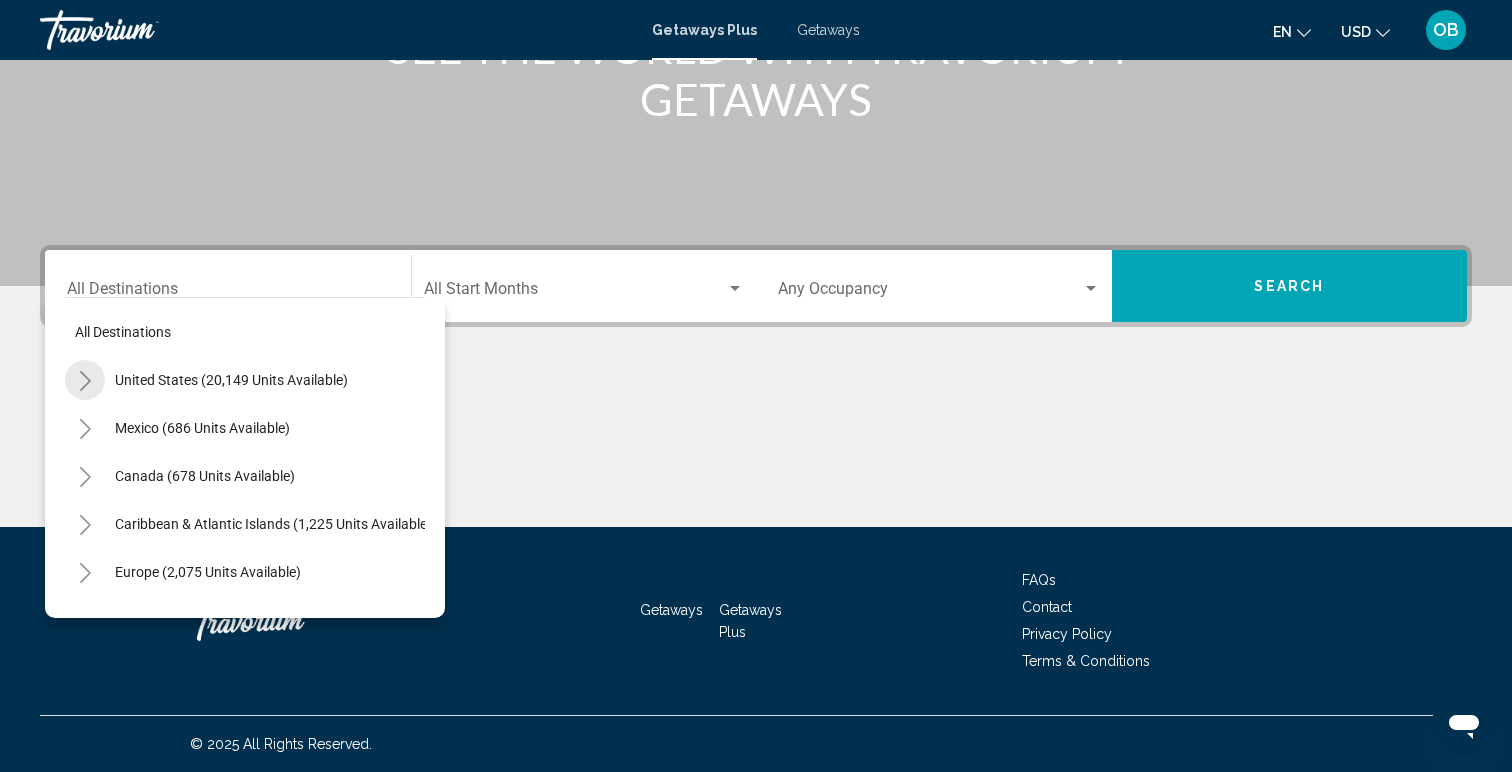 click 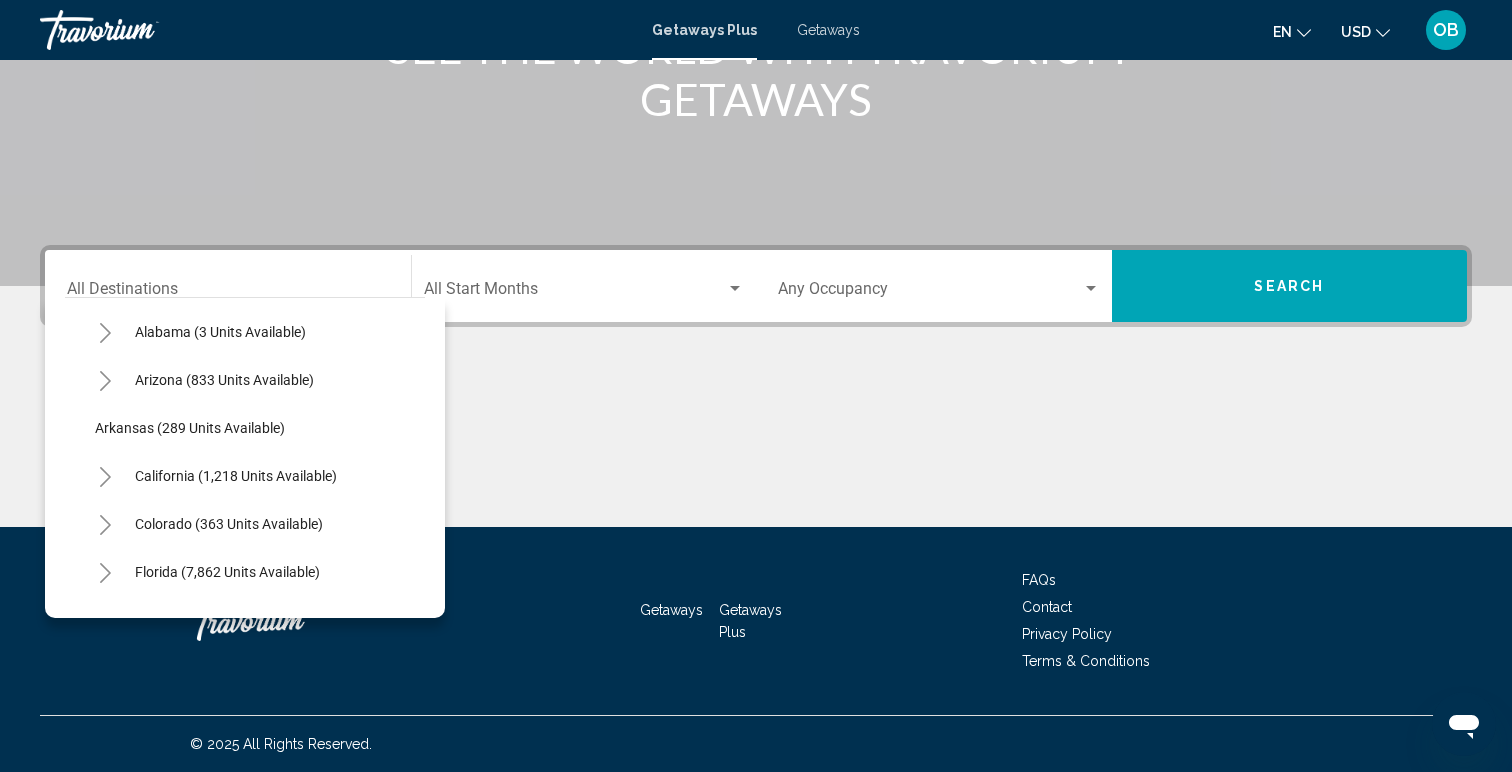scroll, scrollTop: 111, scrollLeft: 0, axis: vertical 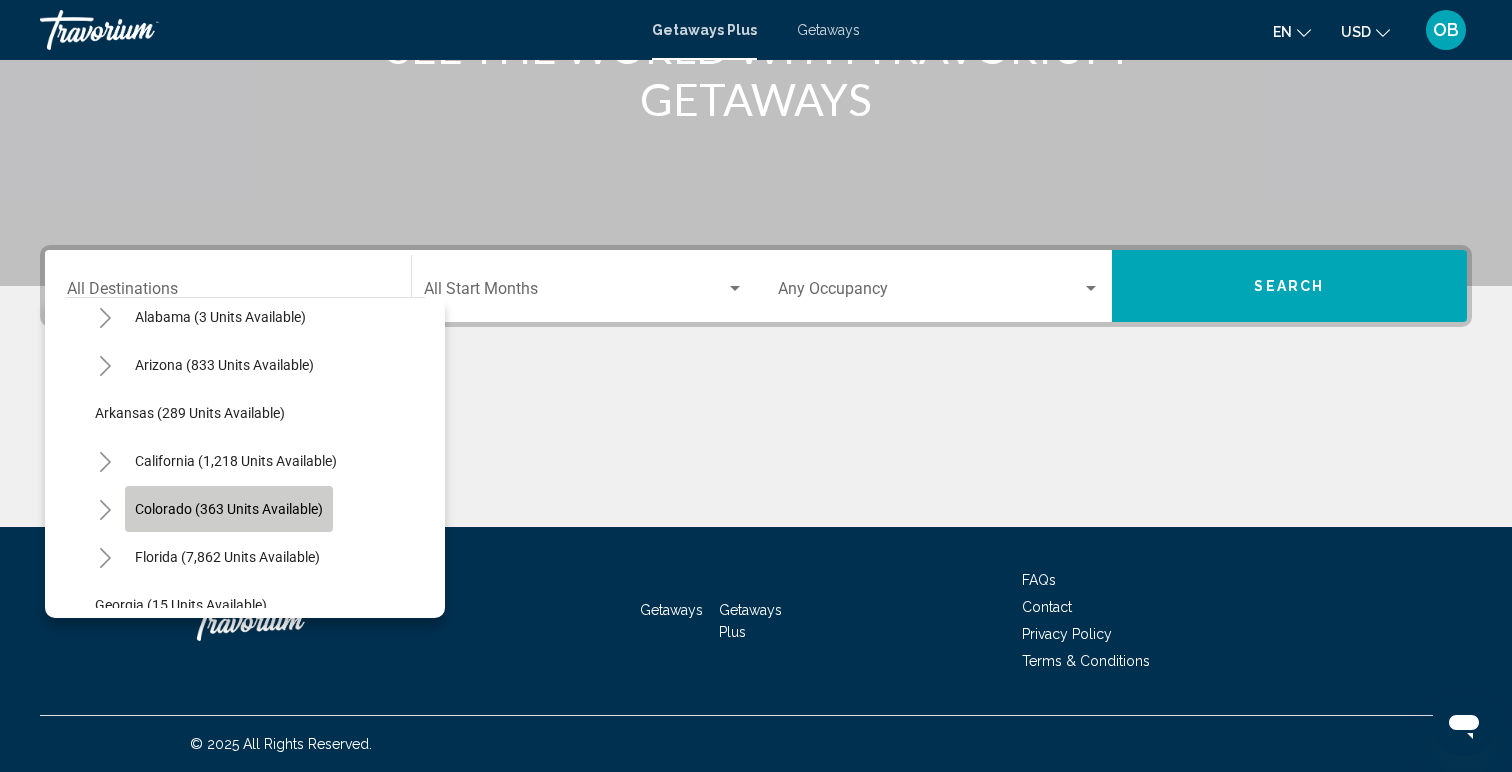 click on "Colorado (363 units available)" 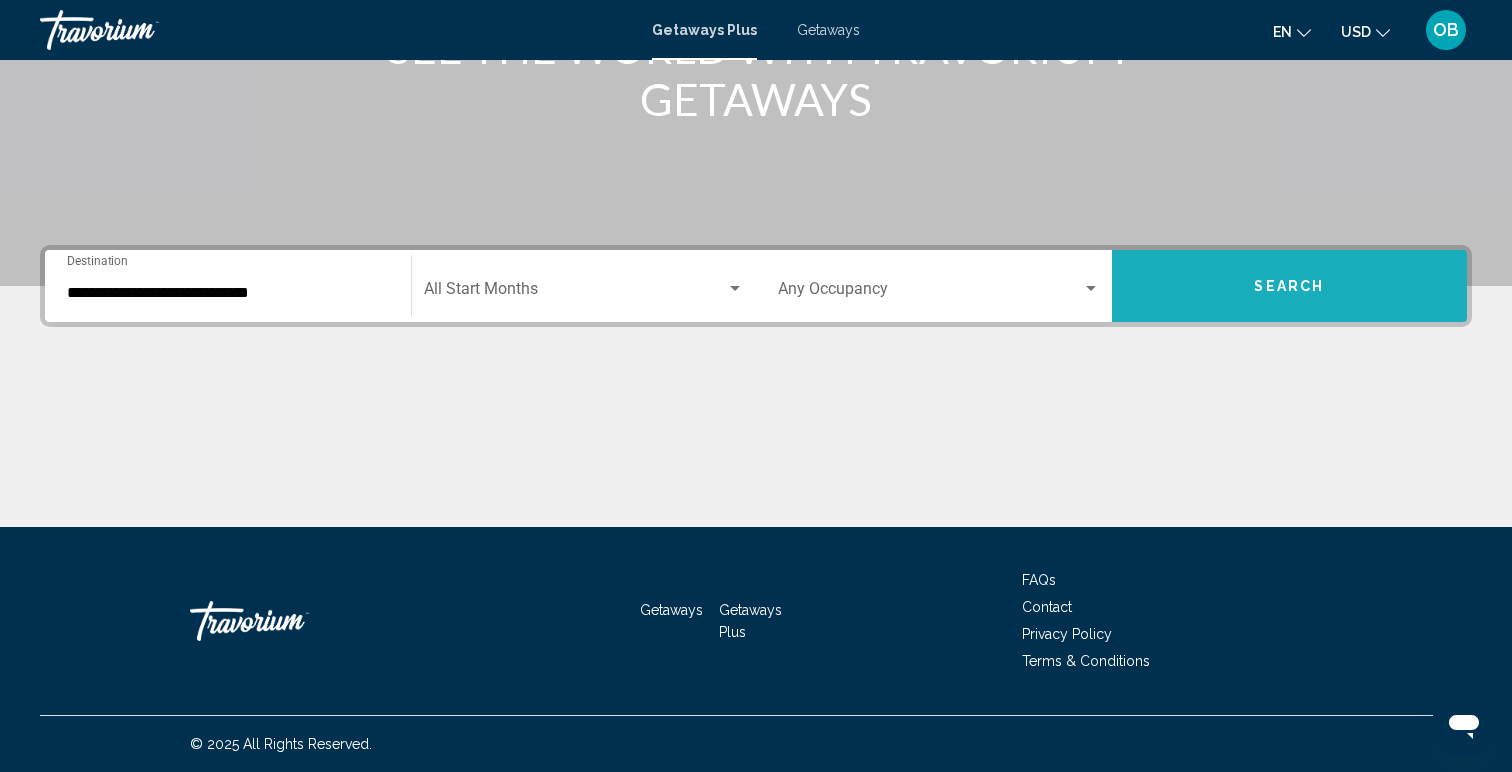 click on "Search" at bounding box center (1290, 286) 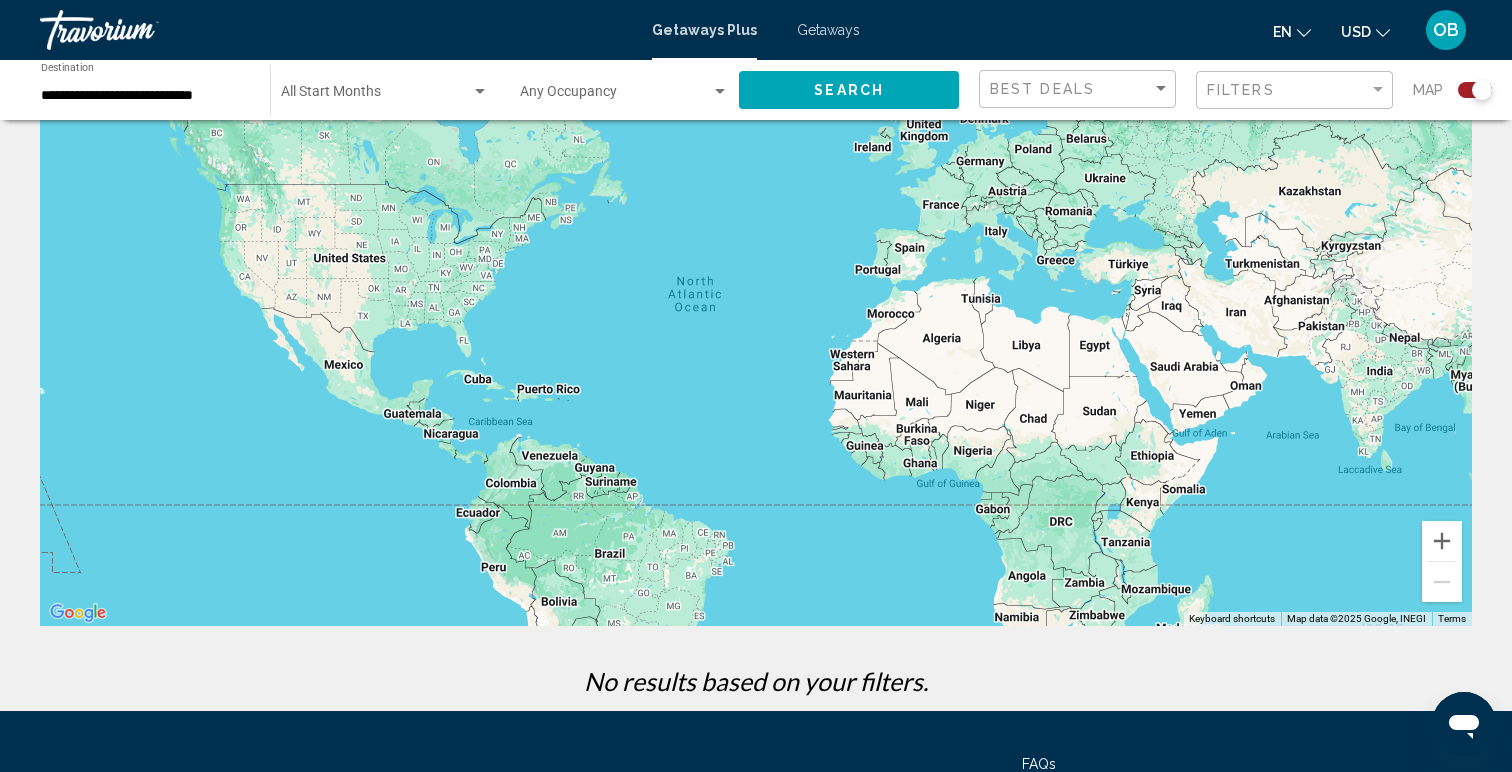 scroll, scrollTop: 0, scrollLeft: 0, axis: both 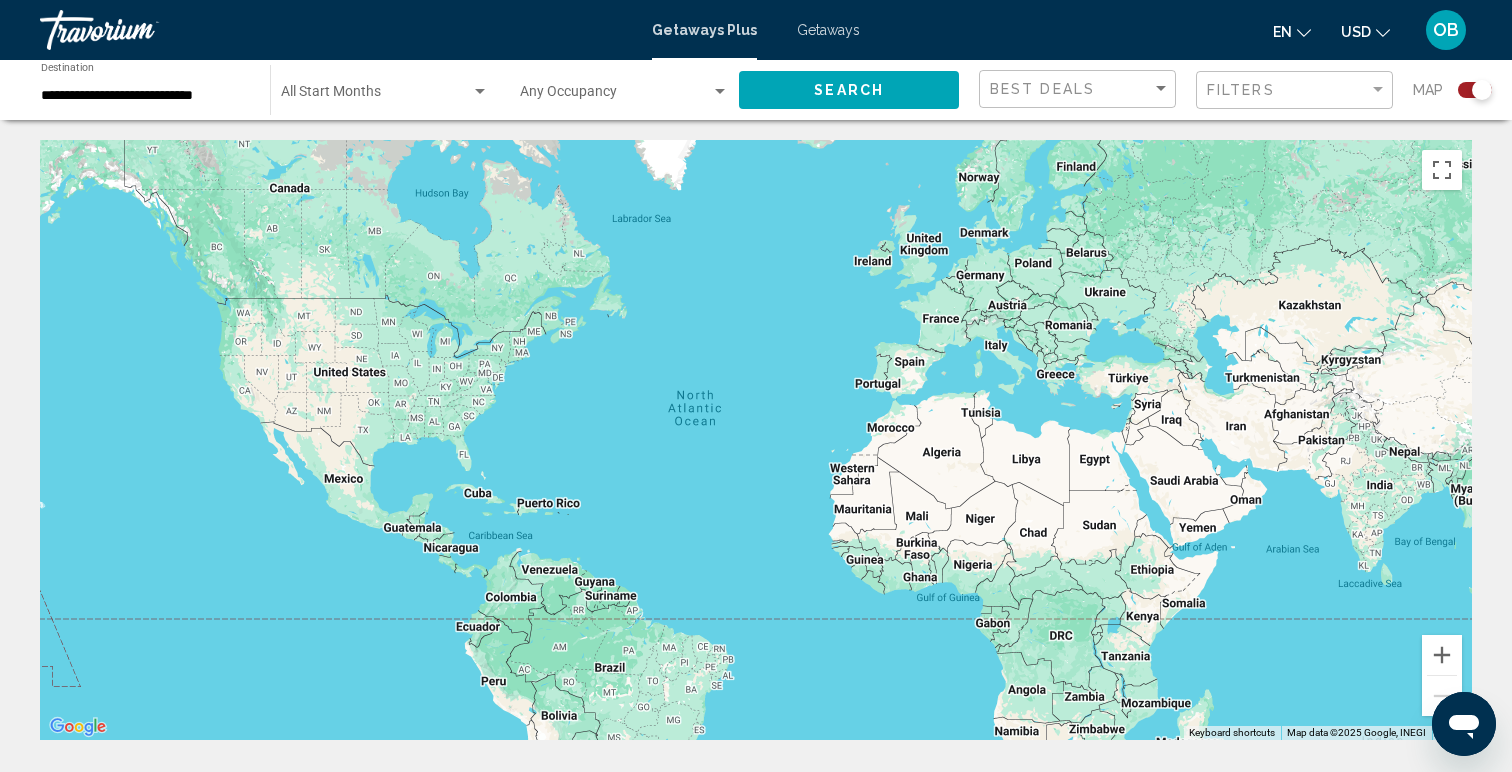 click on "**********" at bounding box center (145, 96) 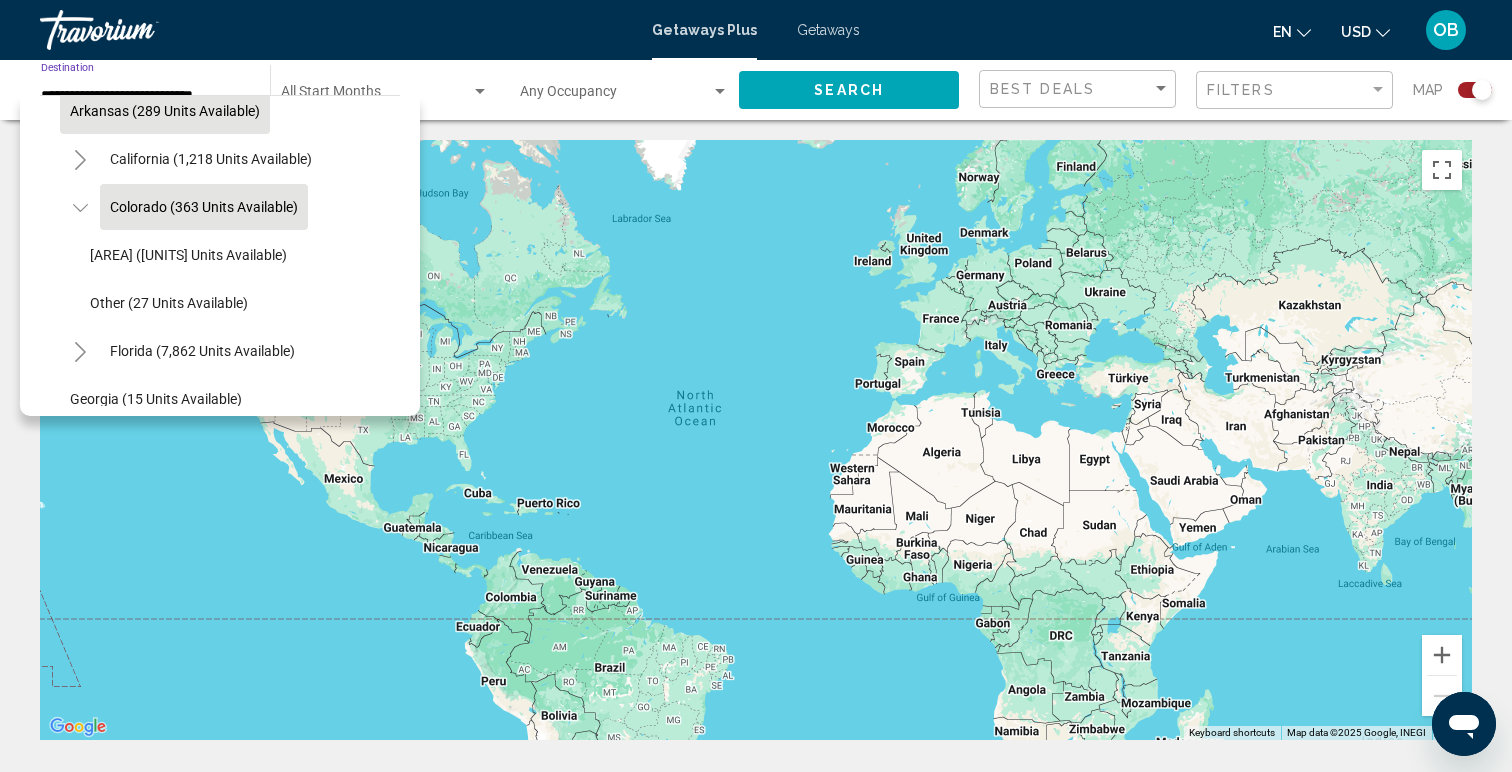 scroll, scrollTop: 214, scrollLeft: 0, axis: vertical 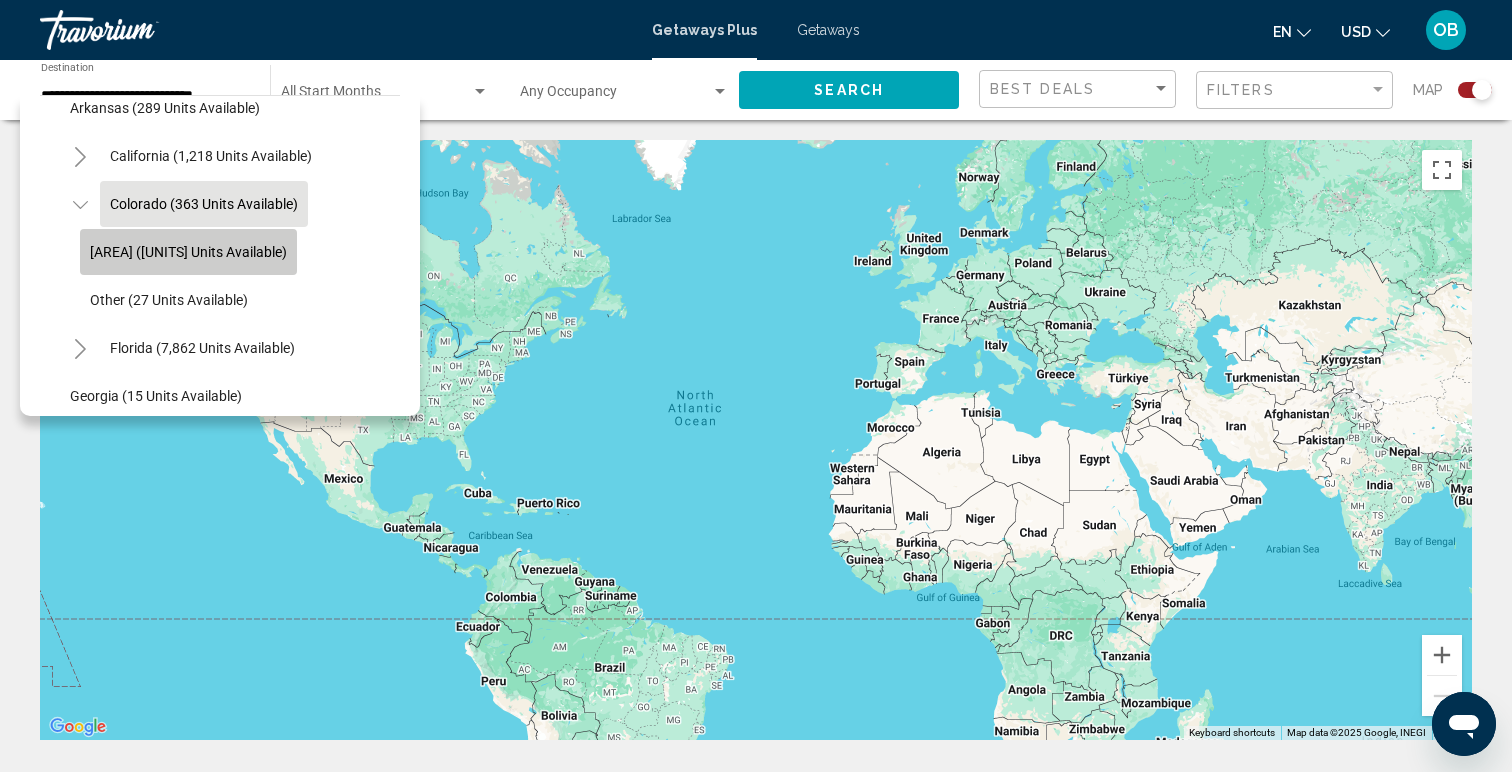 click on "[AREA] ([UNITS] units available)" 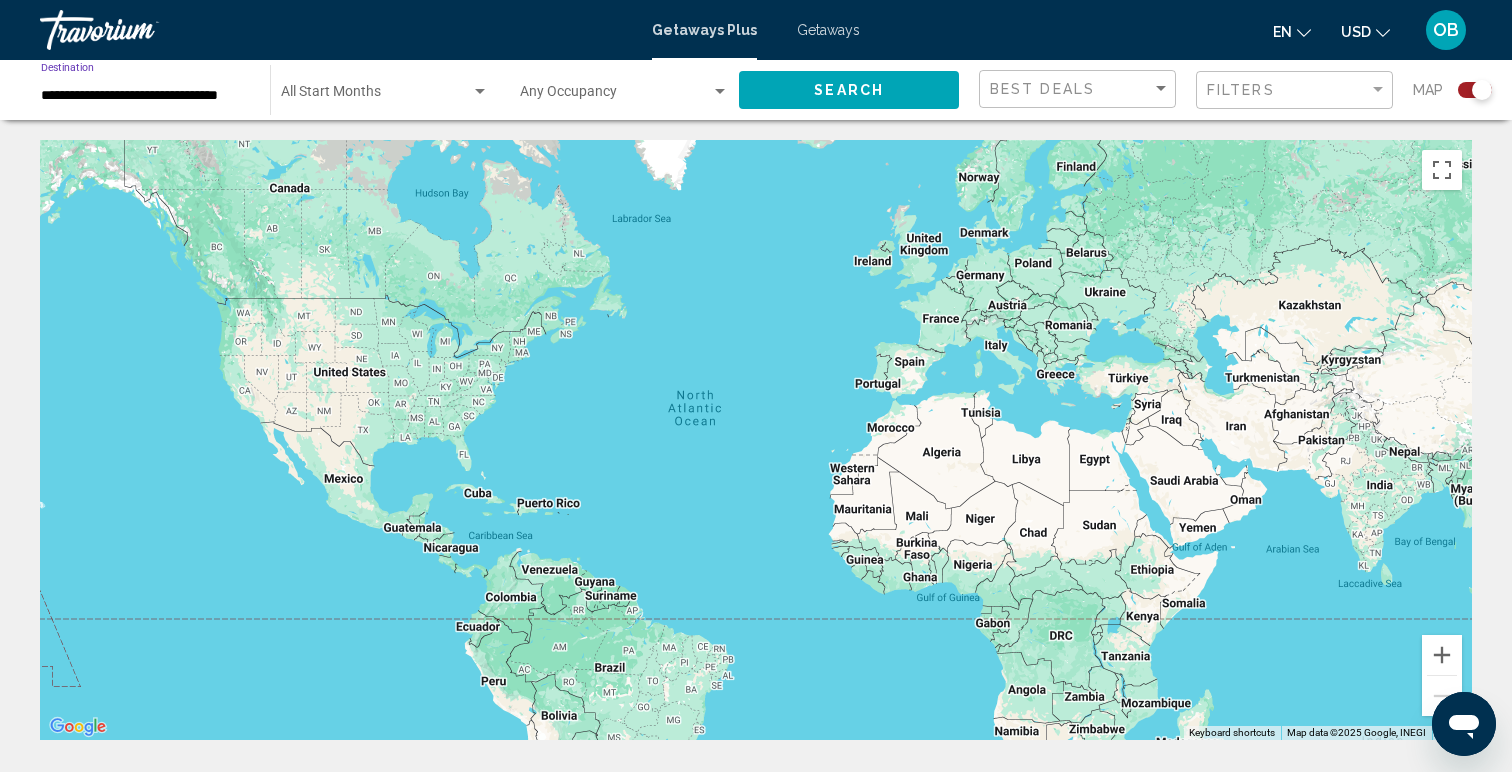 click on "Search" 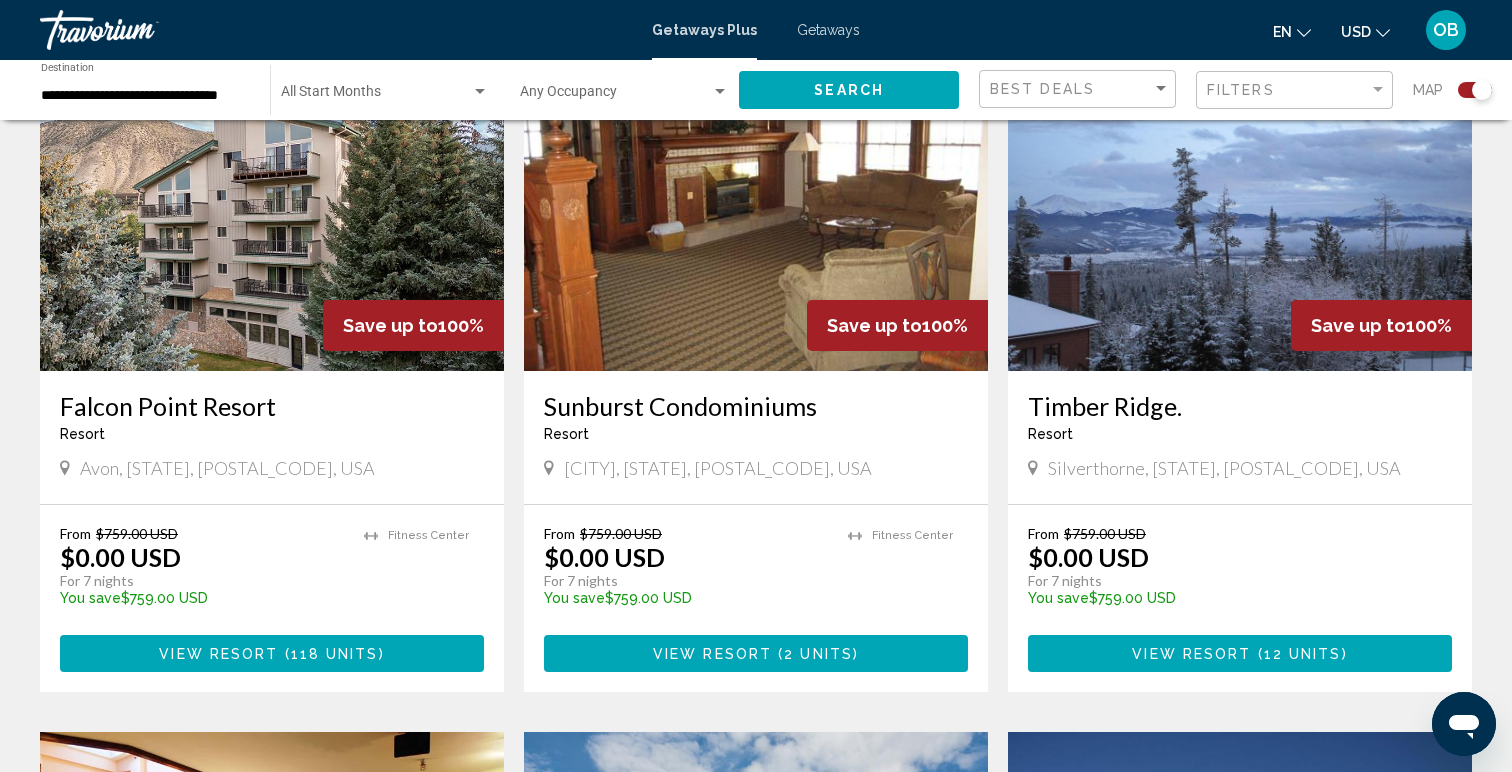 scroll, scrollTop: 2175, scrollLeft: 0, axis: vertical 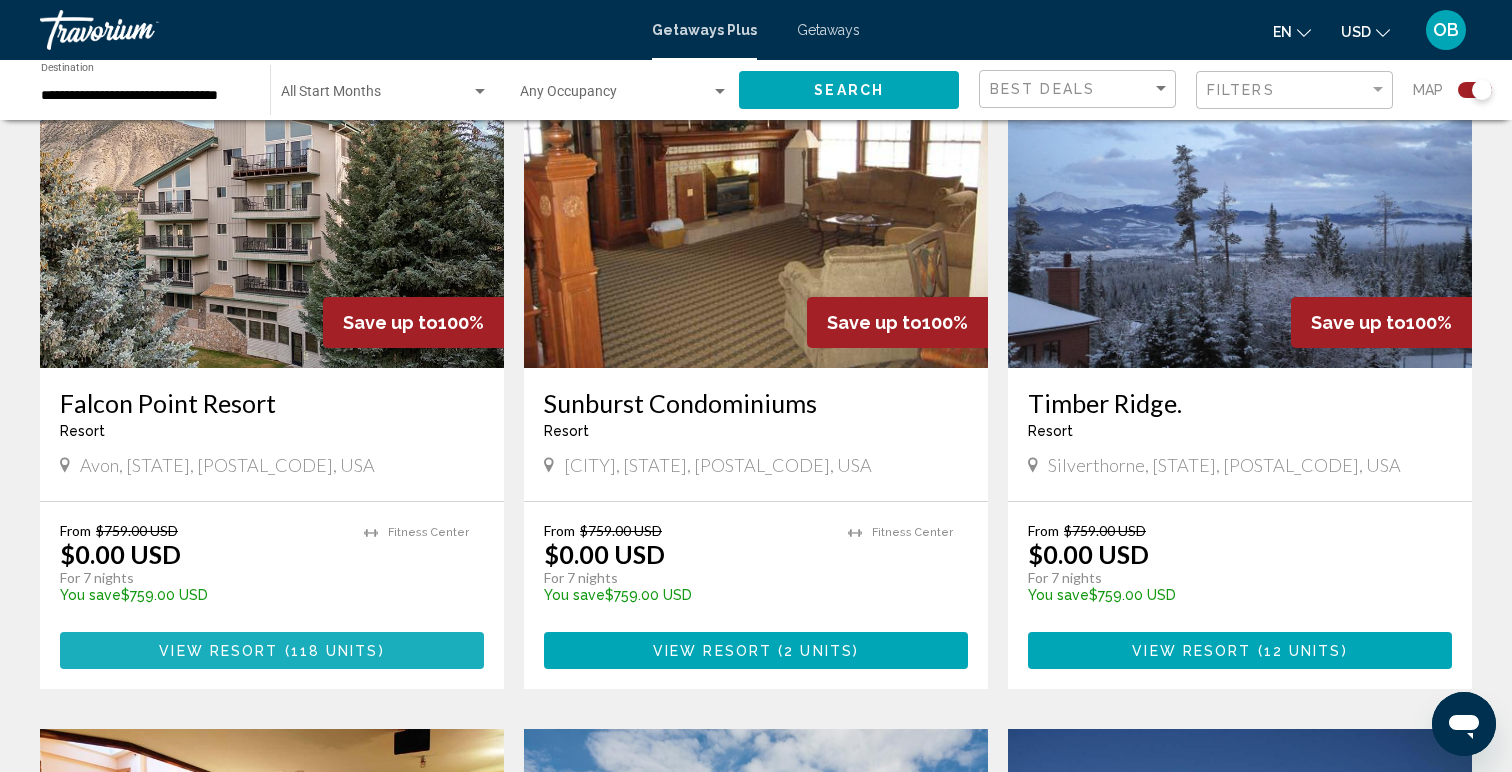 click on "View Resort" at bounding box center [218, 651] 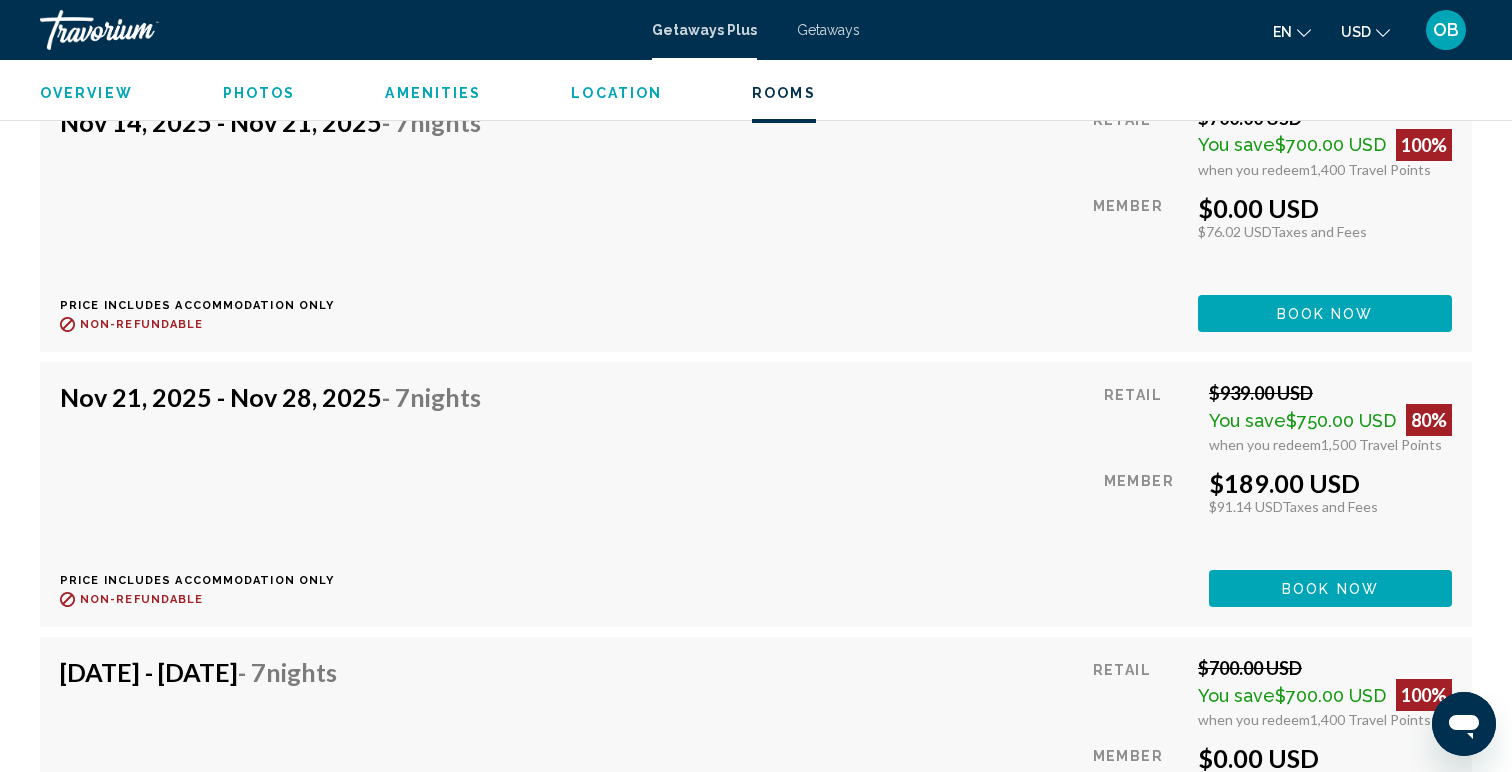 scroll, scrollTop: 5874, scrollLeft: 0, axis: vertical 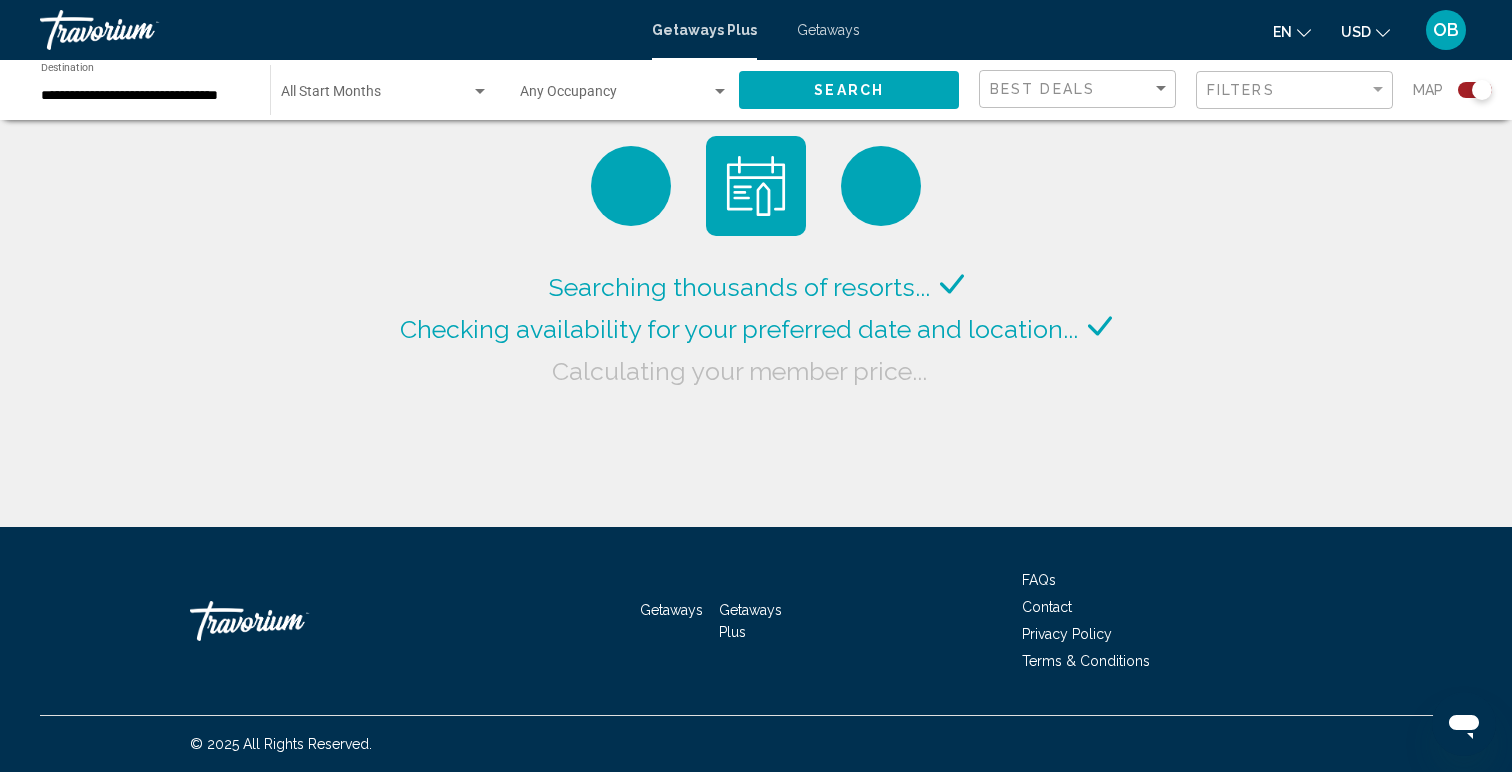 click on "Start Month All Start Months" 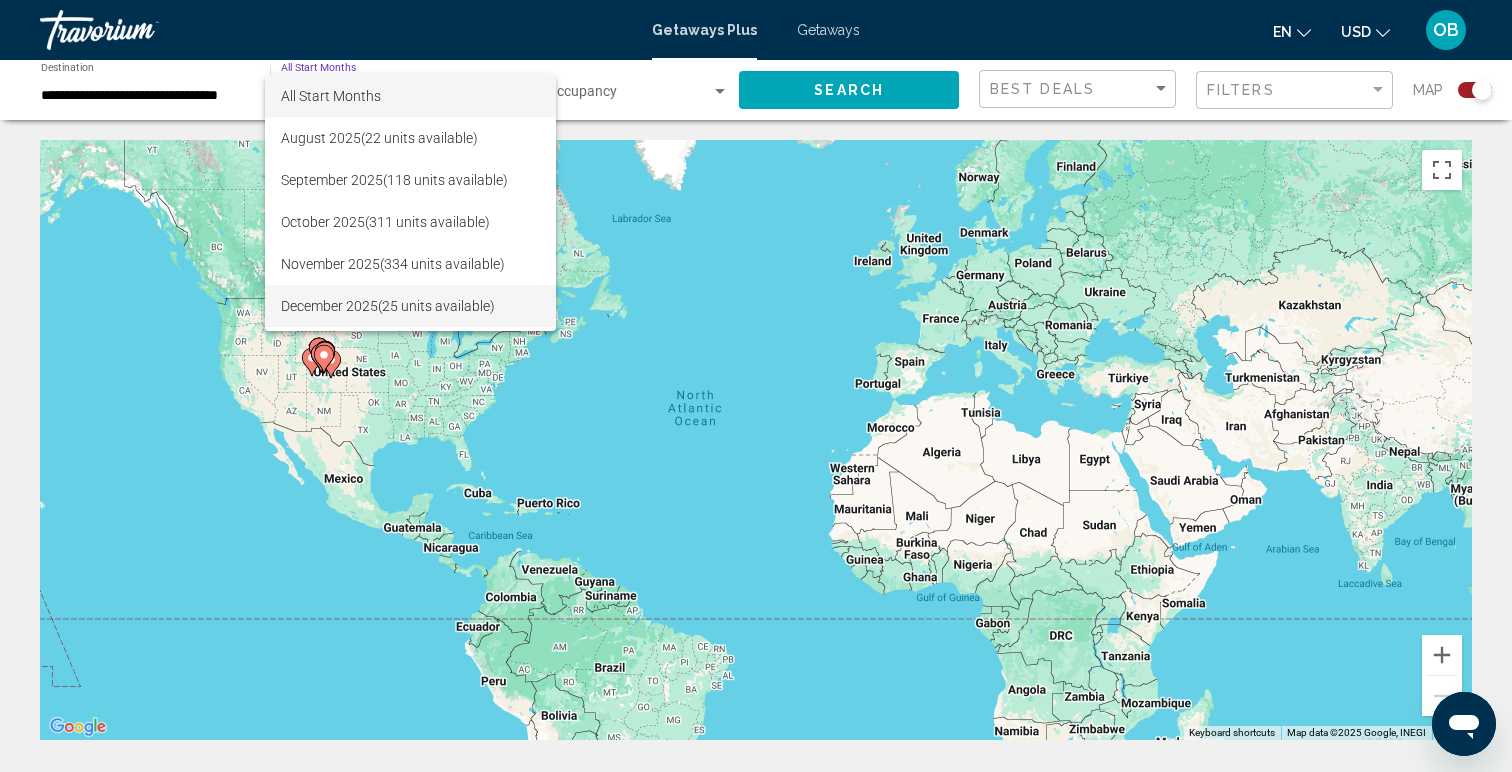 click on "December [YEAR]  (25 units available)" at bounding box center [410, 306] 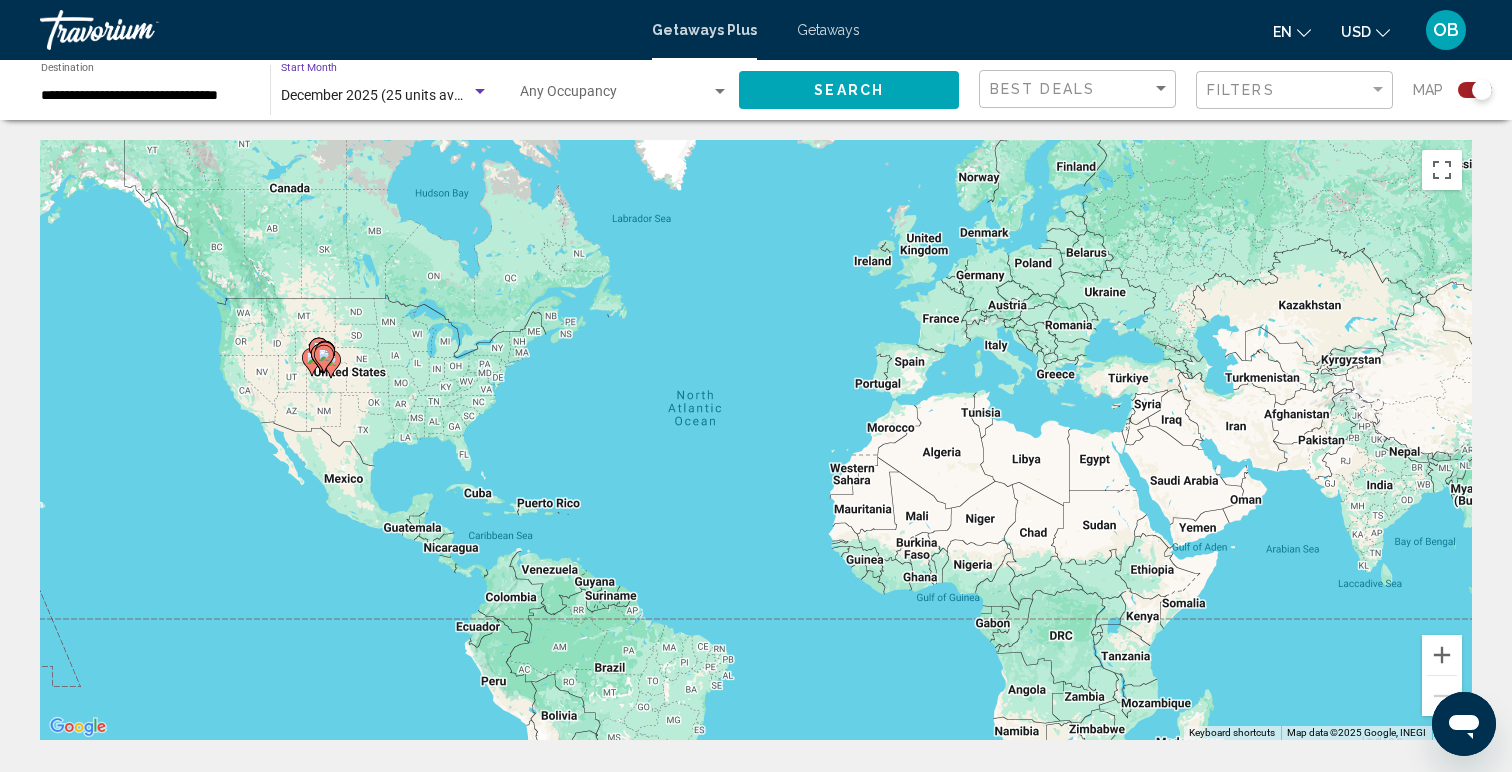 click on "Search" 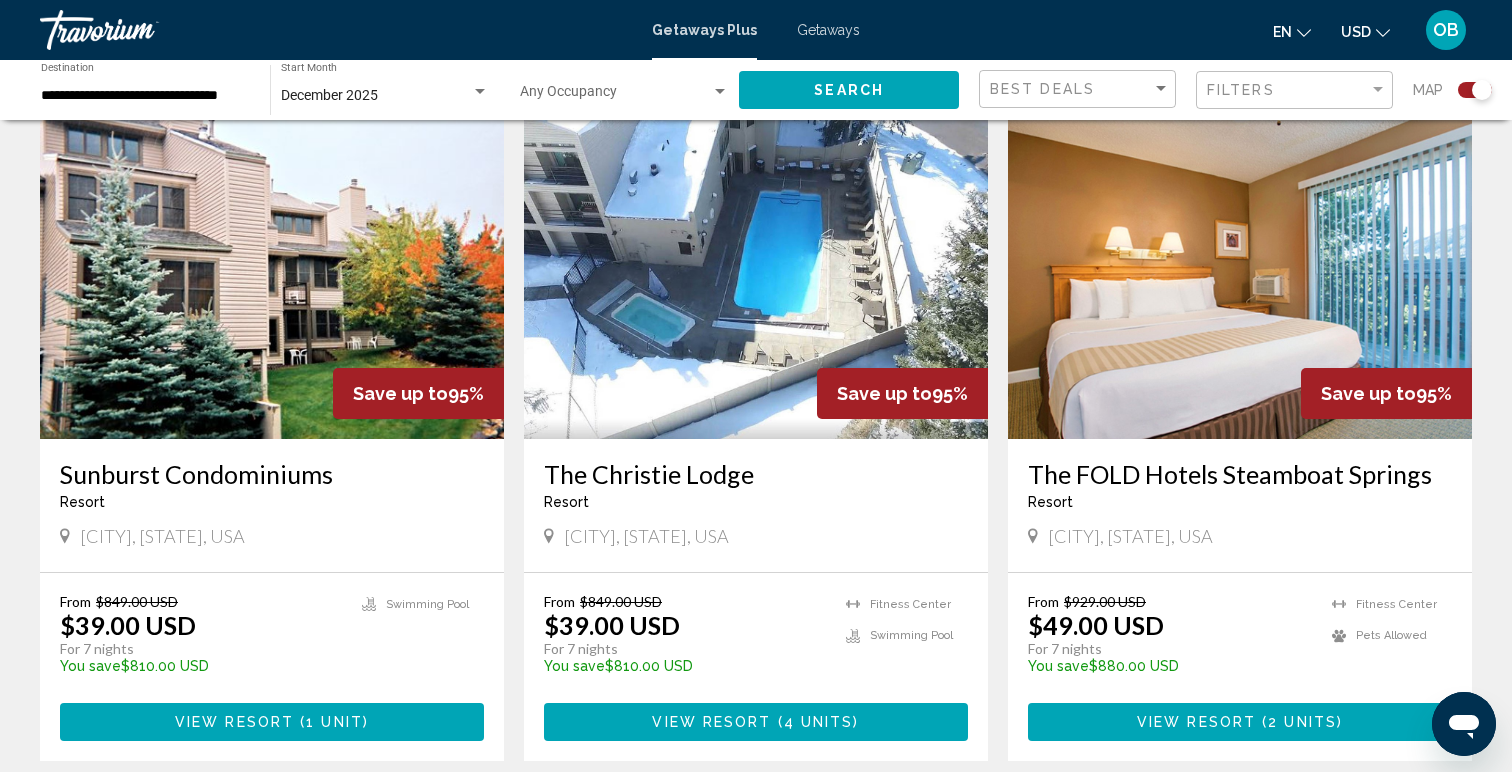 scroll, scrollTop: 1402, scrollLeft: 0, axis: vertical 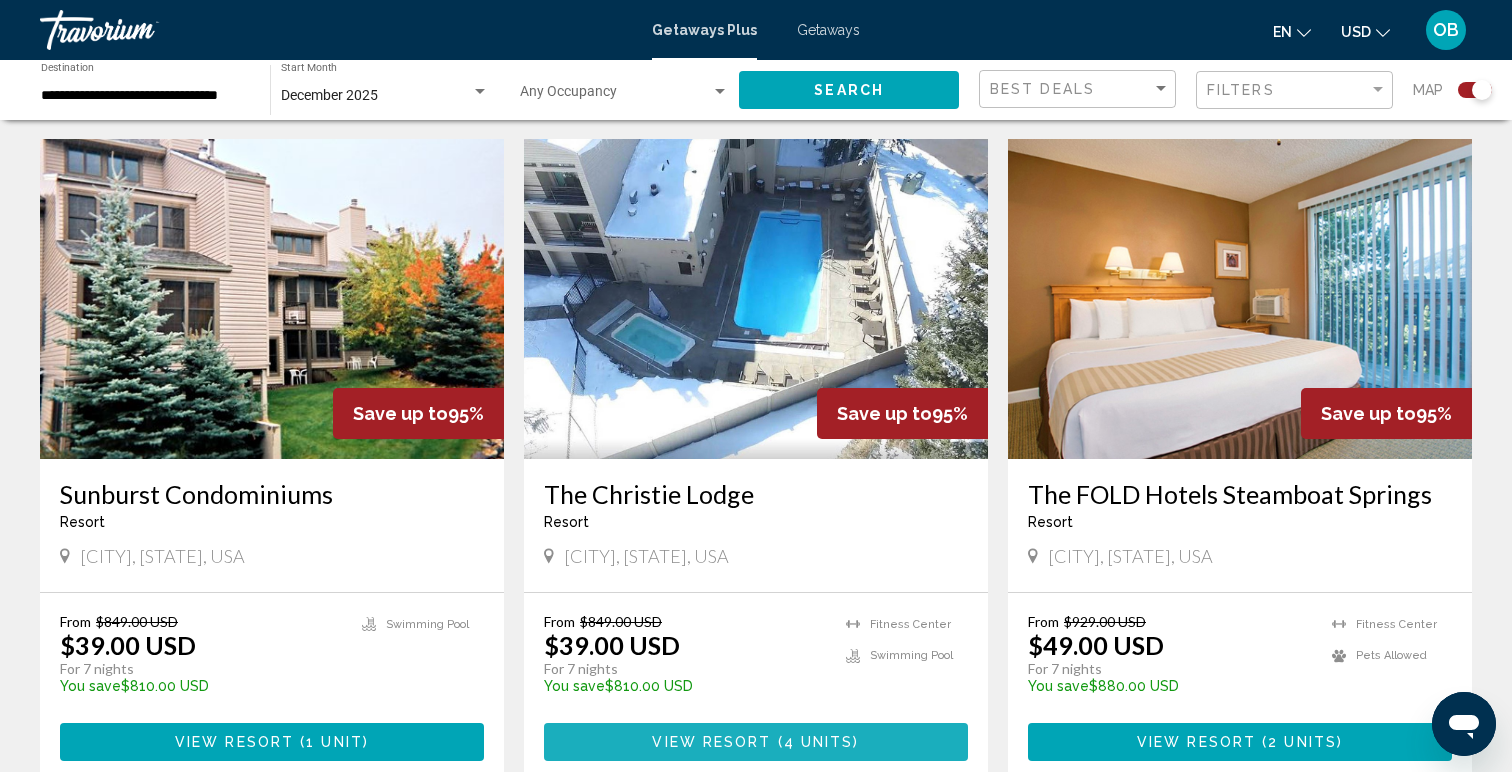 click on "View Resort" at bounding box center [711, 743] 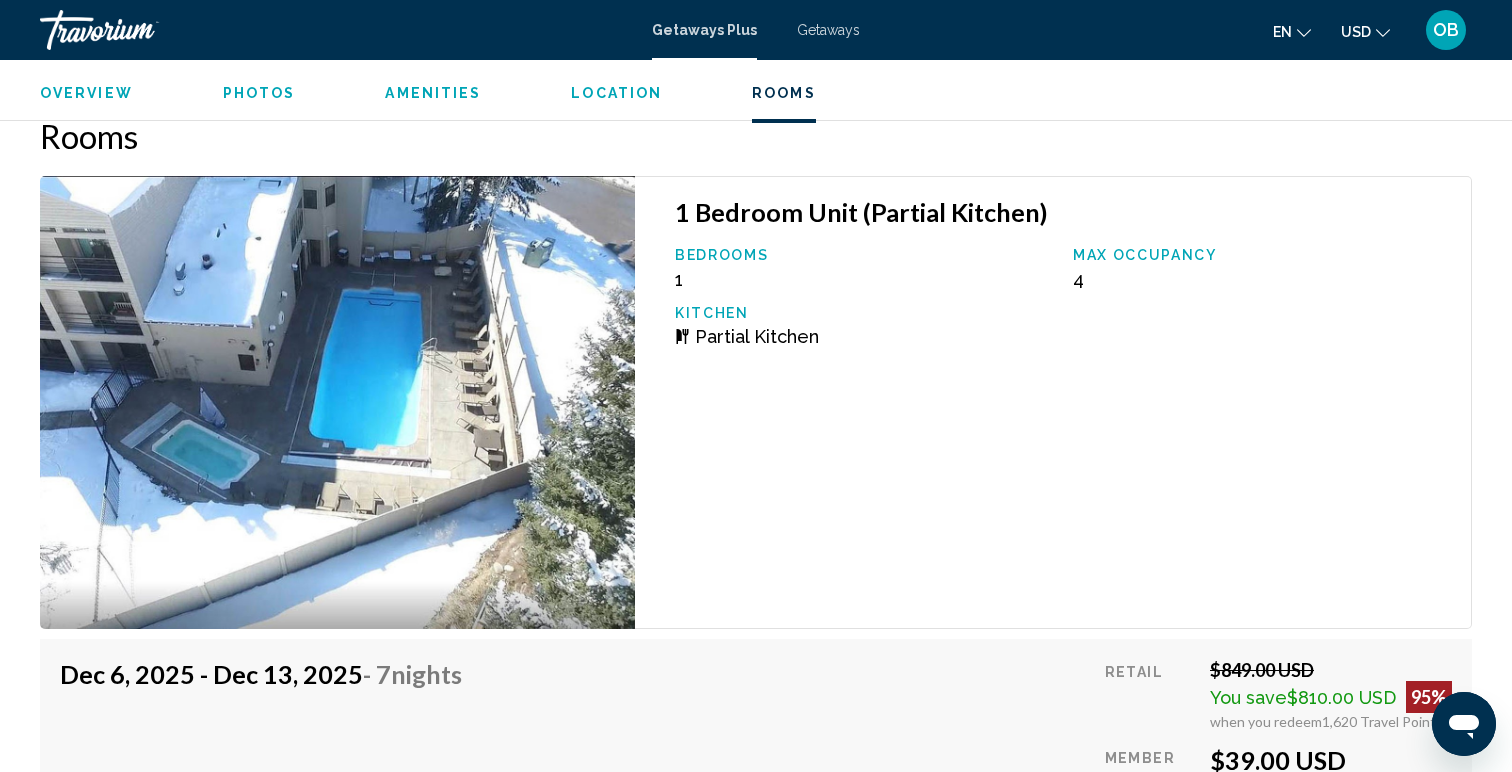 scroll, scrollTop: 3675, scrollLeft: 0, axis: vertical 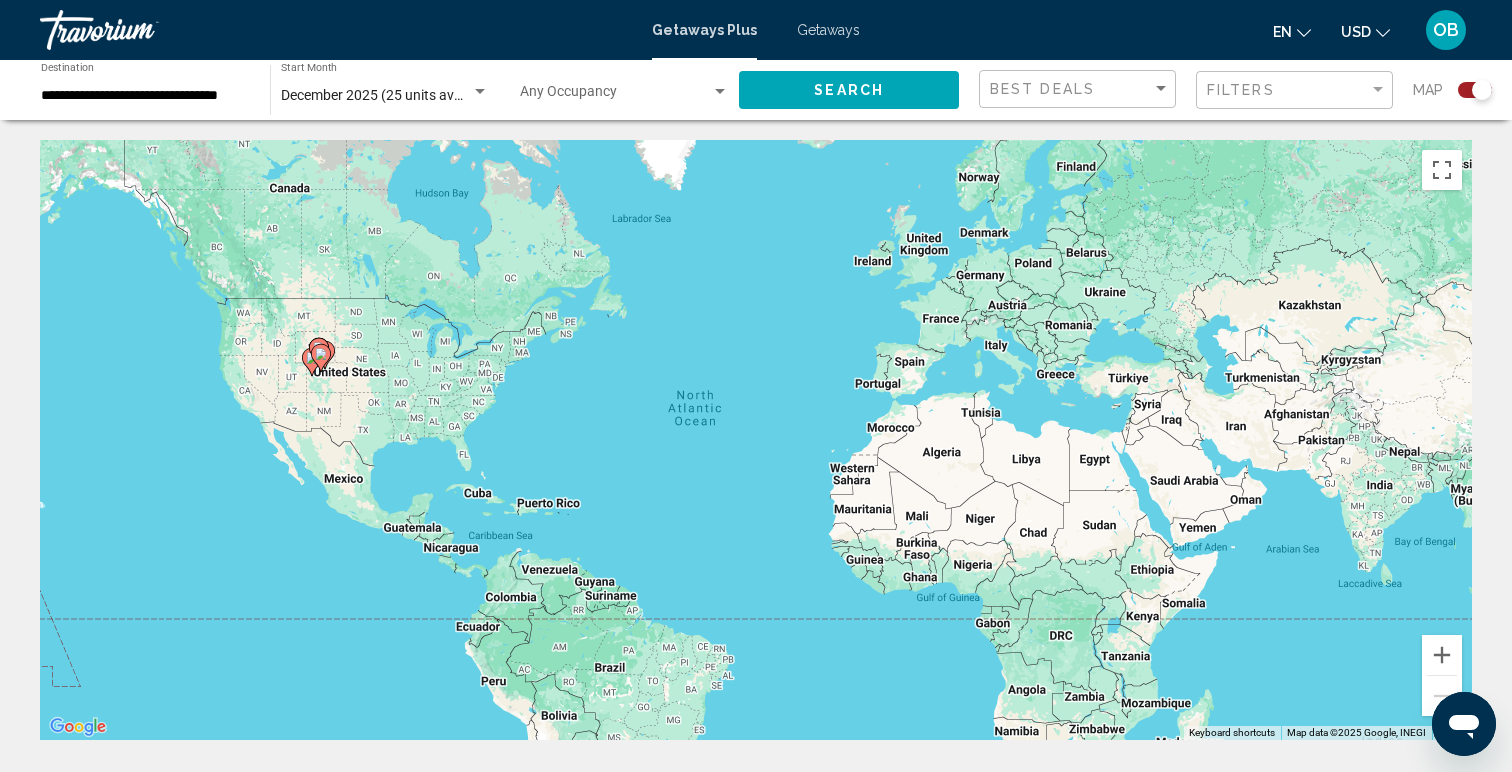 click on "Getaways" at bounding box center (828, 30) 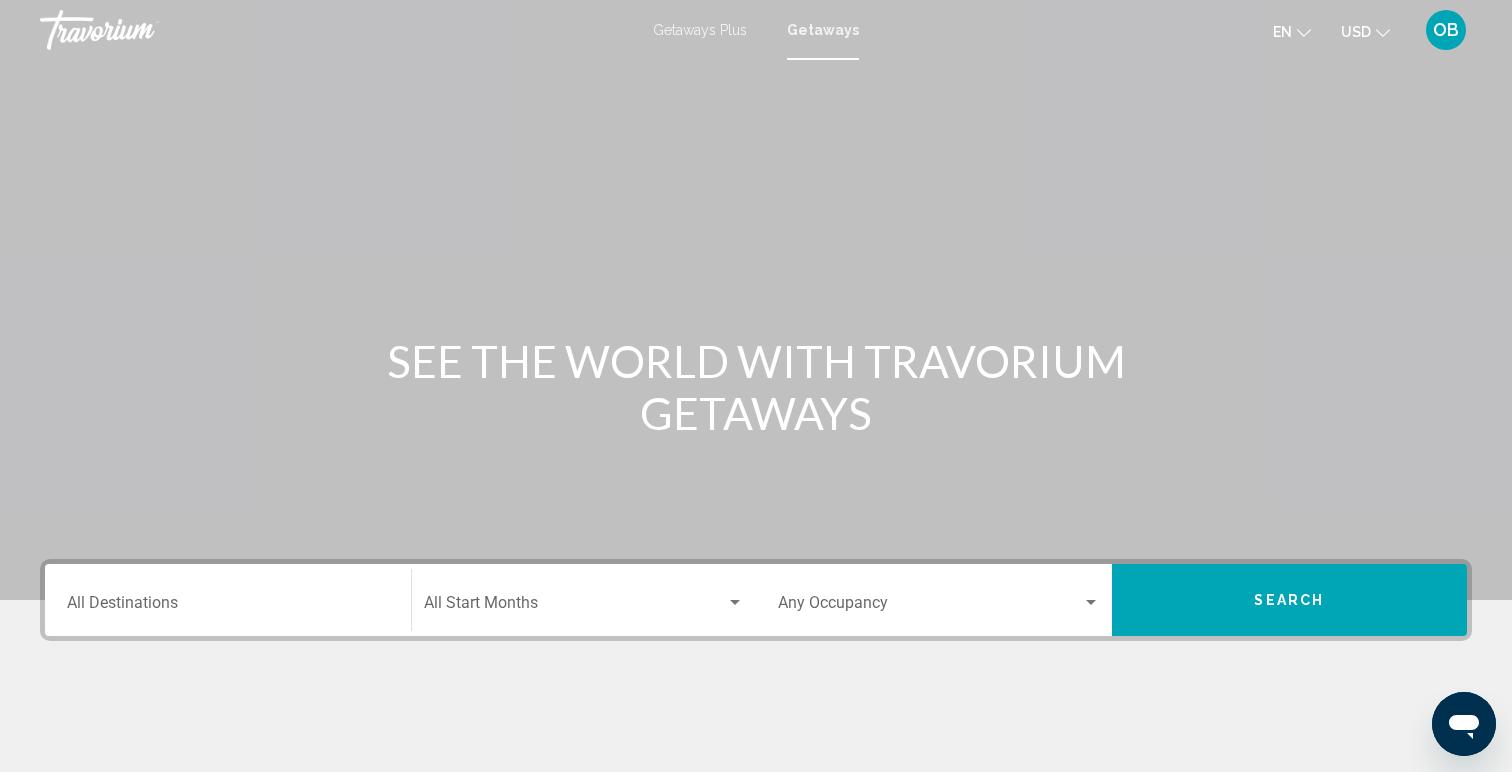 click on "Destination All Destinations" at bounding box center (228, 600) 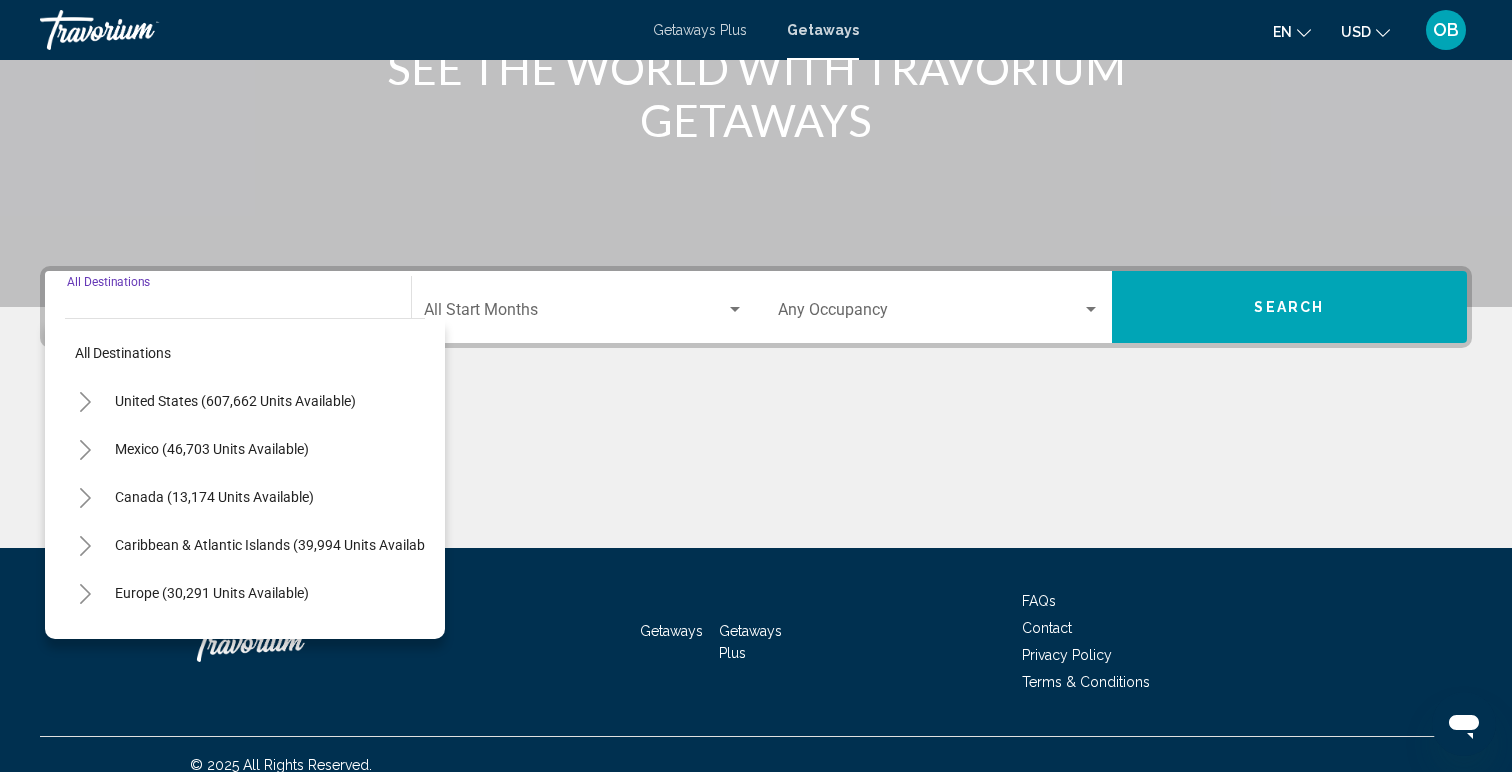 scroll, scrollTop: 314, scrollLeft: 0, axis: vertical 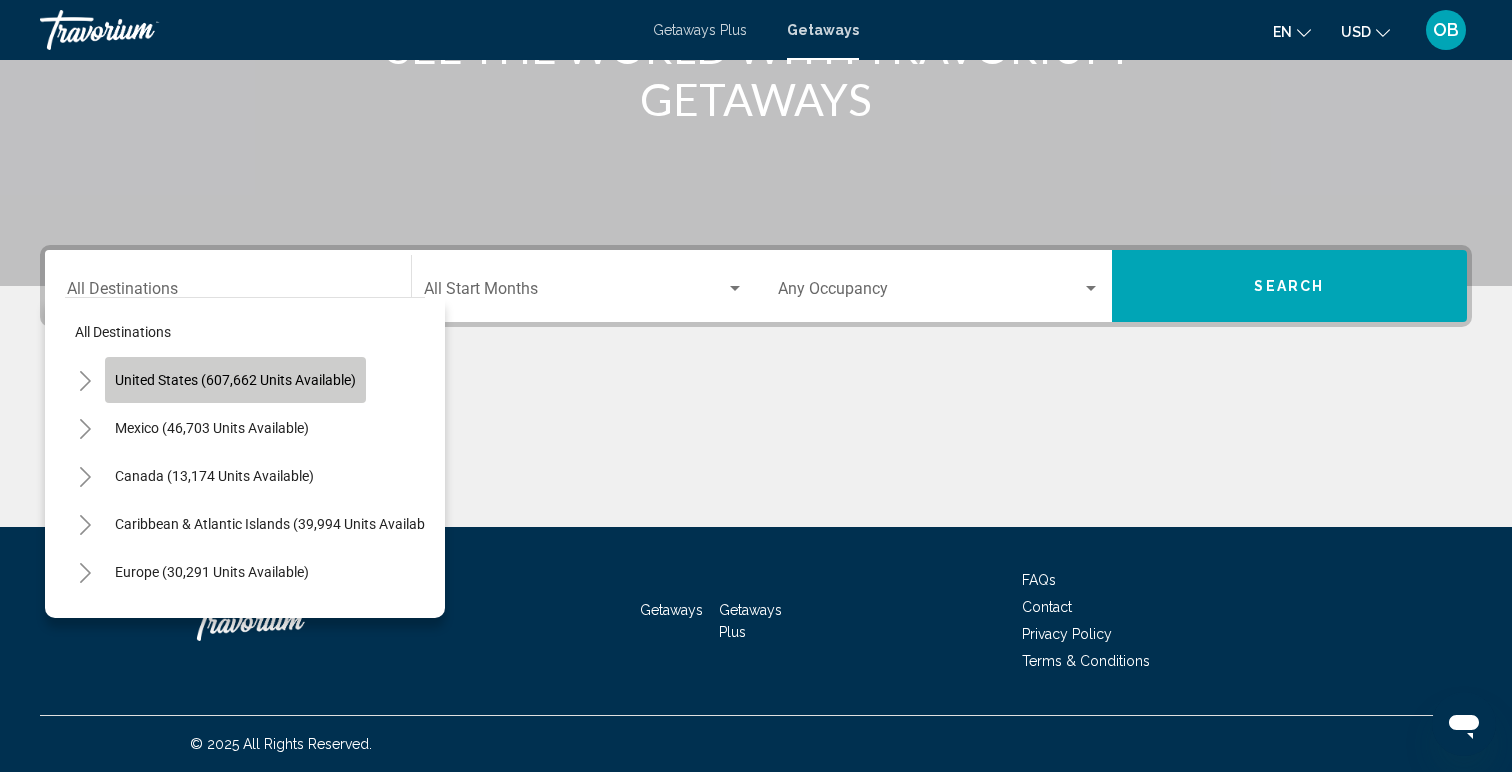 click on "United States (607,662 units available)" 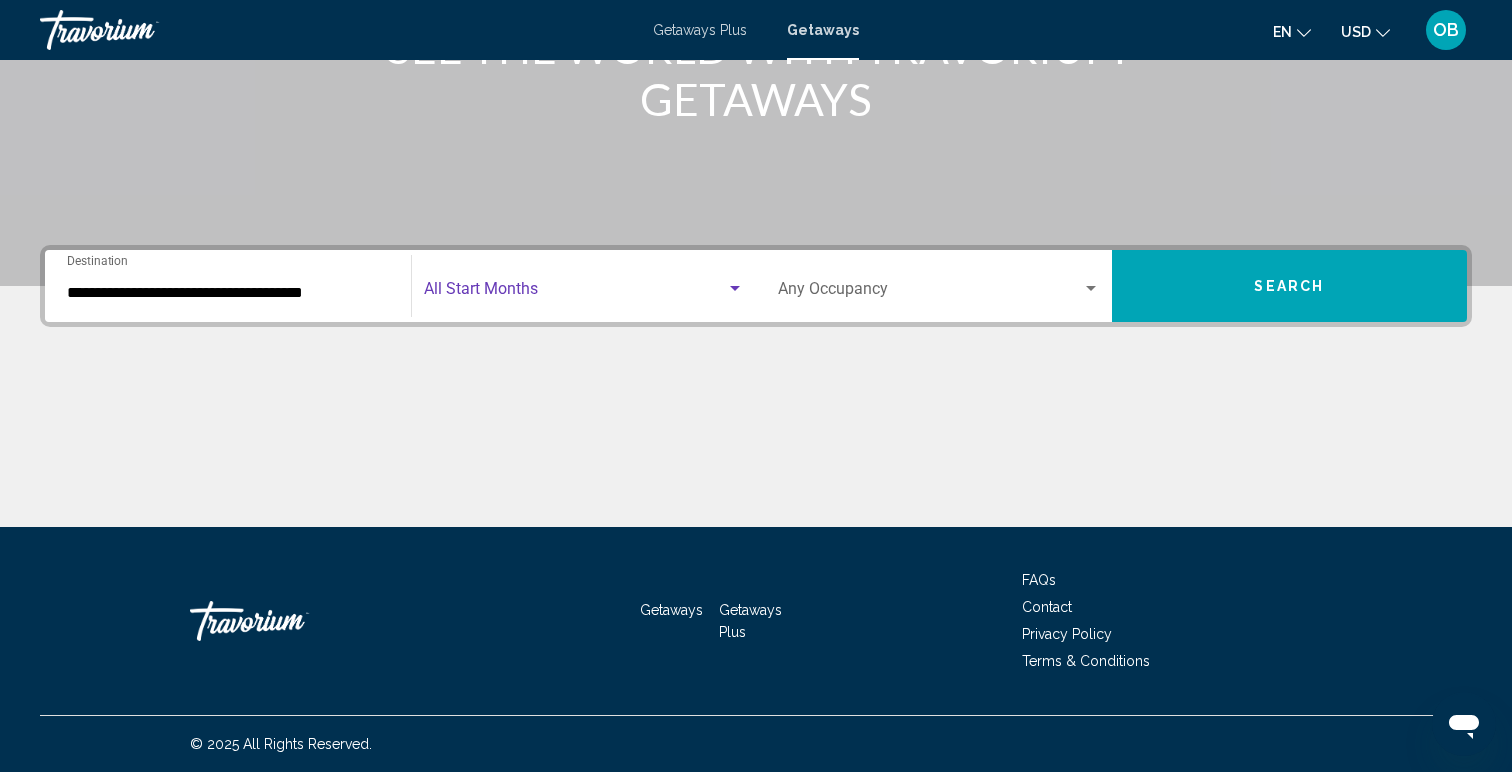 click at bounding box center [575, 293] 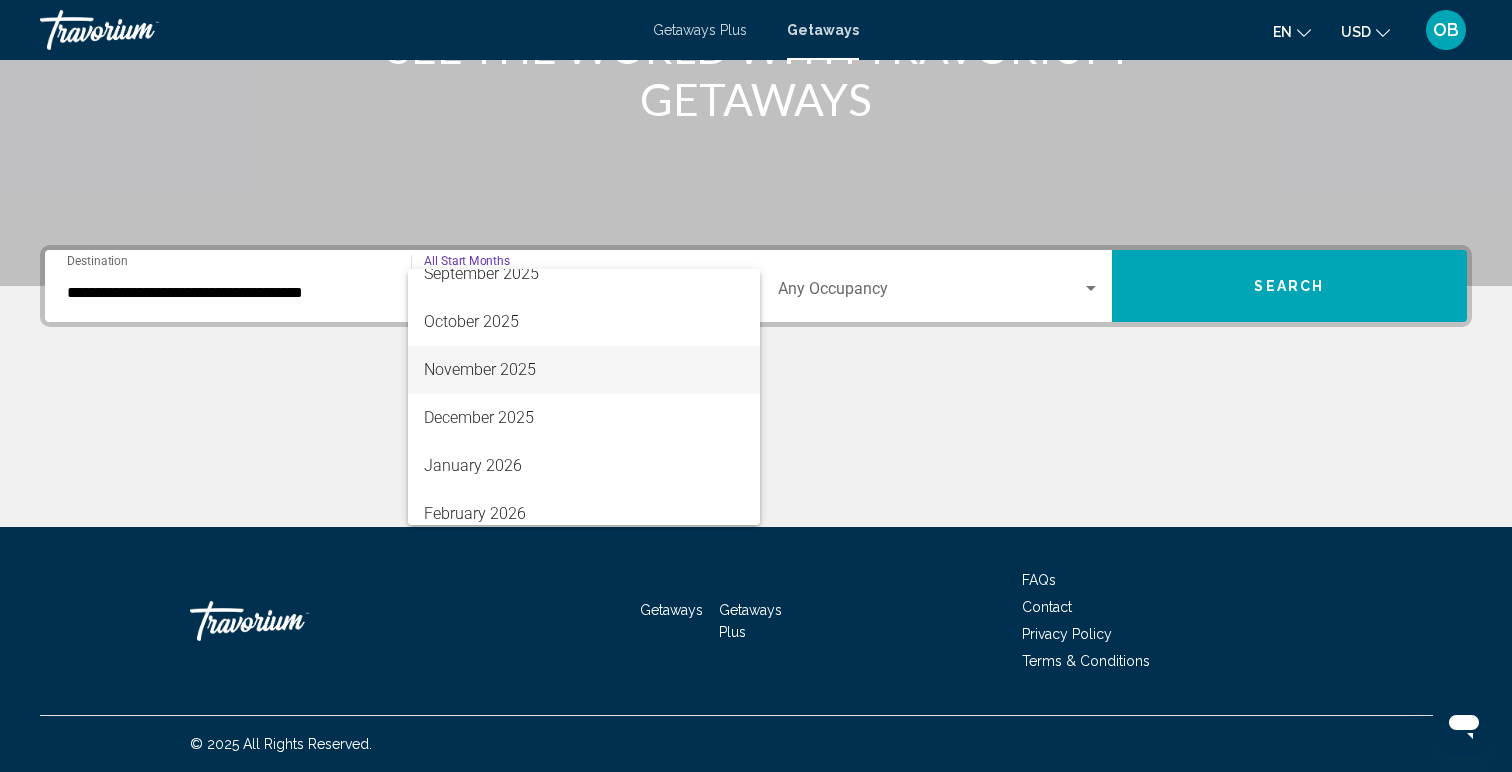 scroll, scrollTop: 137, scrollLeft: 0, axis: vertical 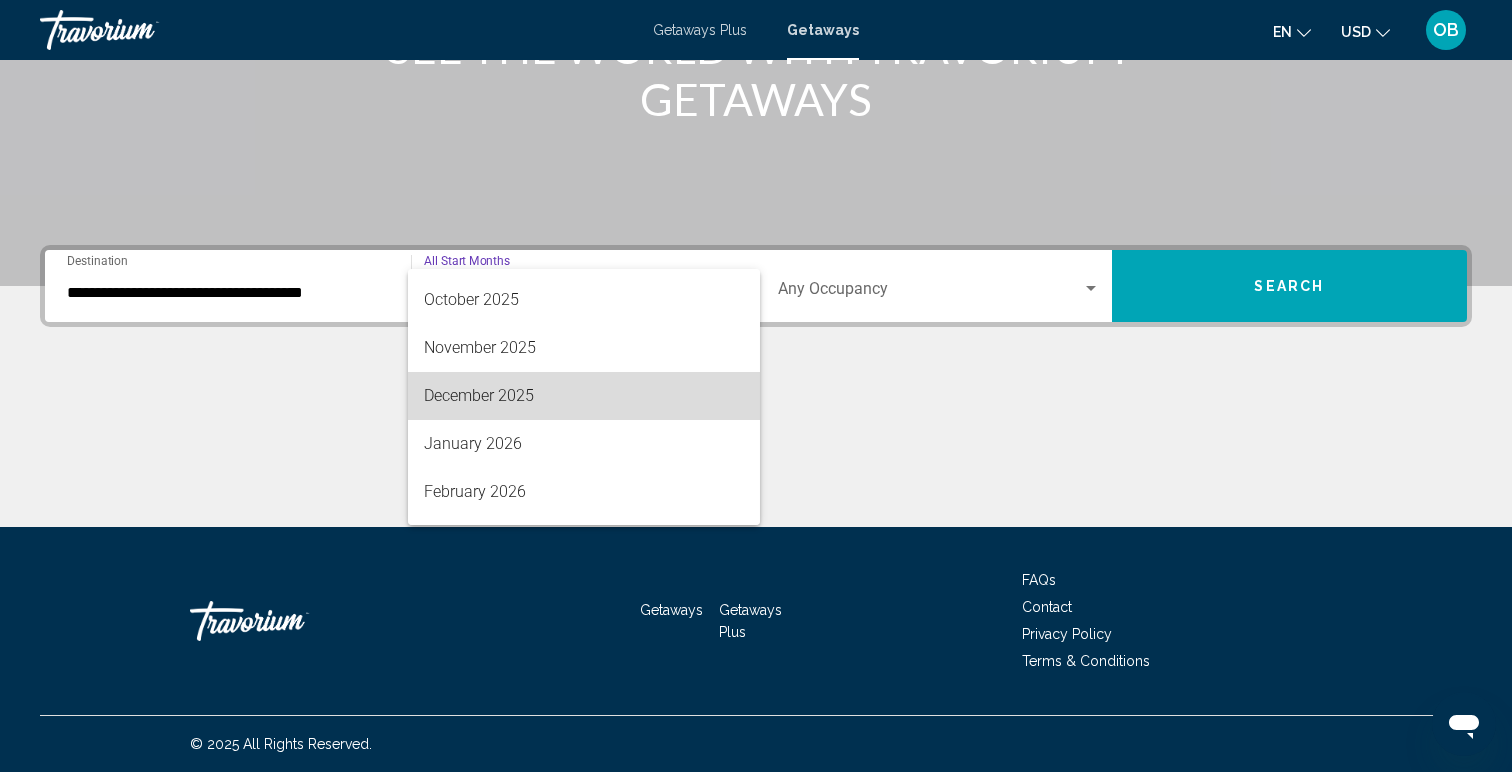 click on "December 2025" at bounding box center [584, 396] 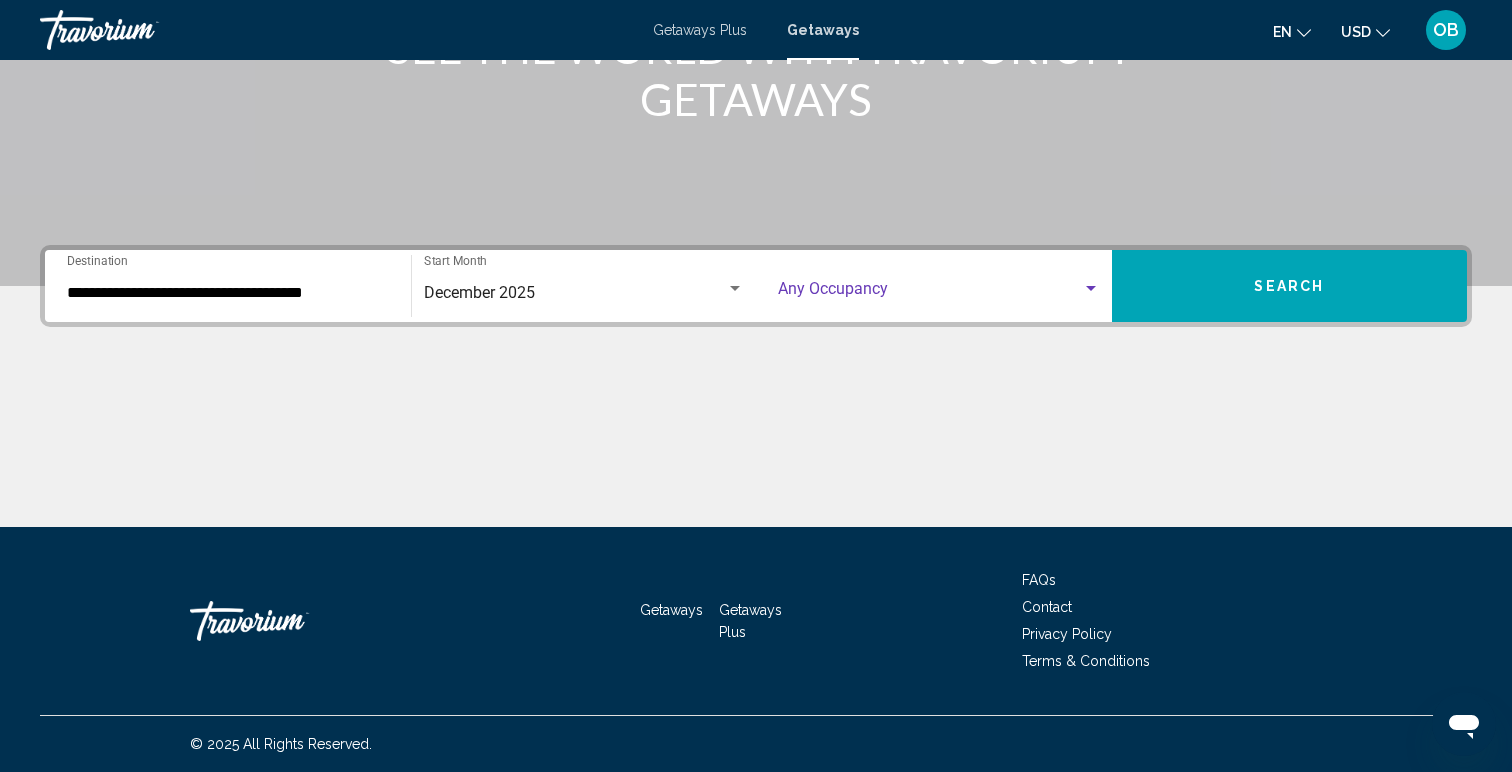 click at bounding box center [930, 293] 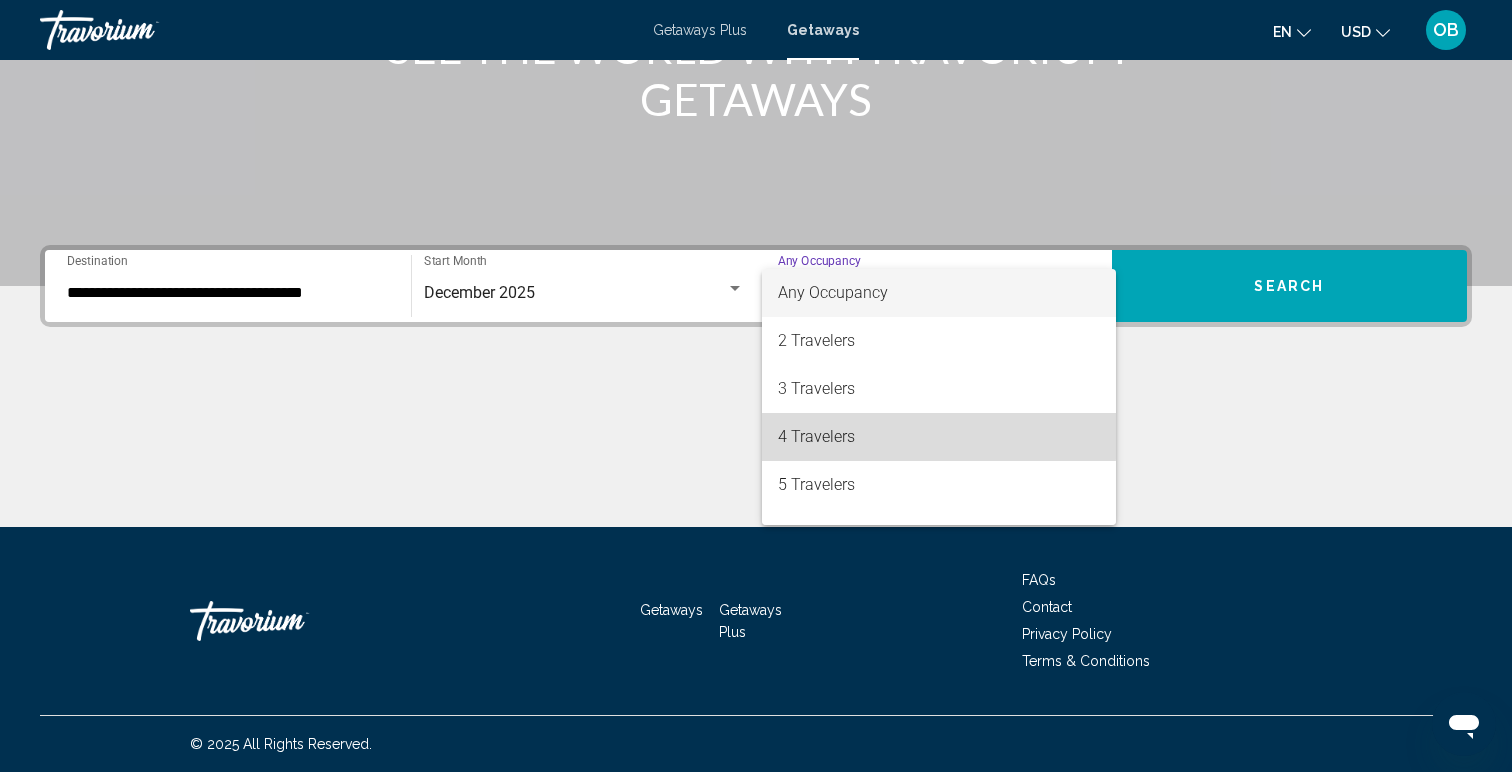 click on "4 Travelers" at bounding box center [939, 437] 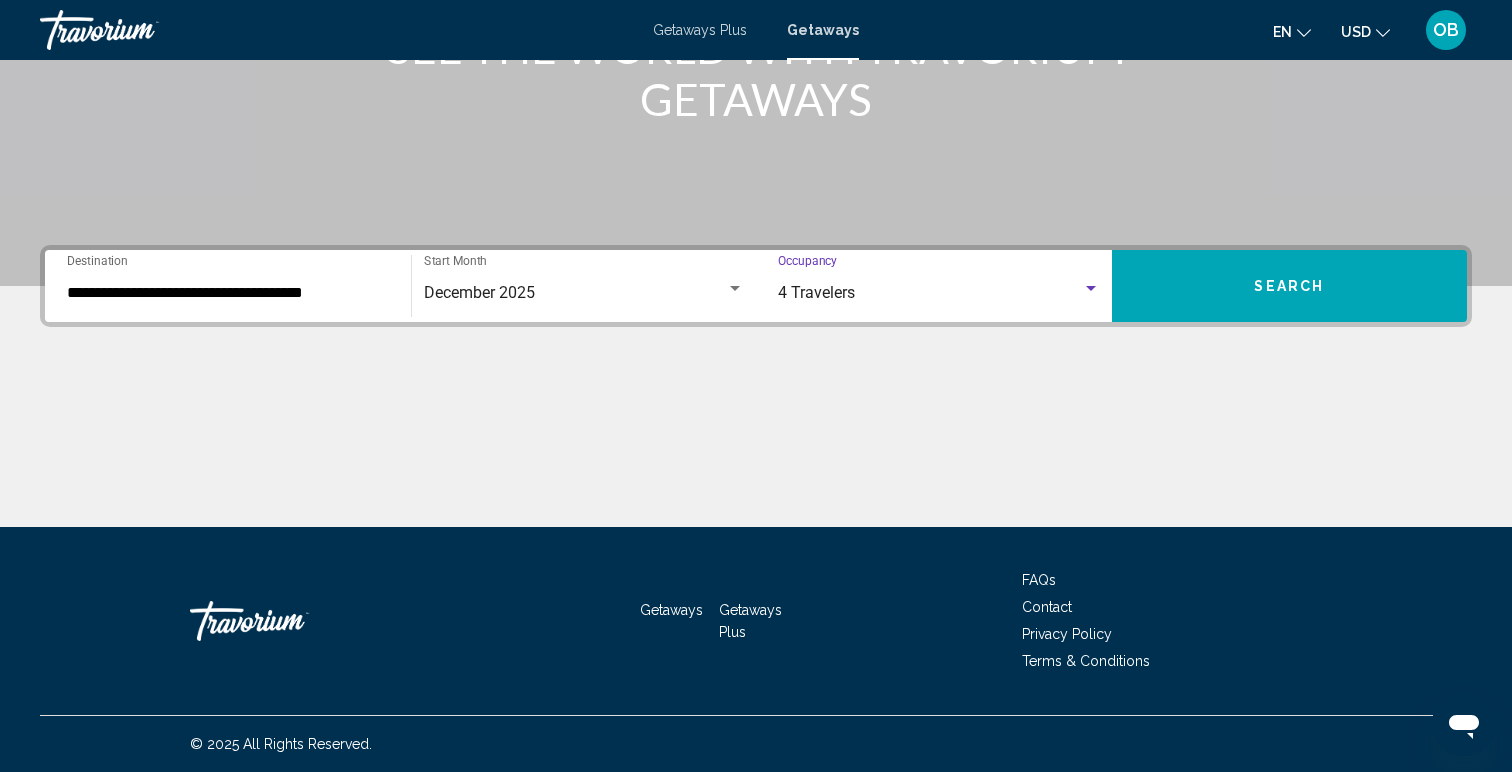 click on "Search" at bounding box center (1290, 286) 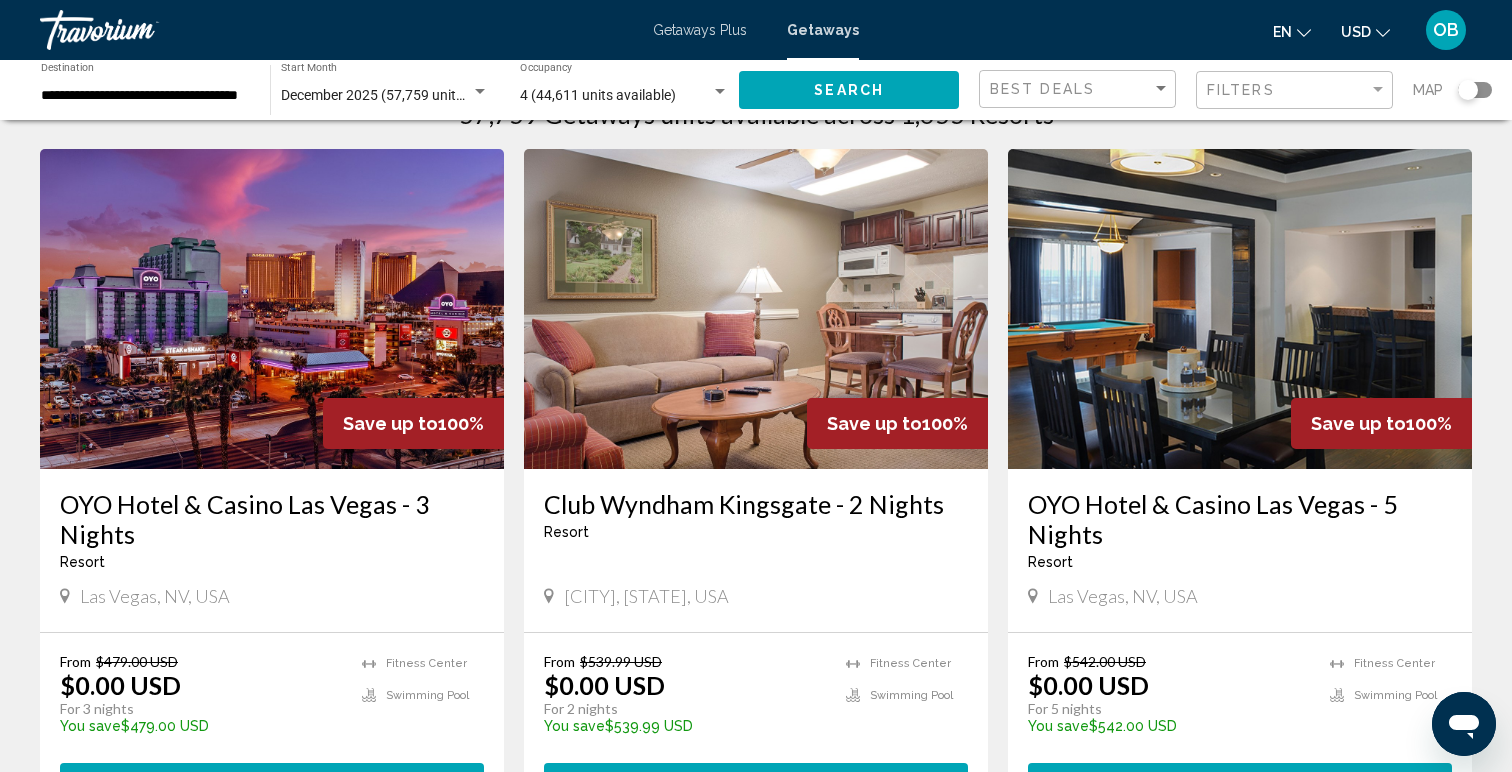 scroll, scrollTop: 64, scrollLeft: 0, axis: vertical 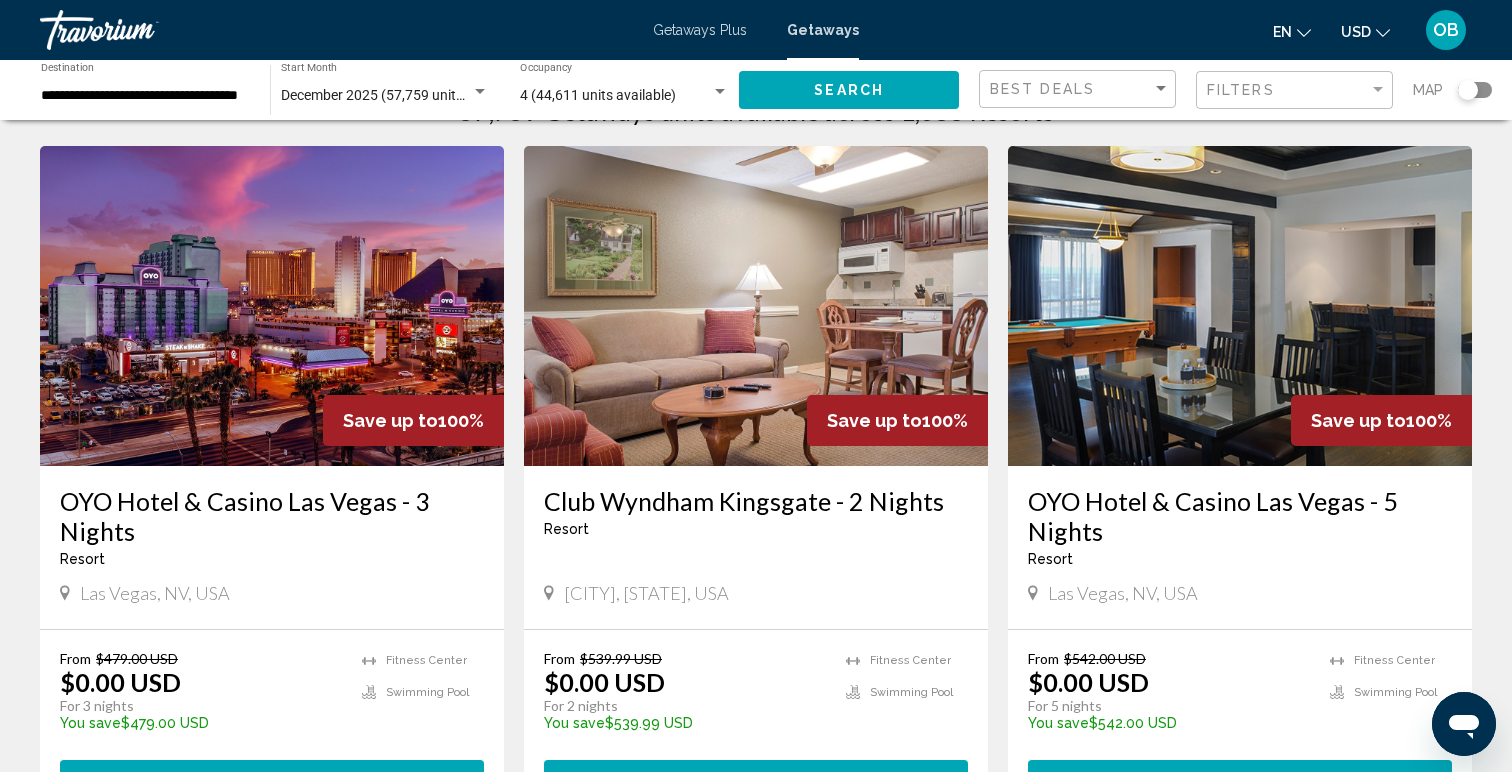 click 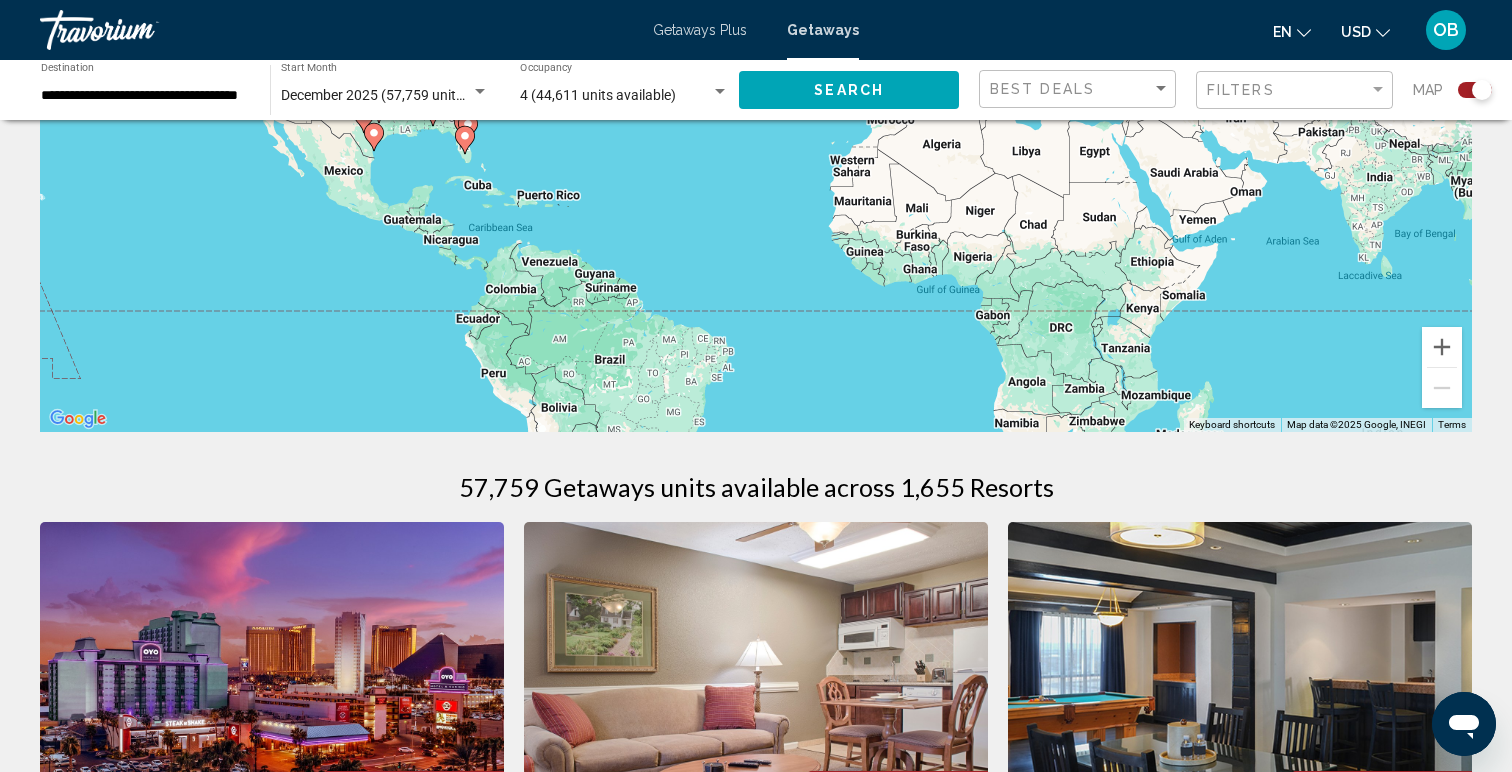scroll, scrollTop: 0, scrollLeft: 0, axis: both 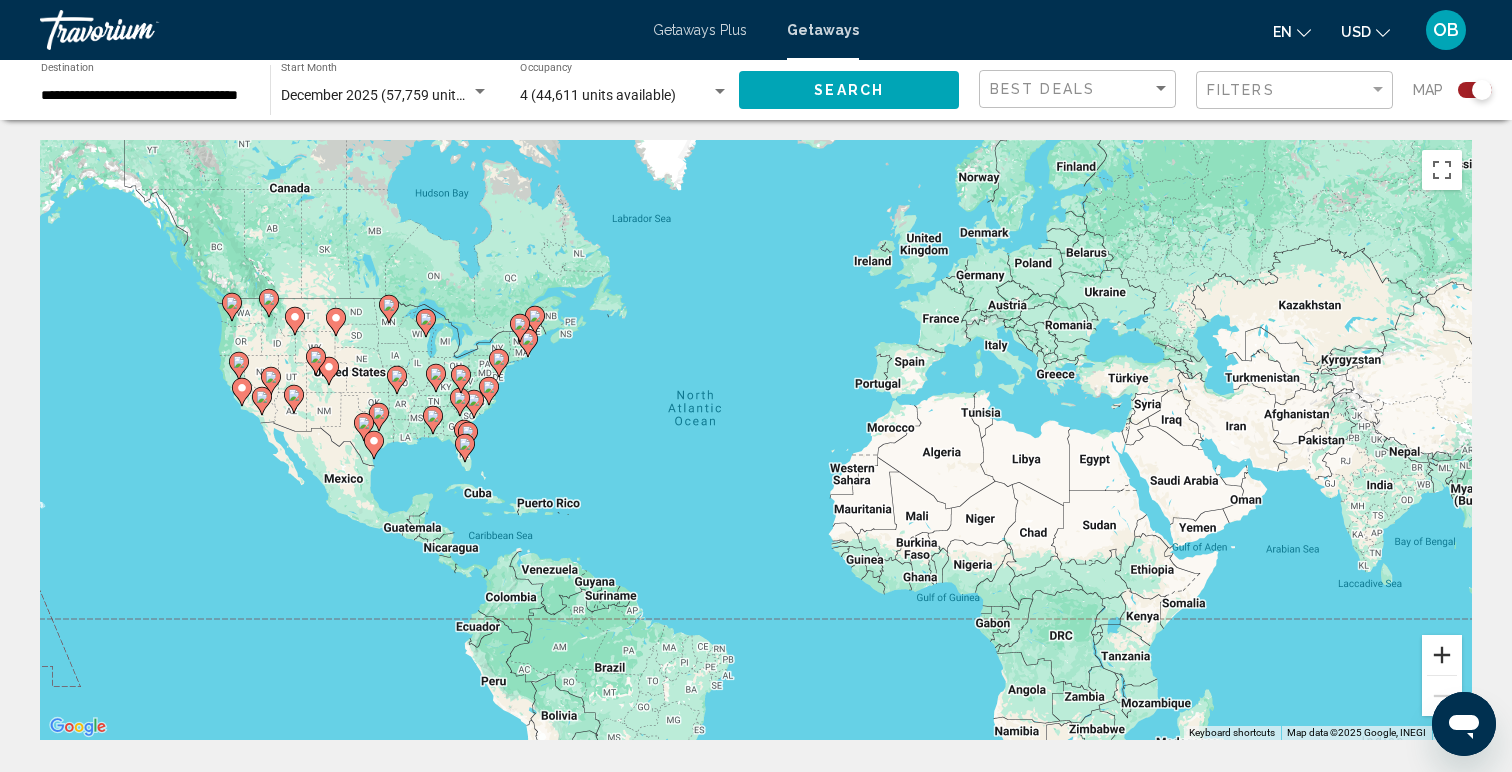 click at bounding box center [1442, 655] 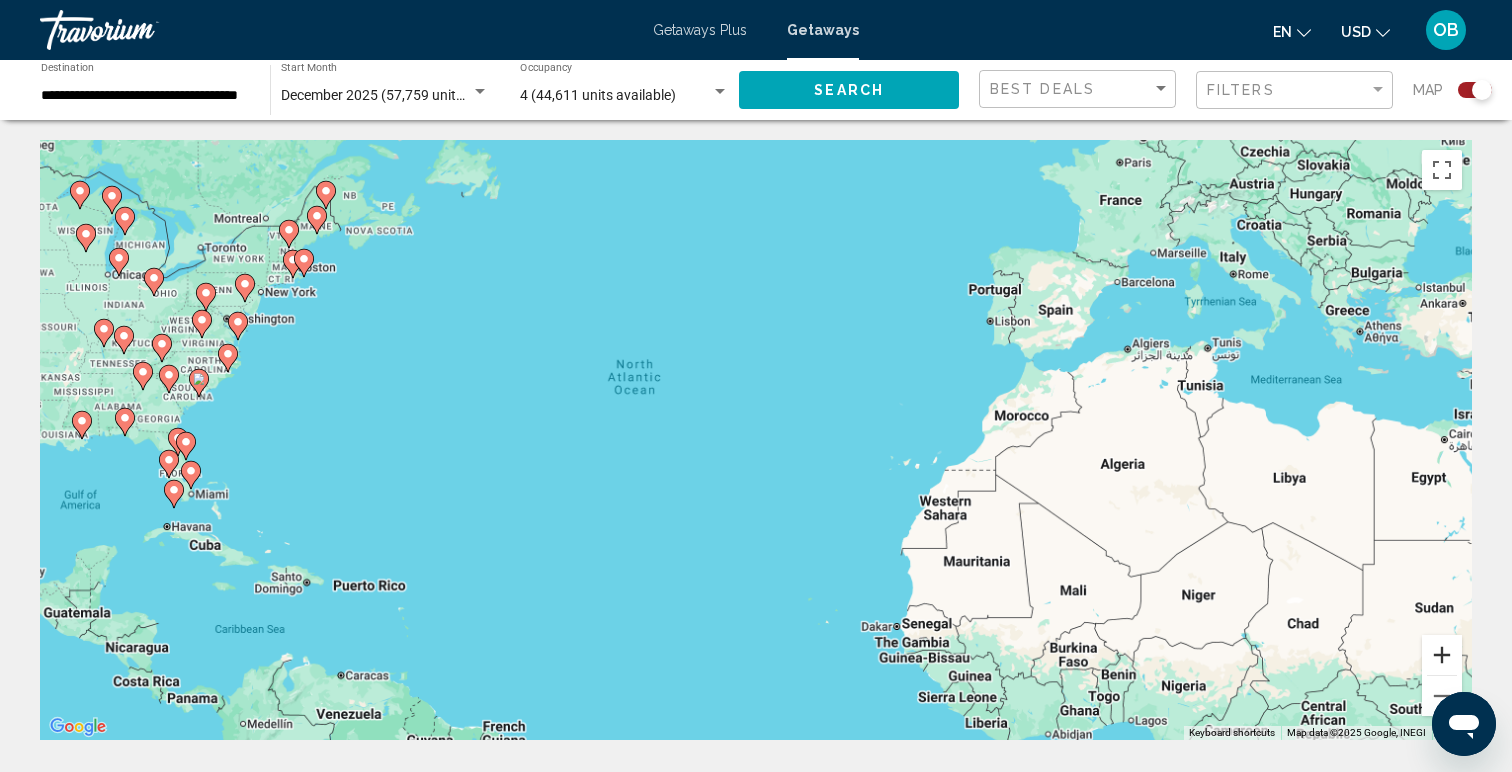 click at bounding box center (1442, 655) 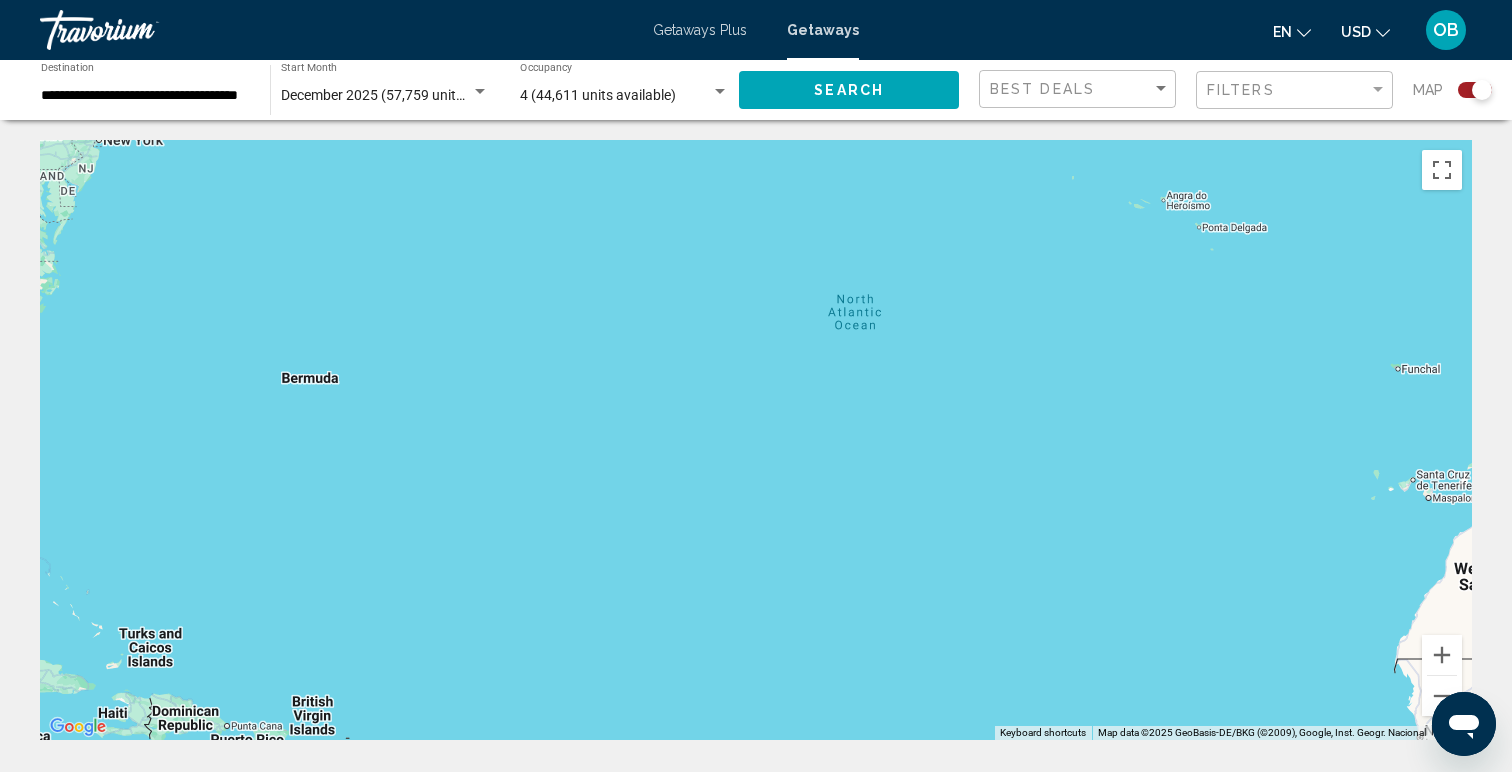 drag, startPoint x: 854, startPoint y: 501, endPoint x: 1486, endPoint y: 585, distance: 637.55786 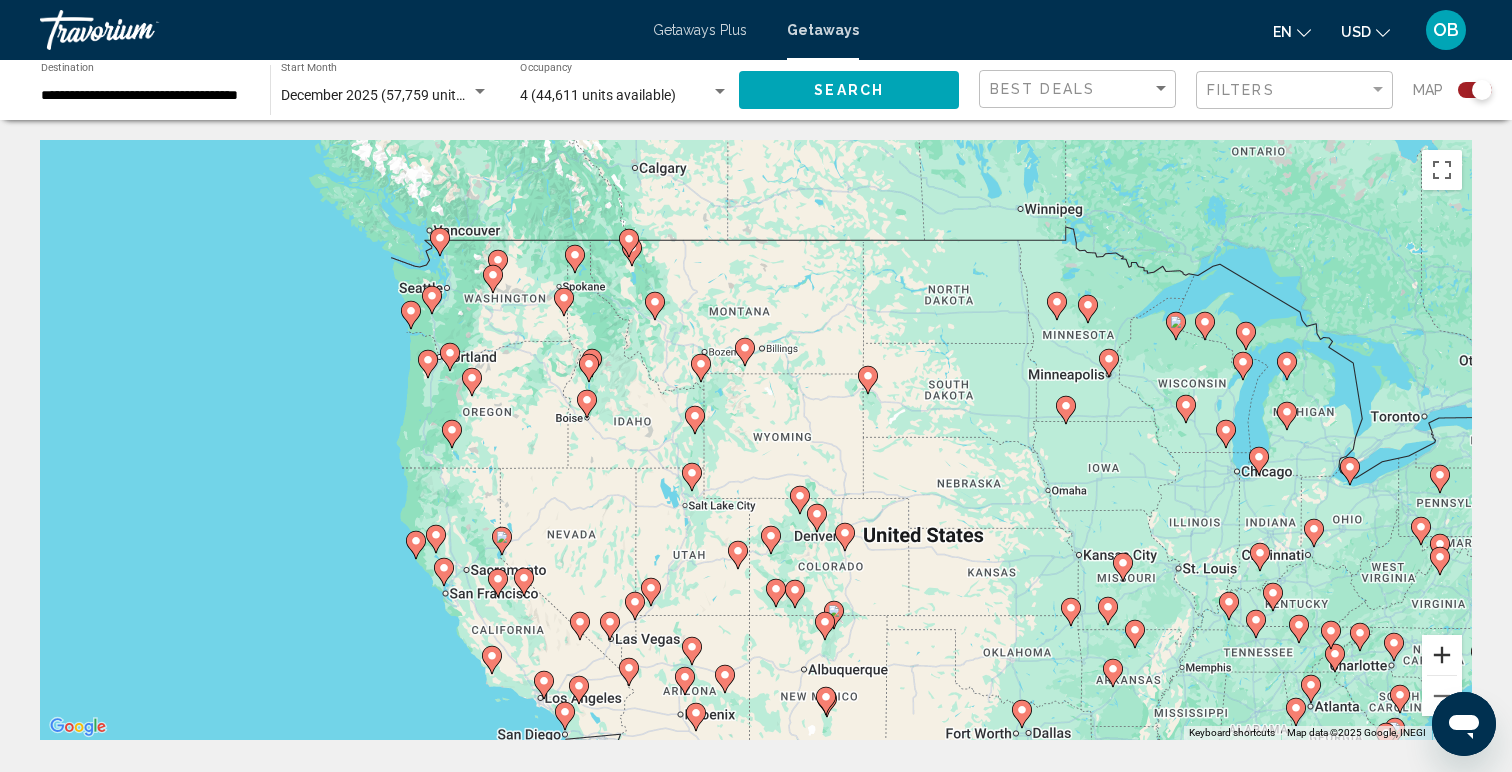 click at bounding box center (1442, 655) 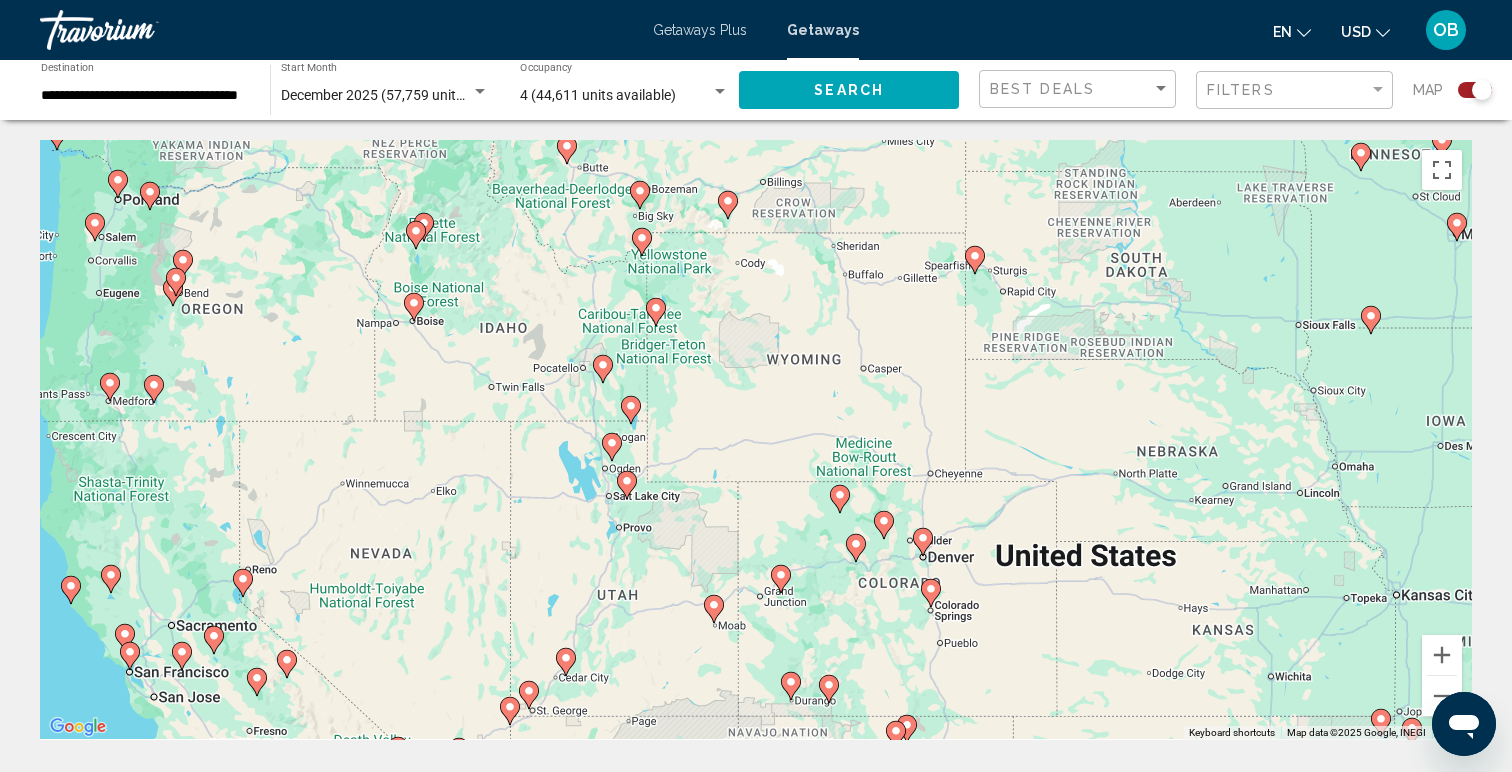 drag, startPoint x: 997, startPoint y: 633, endPoint x: 994, endPoint y: 555, distance: 78.05767 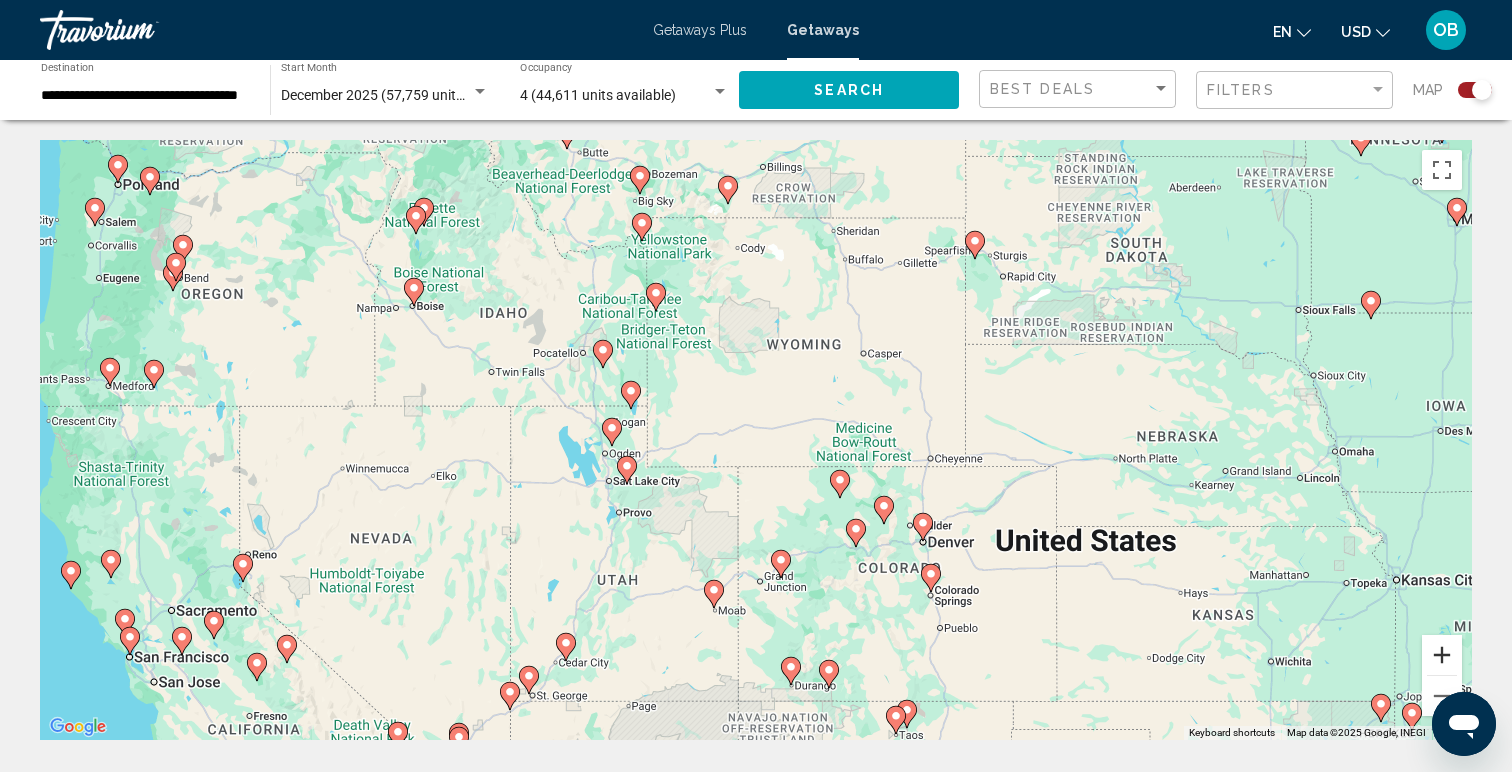 click at bounding box center [1442, 655] 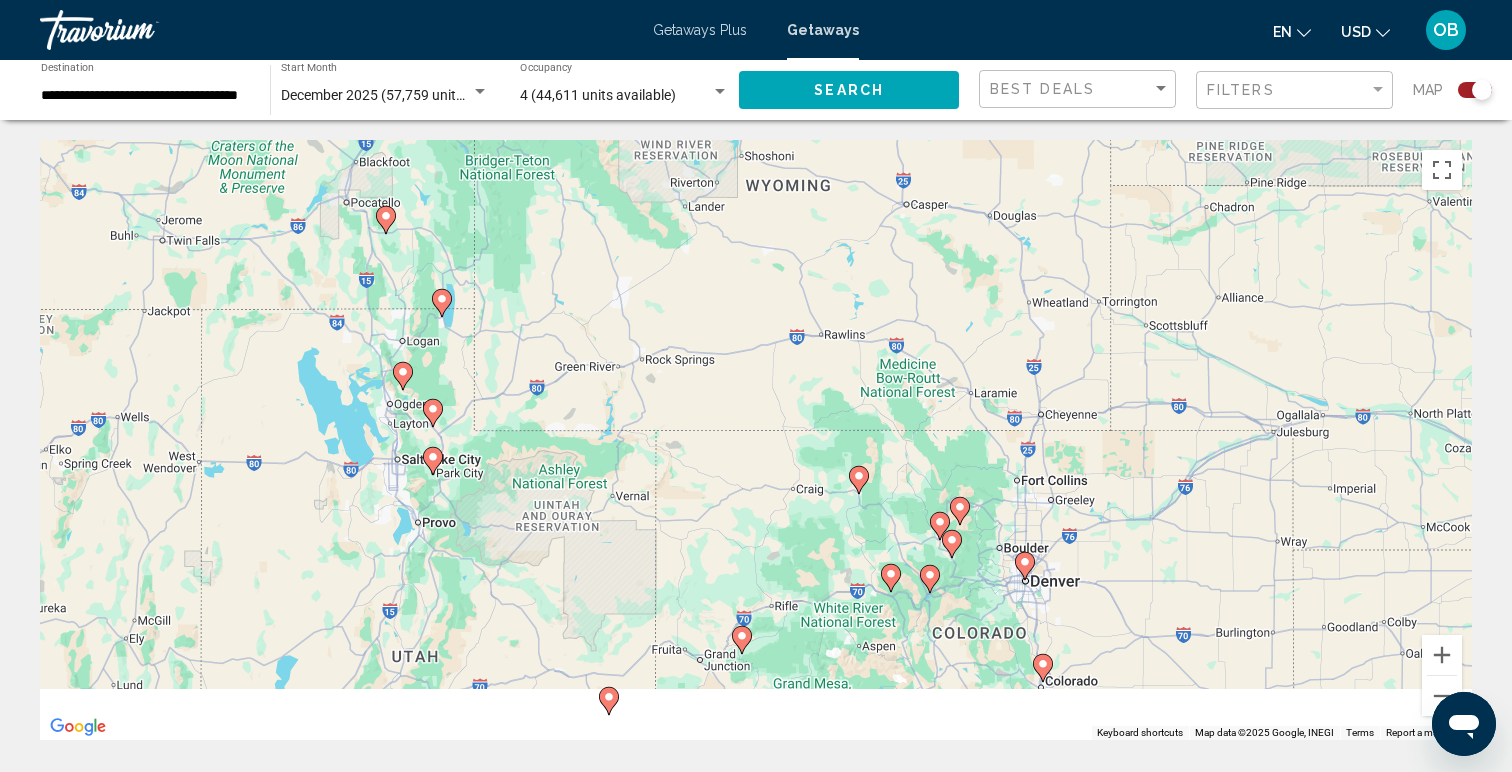 drag, startPoint x: 1157, startPoint y: 667, endPoint x: 1088, endPoint y: 590, distance: 103.392456 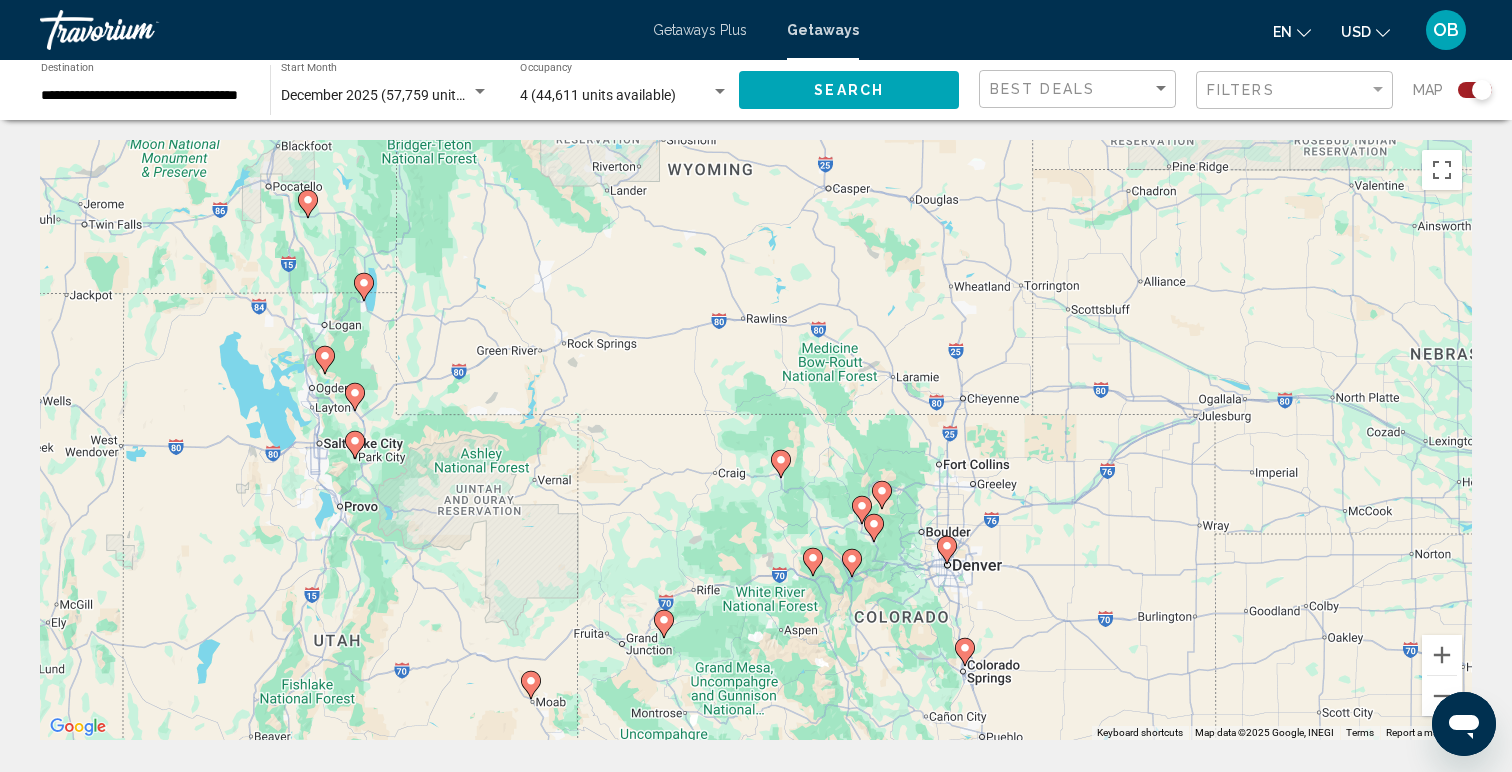 drag, startPoint x: 882, startPoint y: 604, endPoint x: 814, endPoint y: 604, distance: 68 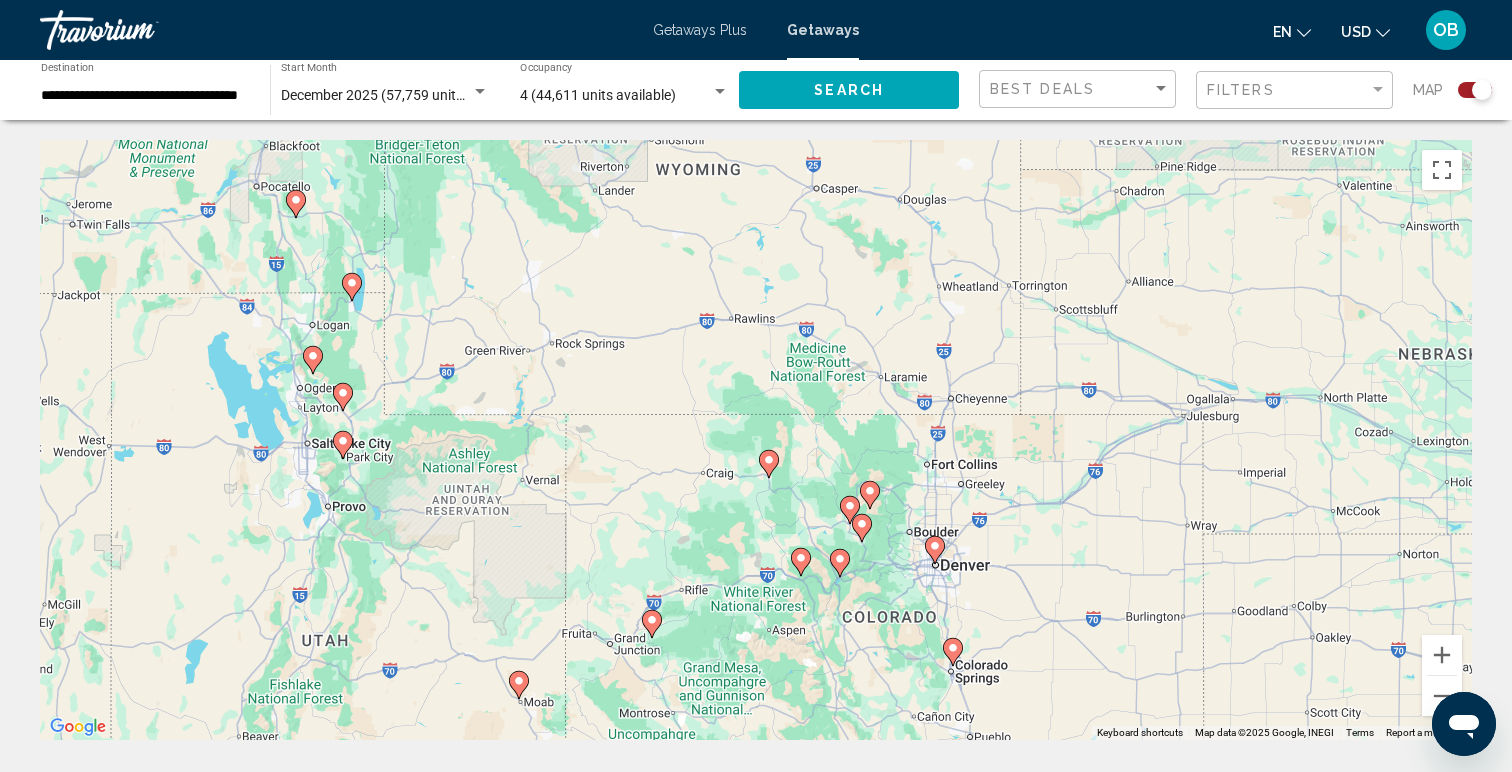 click 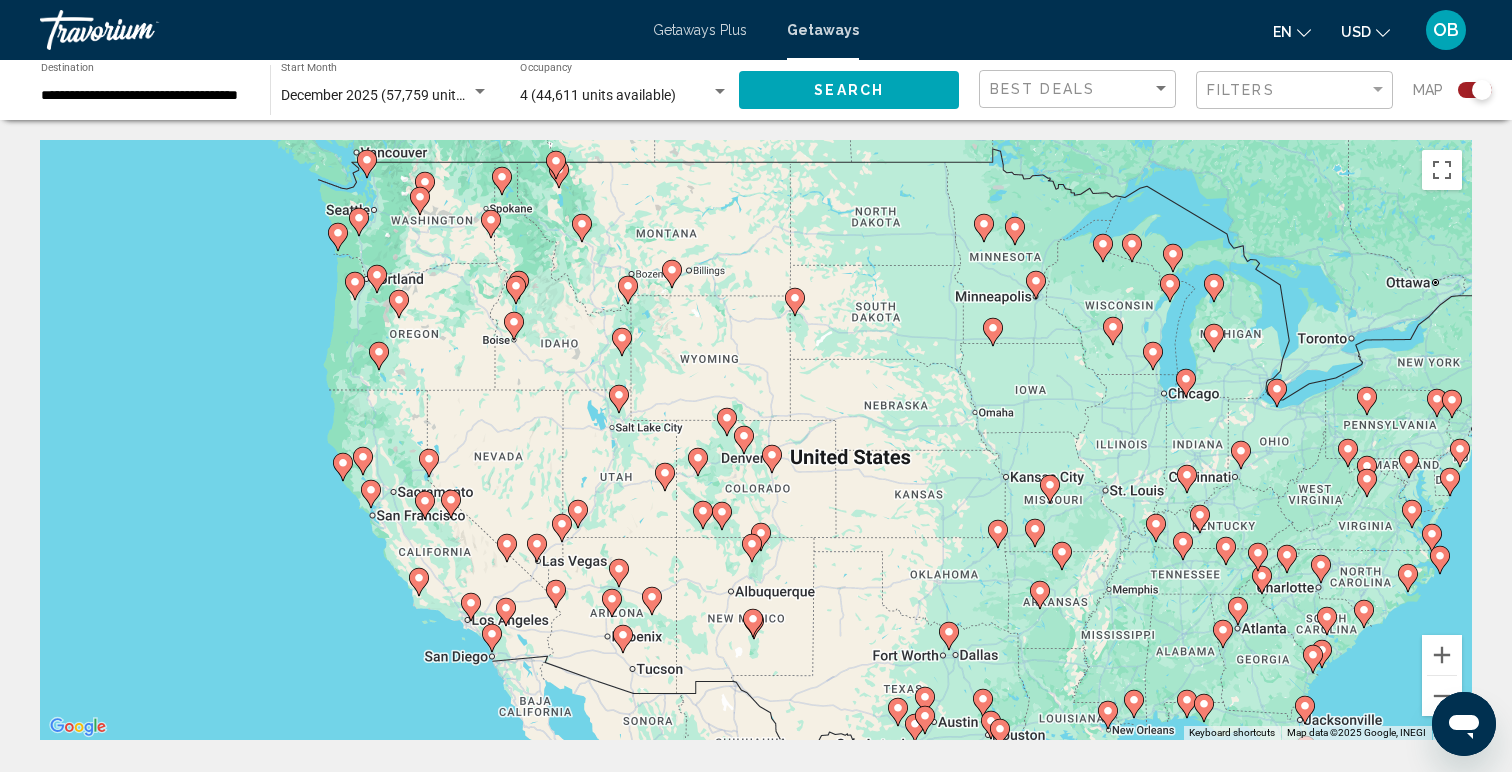 click 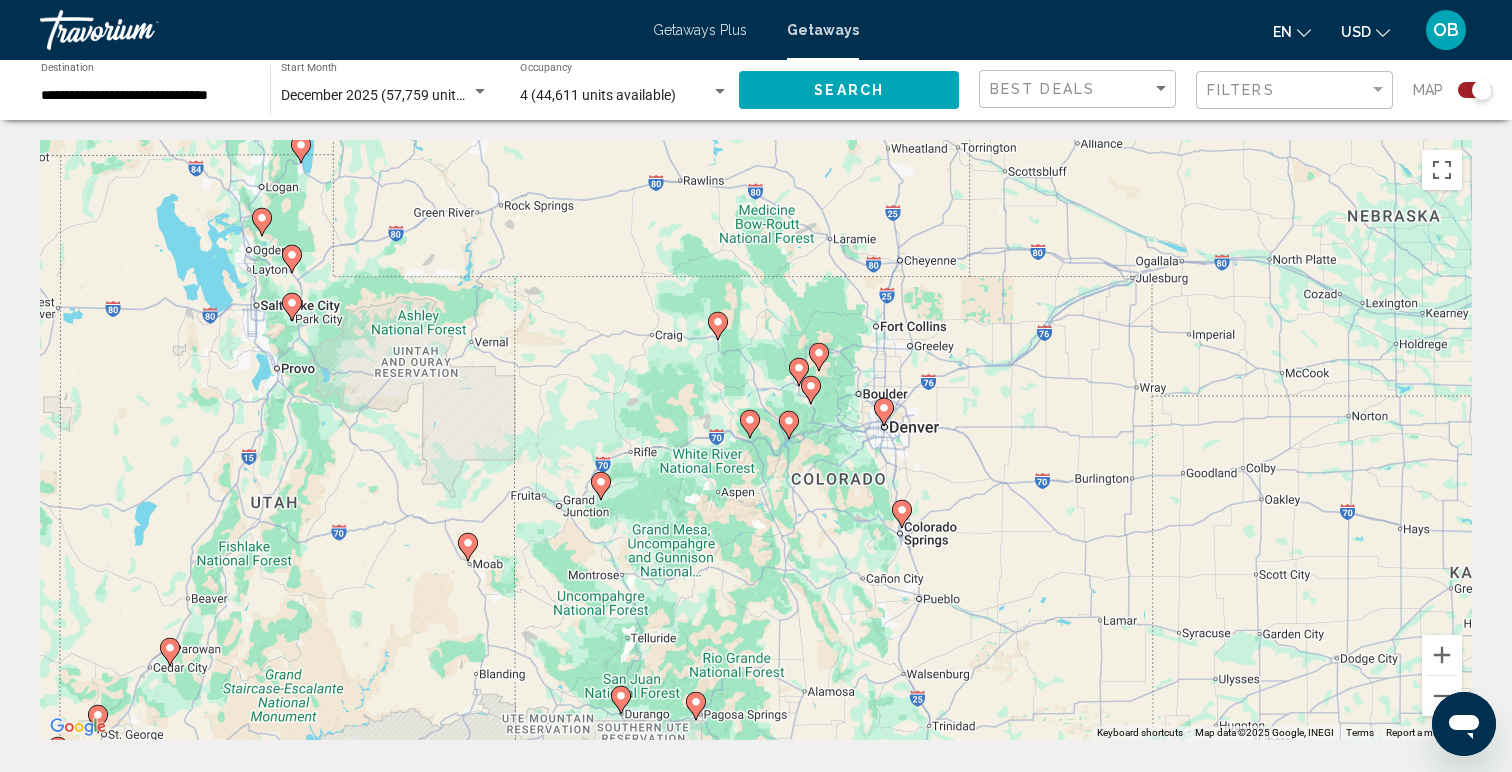 click at bounding box center (799, 372) 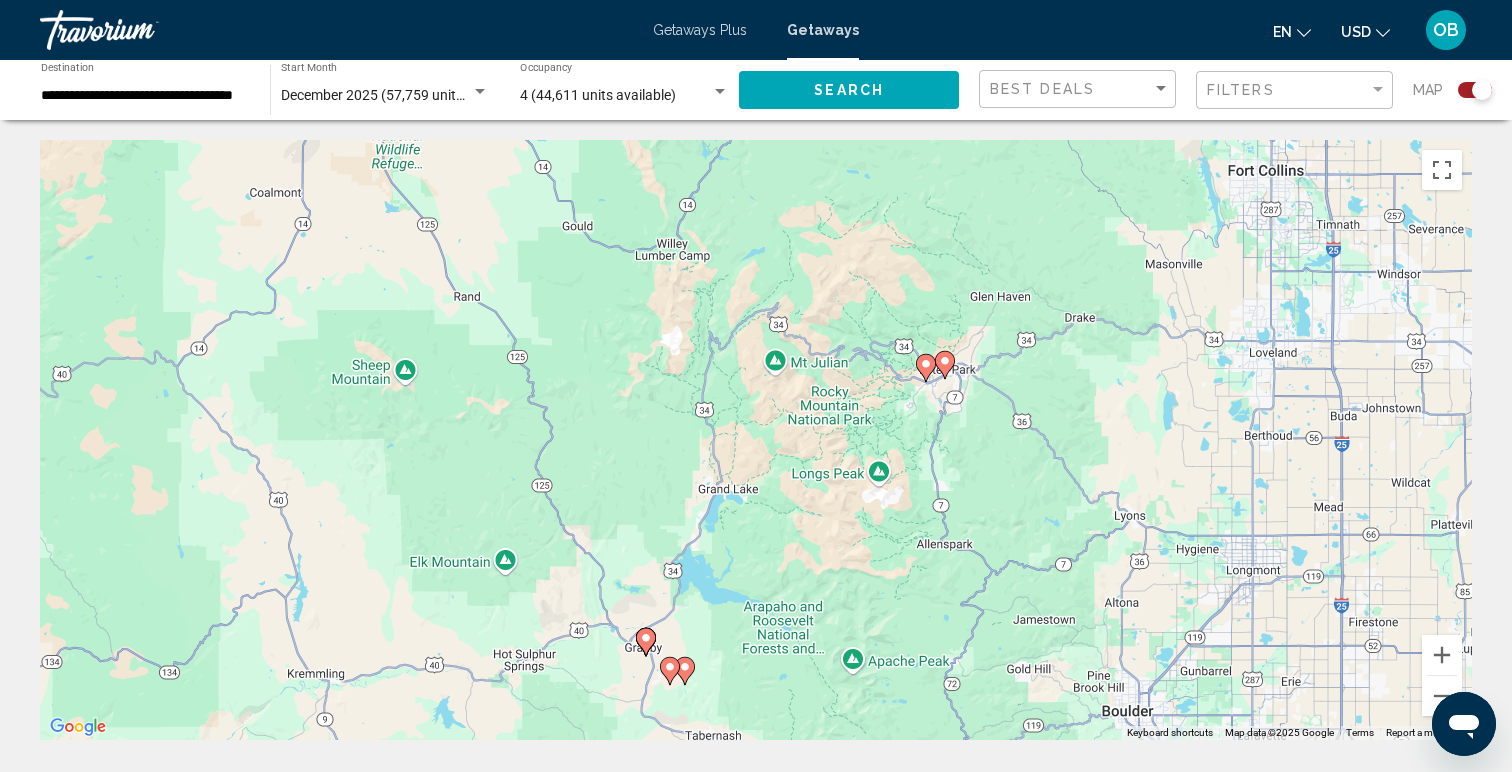 drag, startPoint x: 981, startPoint y: 230, endPoint x: 866, endPoint y: 448, distance: 246.47313 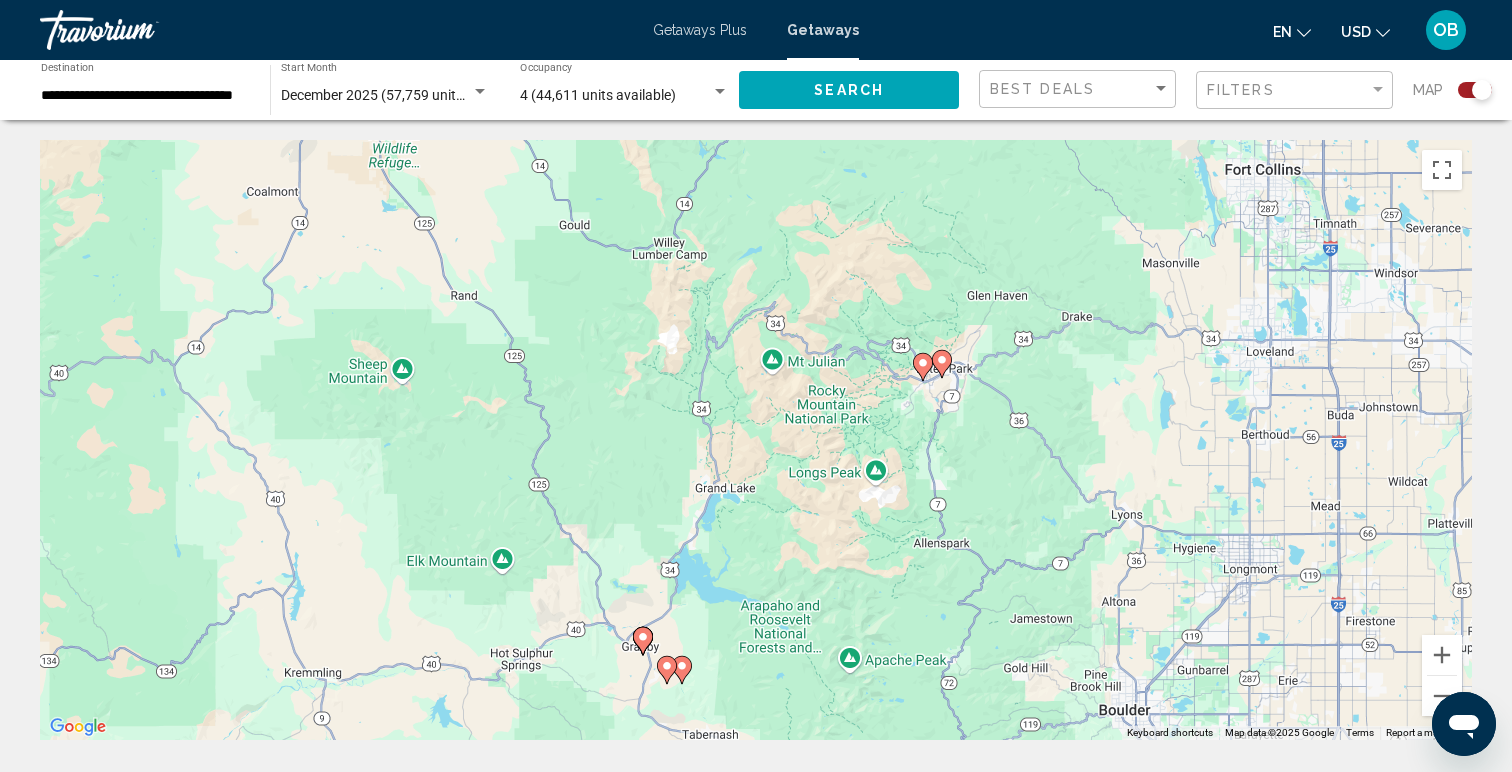 click 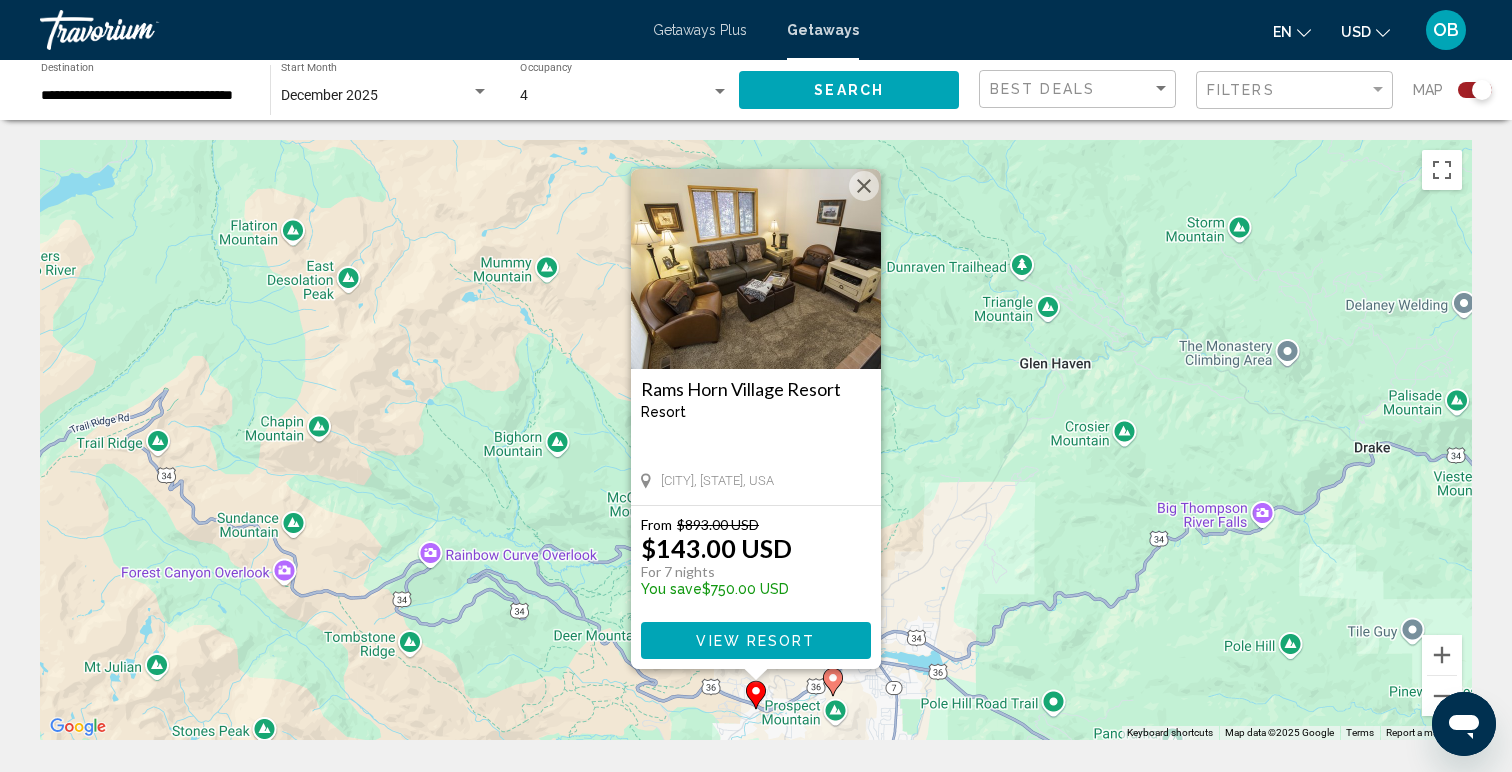 click on "Rams Horn Village Resort Resort - This is an adults only resort
Estes Park, [STATE], USA From $893.00 USD $143.00 USD For 7 nights You save $750.00 USD View Resort" at bounding box center (756, 440) 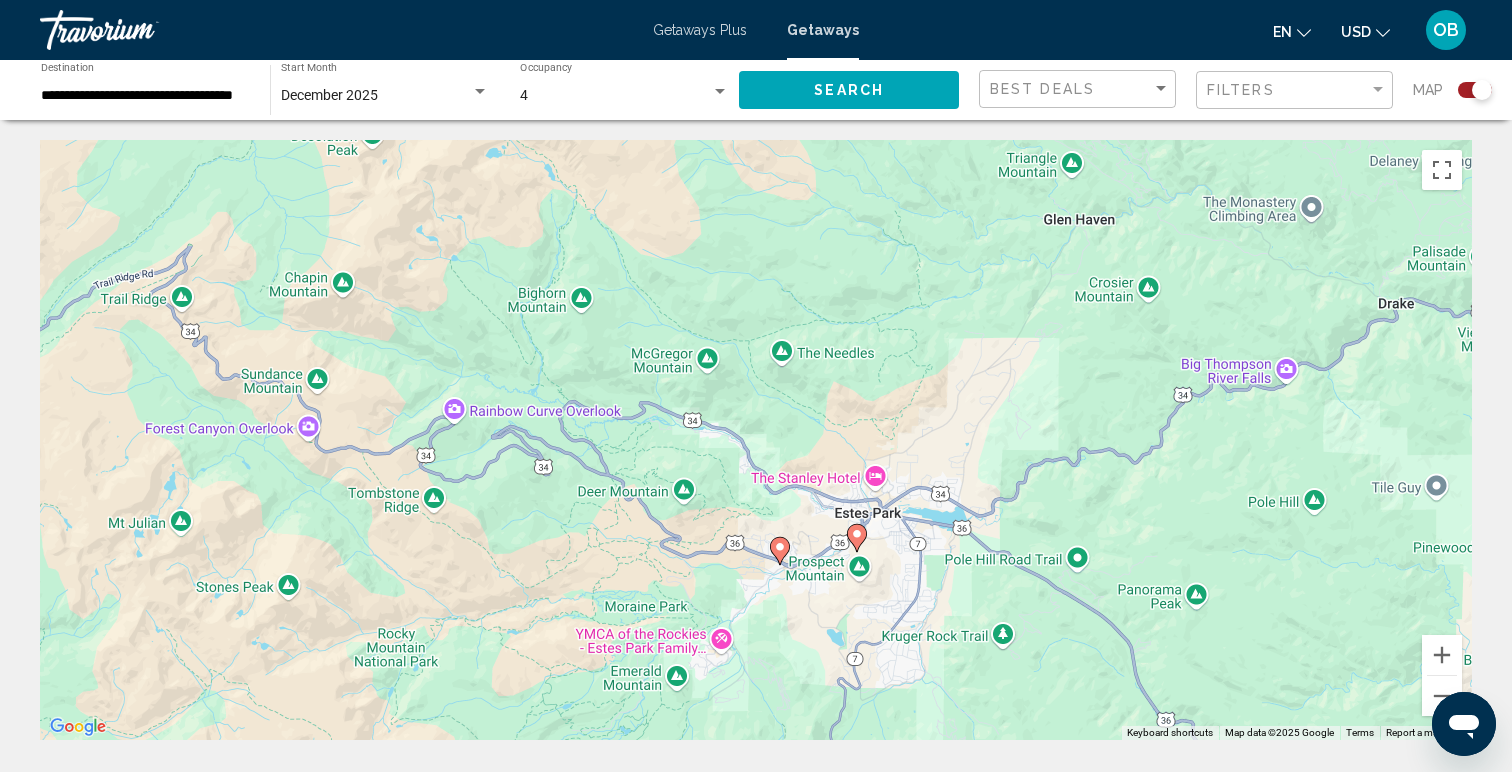 drag, startPoint x: 793, startPoint y: 527, endPoint x: 878, endPoint y: 265, distance: 275.44327 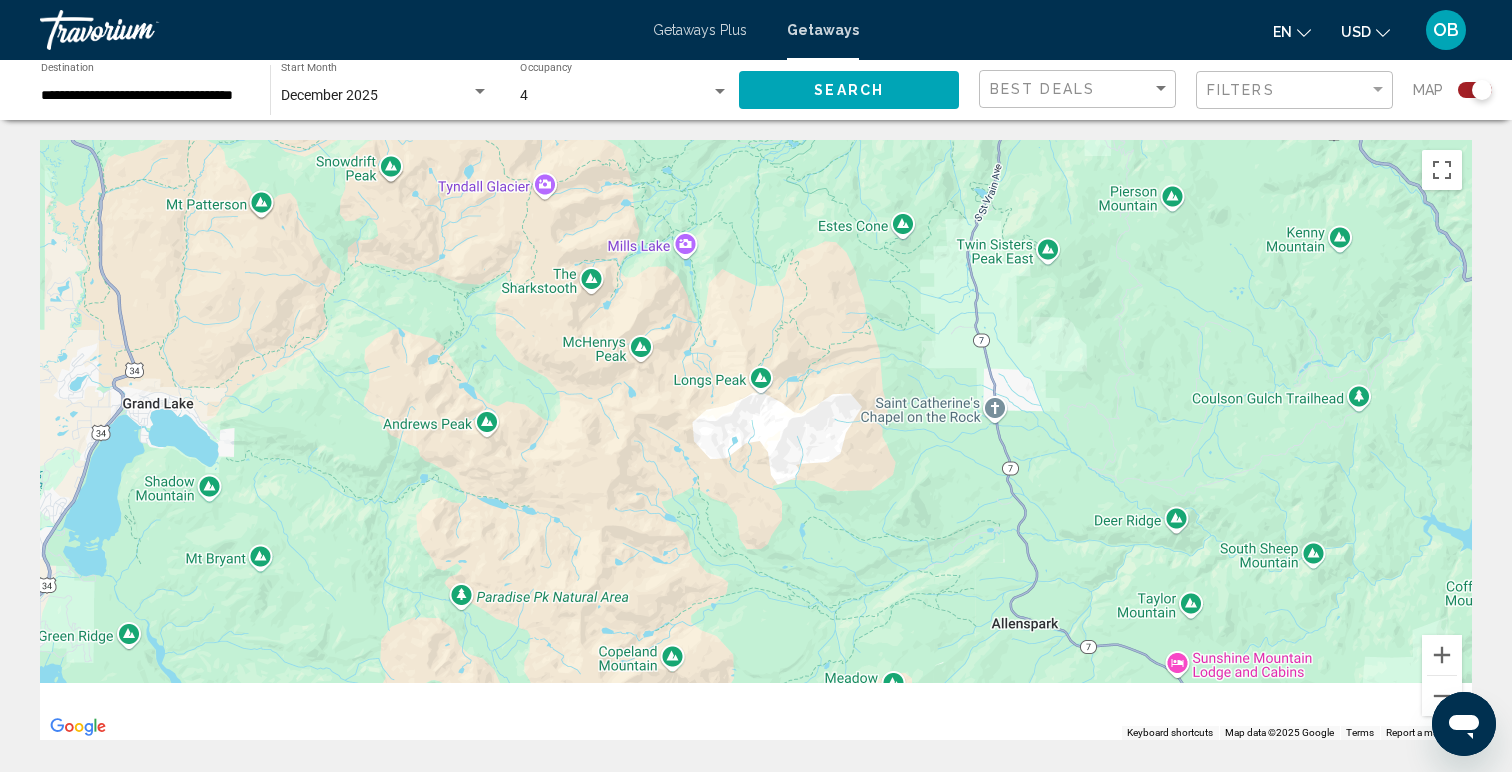 drag, startPoint x: 780, startPoint y: 406, endPoint x: 870, endPoint y: 52, distance: 365.26154 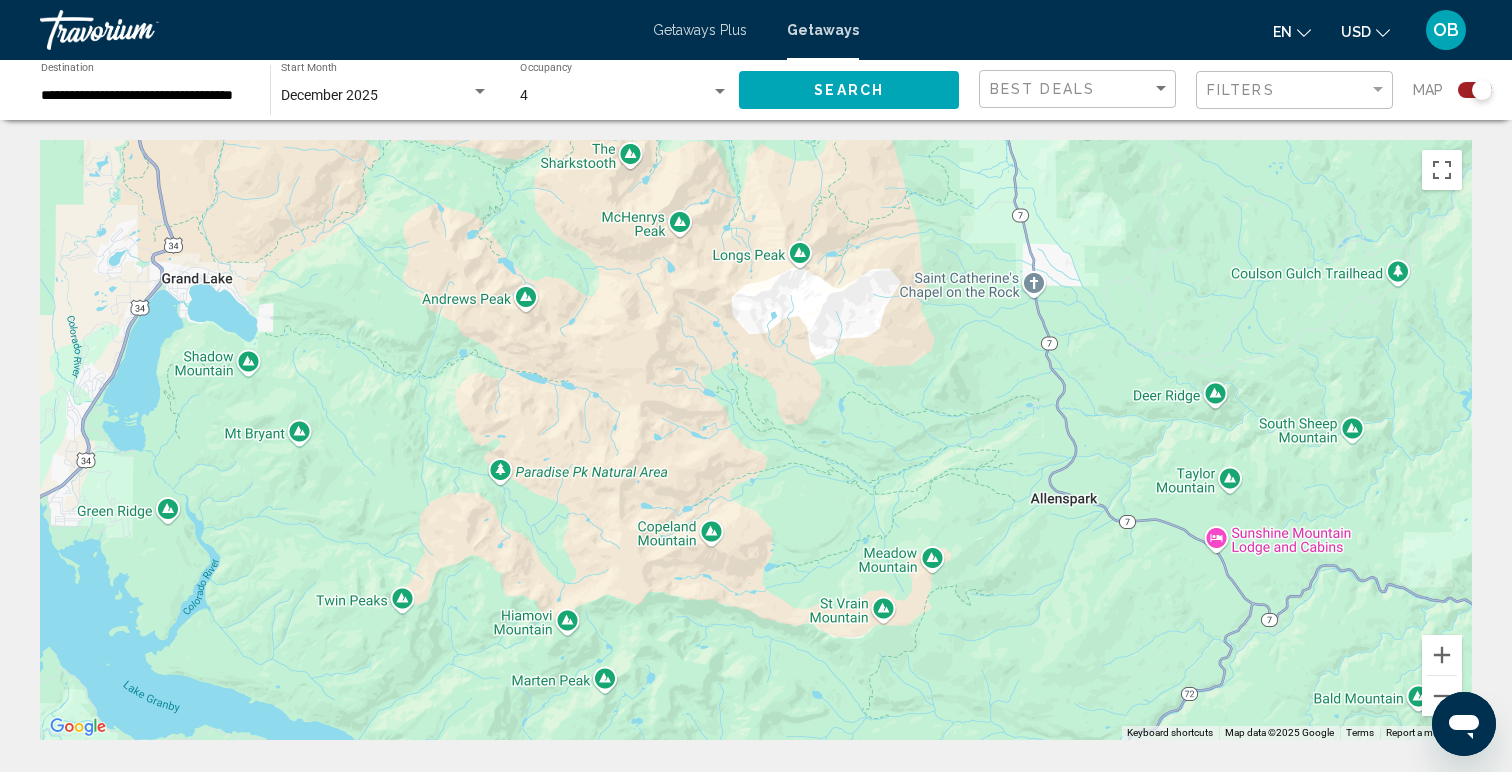 drag, startPoint x: 807, startPoint y: 476, endPoint x: 807, endPoint y: 227, distance: 249 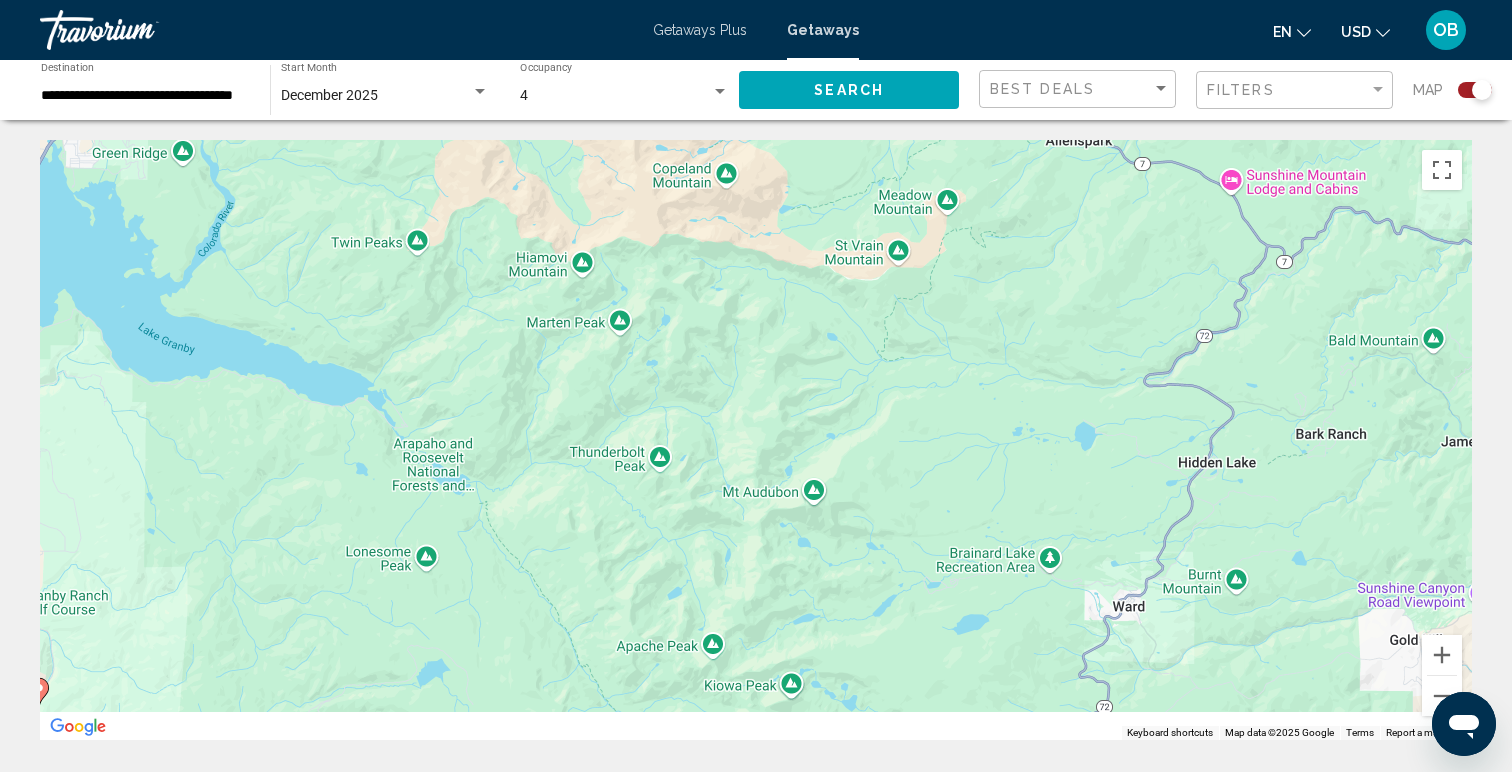 drag, startPoint x: 749, startPoint y: 589, endPoint x: 806, endPoint y: 347, distance: 248.62221 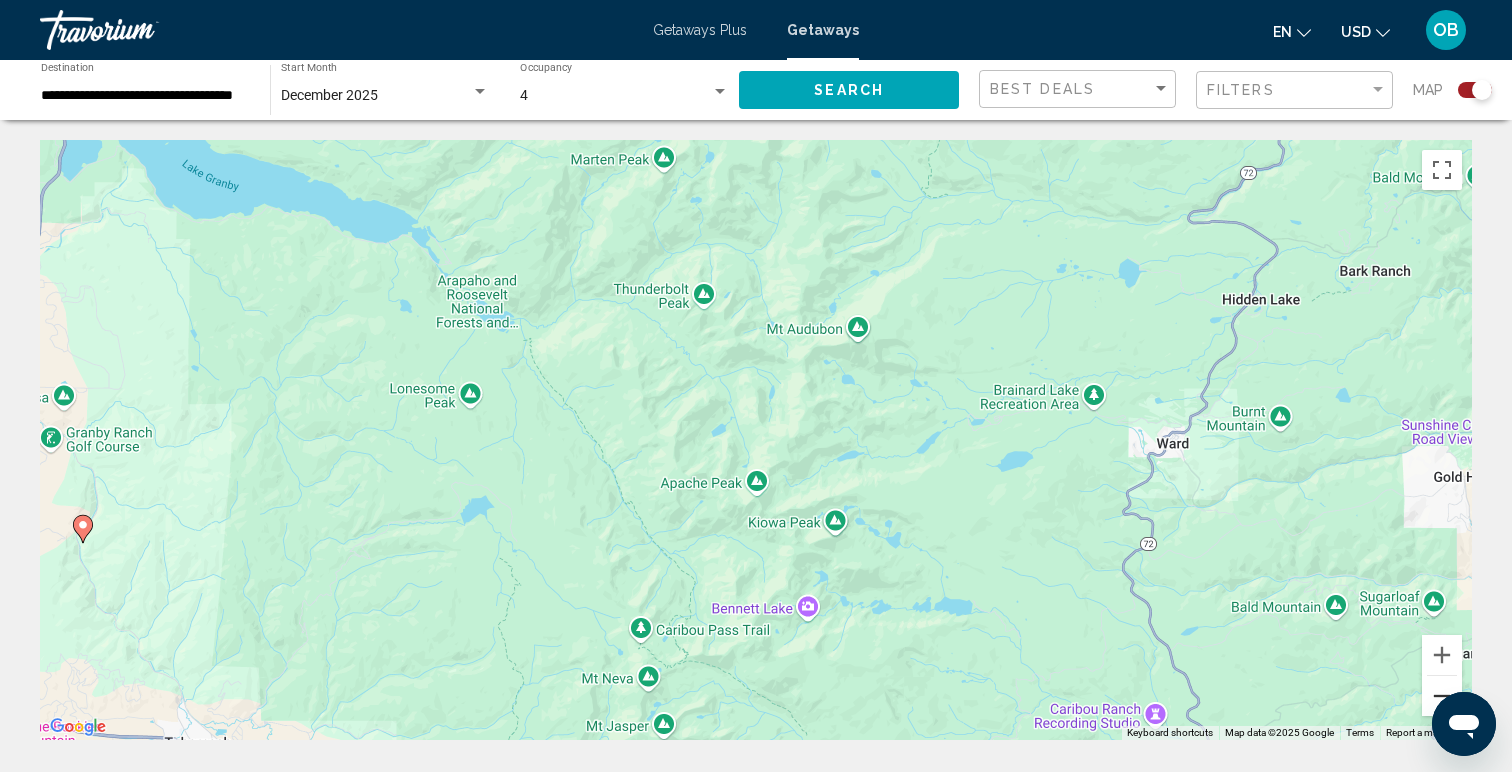 click at bounding box center [1442, 696] 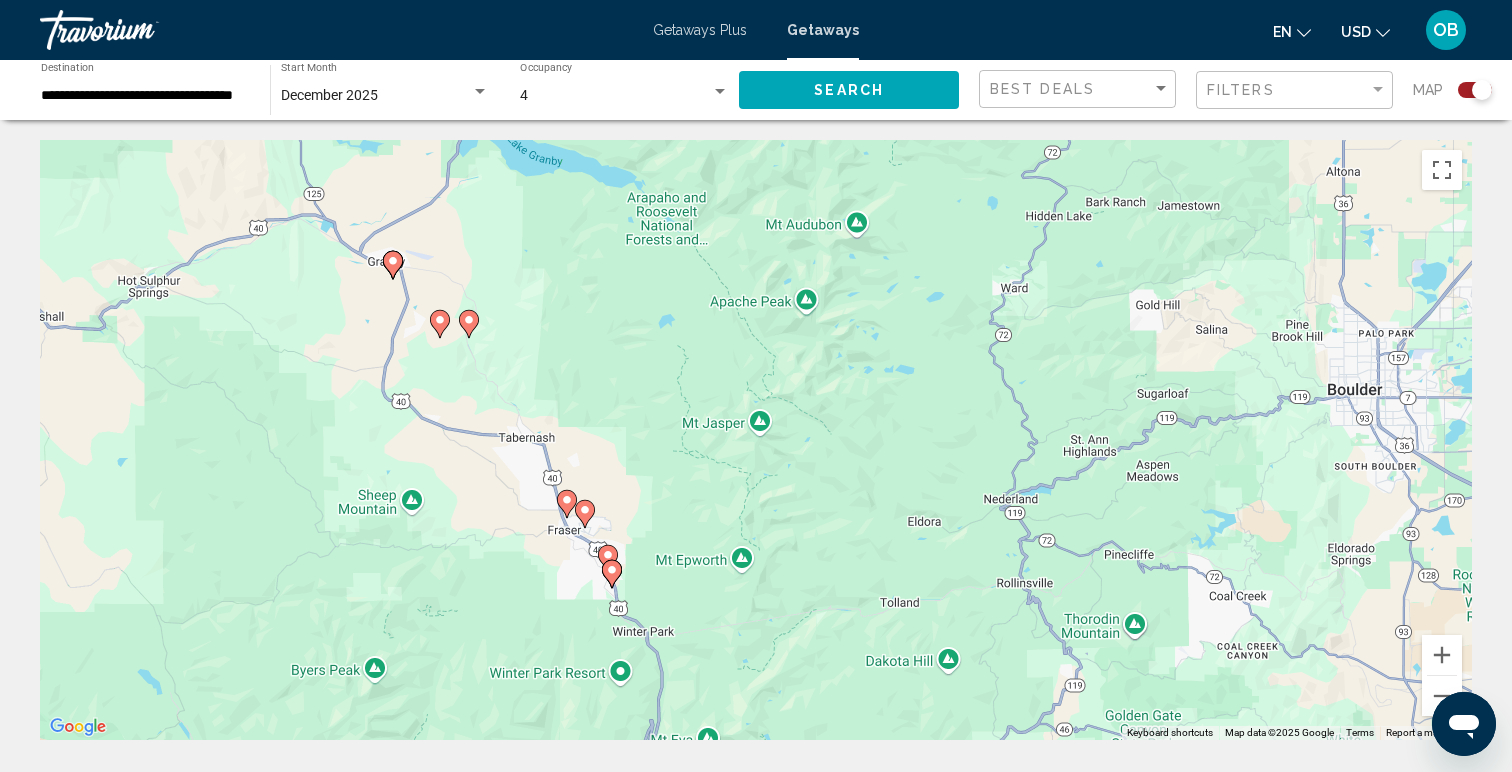 drag, startPoint x: 645, startPoint y: 646, endPoint x: 700, endPoint y: 486, distance: 169.18924 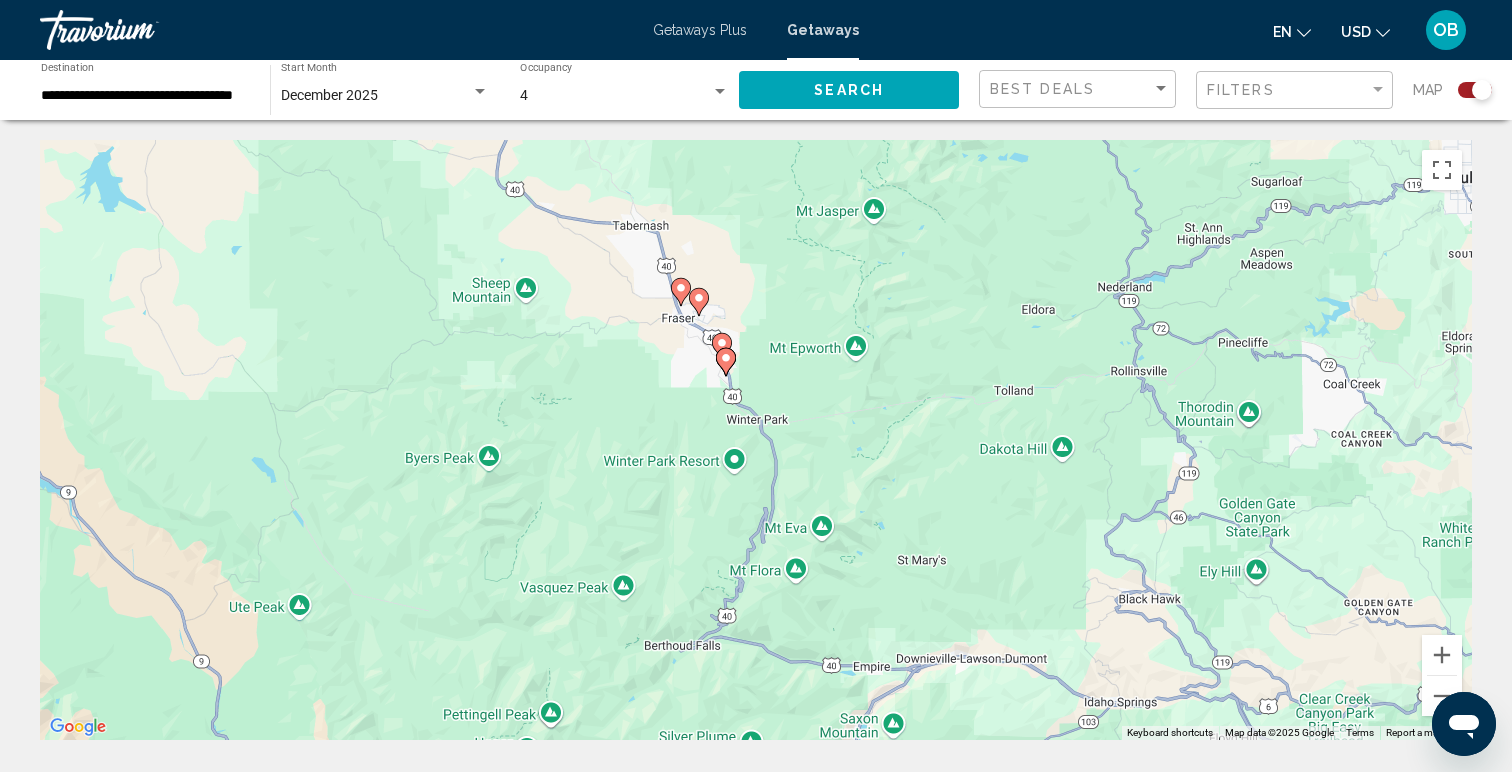 drag, startPoint x: 675, startPoint y: 630, endPoint x: 783, endPoint y: 418, distance: 237.92436 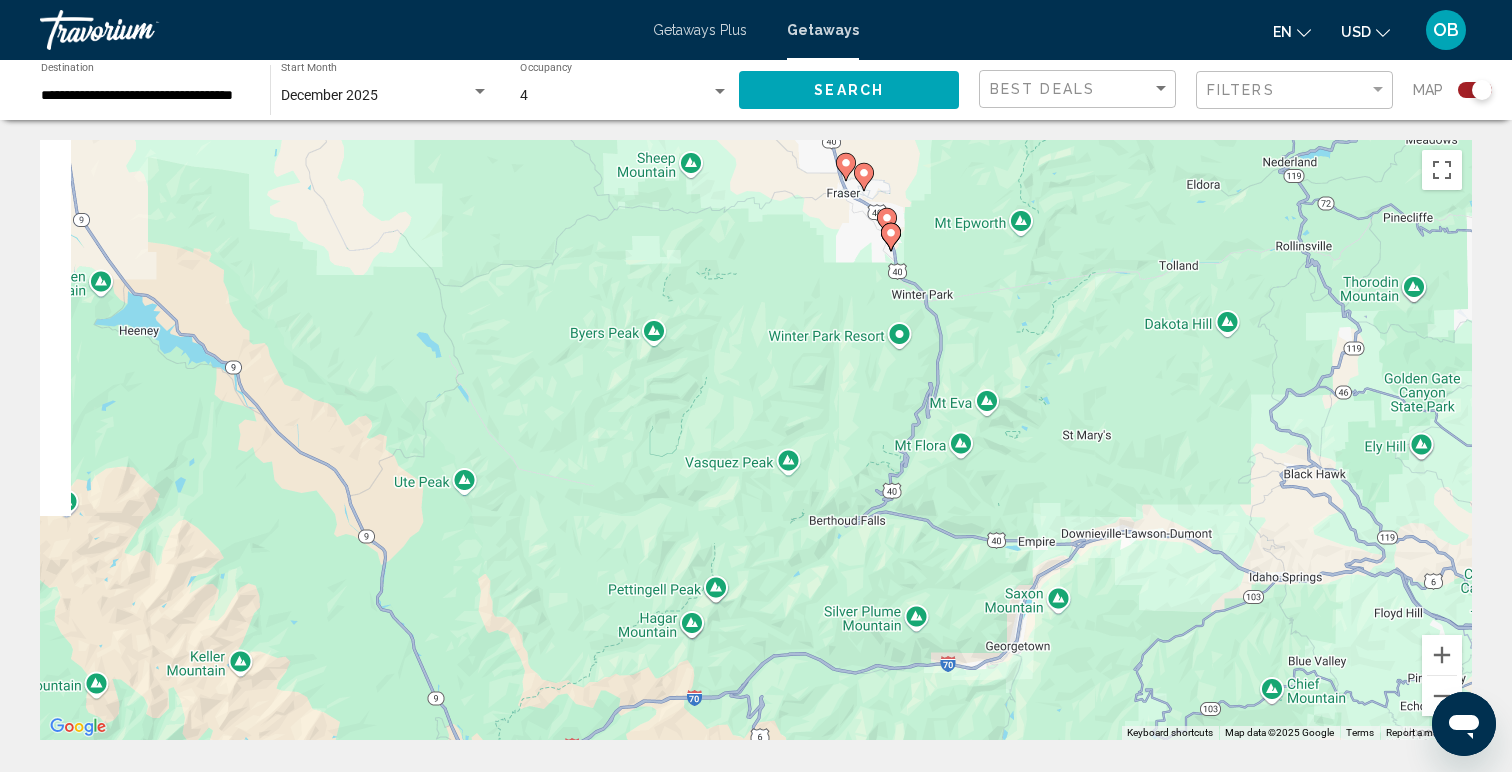 drag, startPoint x: 656, startPoint y: 542, endPoint x: 826, endPoint y: 403, distance: 219.5928 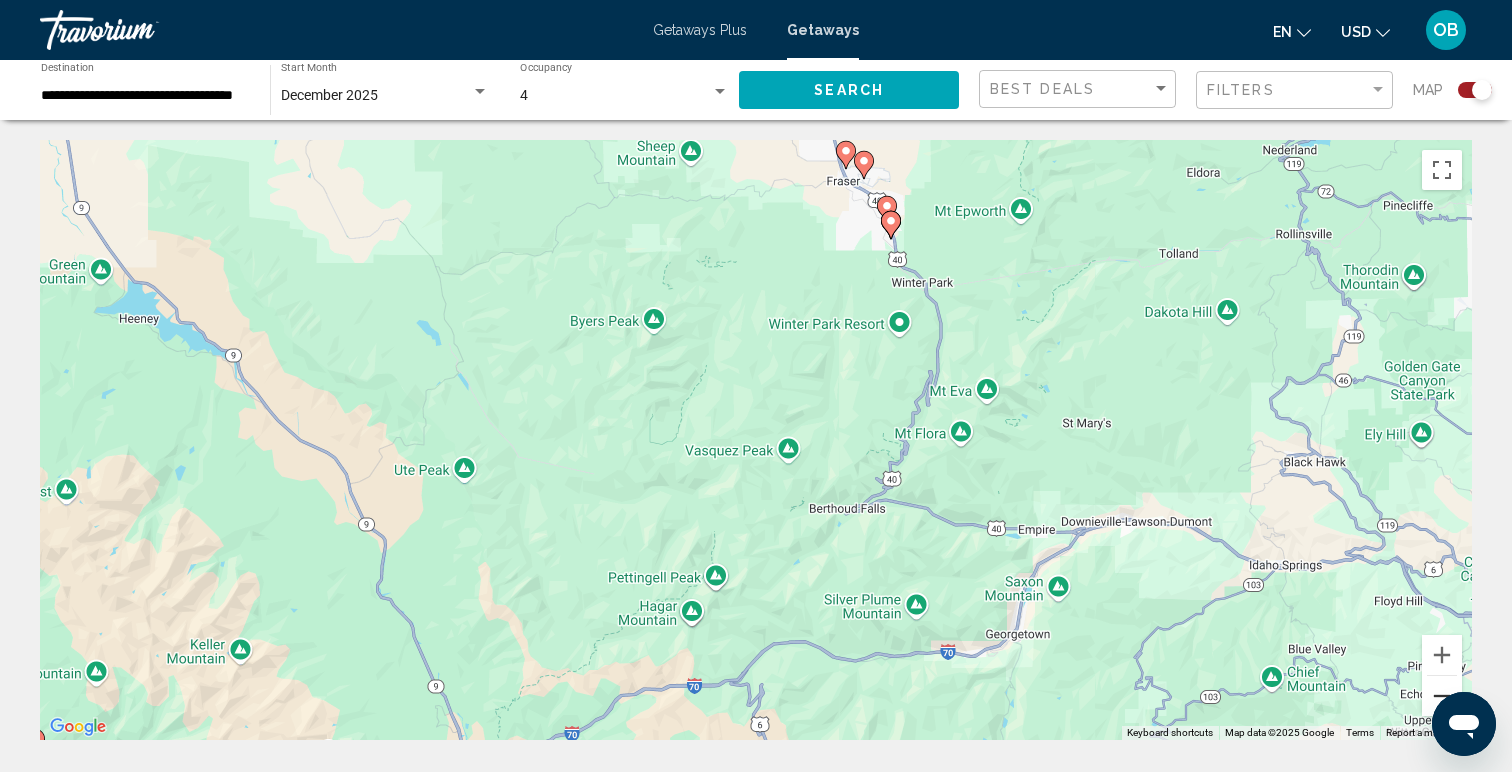 click at bounding box center (1442, 696) 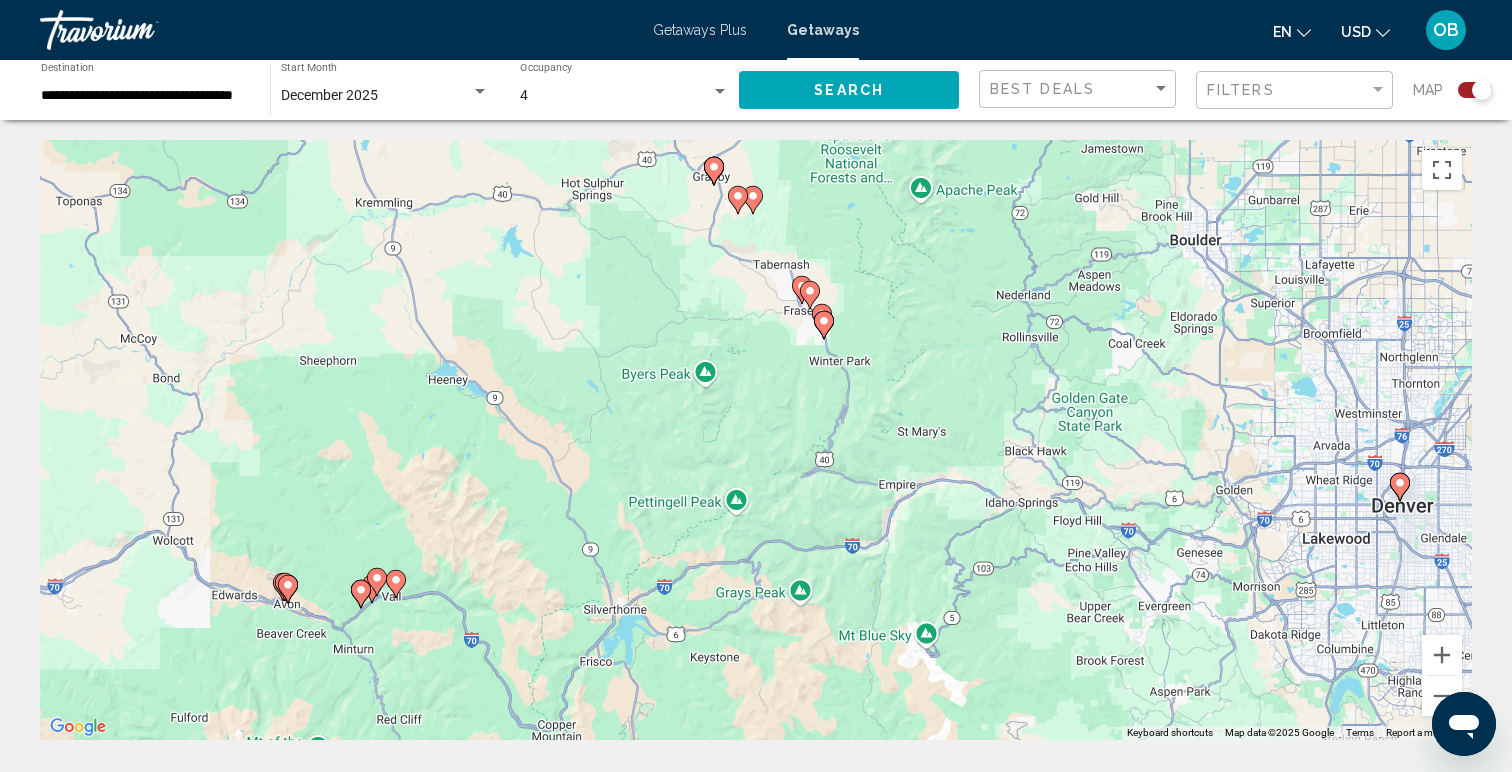 click 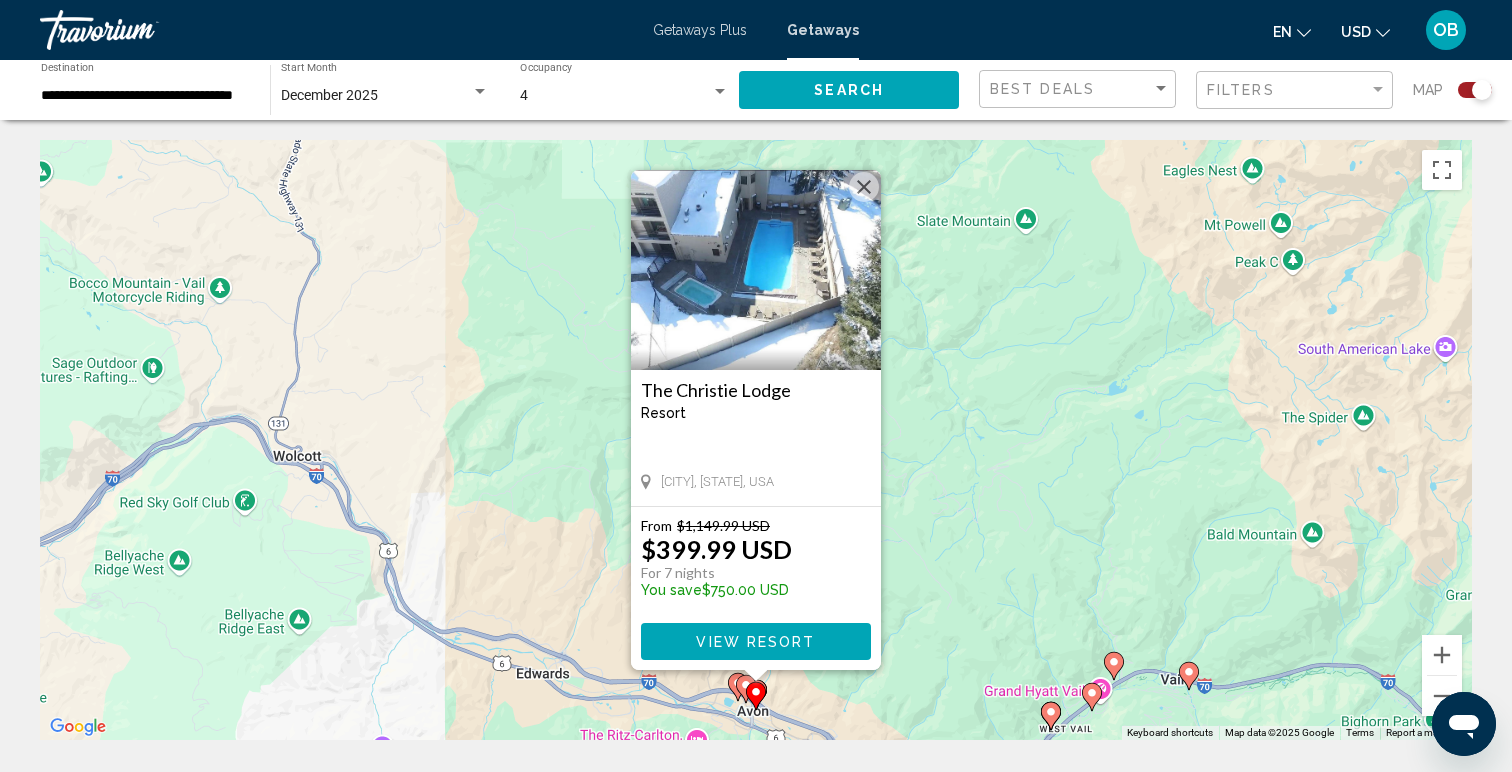 click at bounding box center [864, 187] 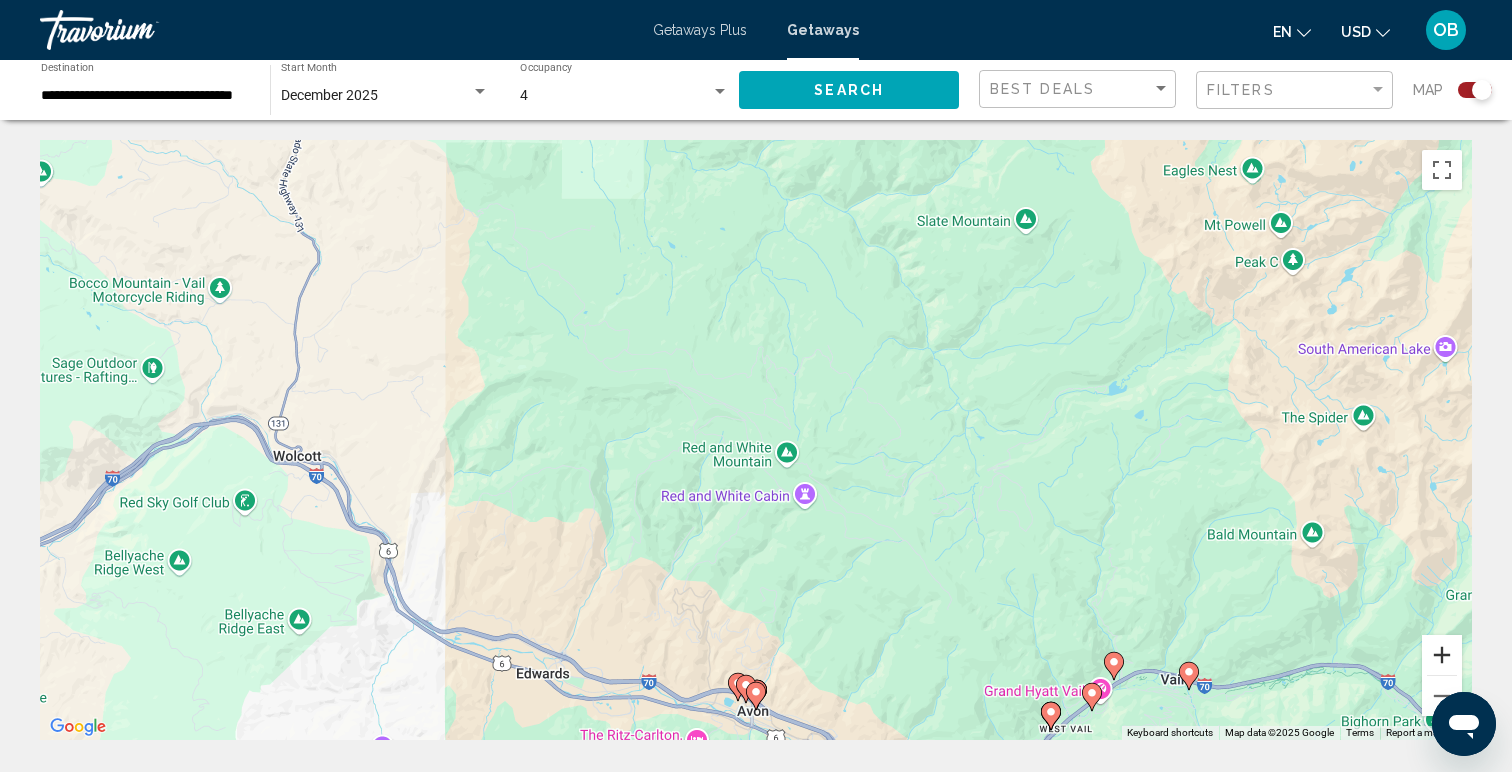 click at bounding box center (1442, 655) 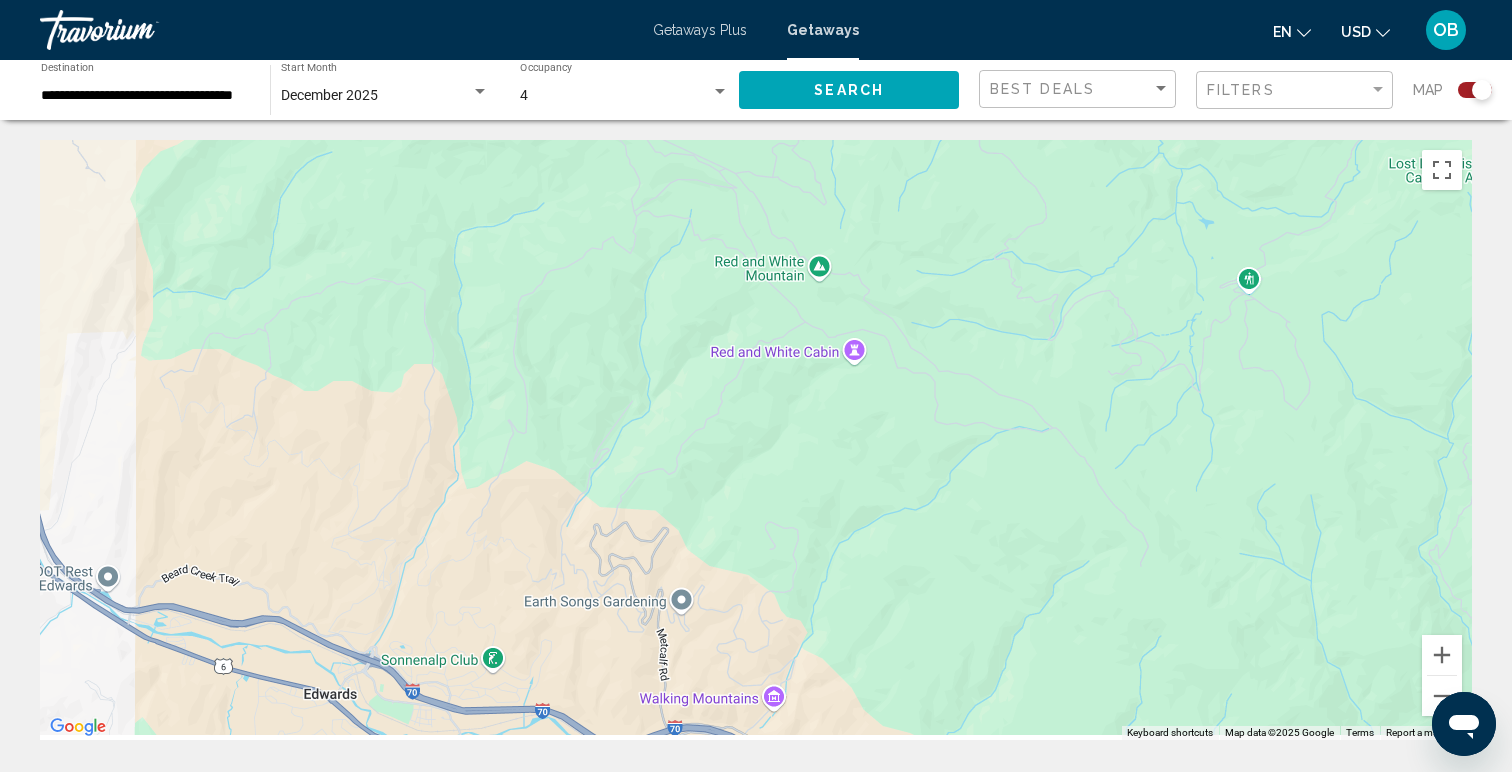 drag, startPoint x: 971, startPoint y: 636, endPoint x: 1026, endPoint y: 273, distance: 367.14304 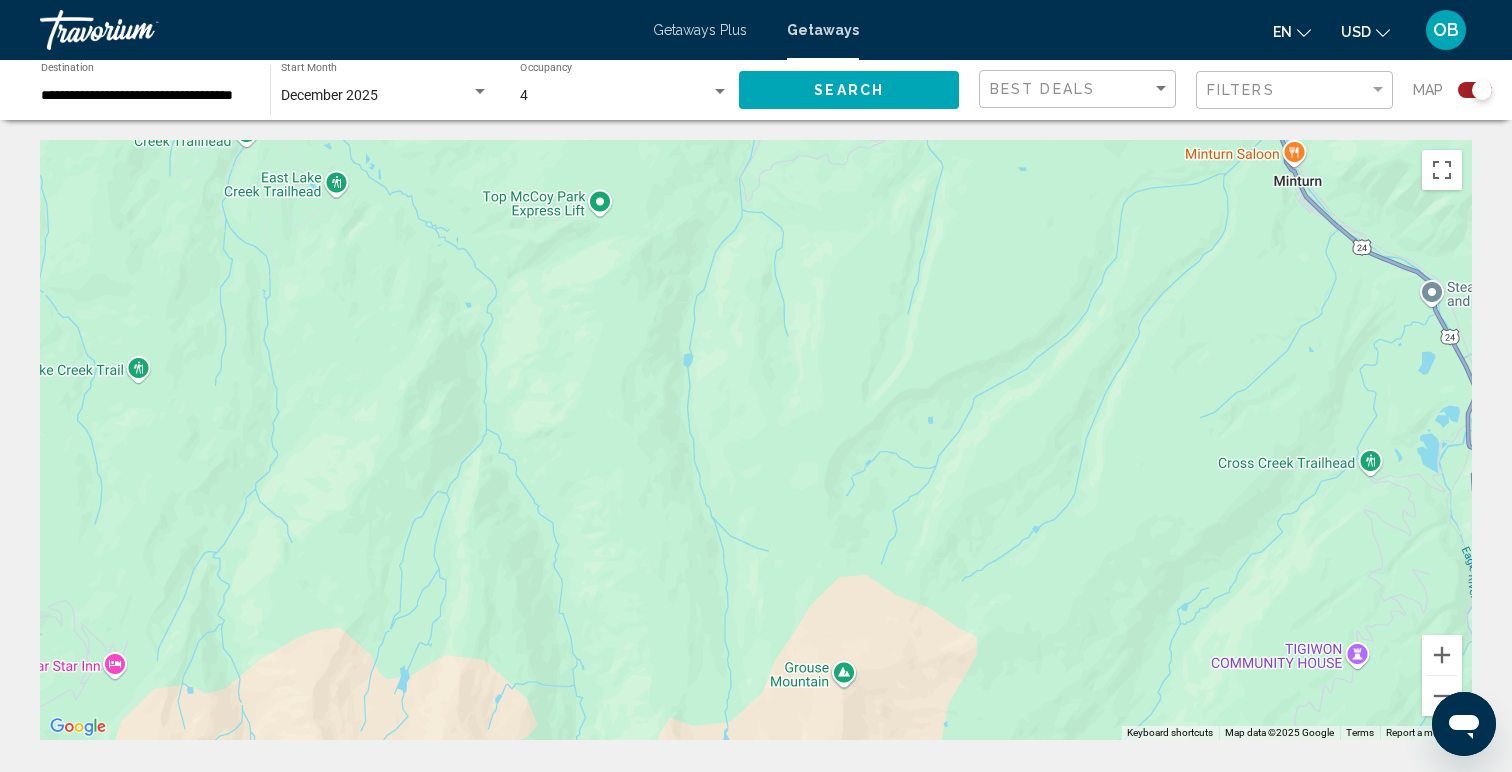 scroll, scrollTop: 1431, scrollLeft: 0, axis: vertical 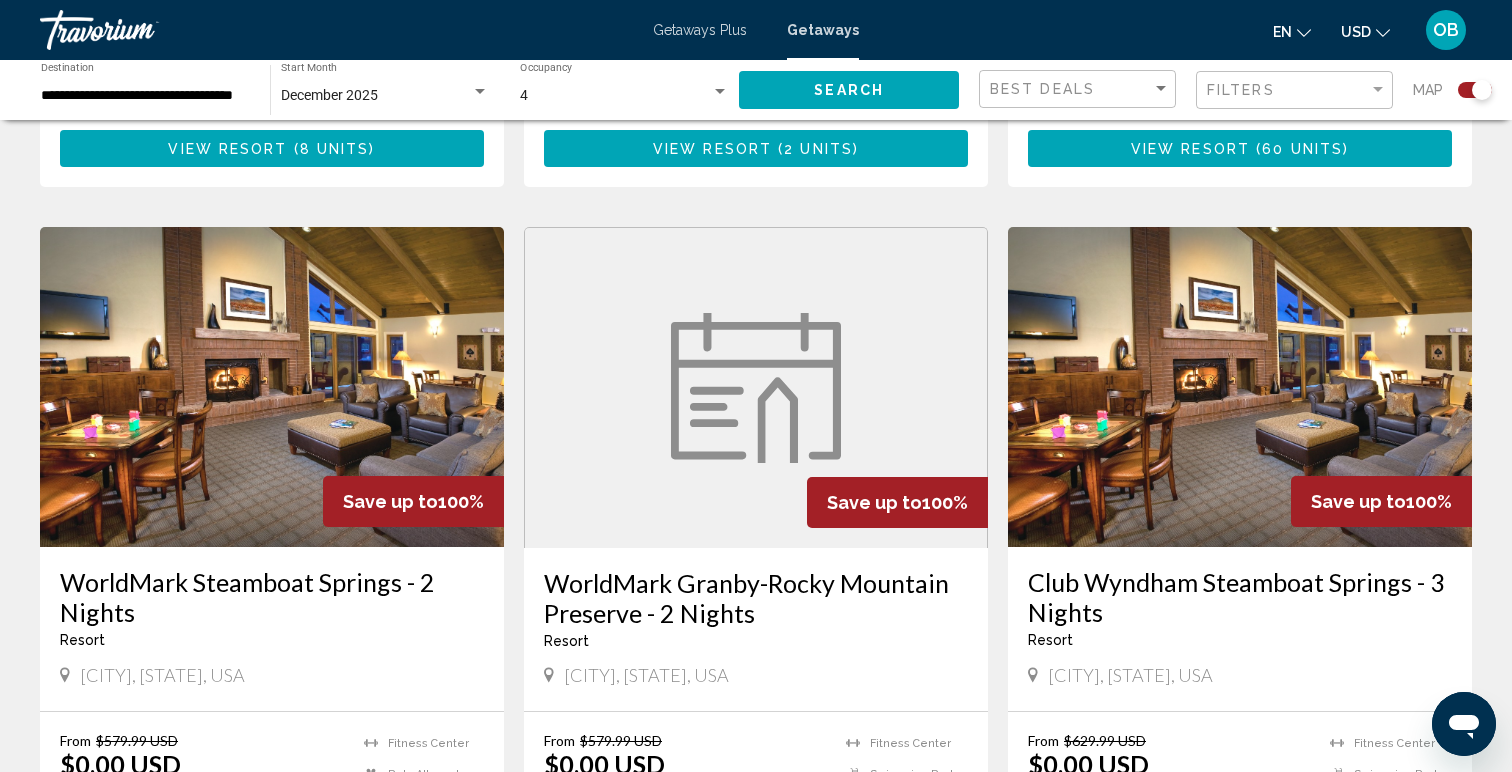 drag, startPoint x: 958, startPoint y: 439, endPoint x: 777, endPoint y: 856, distance: 454.58774 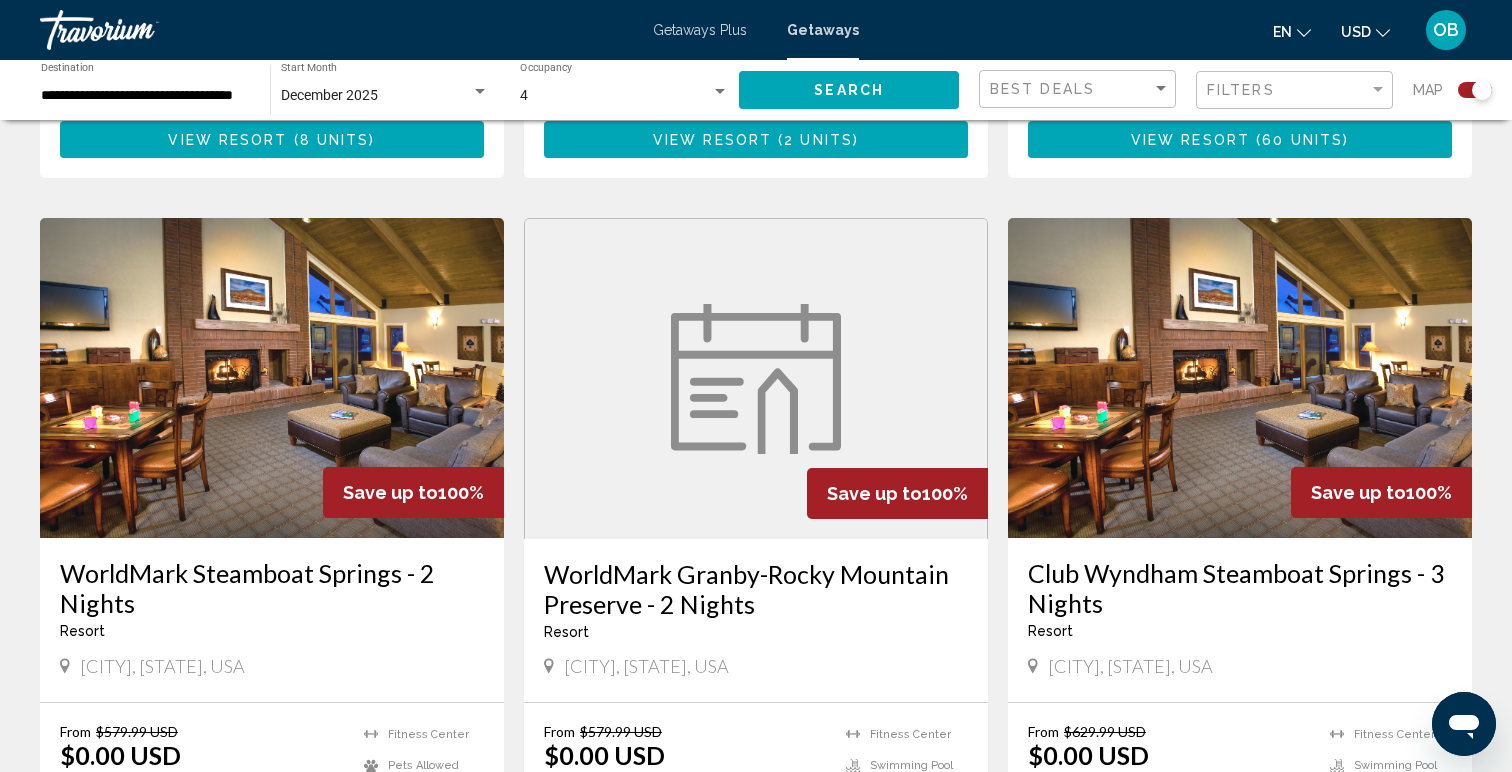 click on "Save up to 65% The Christie Lodge Resort - This is an adults only resort
Avon, [STATE], USA From $1,149.99 USD $399.99 USD For 7 nights You save $750.00 USD temp 3.9" at bounding box center (756, -937) 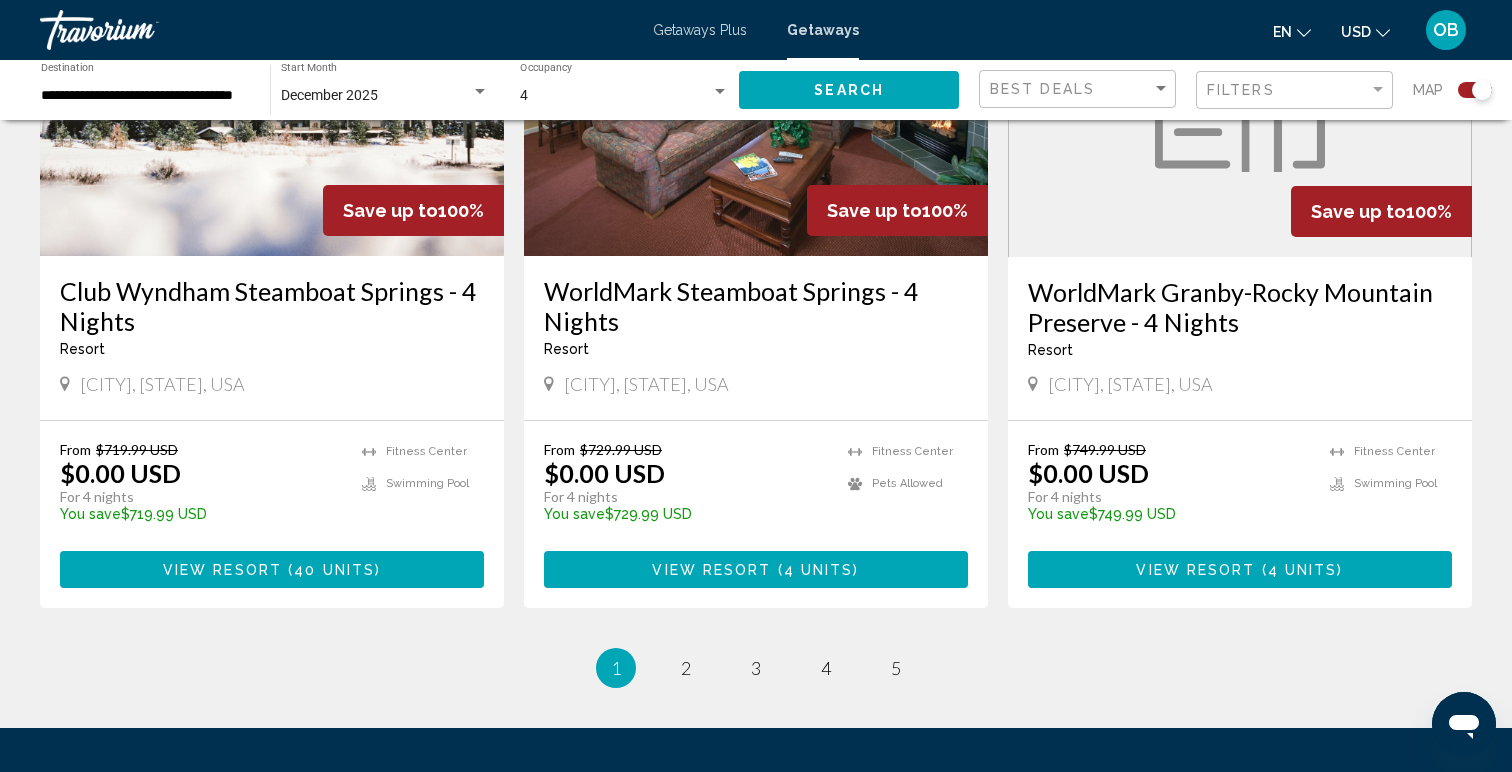 scroll, scrollTop: 3043, scrollLeft: 0, axis: vertical 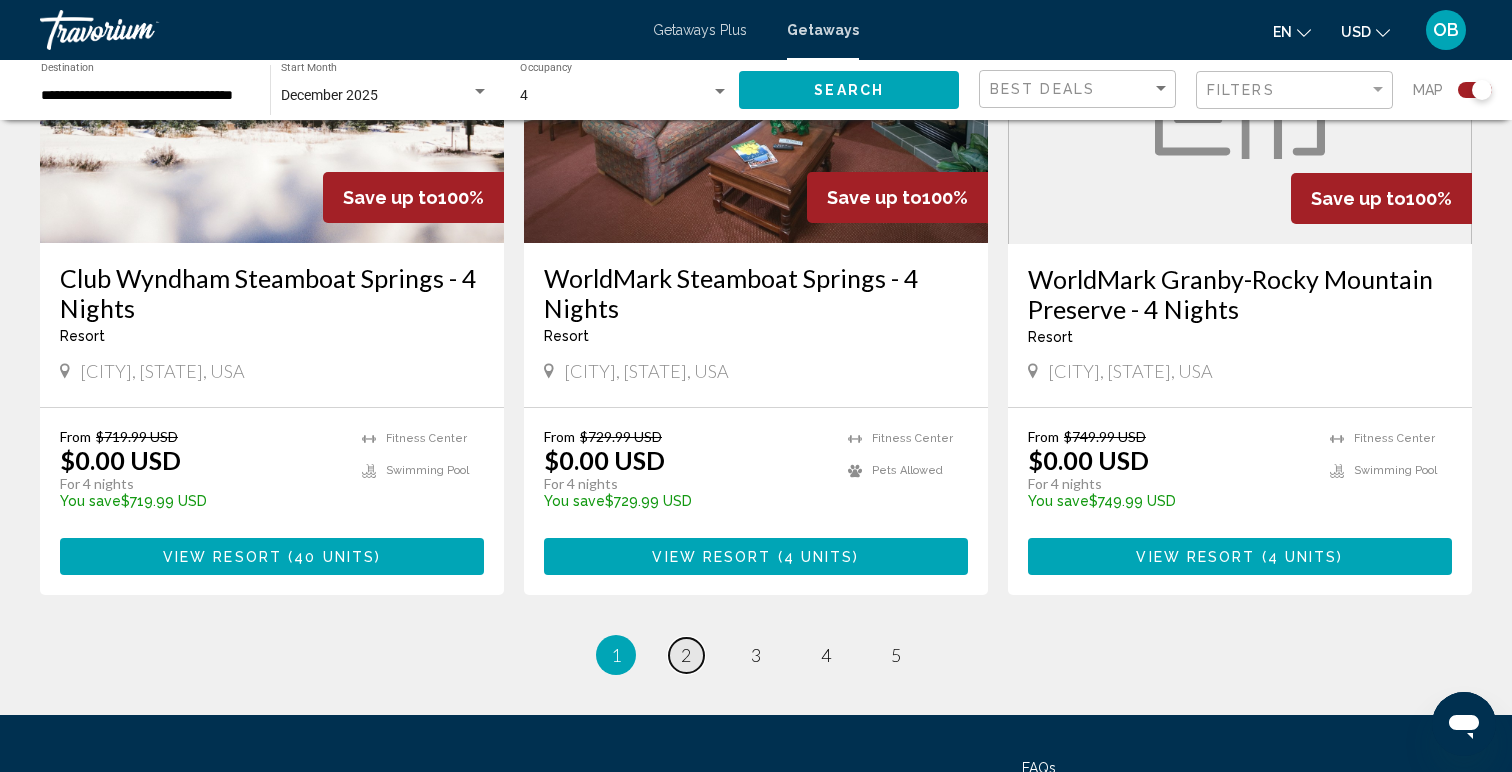 click on "page  2" at bounding box center (686, 655) 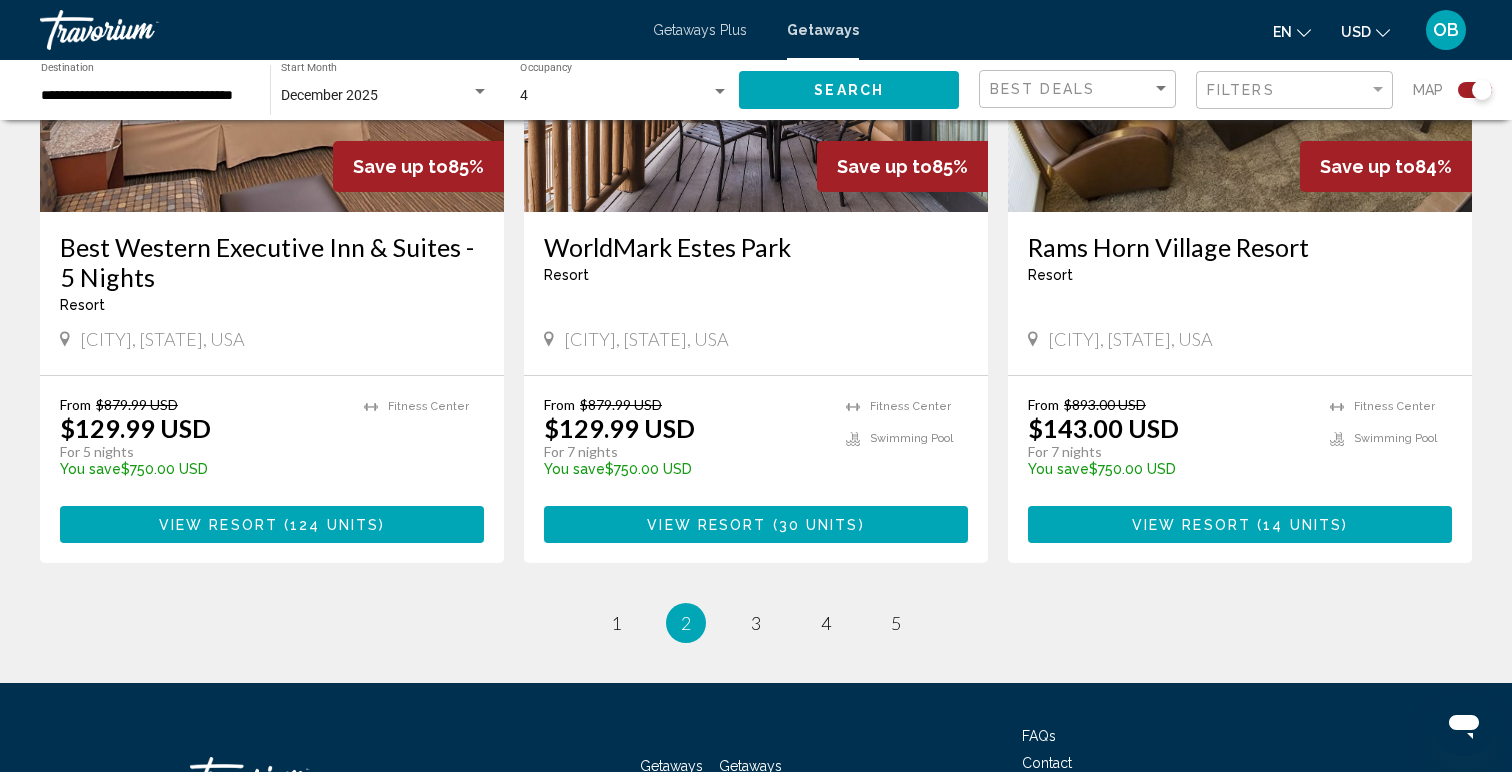 scroll, scrollTop: 3092, scrollLeft: 0, axis: vertical 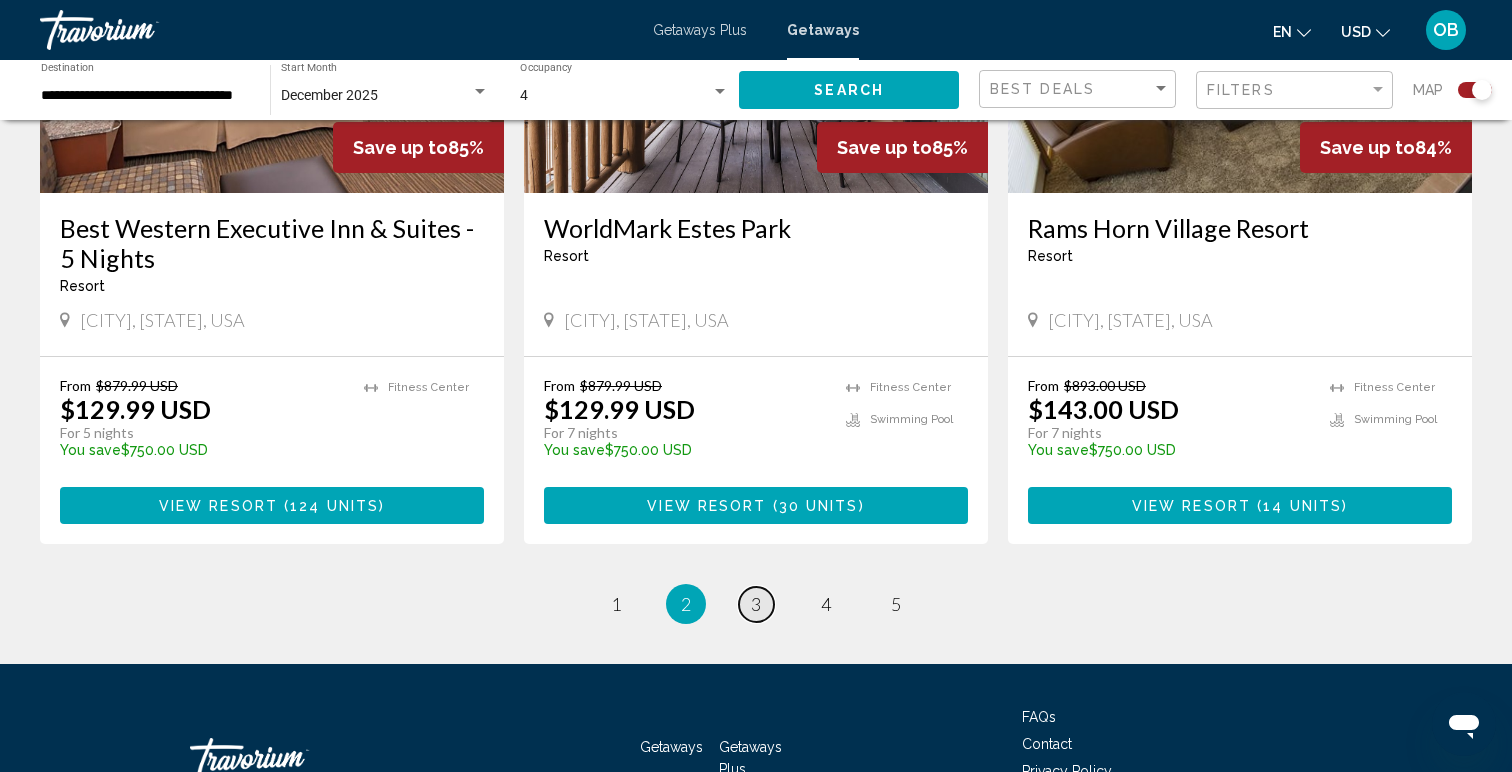 click on "3" at bounding box center (756, 604) 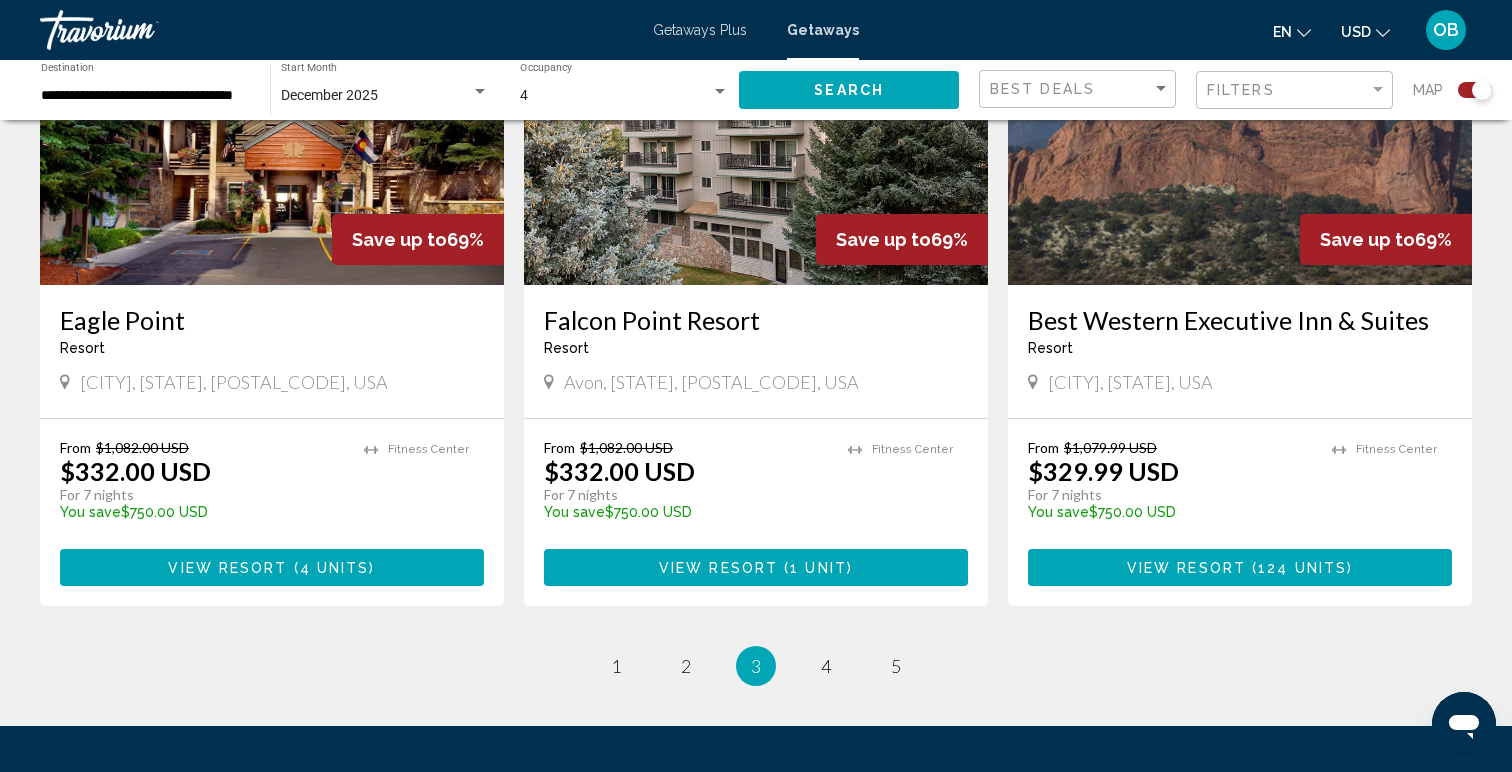 scroll, scrollTop: 2968, scrollLeft: 0, axis: vertical 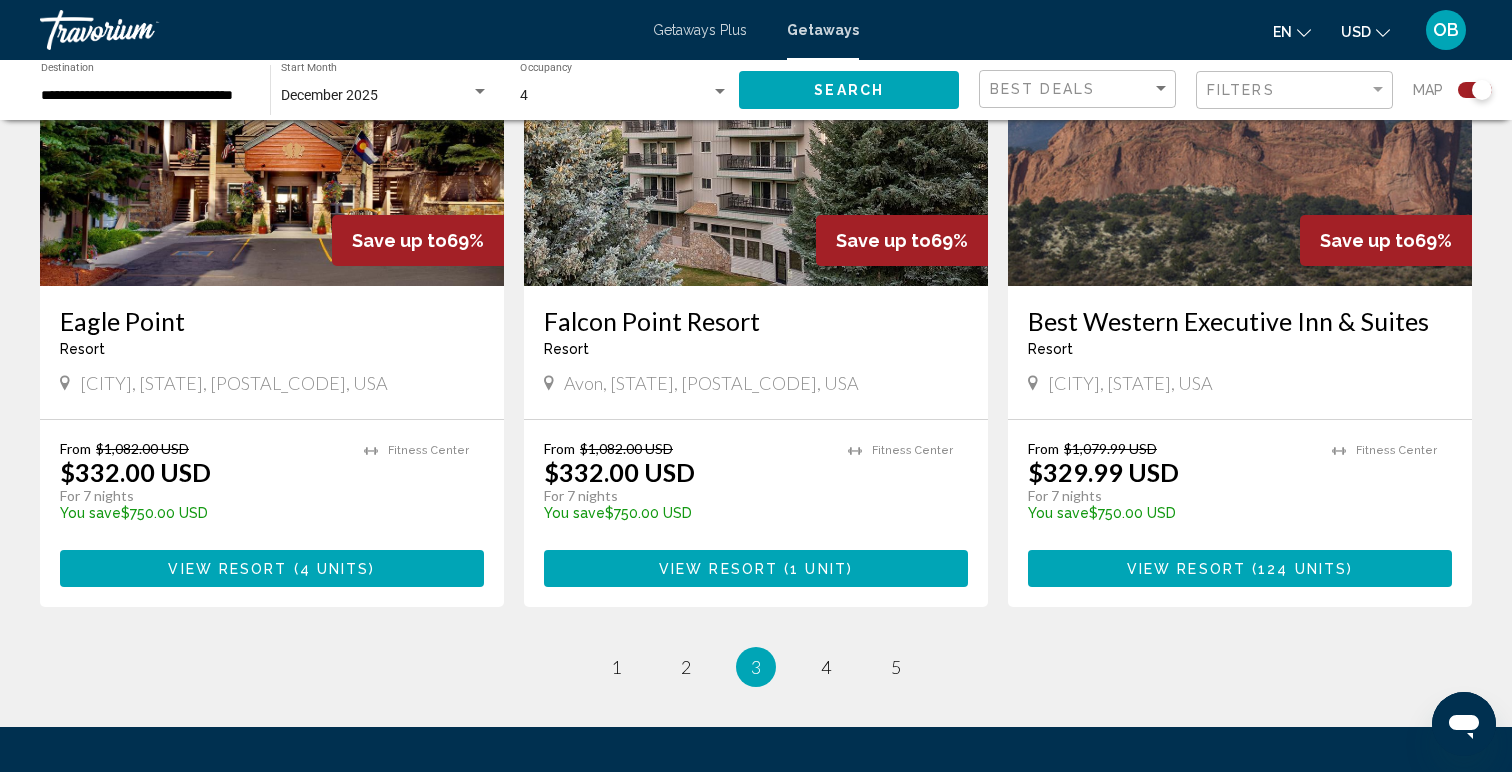 click on "View Resort" at bounding box center [718, 569] 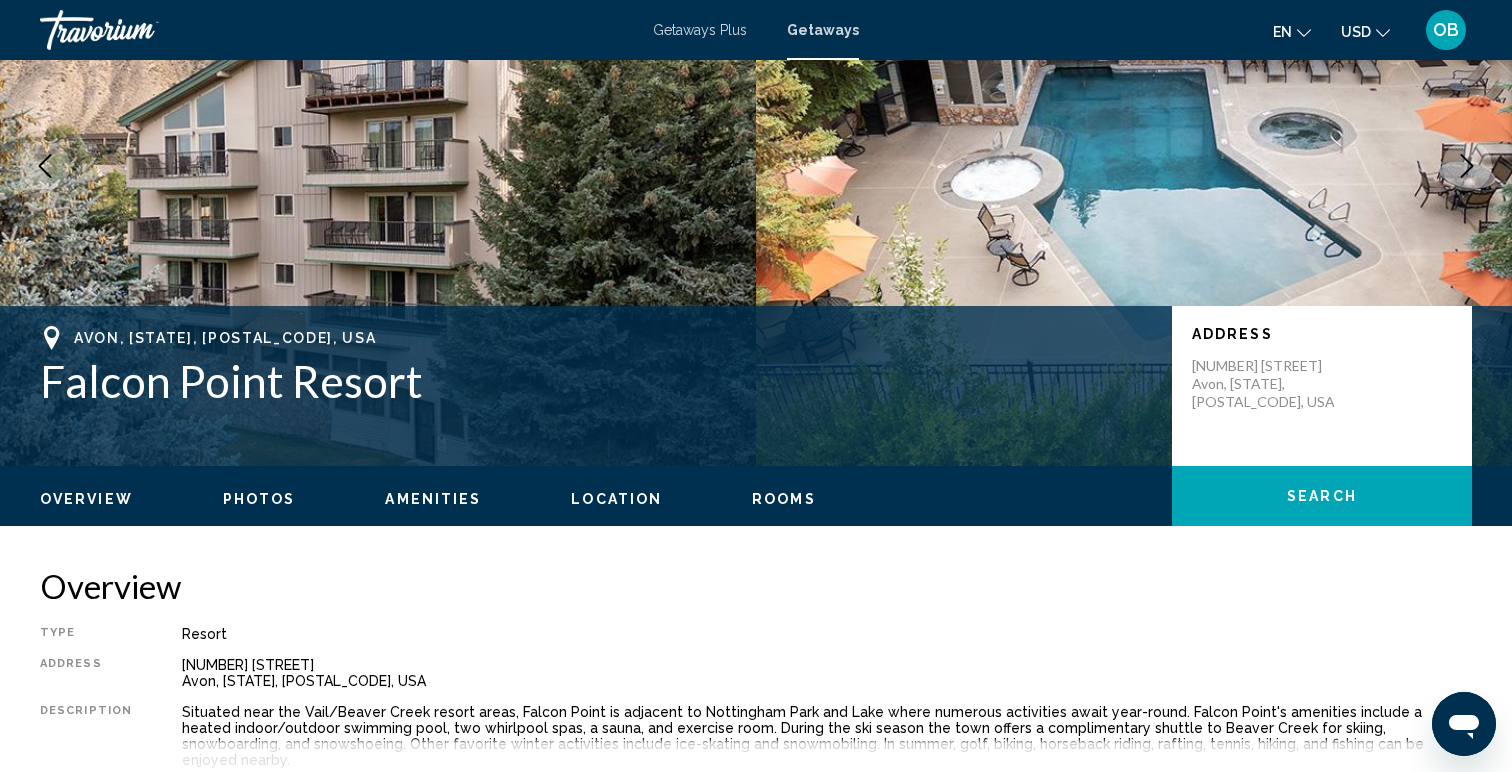 scroll, scrollTop: 0, scrollLeft: 0, axis: both 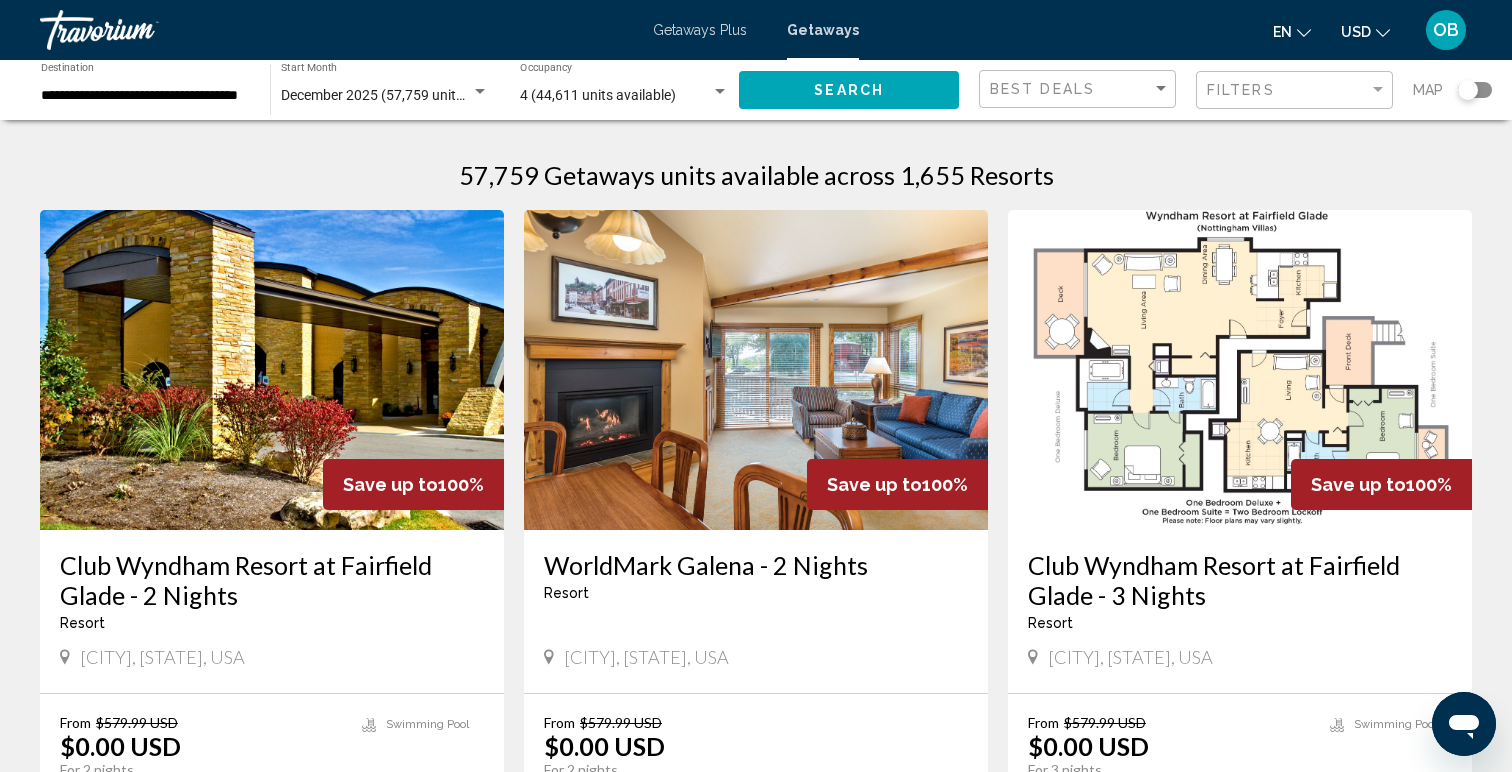click 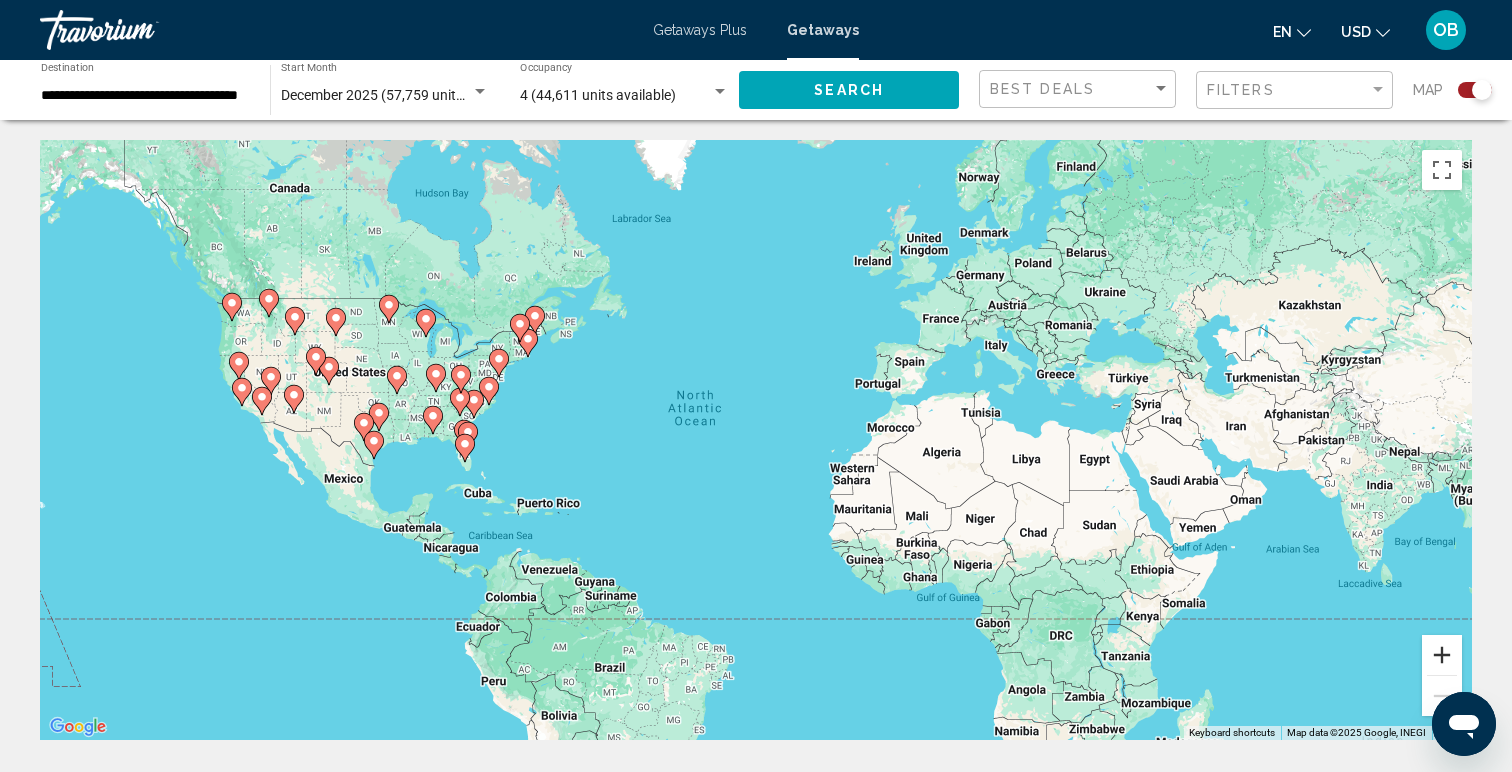 click at bounding box center (1442, 655) 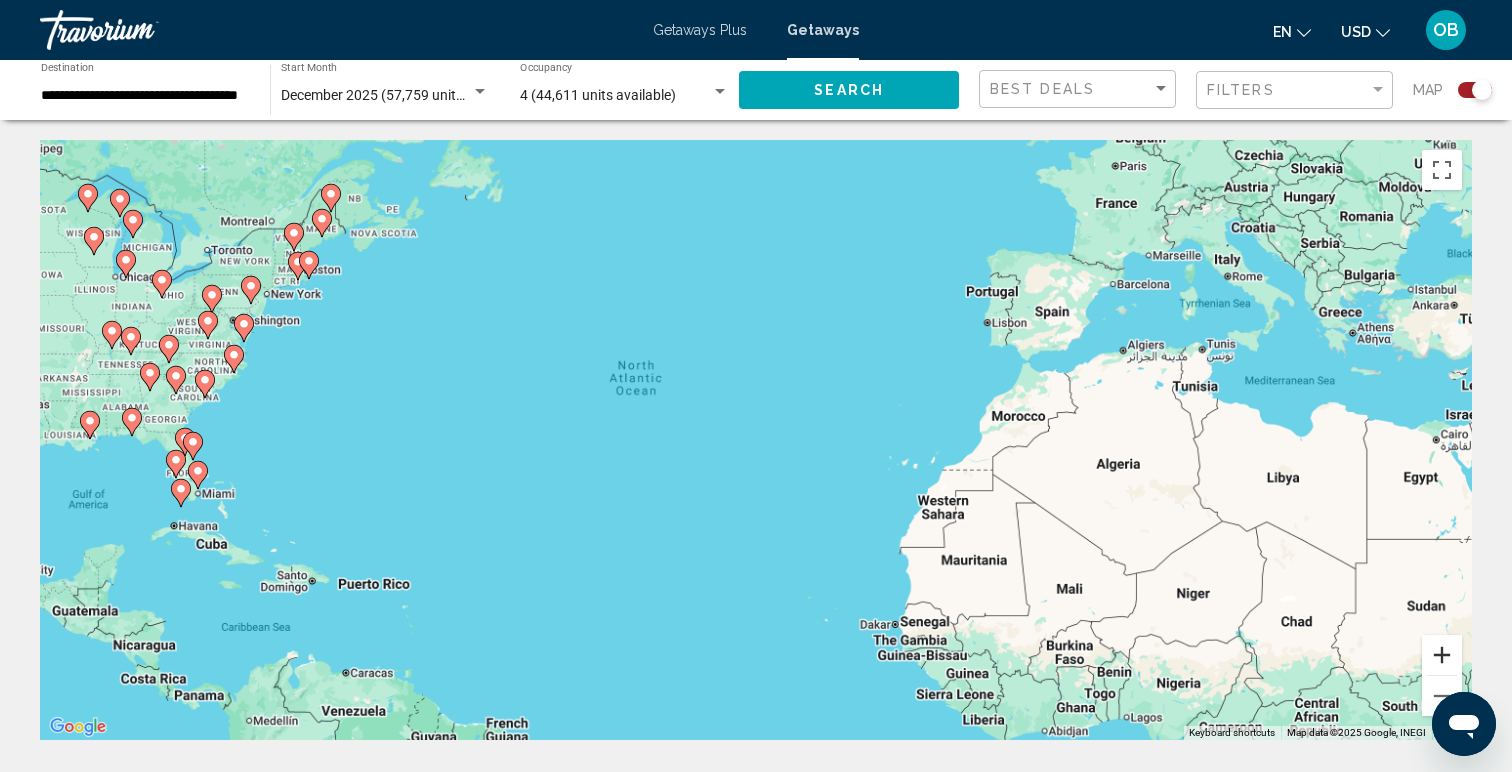 click at bounding box center [1442, 655] 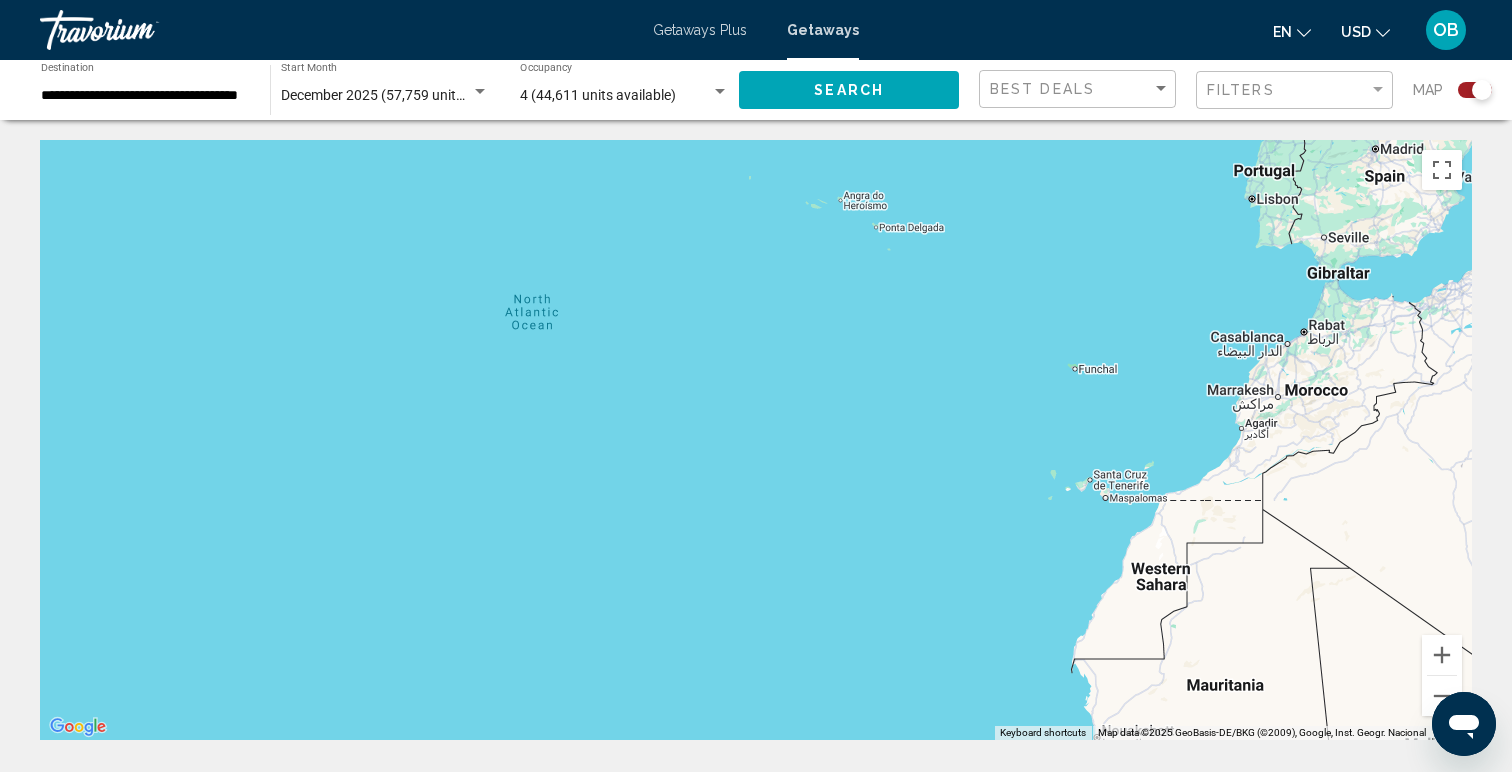 drag, startPoint x: 759, startPoint y: 509, endPoint x: 1398, endPoint y: 536, distance: 639.5702 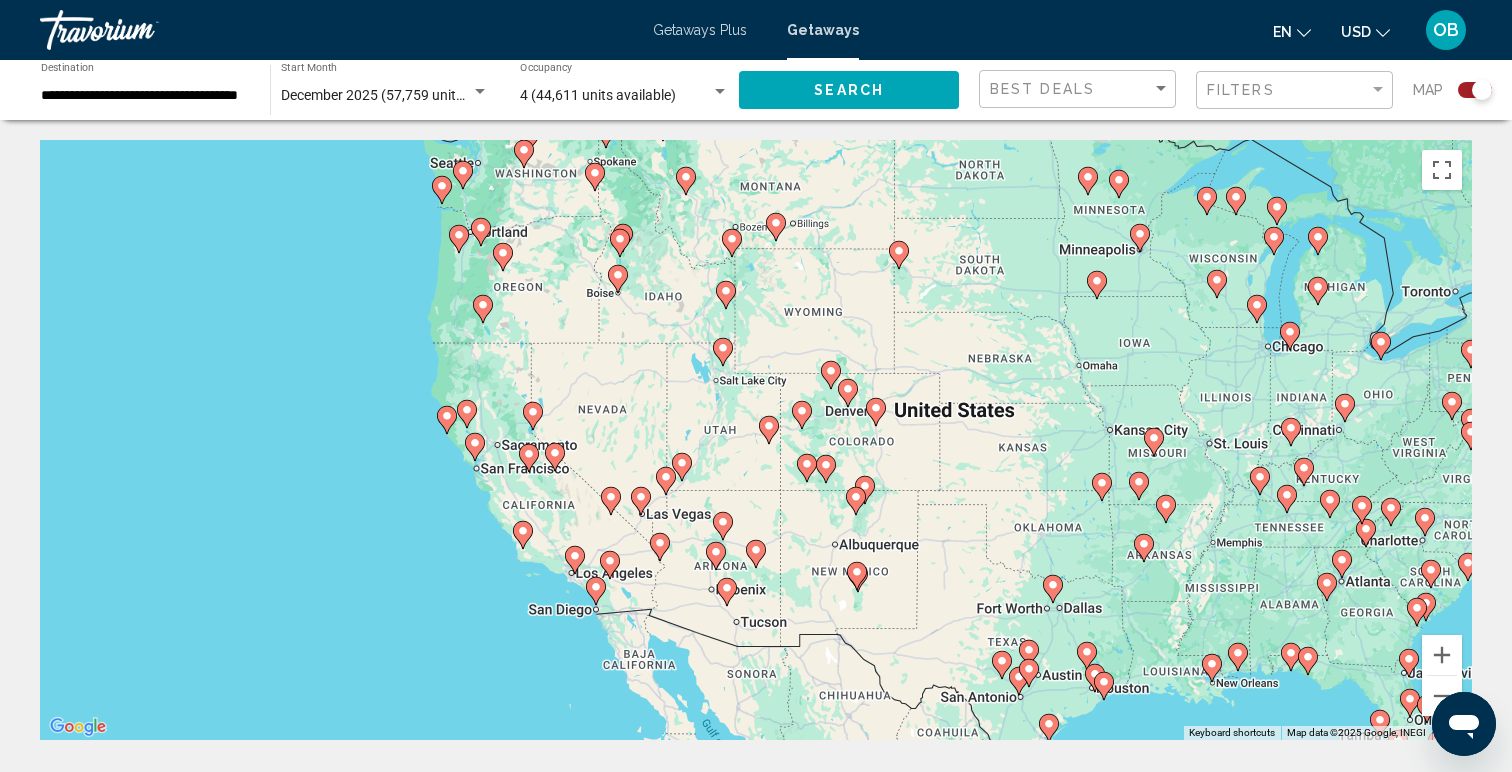 drag, startPoint x: 1086, startPoint y: 406, endPoint x: 1008, endPoint y: 548, distance: 162.01234 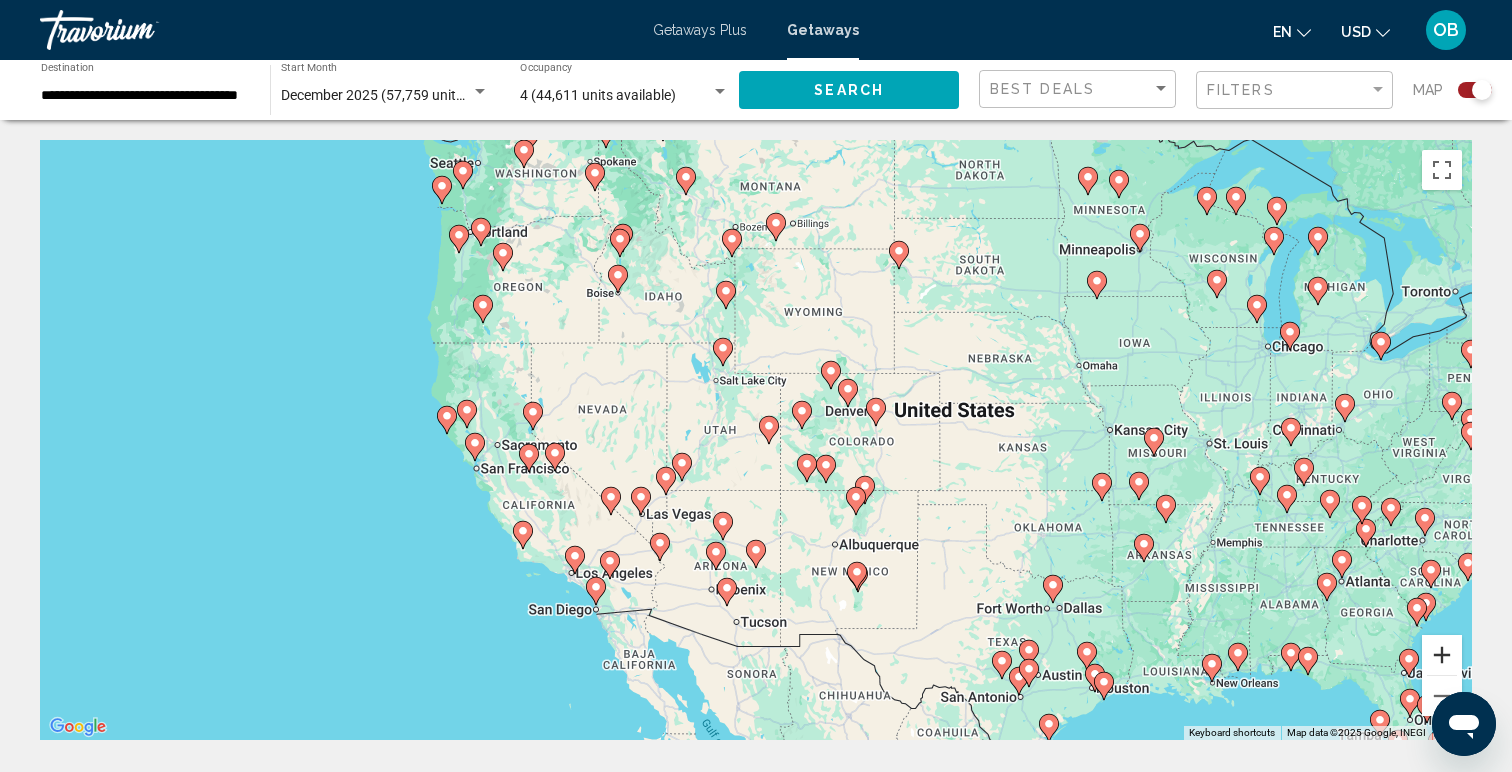 click at bounding box center [1442, 655] 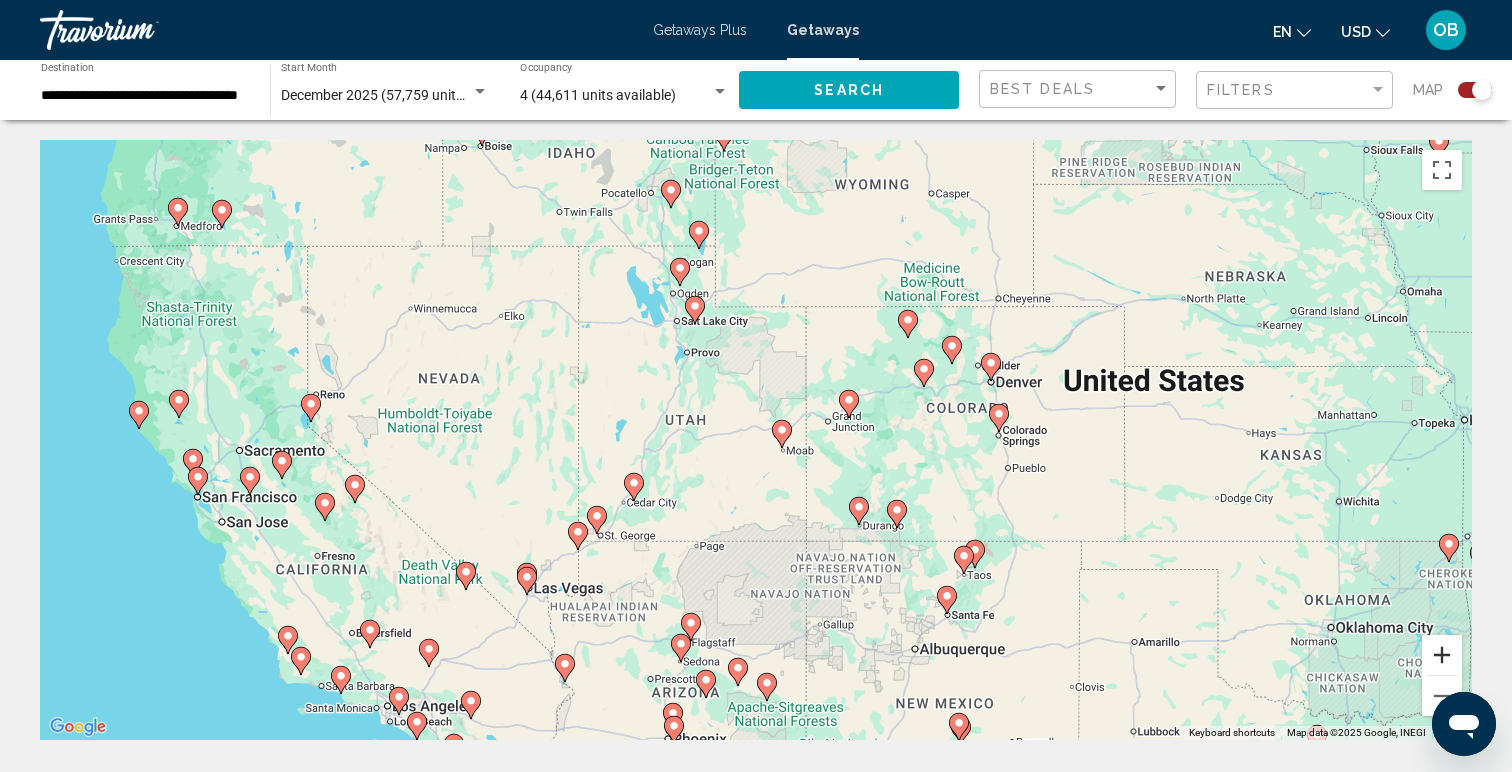 click at bounding box center (1442, 655) 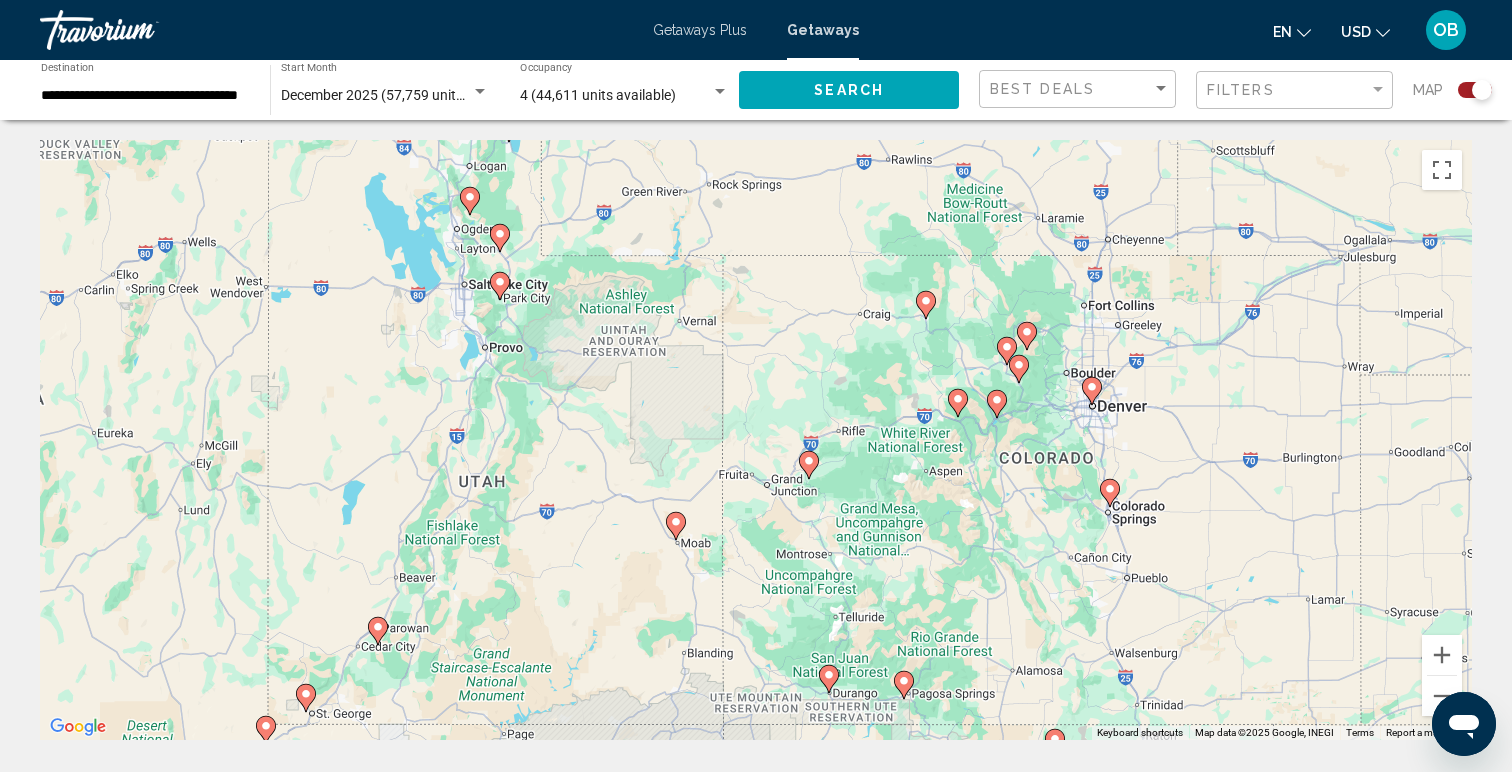 drag, startPoint x: 1205, startPoint y: 484, endPoint x: 1070, endPoint y: 565, distance: 157.4357 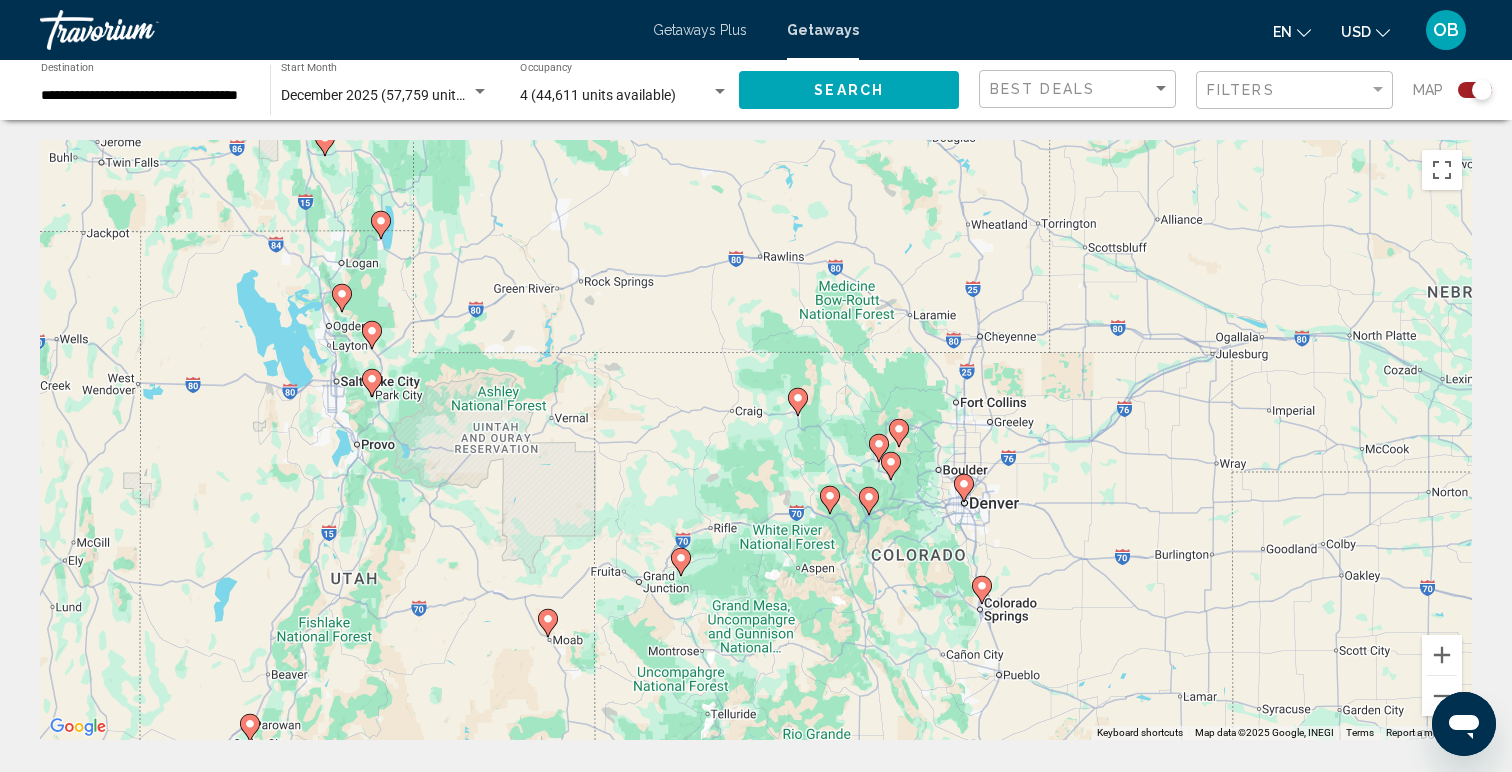drag, startPoint x: 983, startPoint y: 485, endPoint x: 854, endPoint y: 582, distance: 161.40013 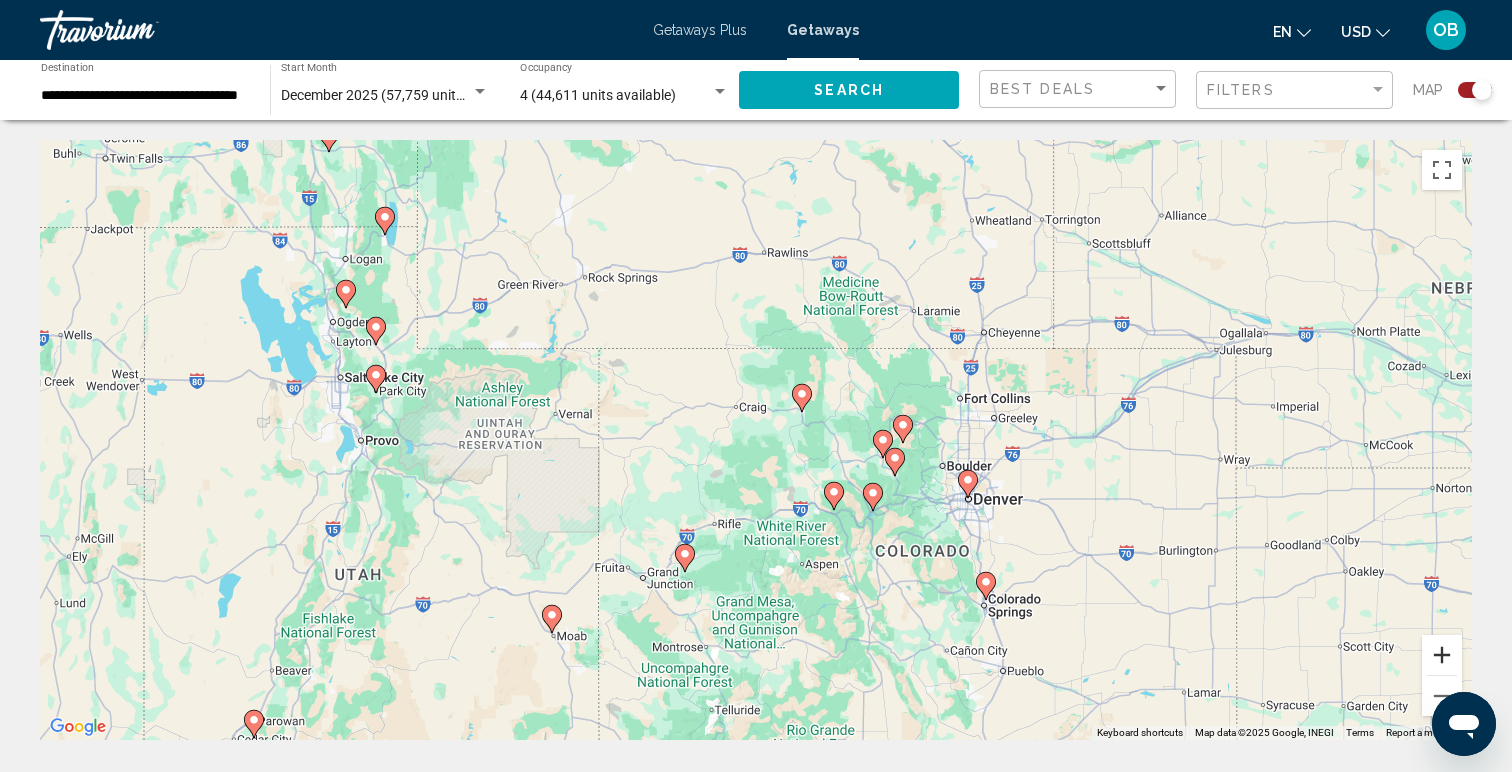 click at bounding box center (1442, 655) 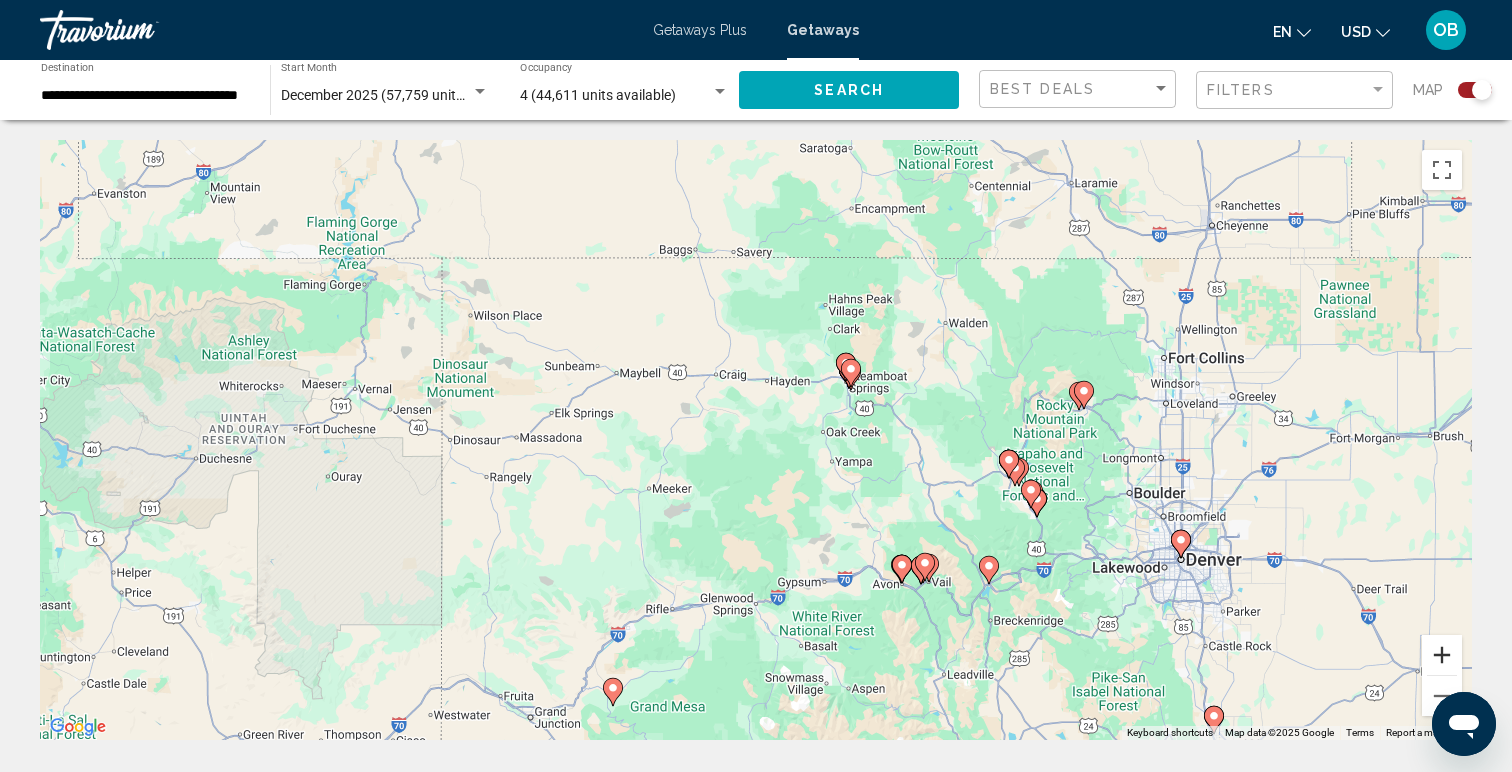 click at bounding box center (1442, 655) 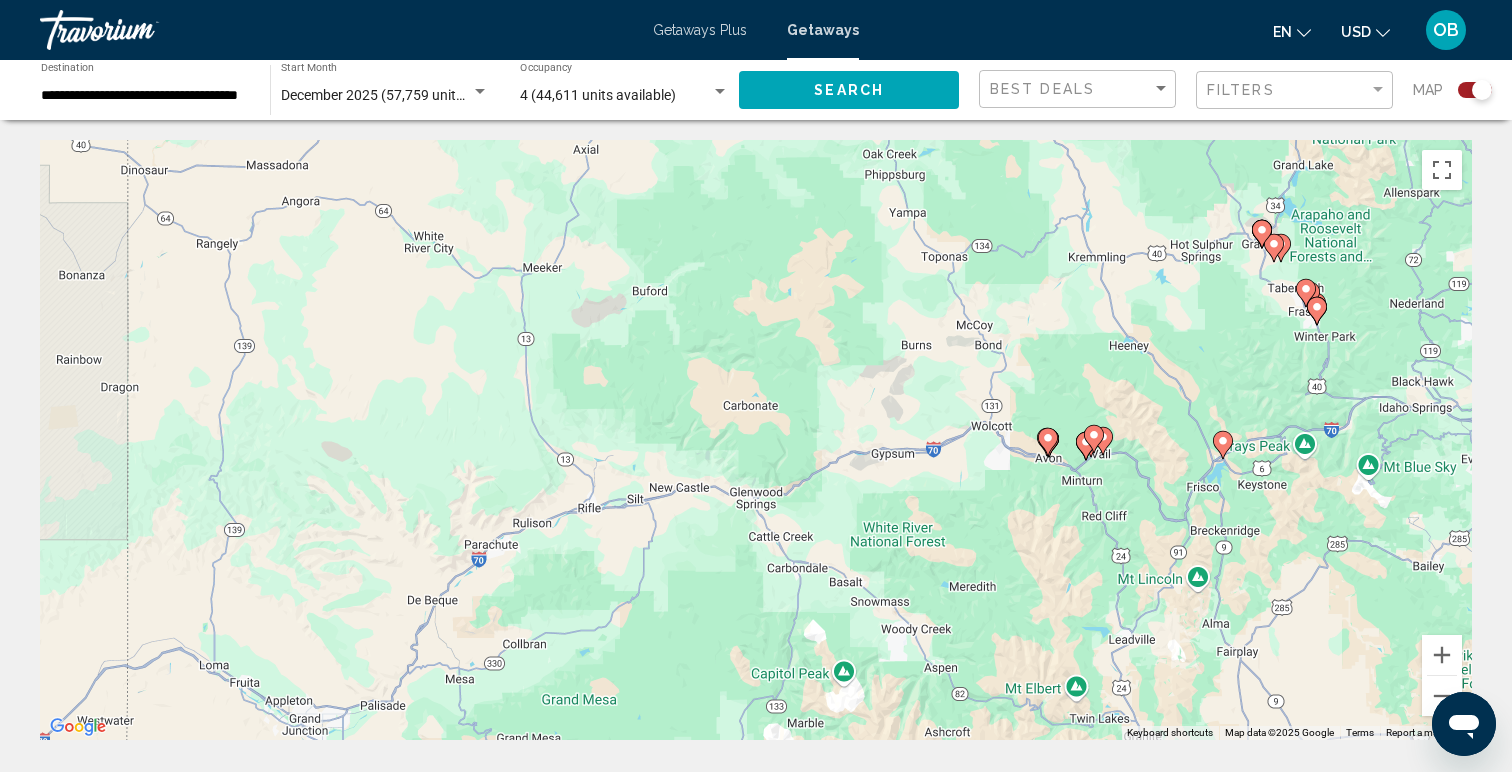 drag, startPoint x: 1151, startPoint y: 670, endPoint x: 1151, endPoint y: 395, distance: 275 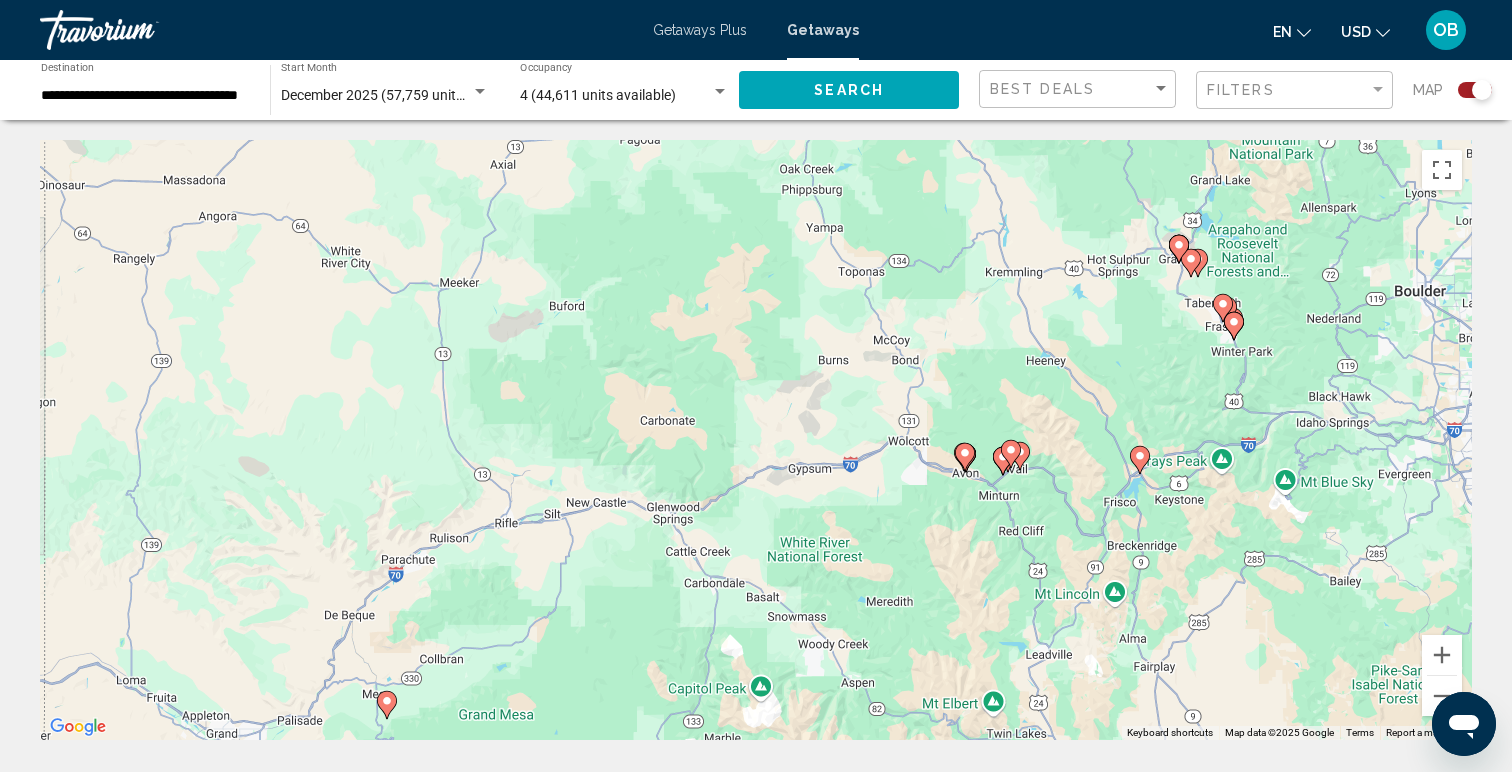 drag, startPoint x: 1147, startPoint y: 533, endPoint x: 1061, endPoint y: 558, distance: 89.560036 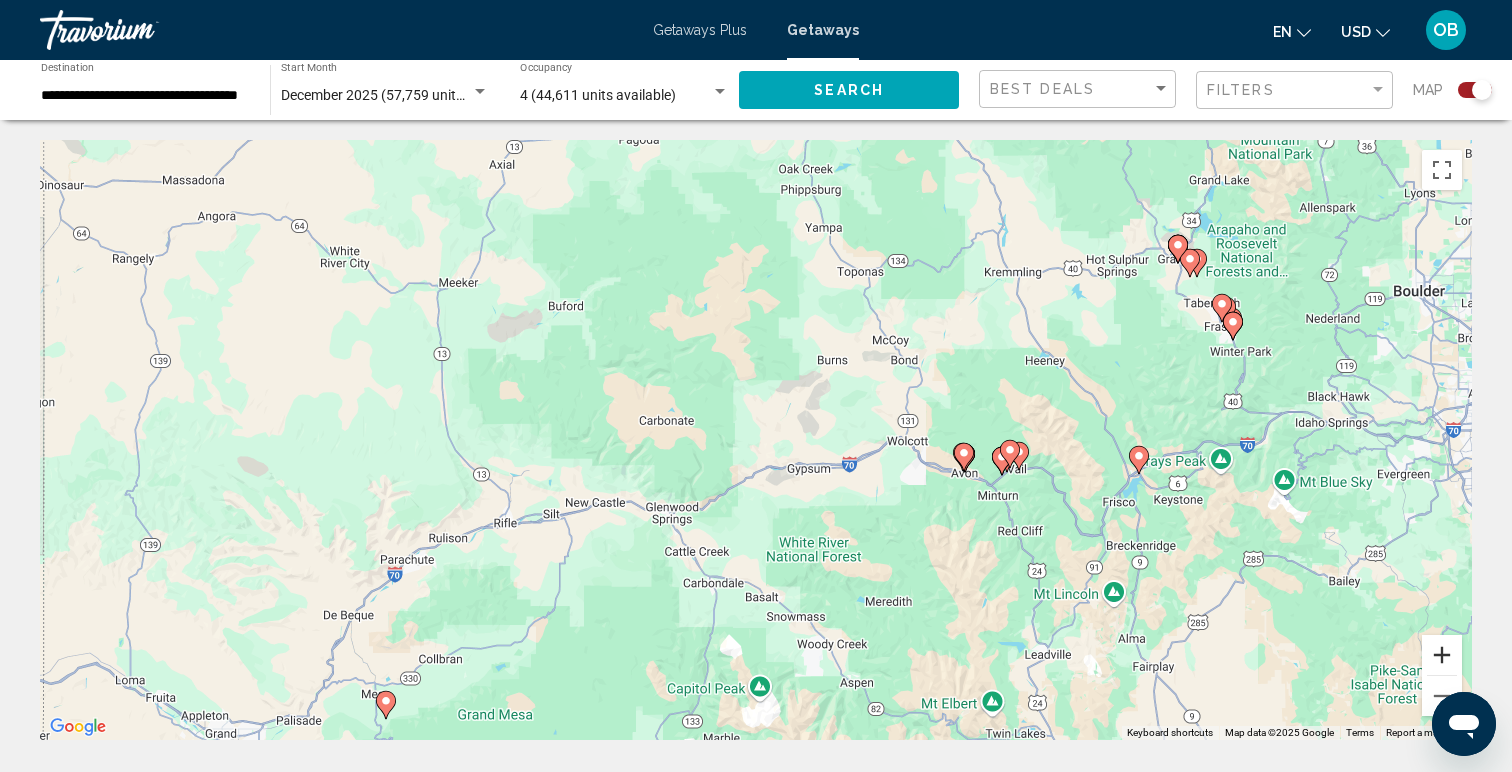 click at bounding box center [1442, 655] 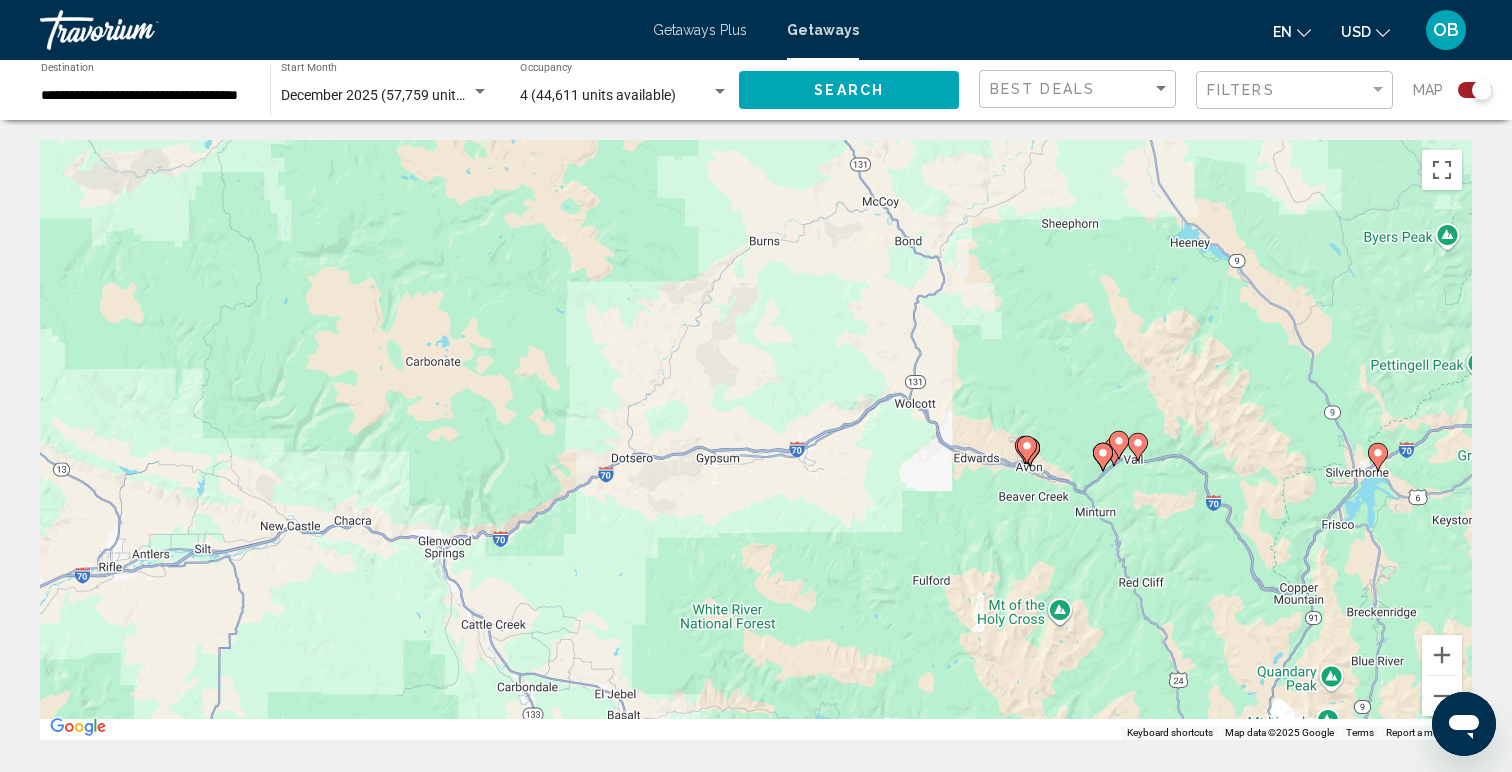 drag, startPoint x: 1309, startPoint y: 644, endPoint x: 1137, endPoint y: 596, distance: 178.57211 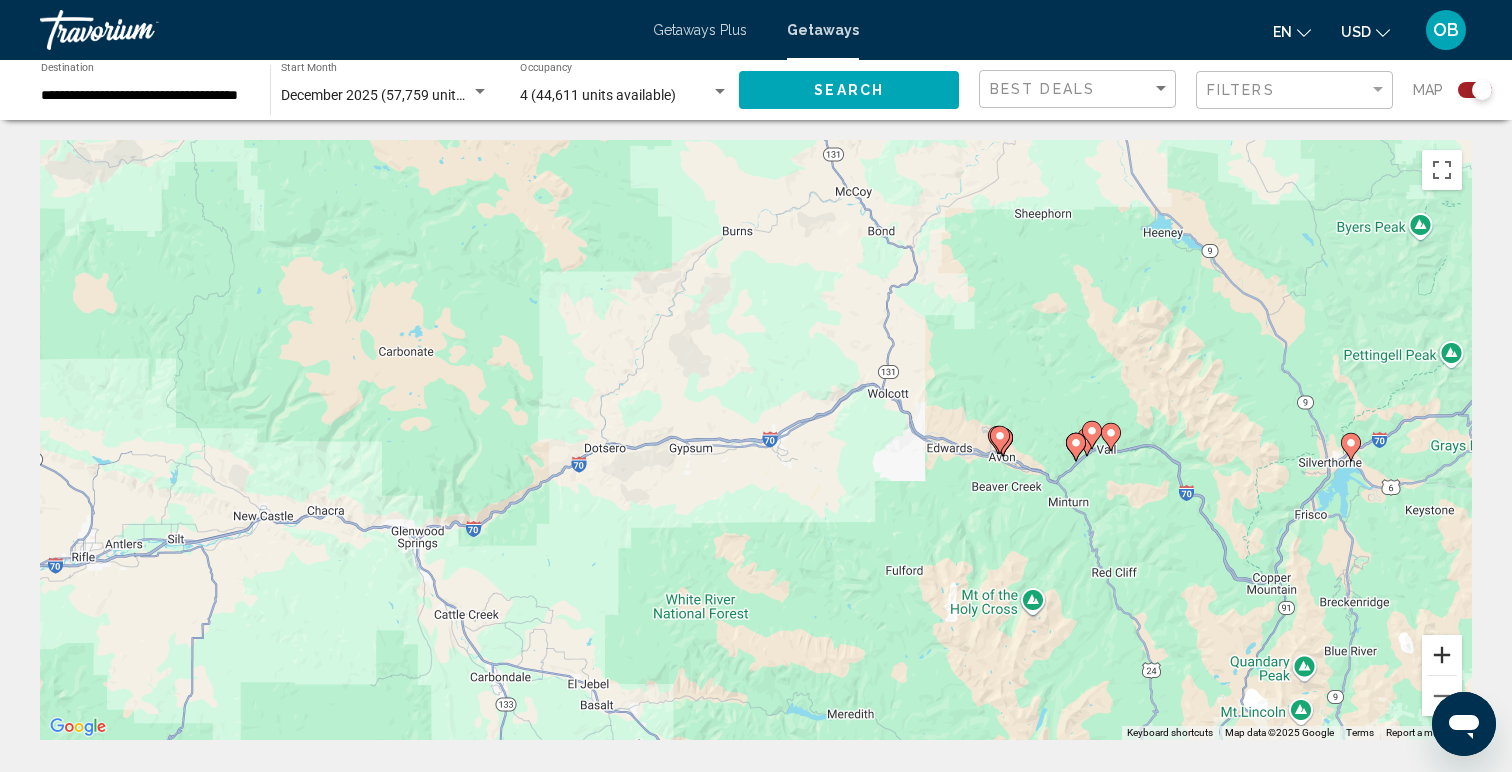 click at bounding box center [1442, 655] 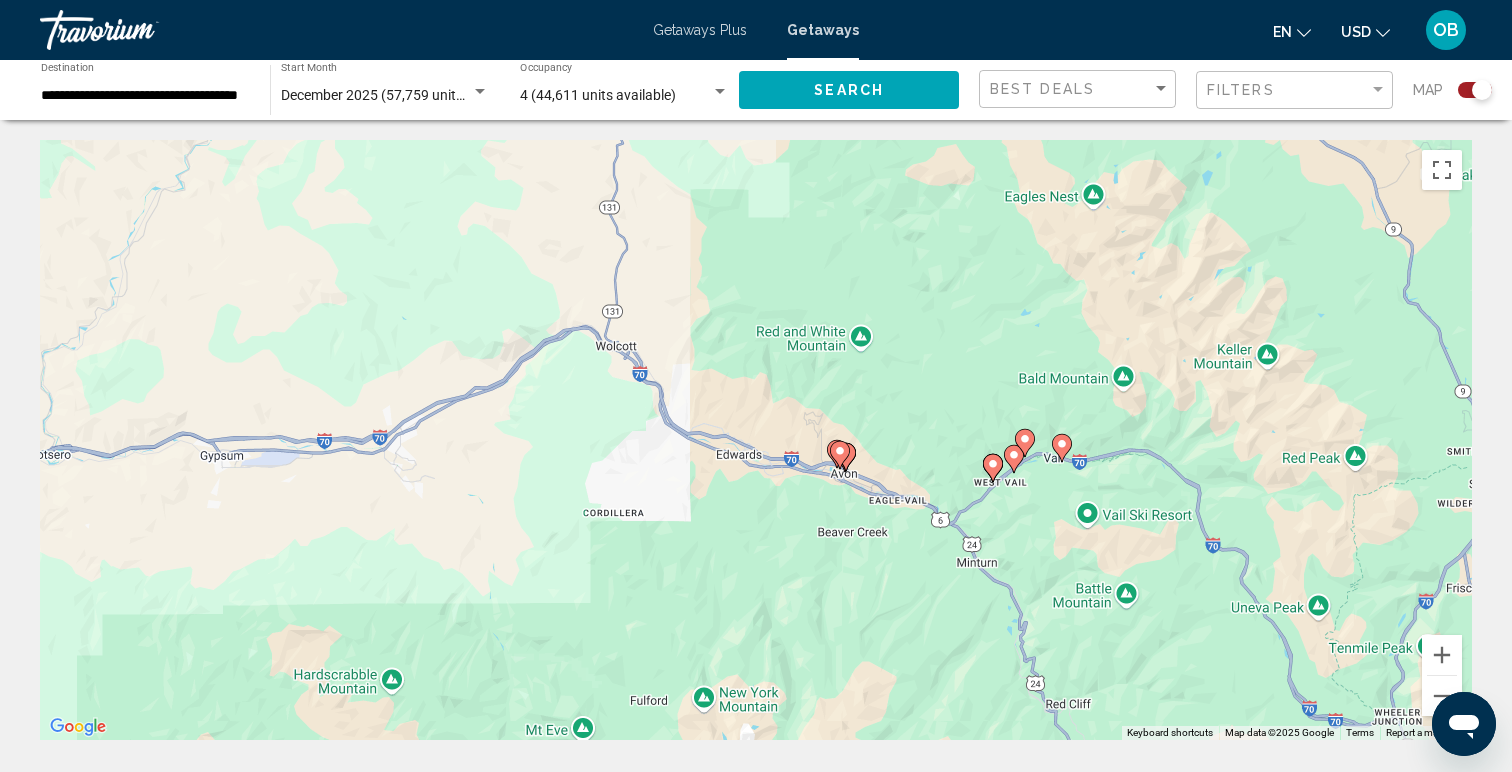 drag, startPoint x: 1176, startPoint y: 575, endPoint x: 864, endPoint y: 573, distance: 312.0064 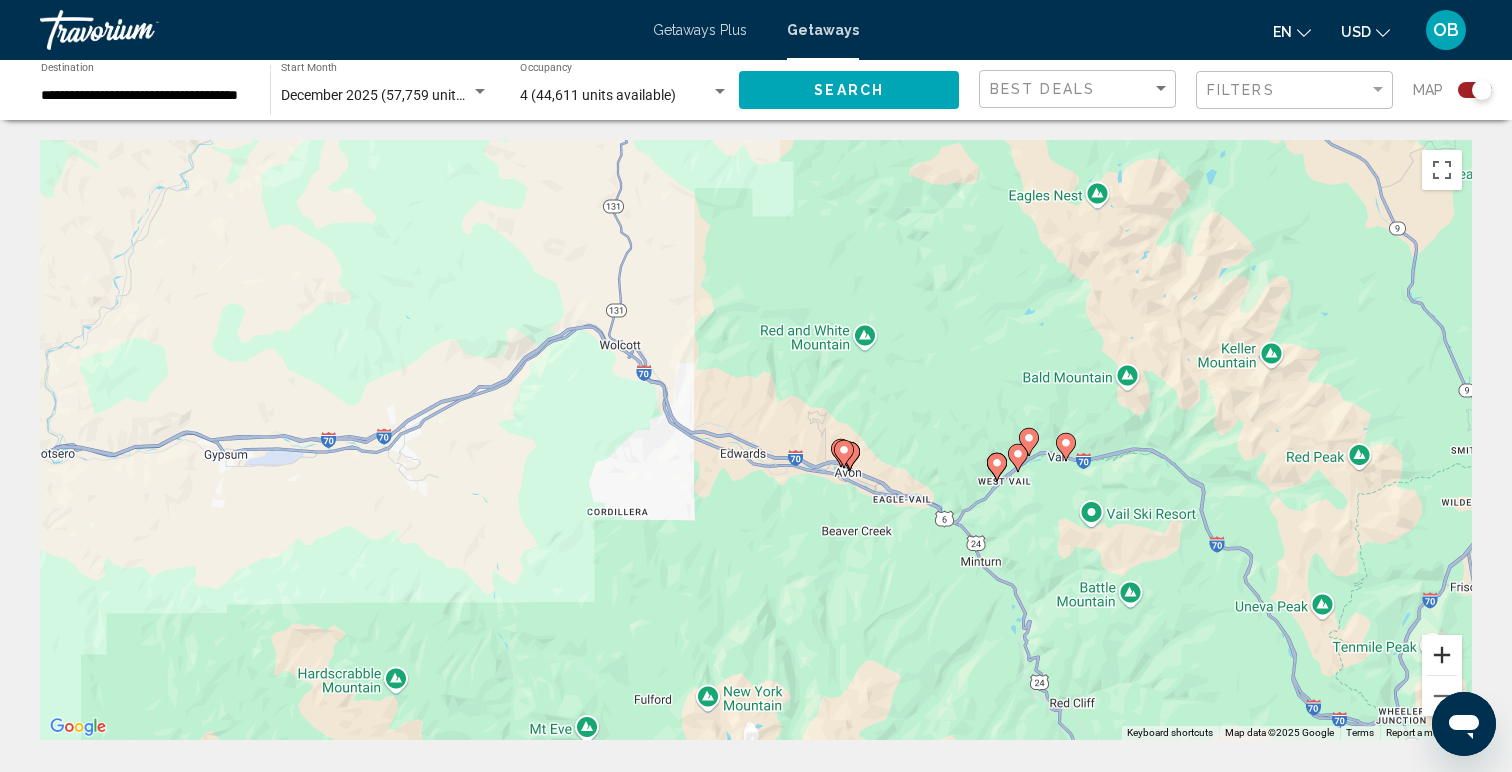 click at bounding box center [1442, 655] 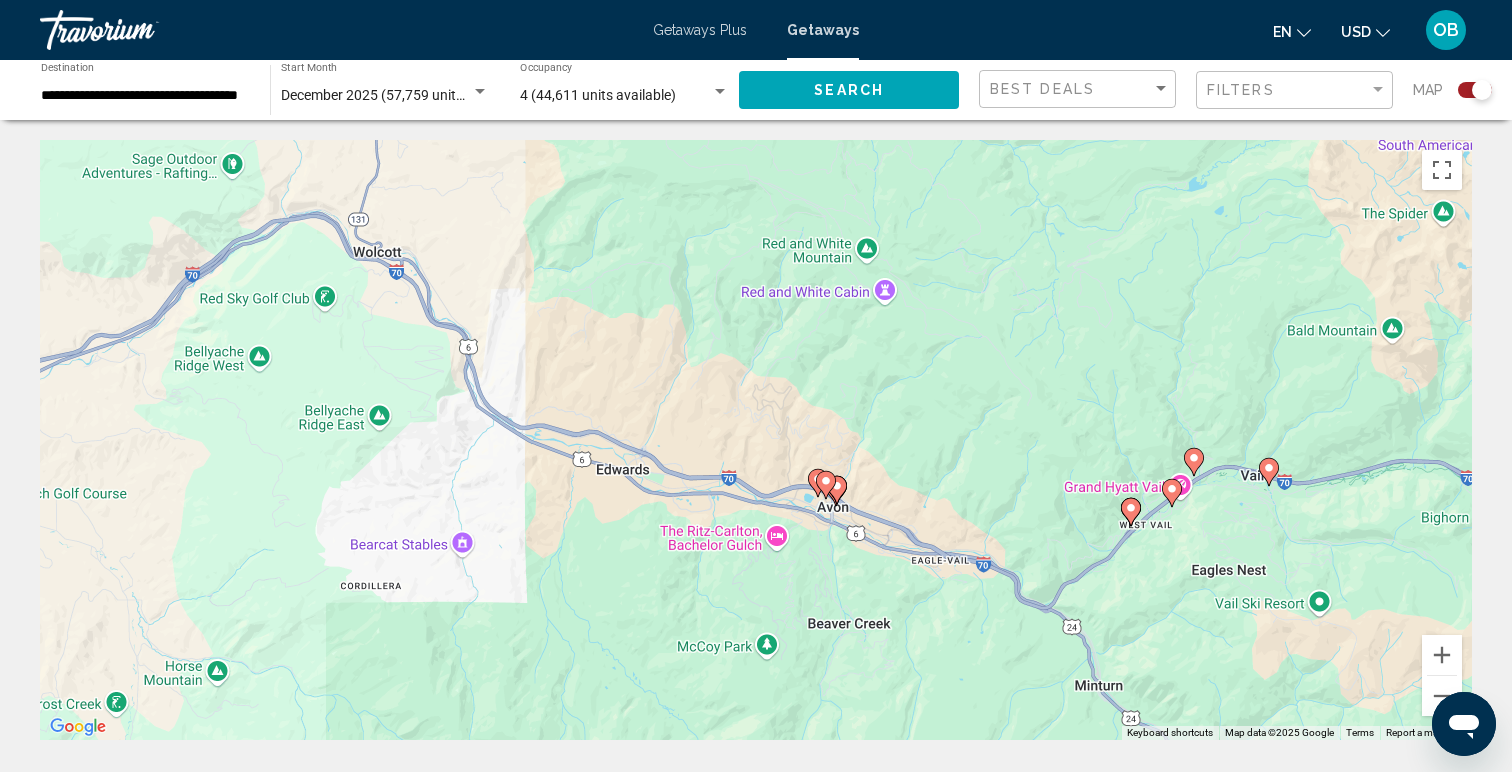 drag, startPoint x: 982, startPoint y: 585, endPoint x: 868, endPoint y: 585, distance: 114 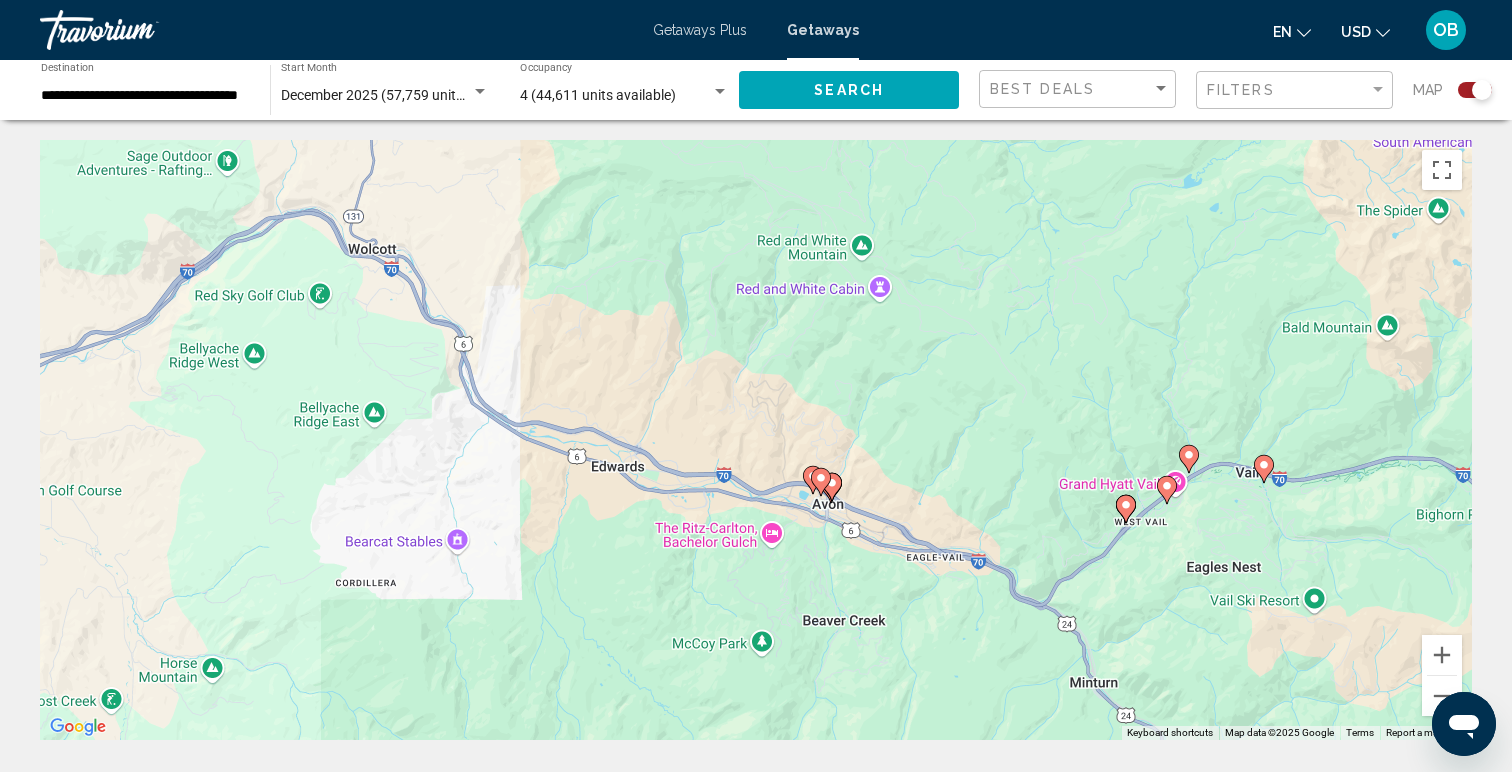 click 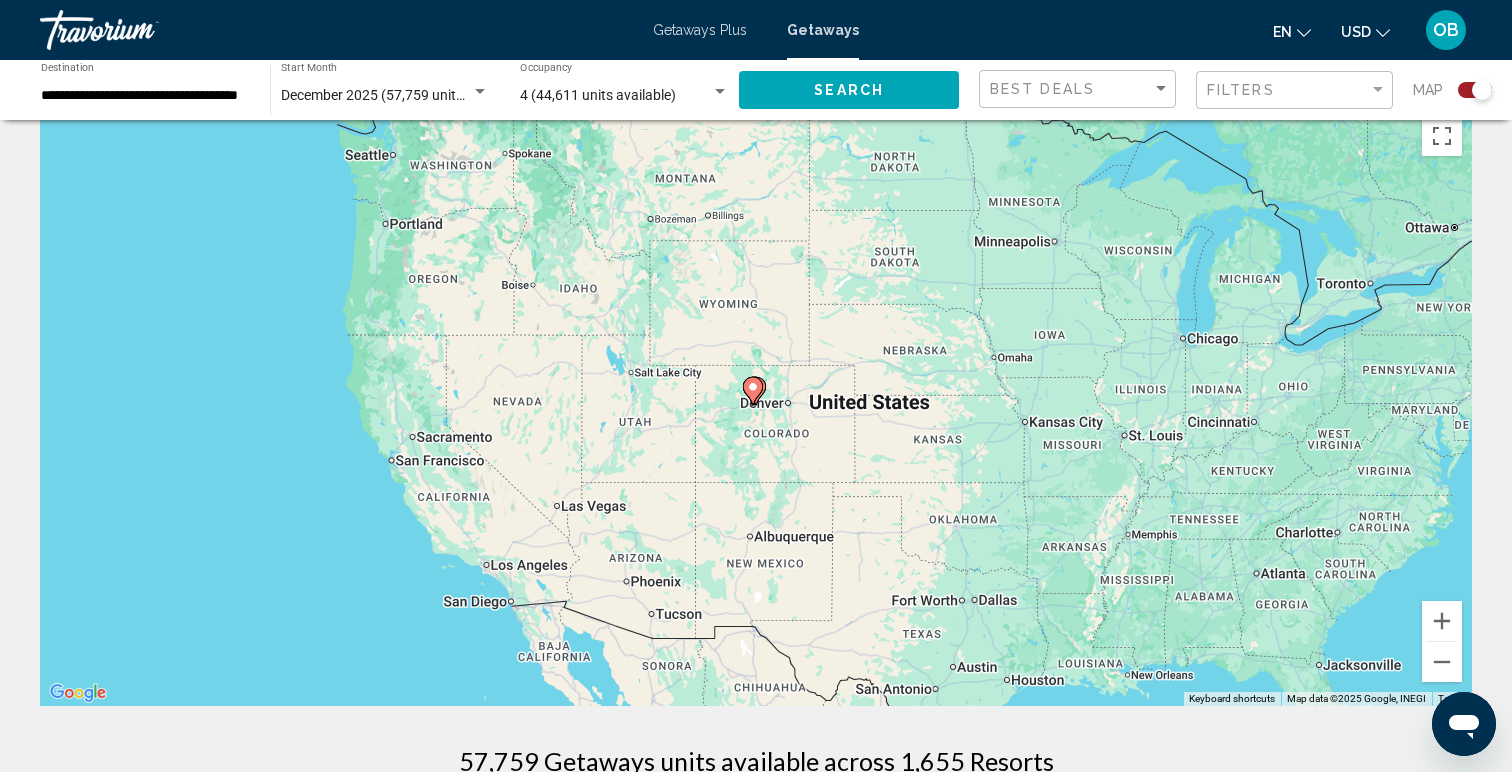scroll, scrollTop: 0, scrollLeft: 0, axis: both 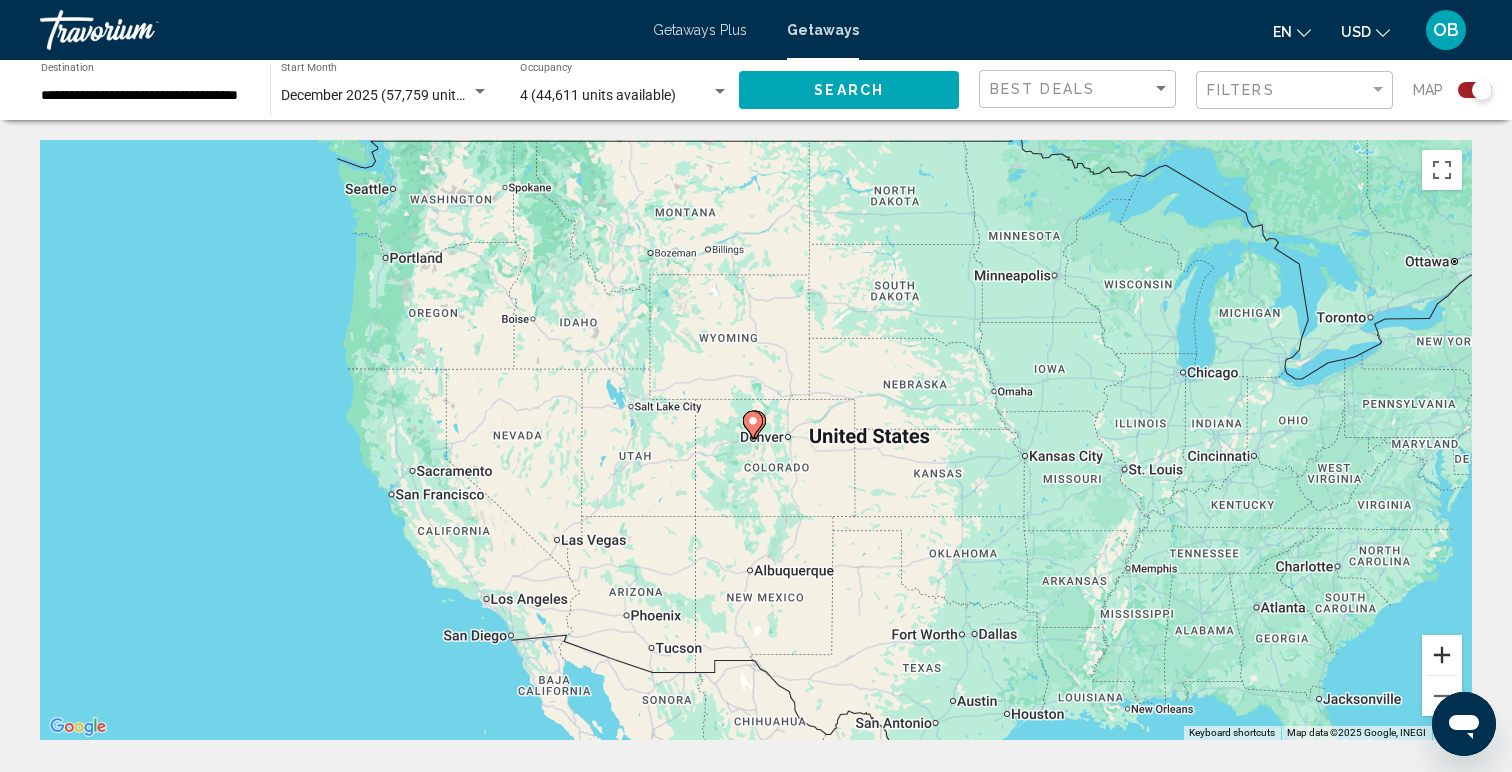 click at bounding box center (1442, 655) 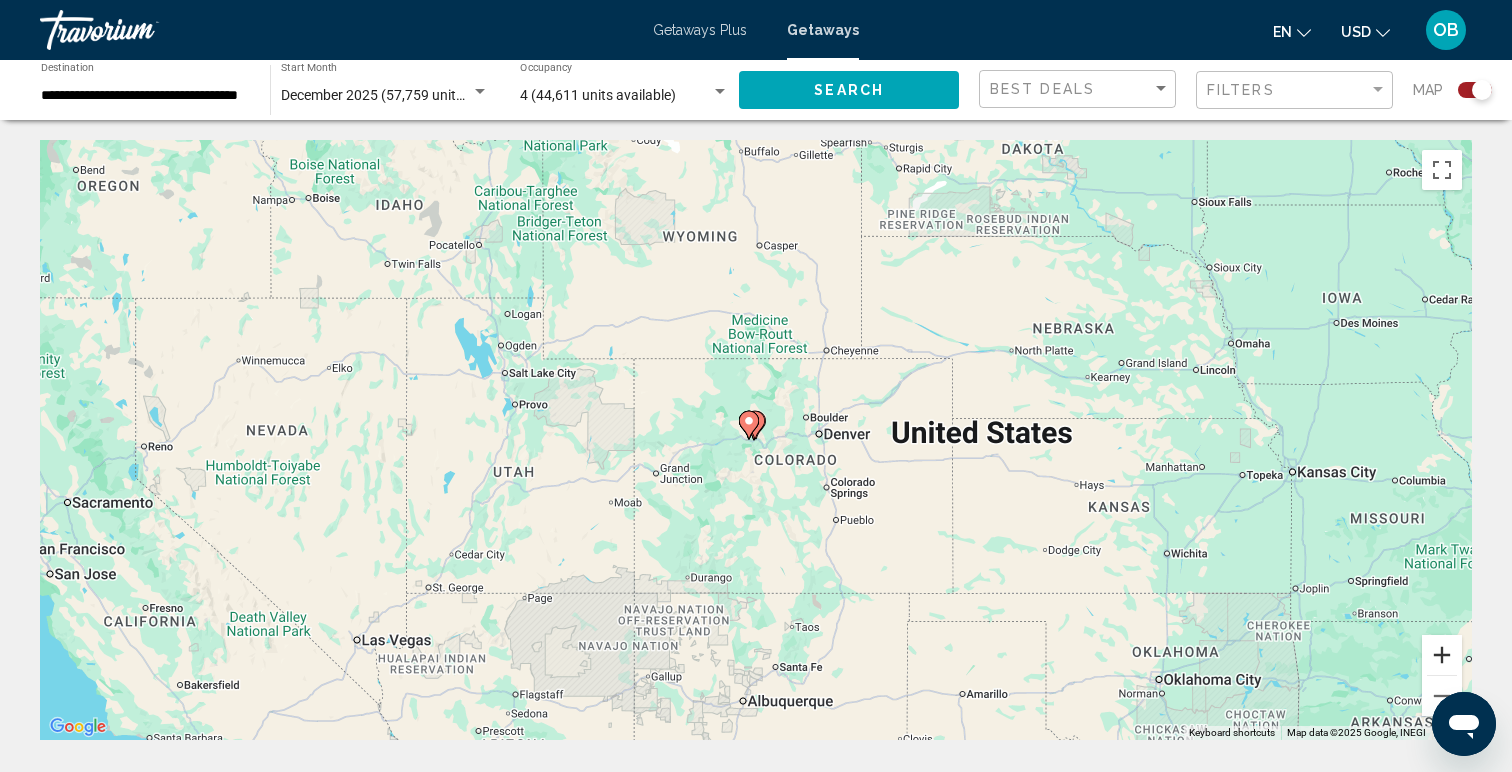 click at bounding box center [1442, 655] 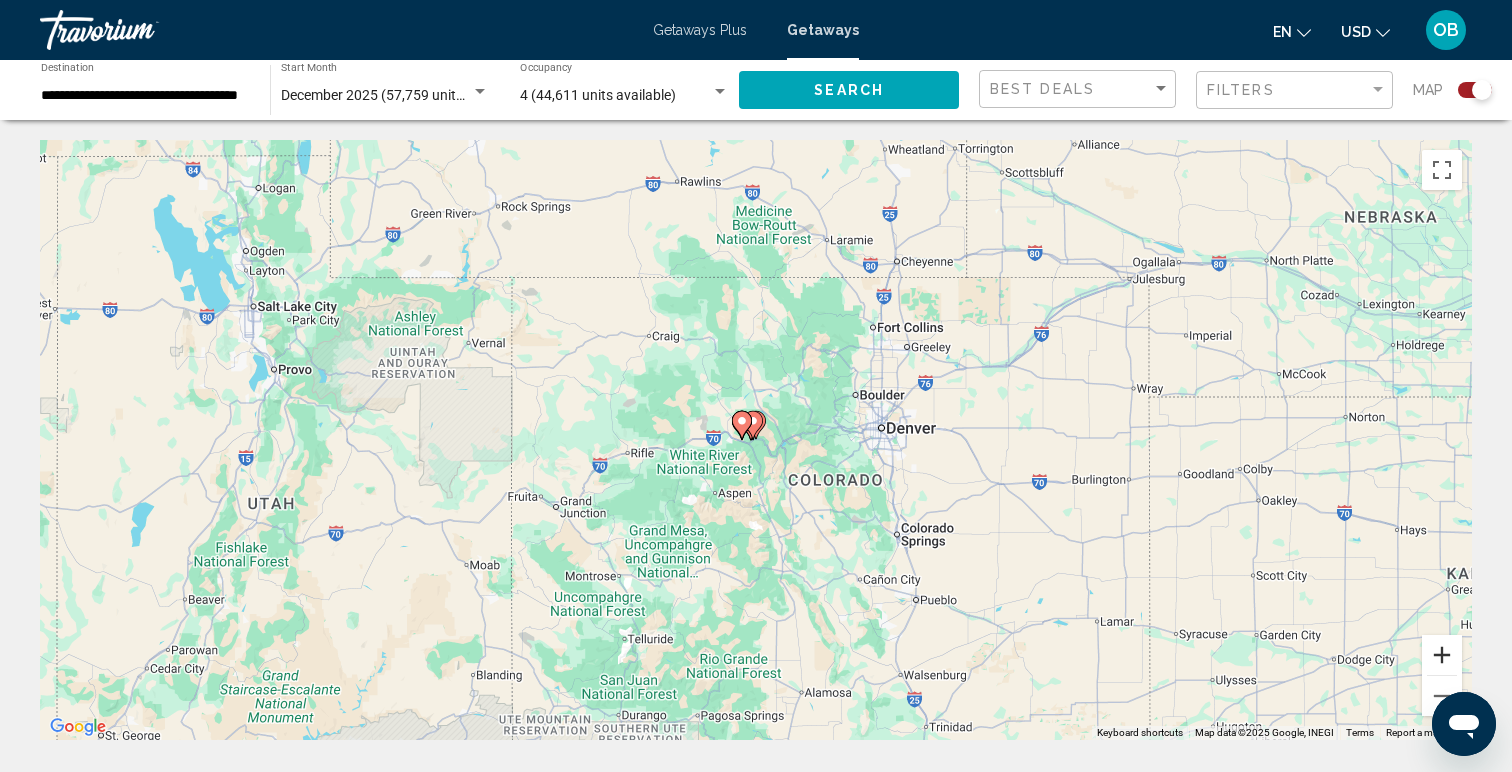 click at bounding box center [1442, 655] 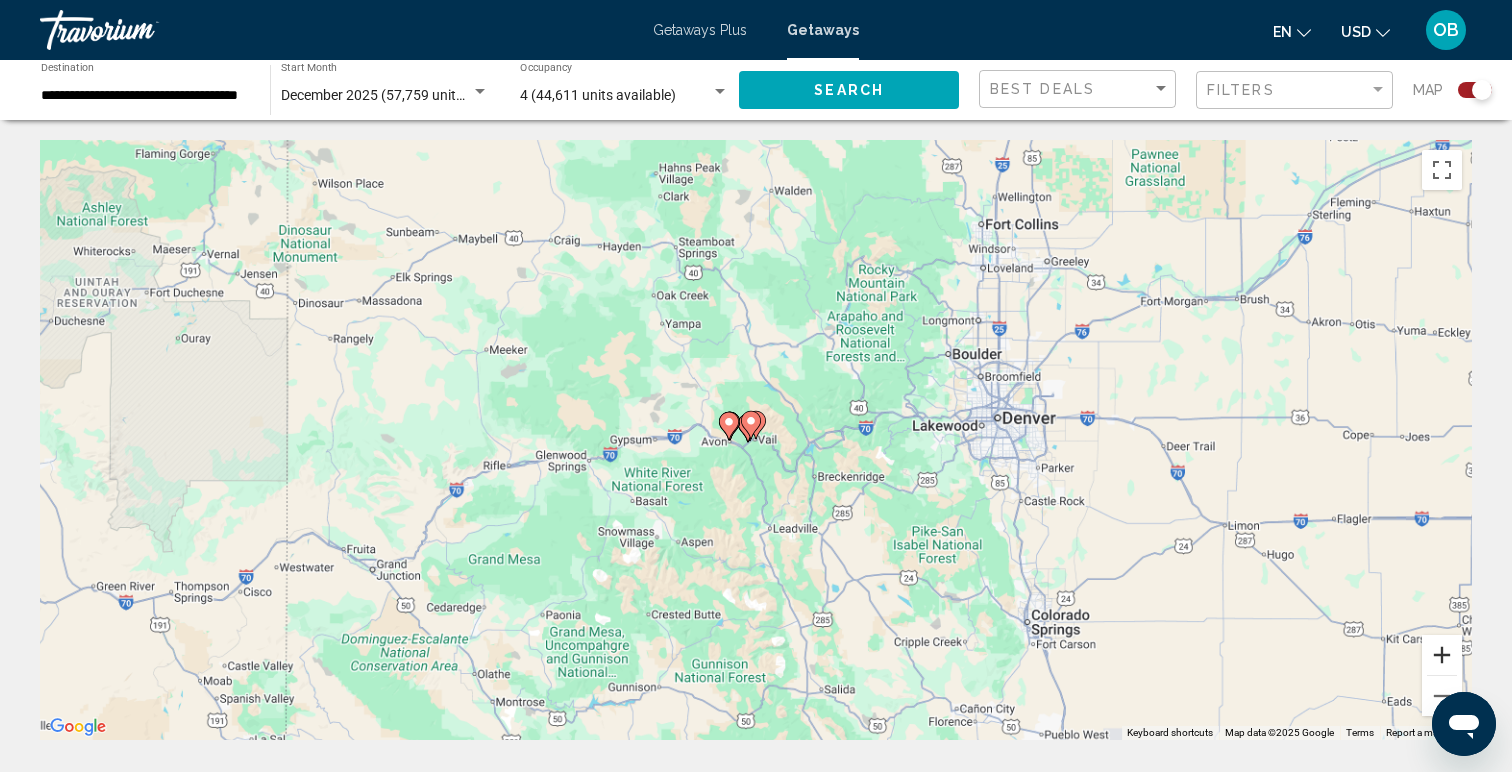 click at bounding box center [1442, 655] 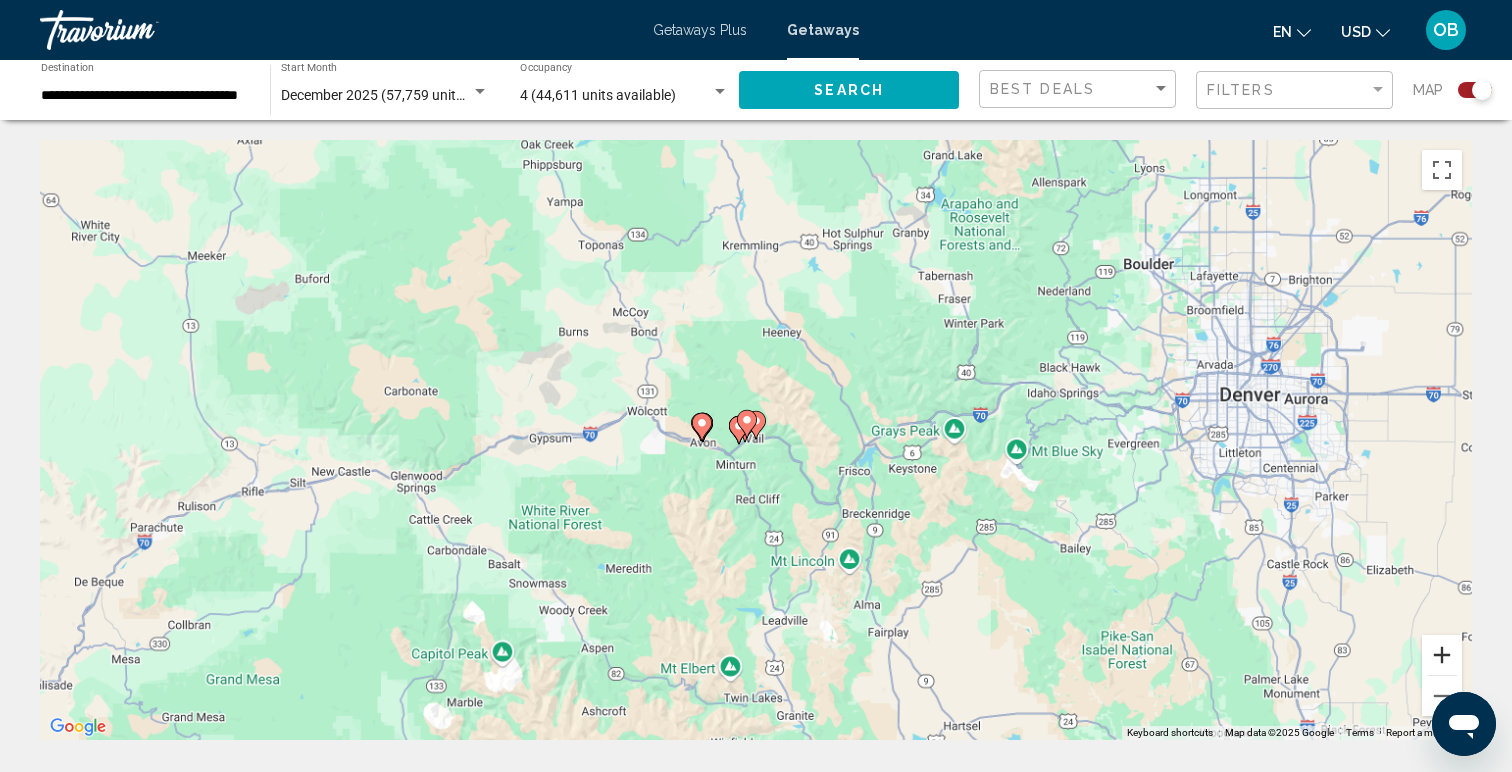 click at bounding box center [1442, 655] 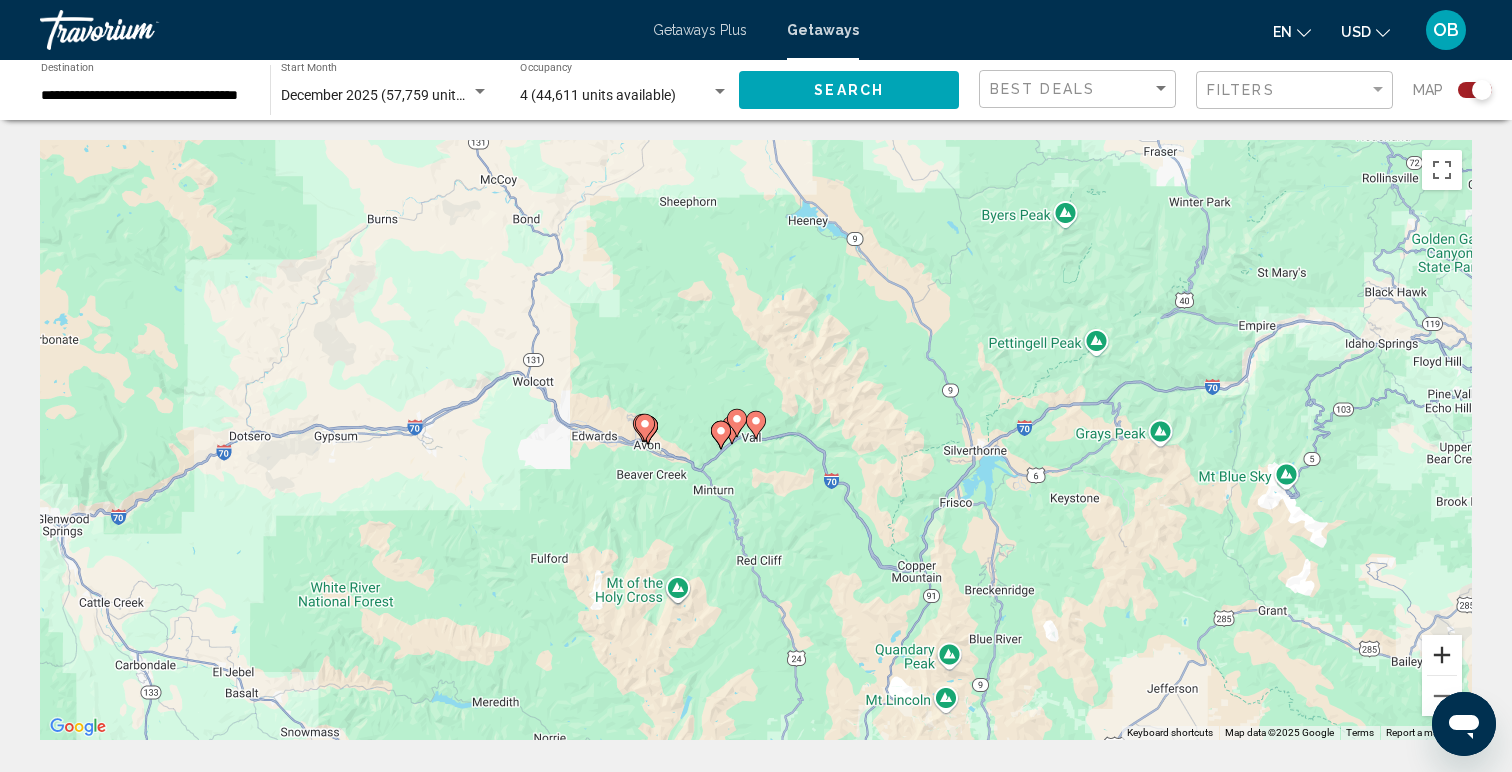 click at bounding box center [1442, 655] 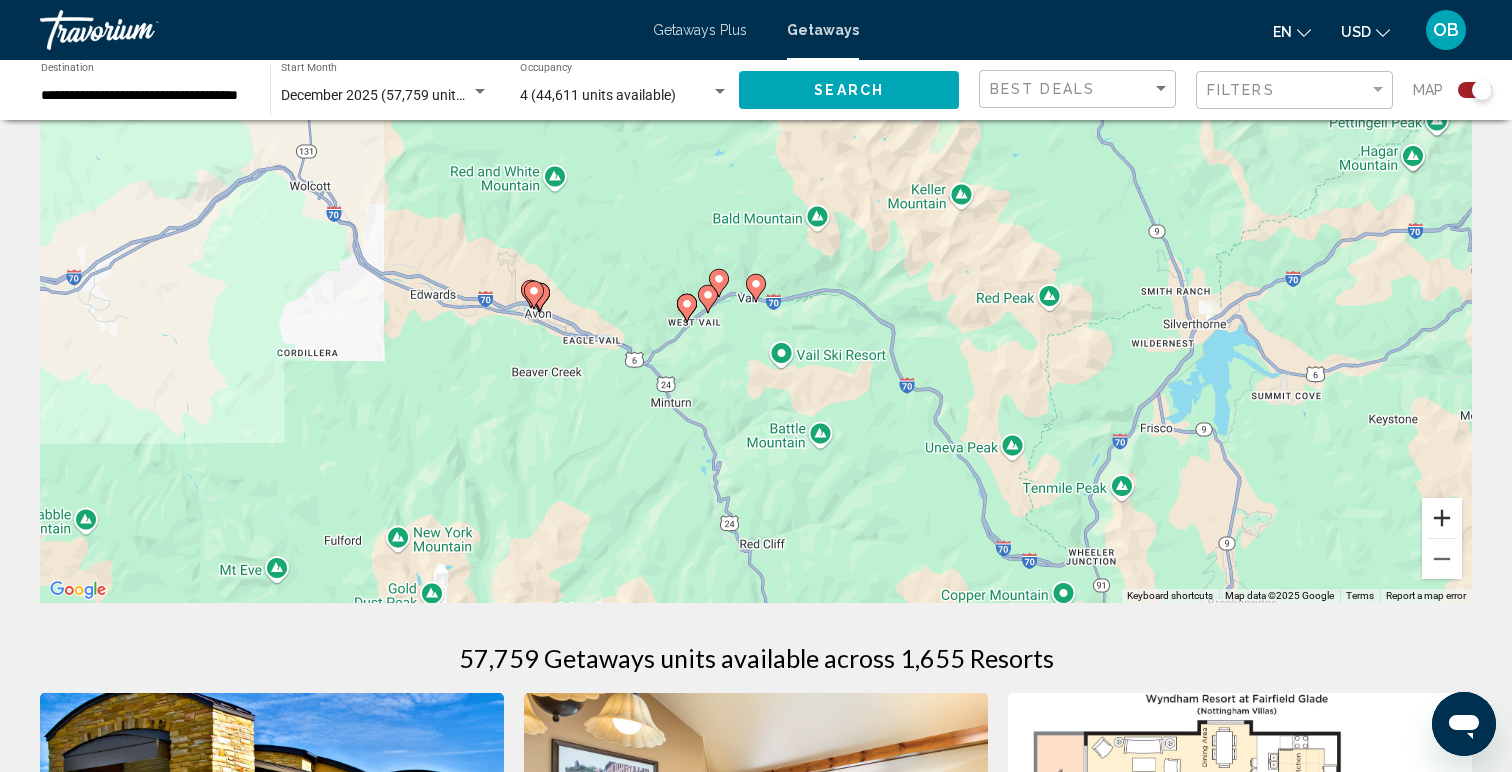 scroll, scrollTop: 149, scrollLeft: 0, axis: vertical 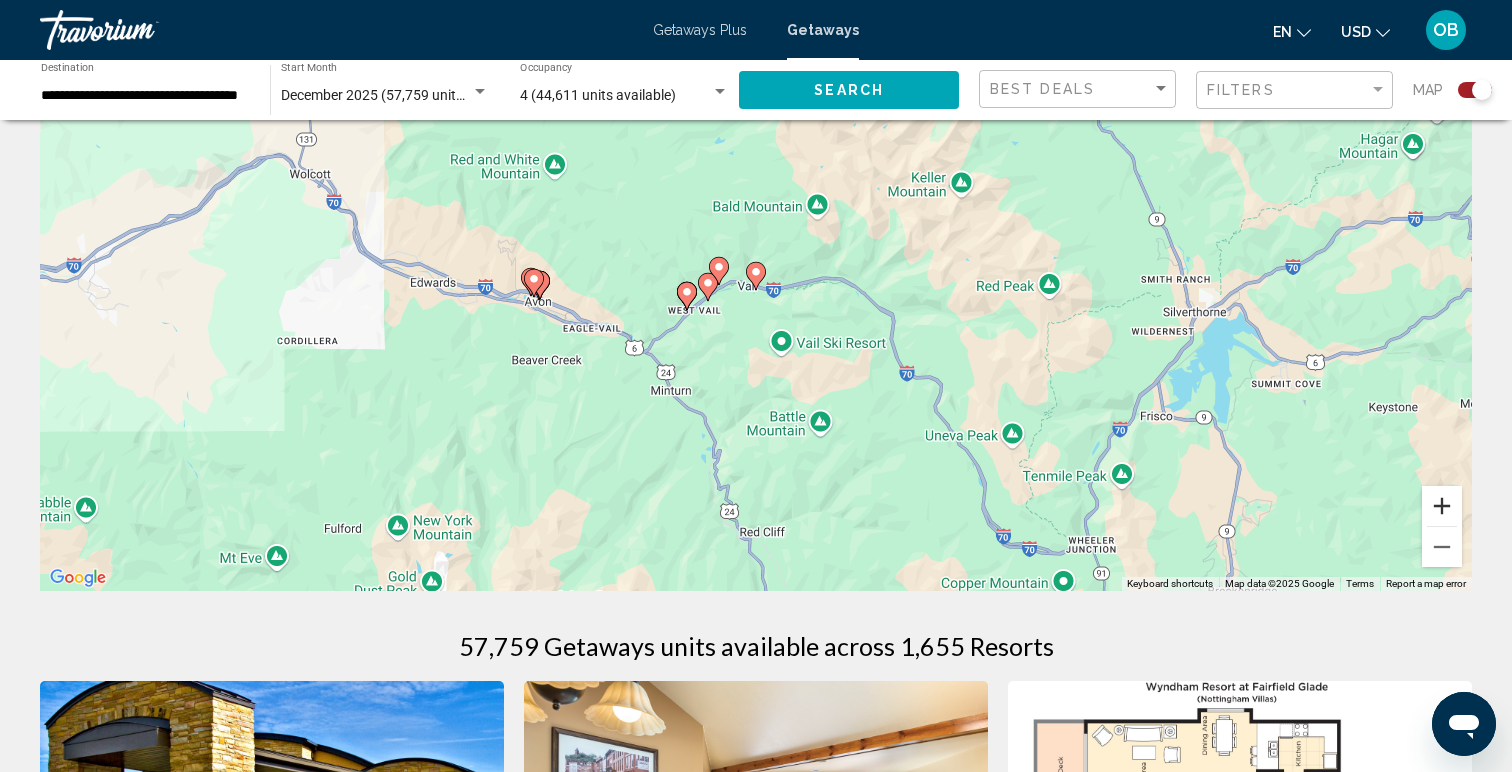 click at bounding box center (1442, 506) 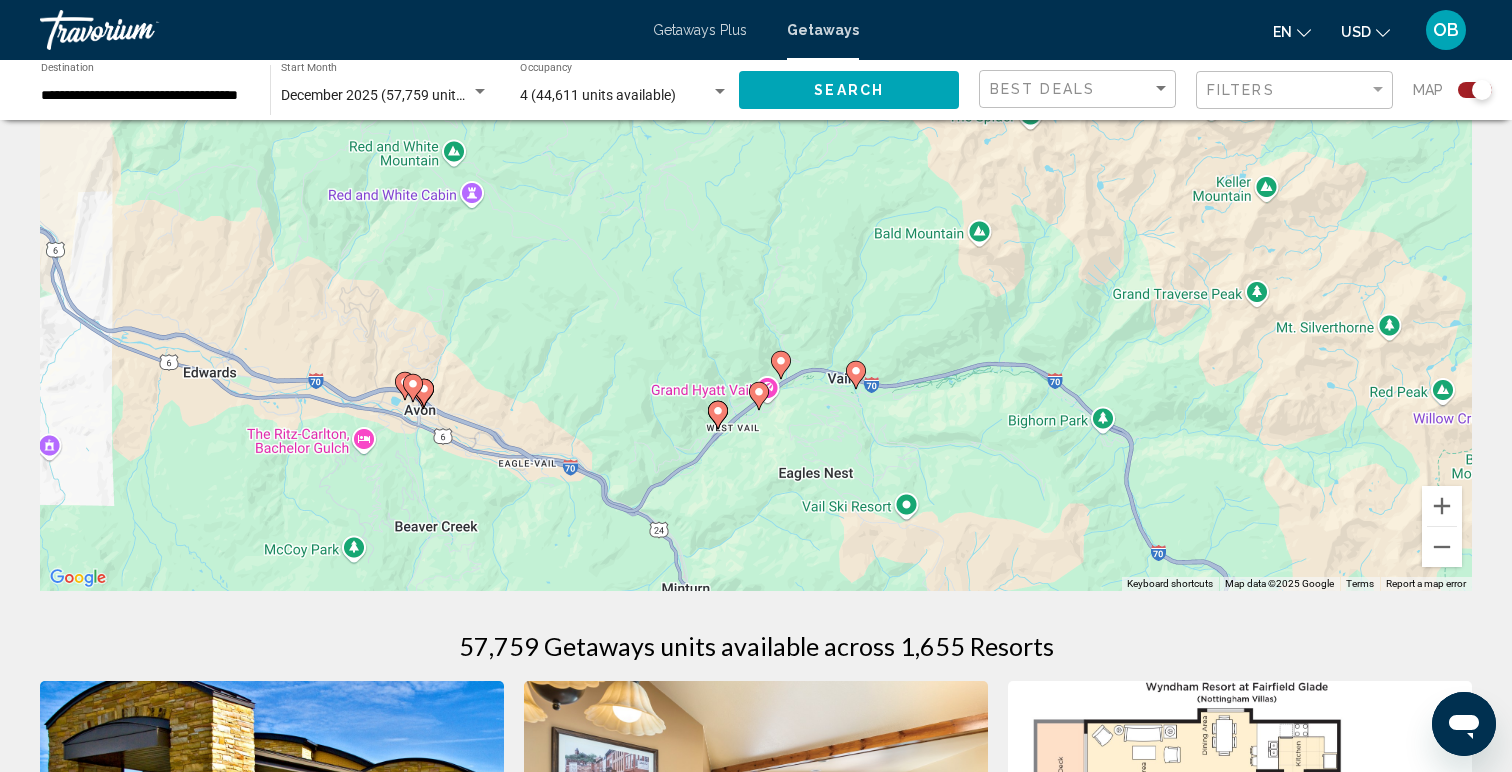 drag, startPoint x: 878, startPoint y: 380, endPoint x: 942, endPoint y: 456, distance: 99.35794 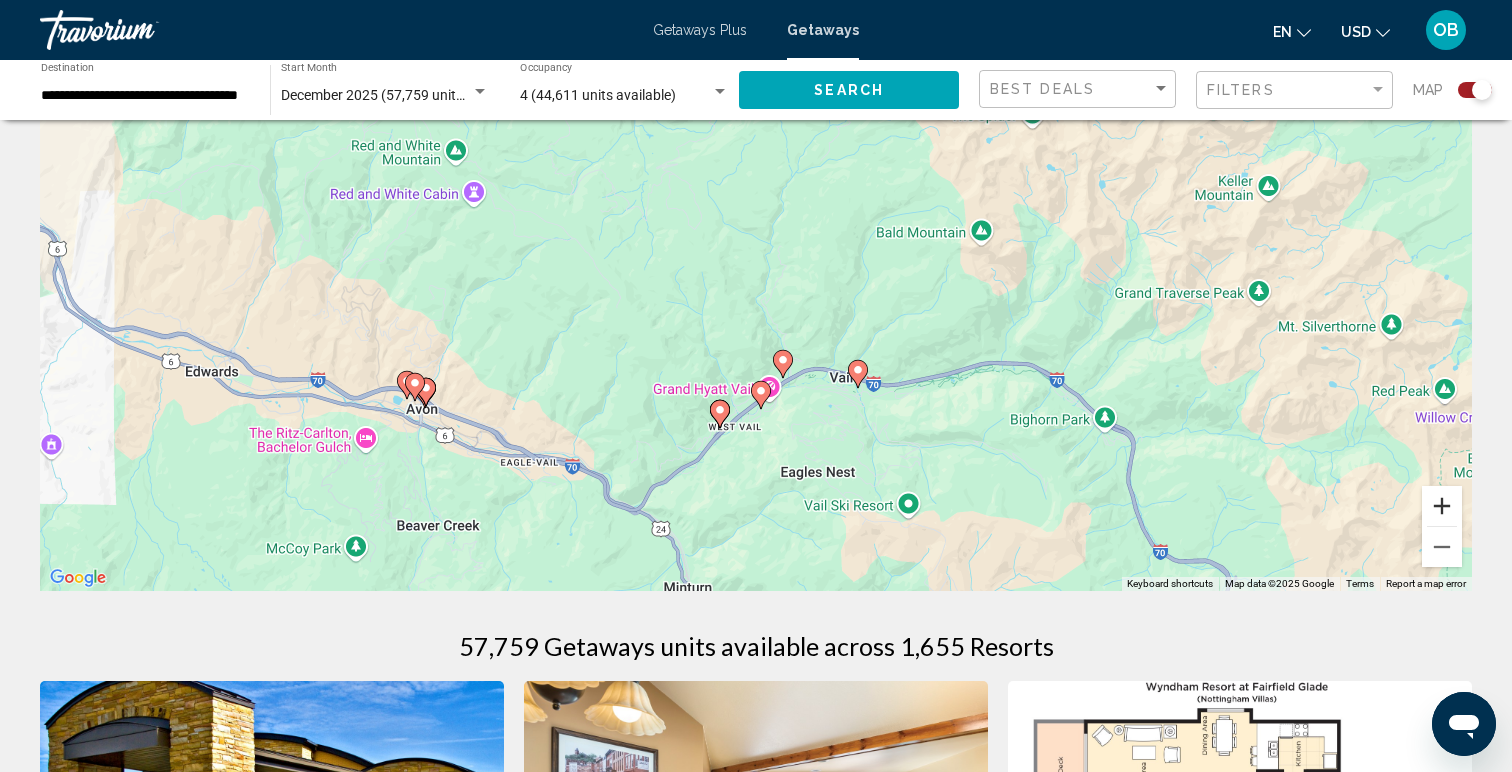 click at bounding box center (1442, 506) 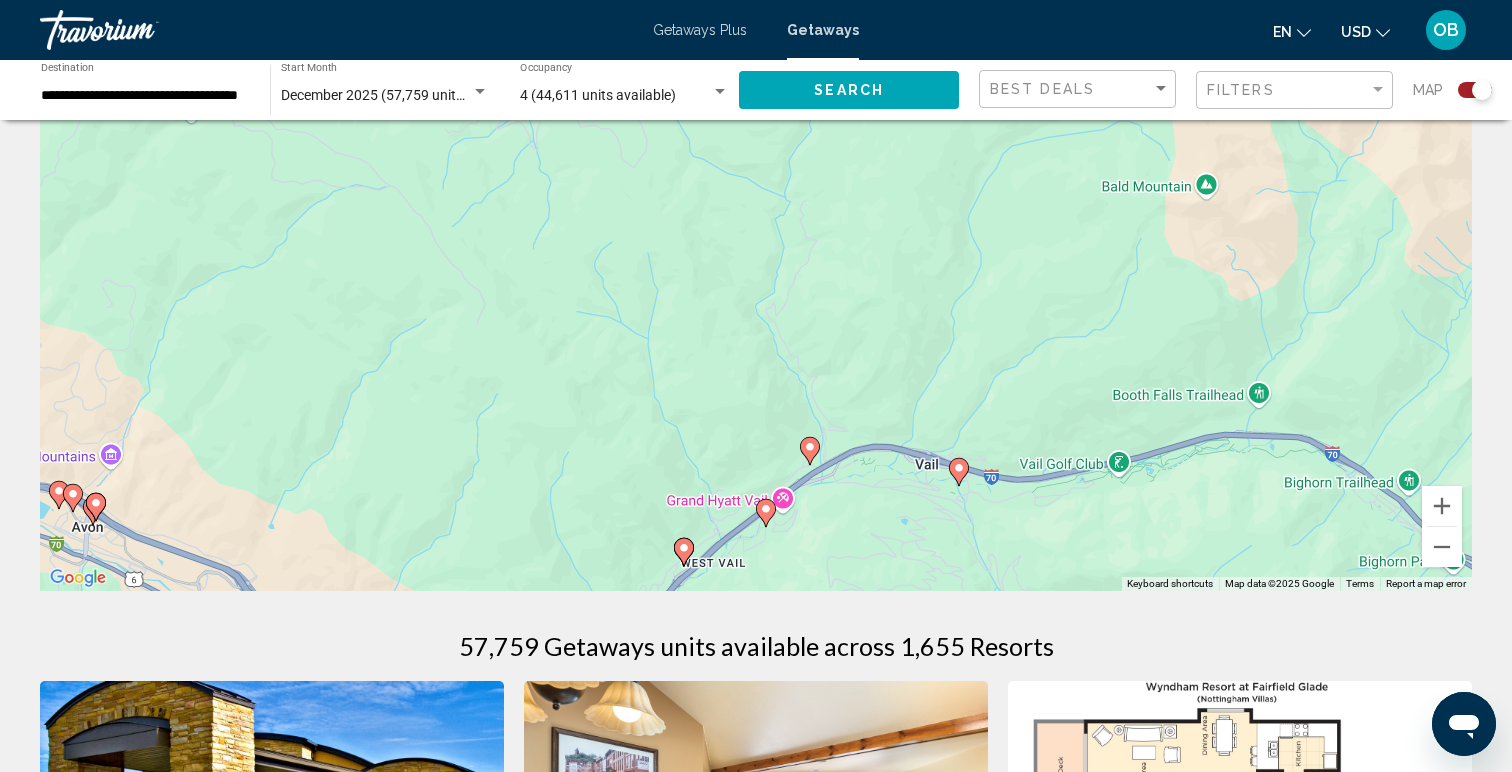 click 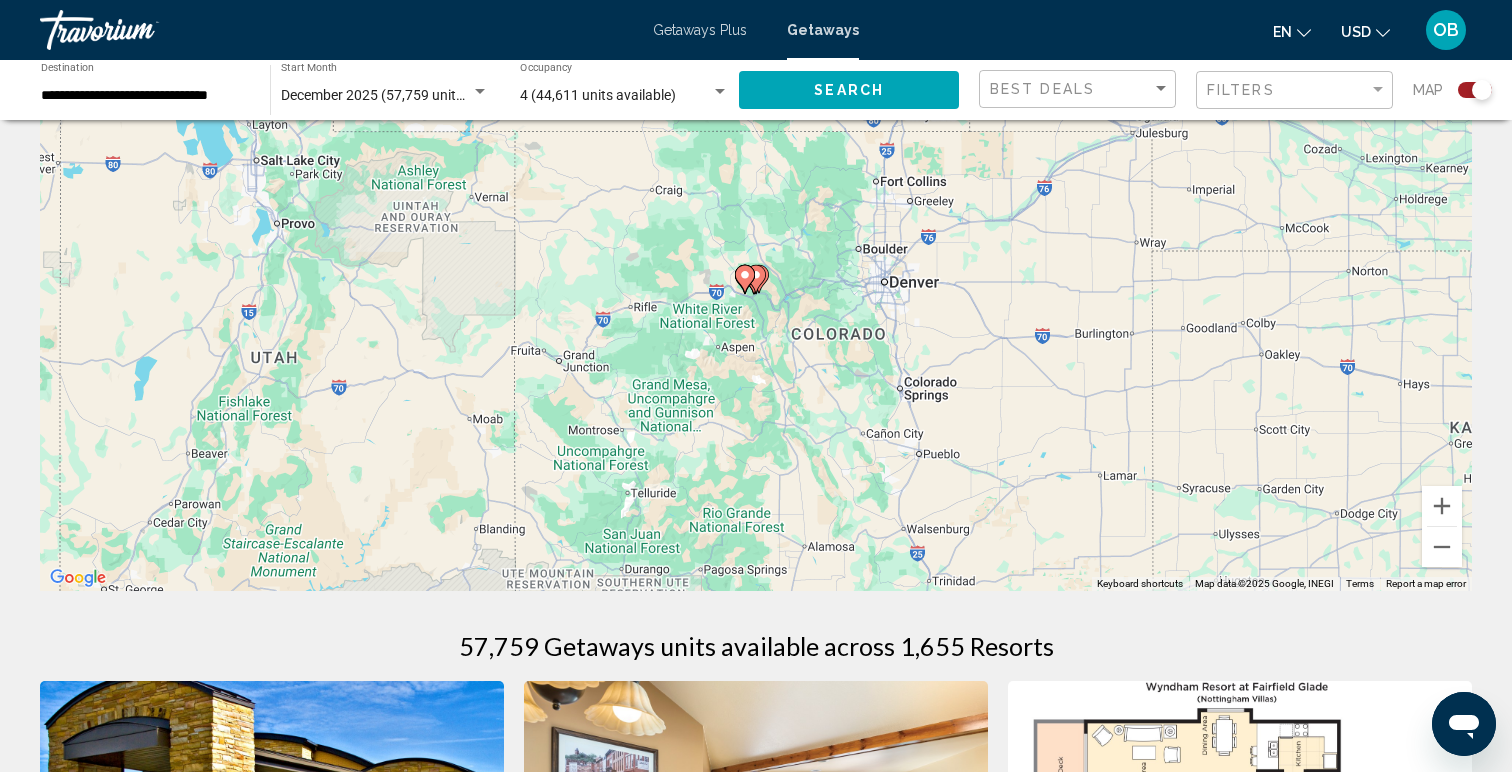 click 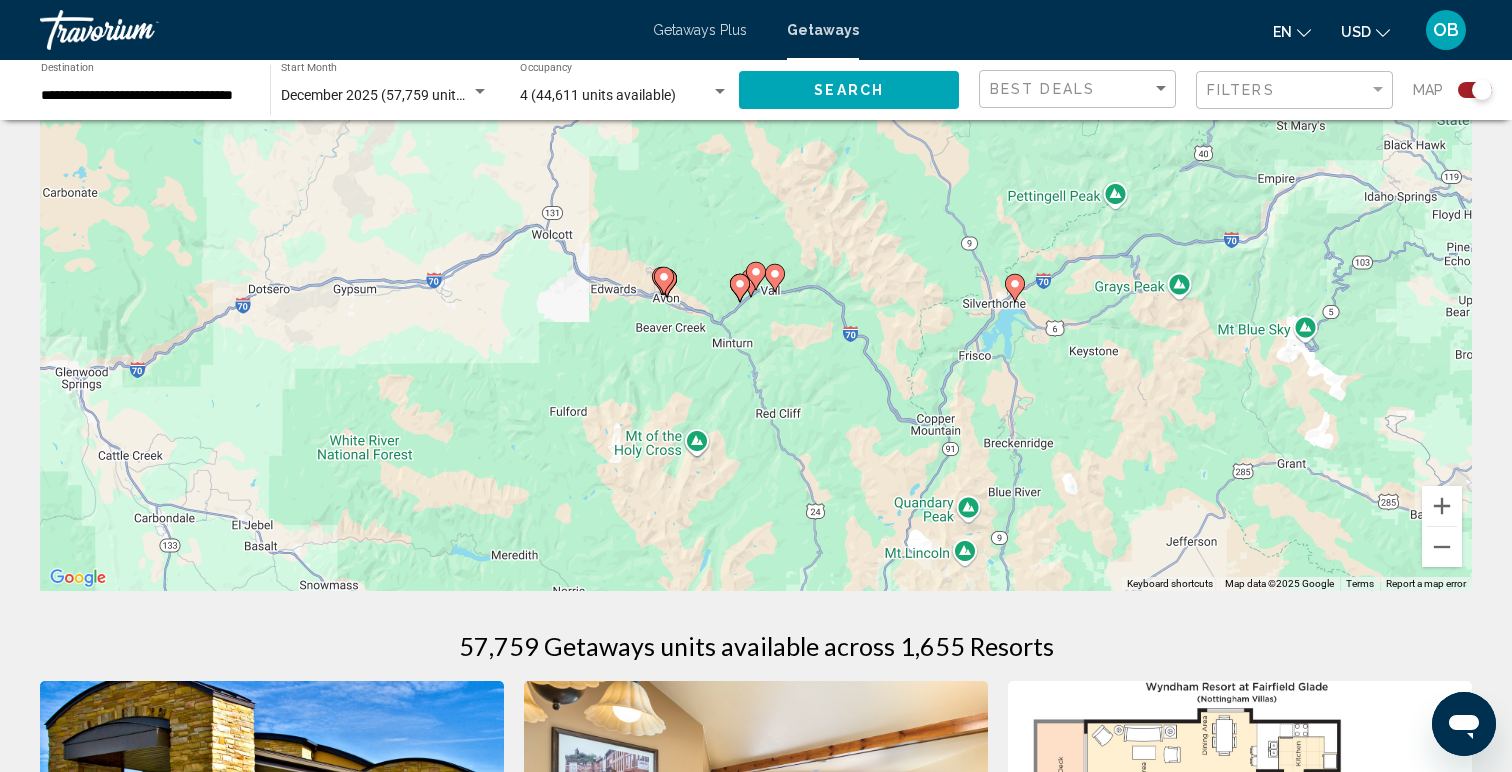 click 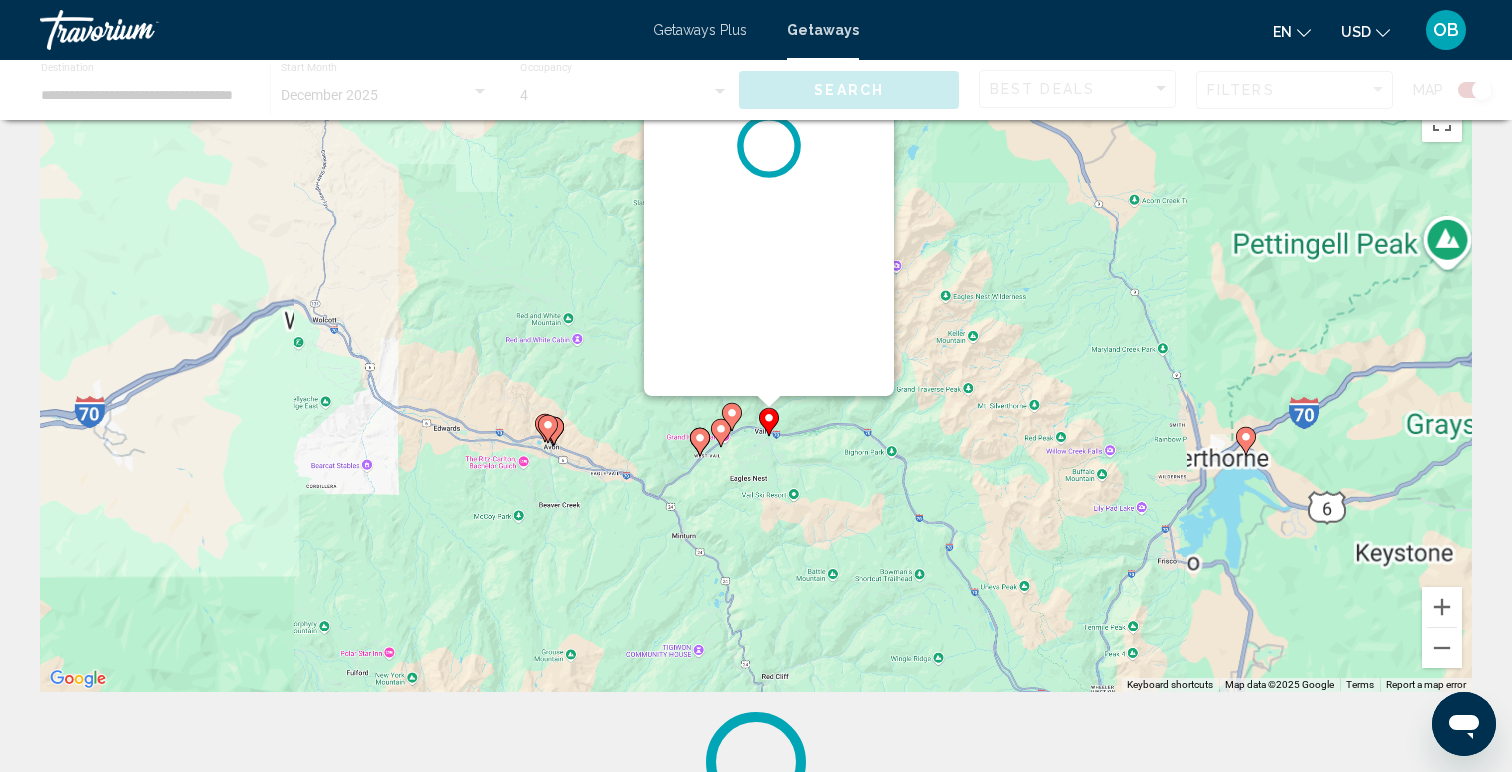 scroll, scrollTop: 0, scrollLeft: 0, axis: both 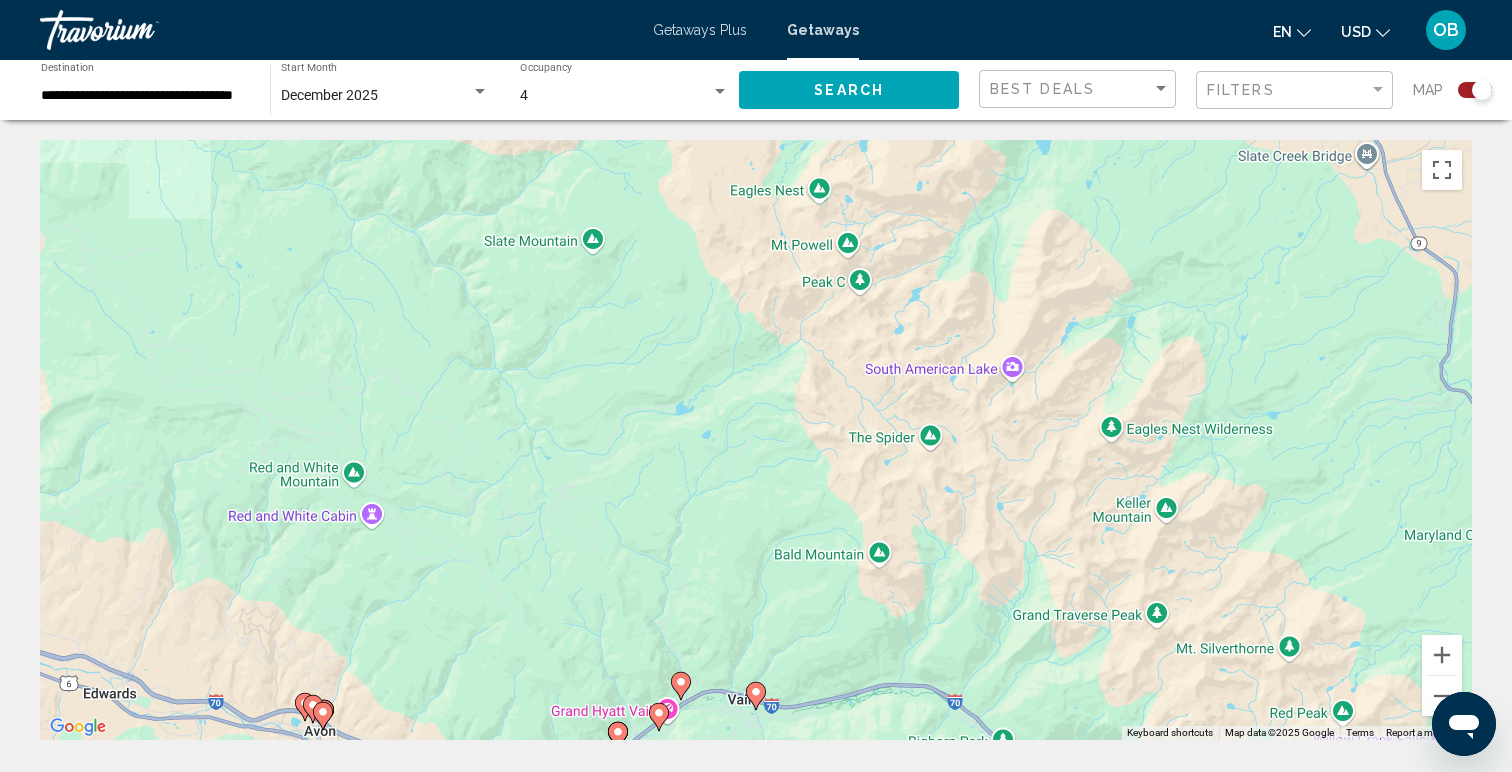 click 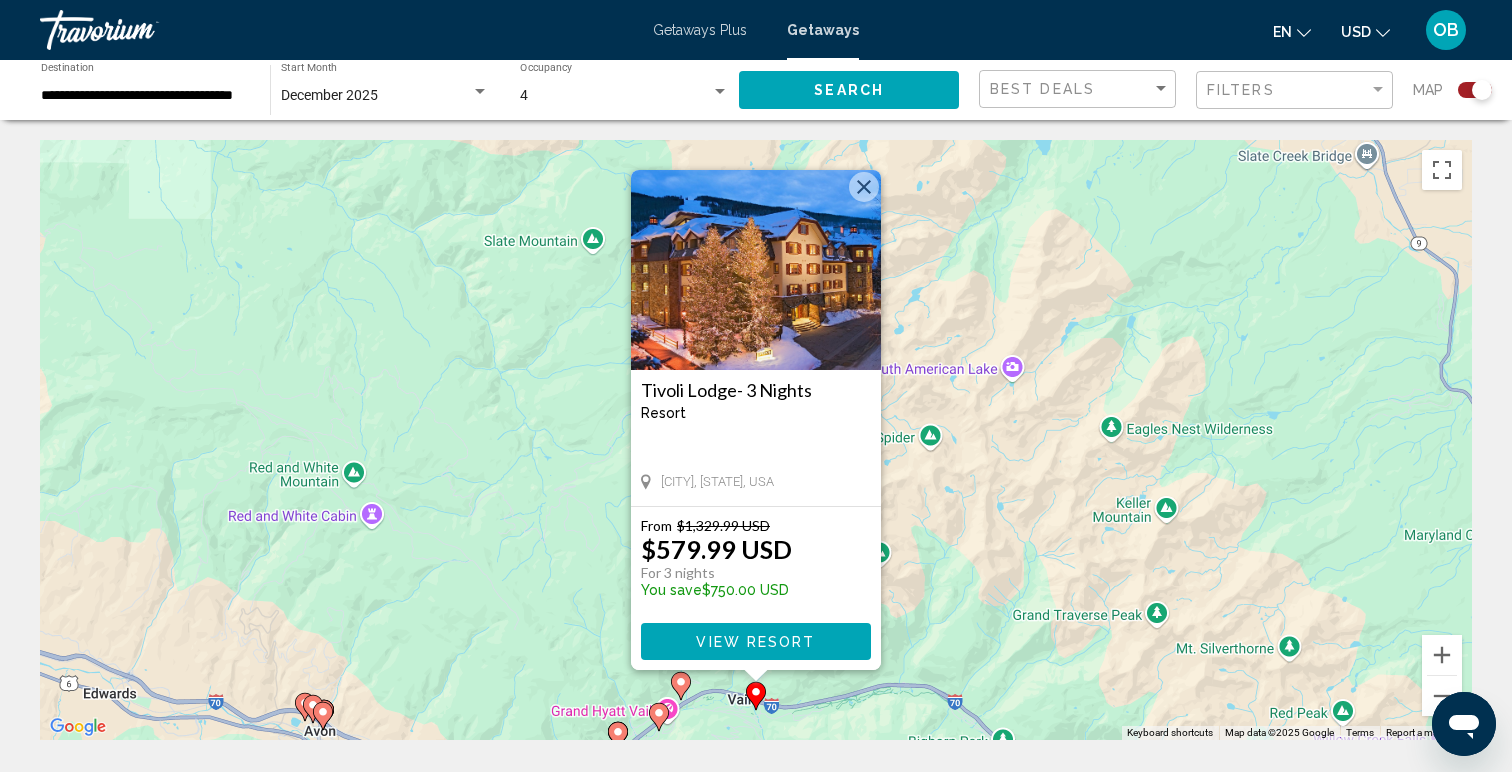 click 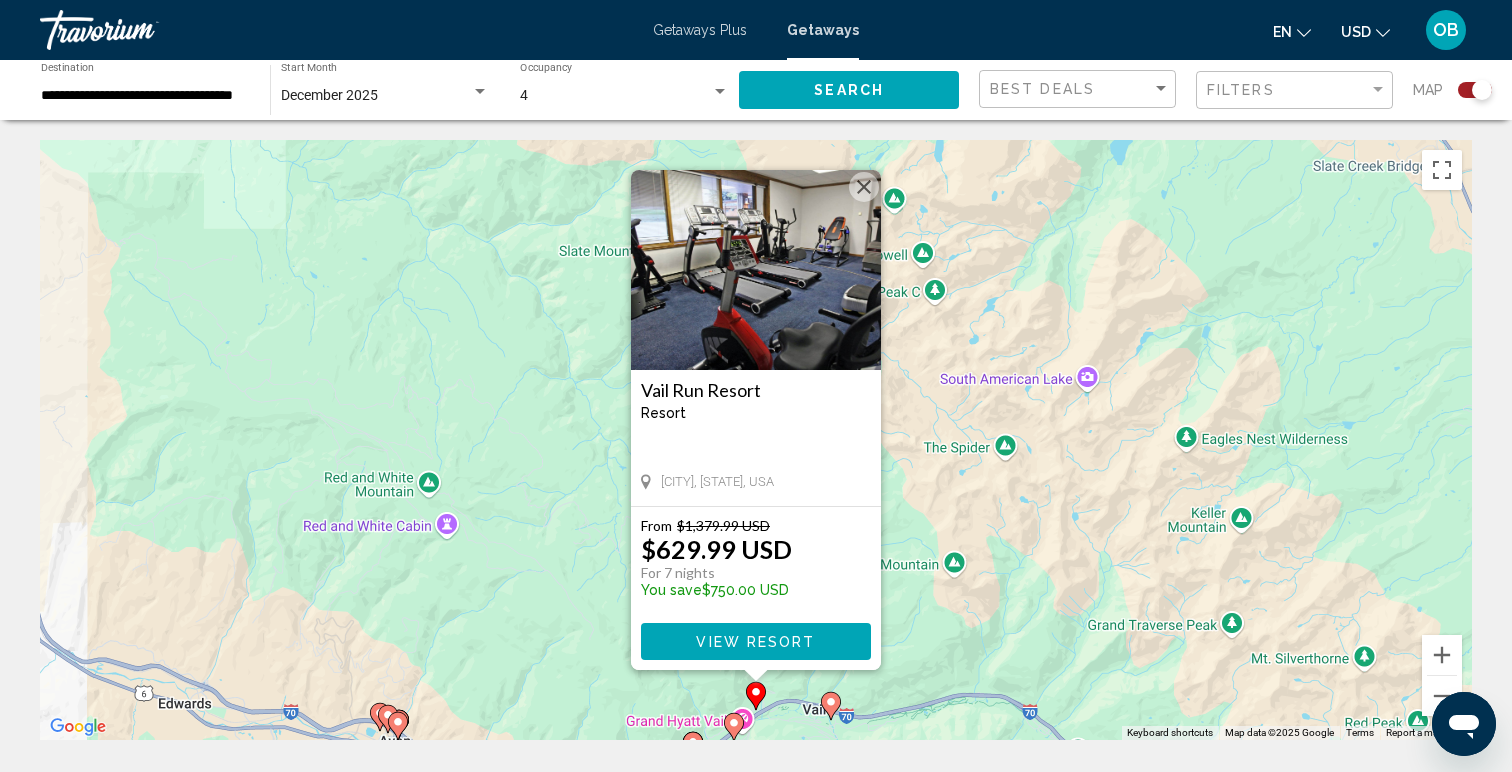 click 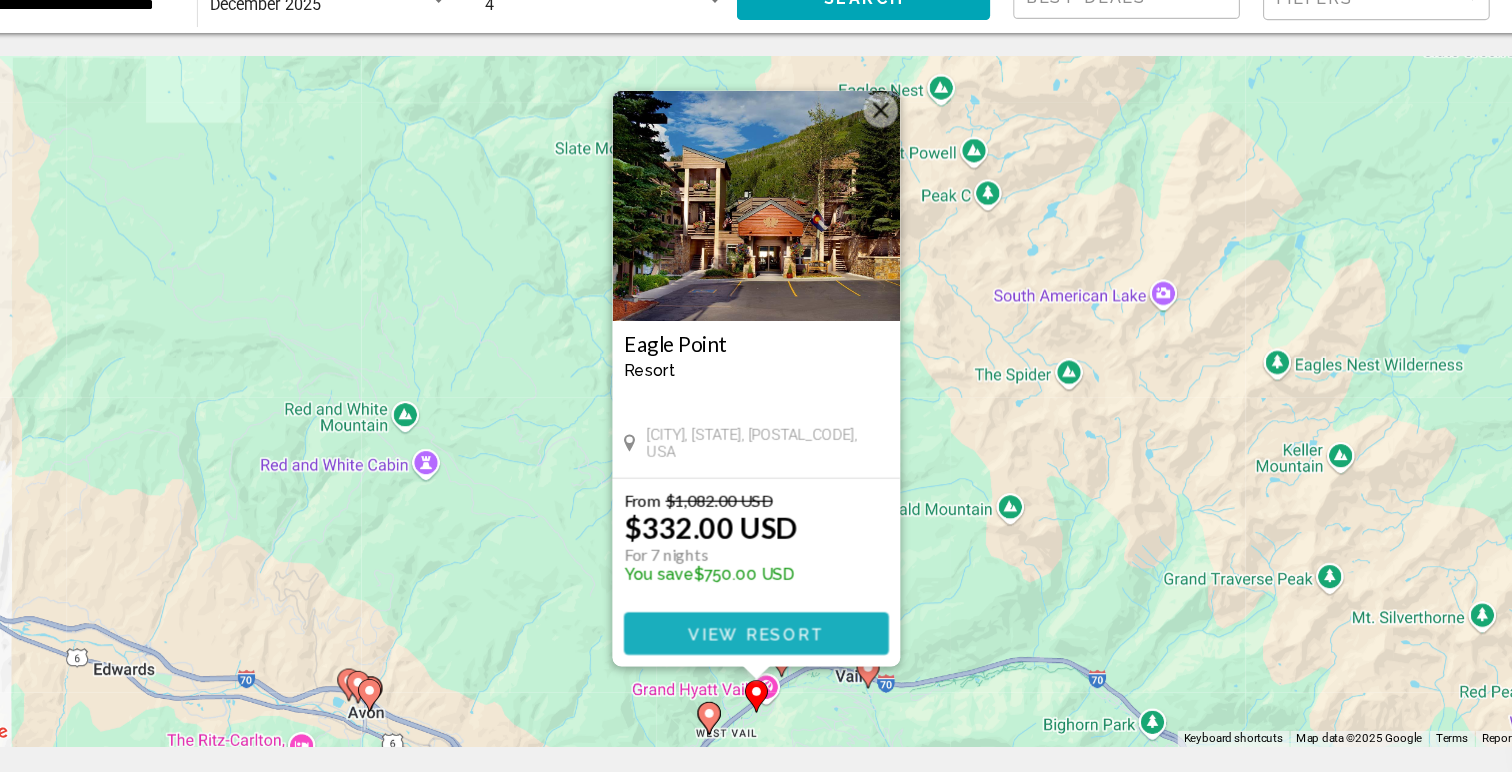 click on "View Resort" at bounding box center (755, 642) 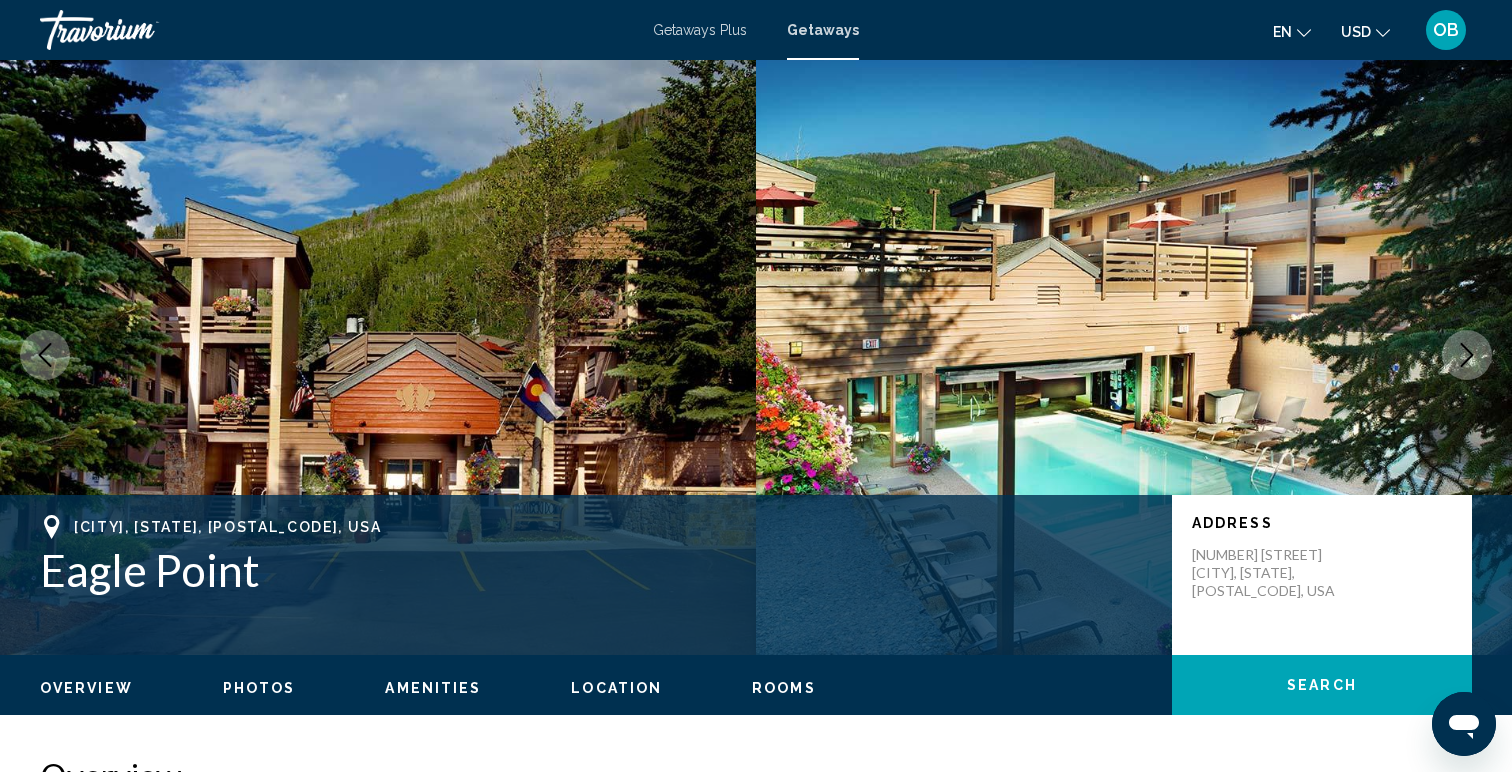 scroll, scrollTop: 0, scrollLeft: 0, axis: both 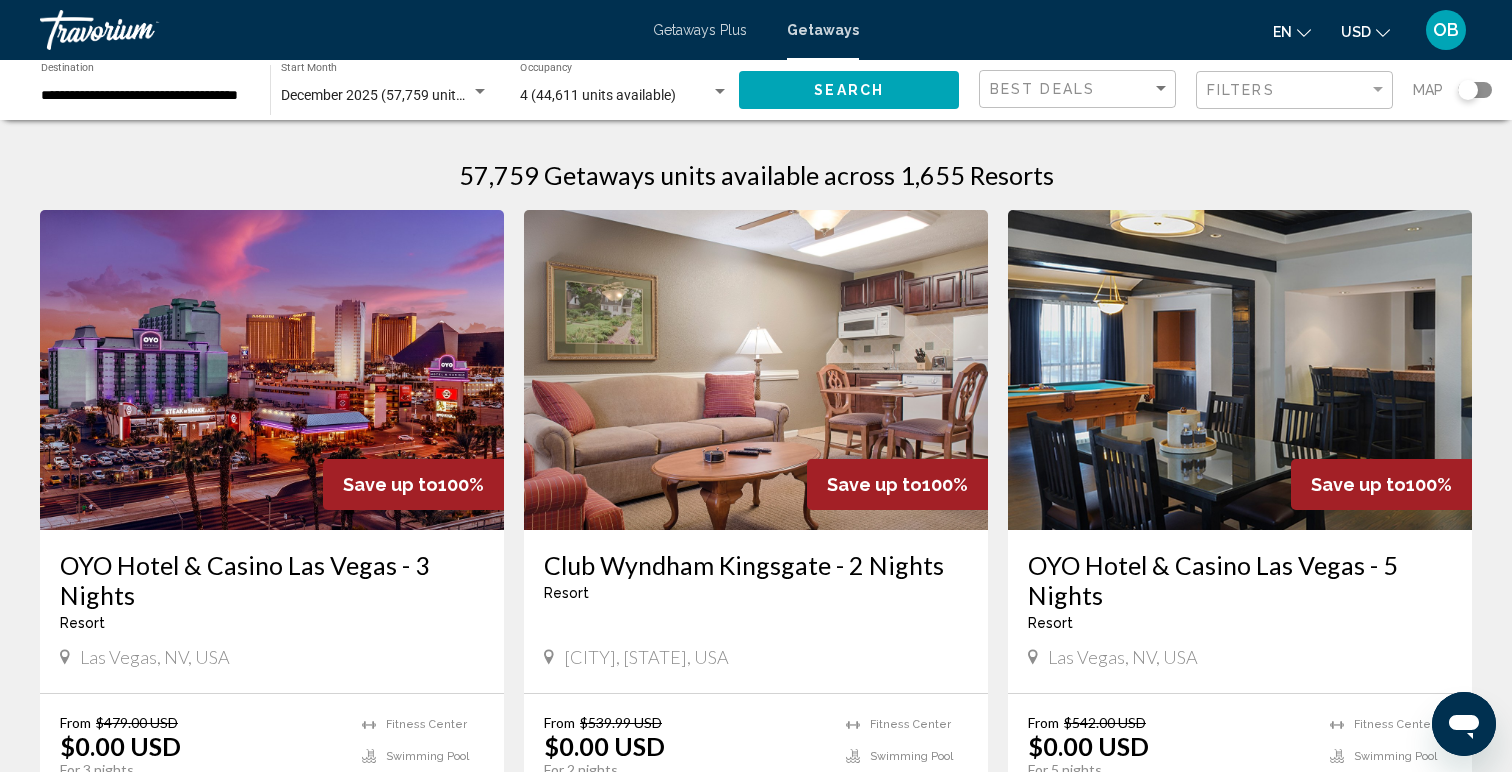 click 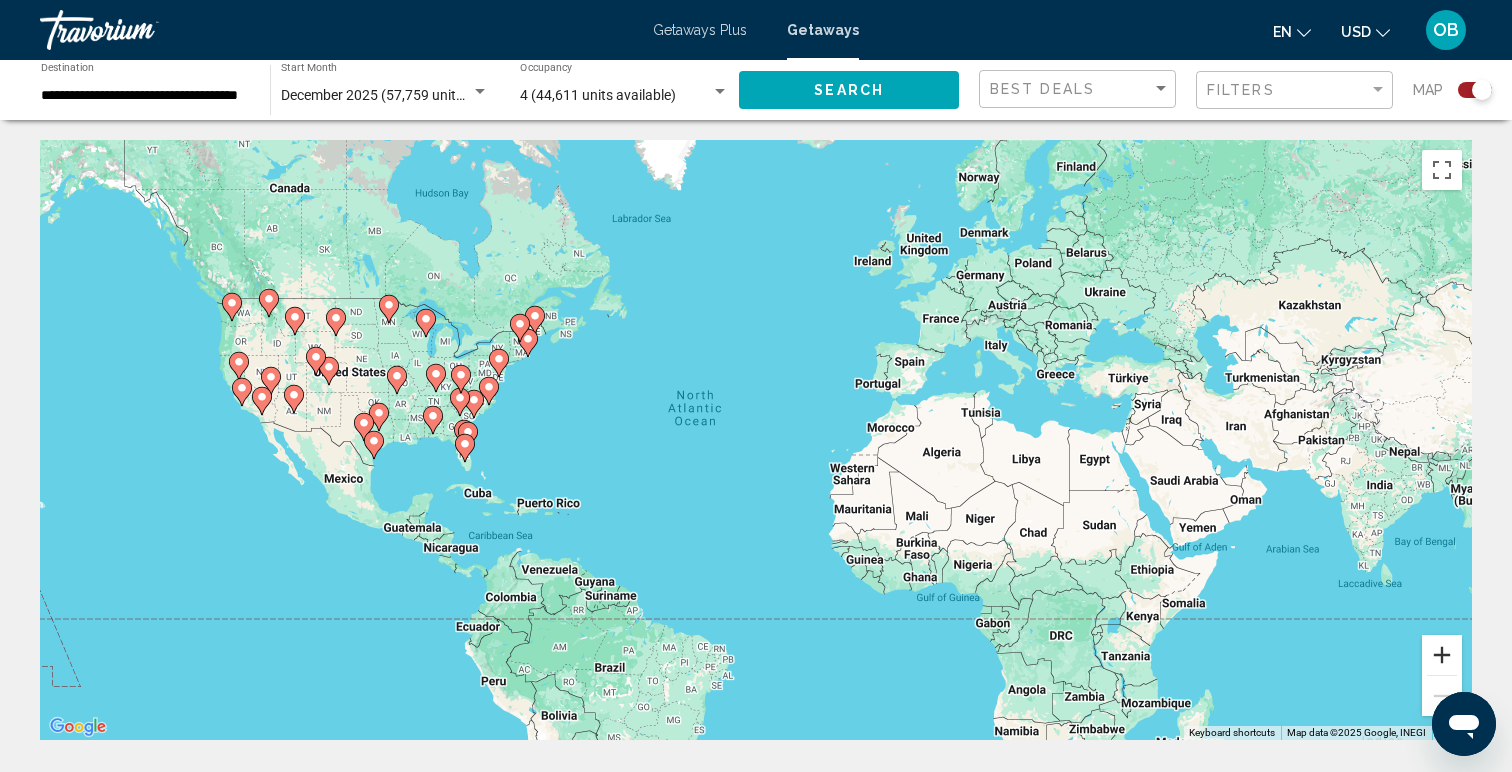click at bounding box center [1442, 655] 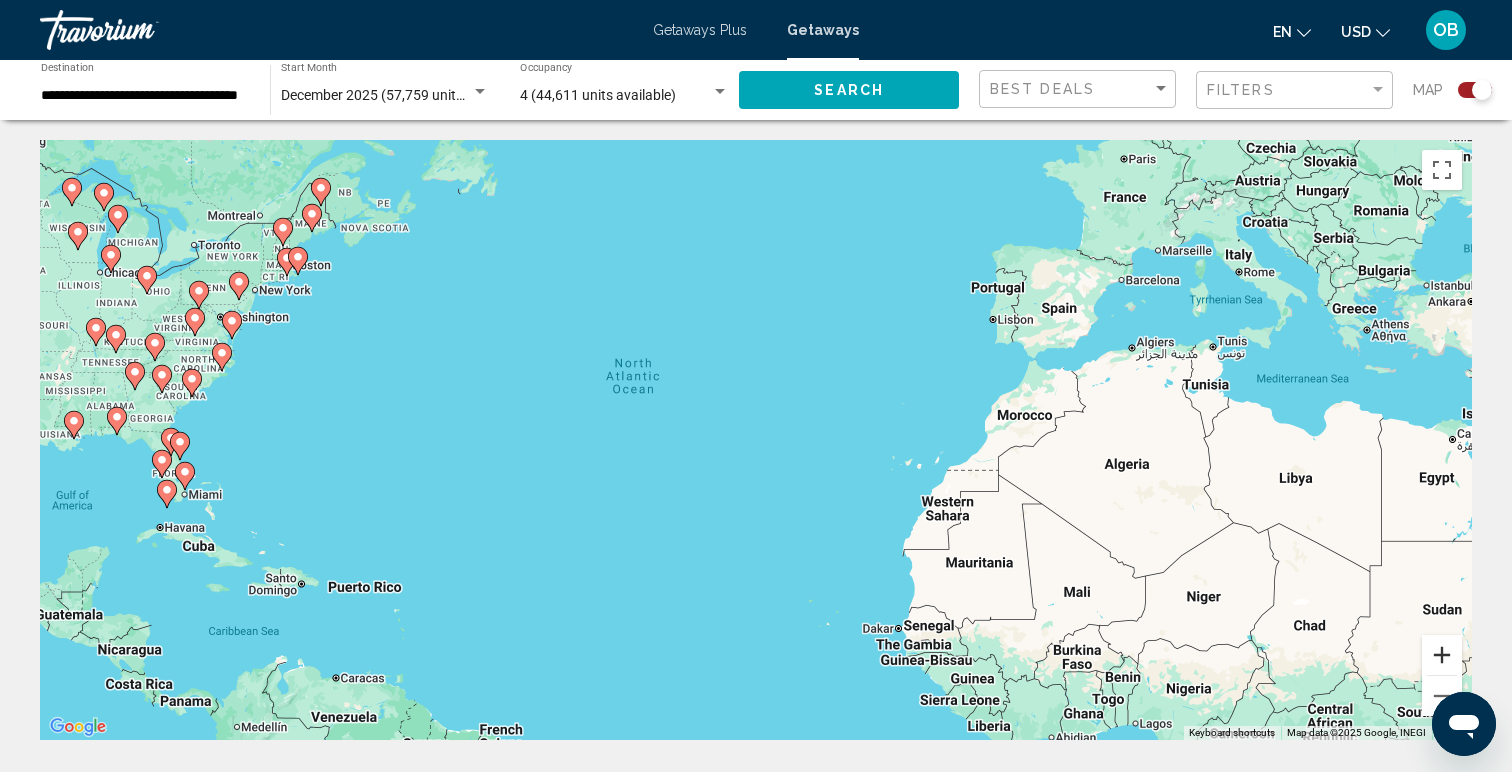 click at bounding box center [1442, 655] 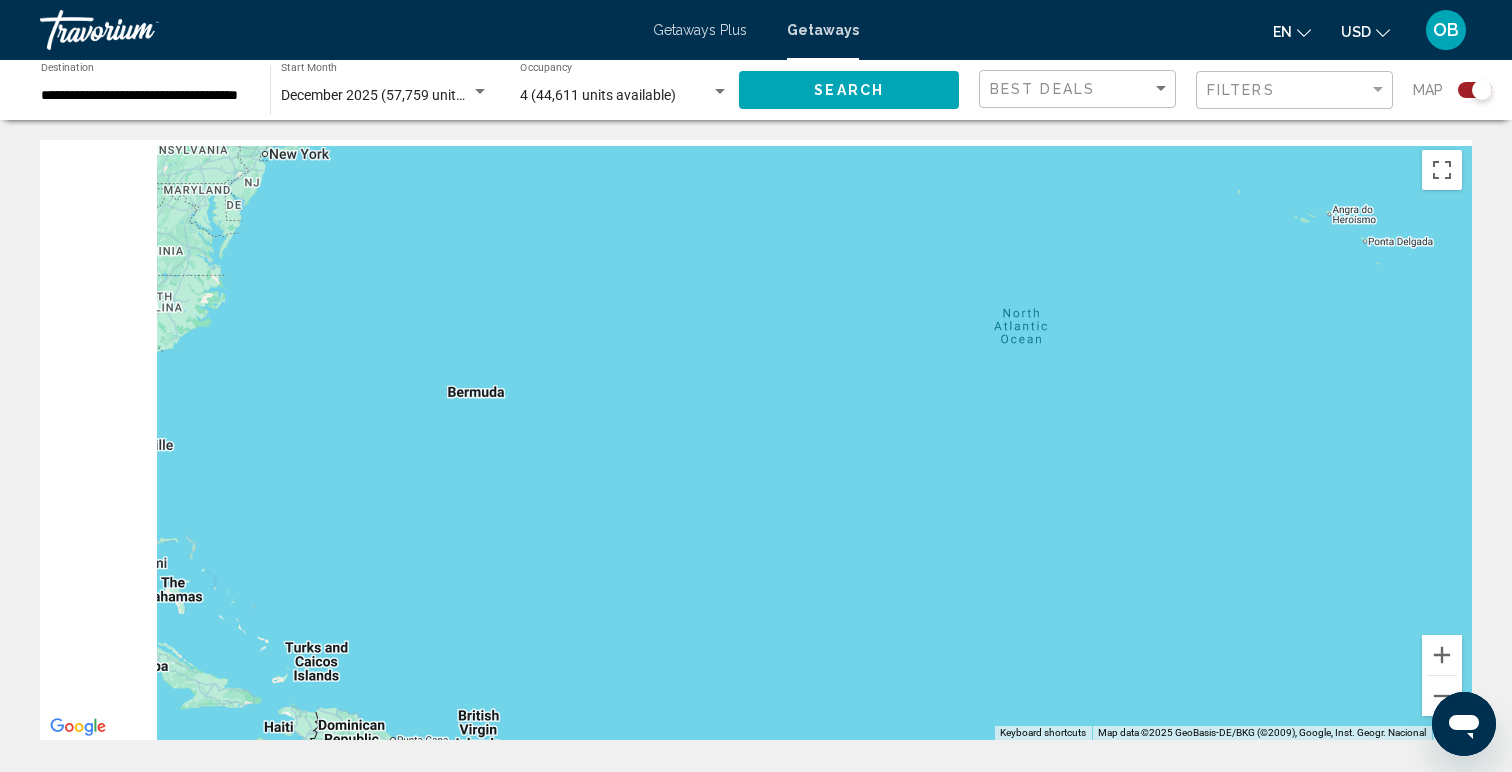 drag, startPoint x: 1073, startPoint y: 504, endPoint x: 1331, endPoint y: 532, distance: 259.51492 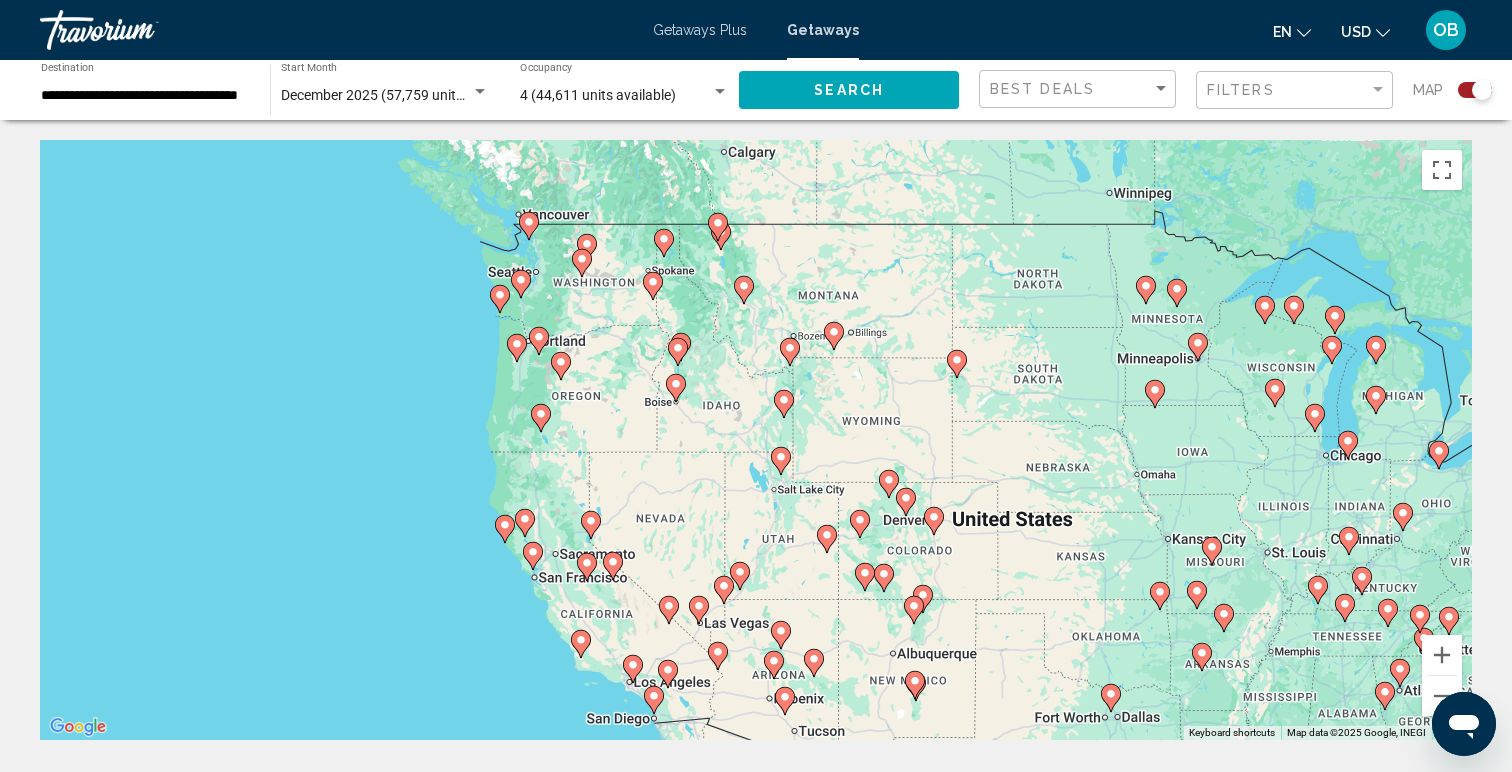 drag, startPoint x: 1303, startPoint y: 380, endPoint x: 987, endPoint y: 641, distance: 409.84998 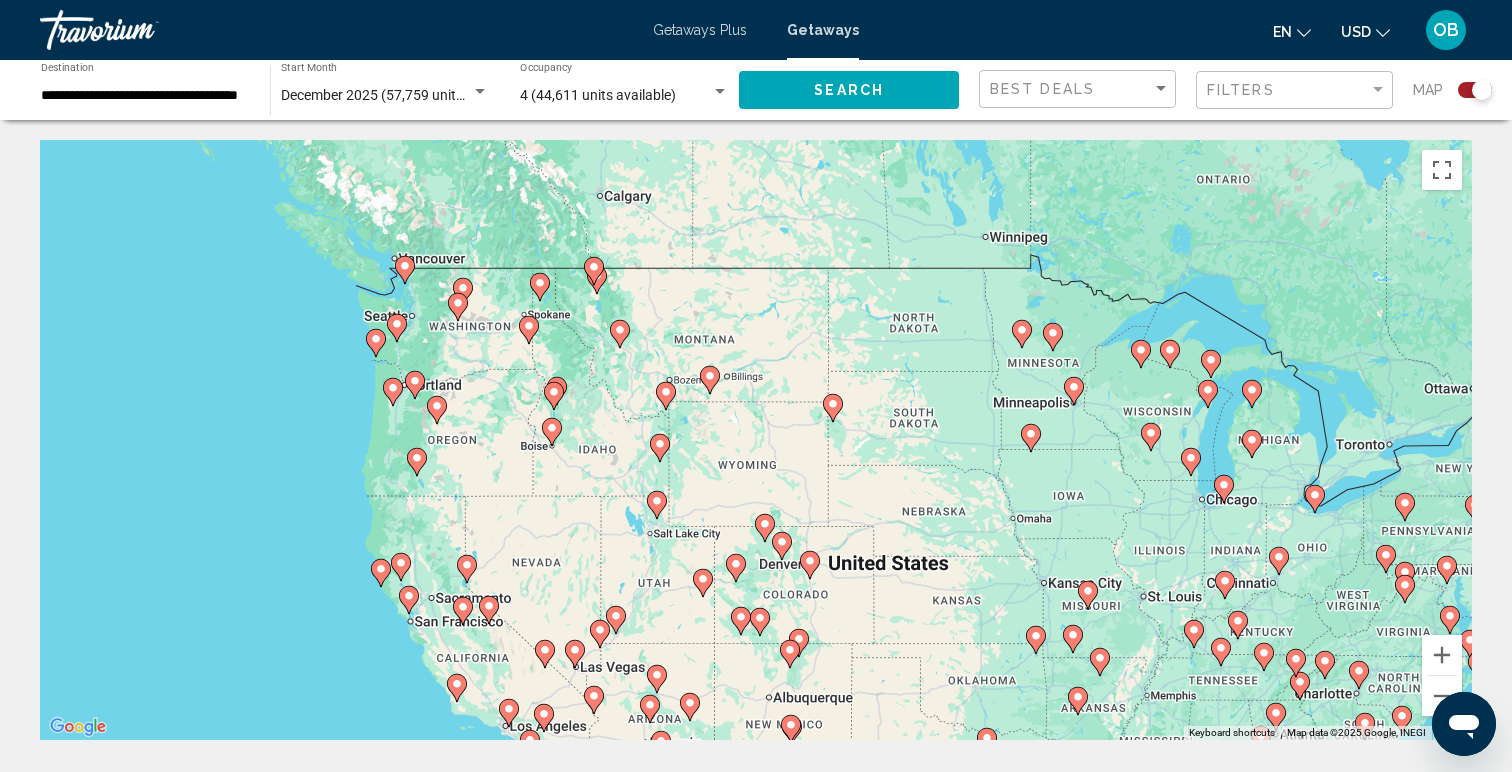 drag, startPoint x: 1068, startPoint y: 574, endPoint x: 958, endPoint y: 584, distance: 110.45361 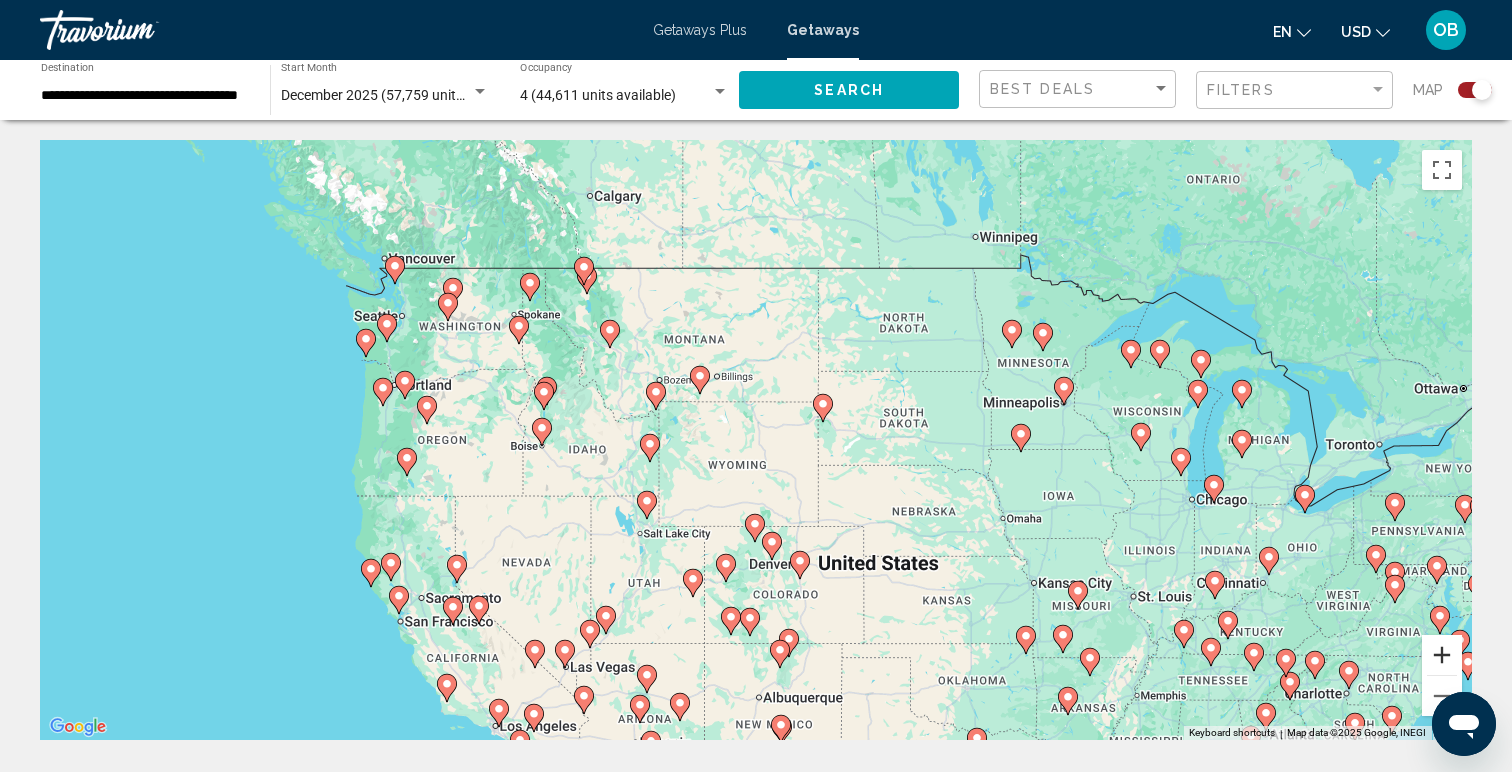 click at bounding box center (1442, 655) 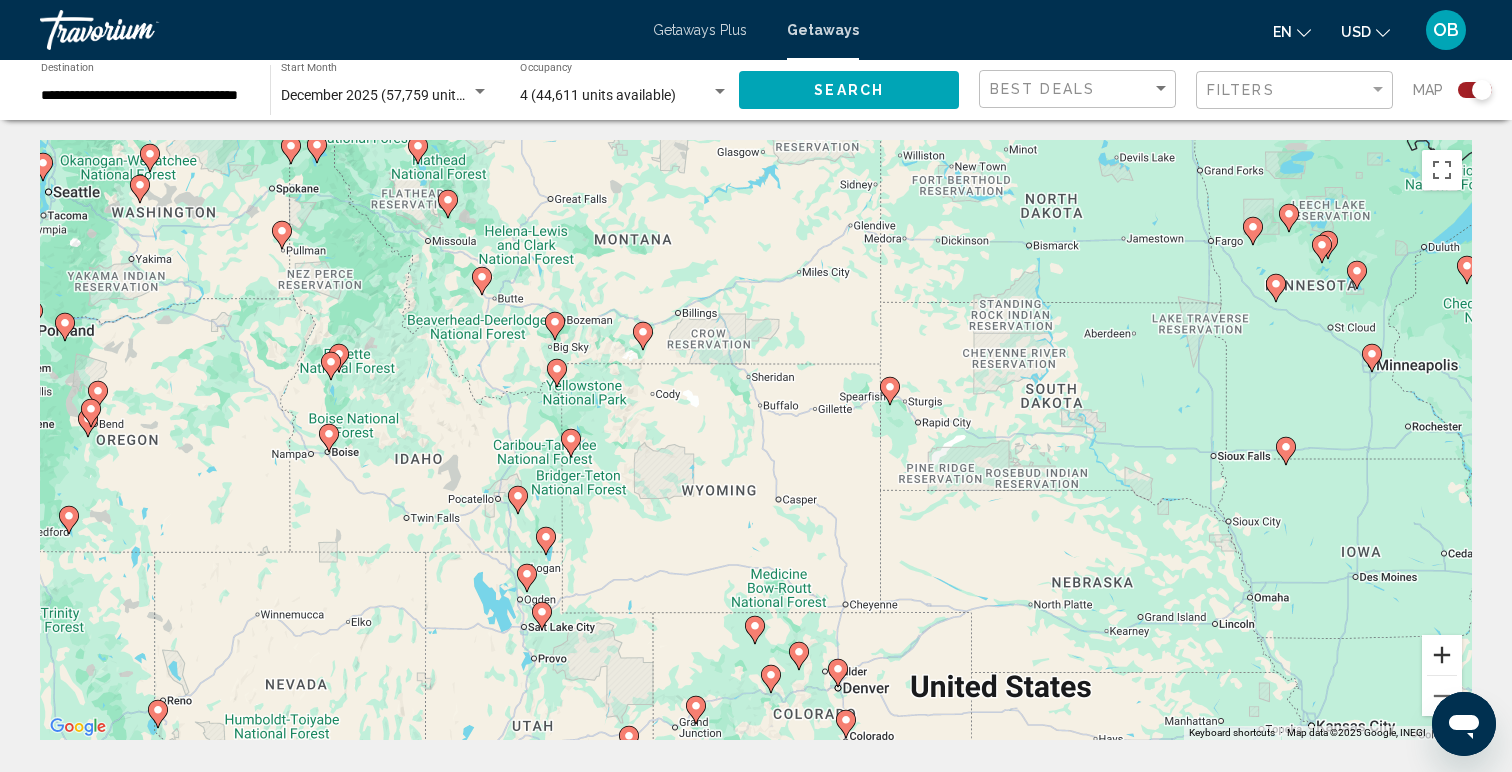 click at bounding box center (1442, 655) 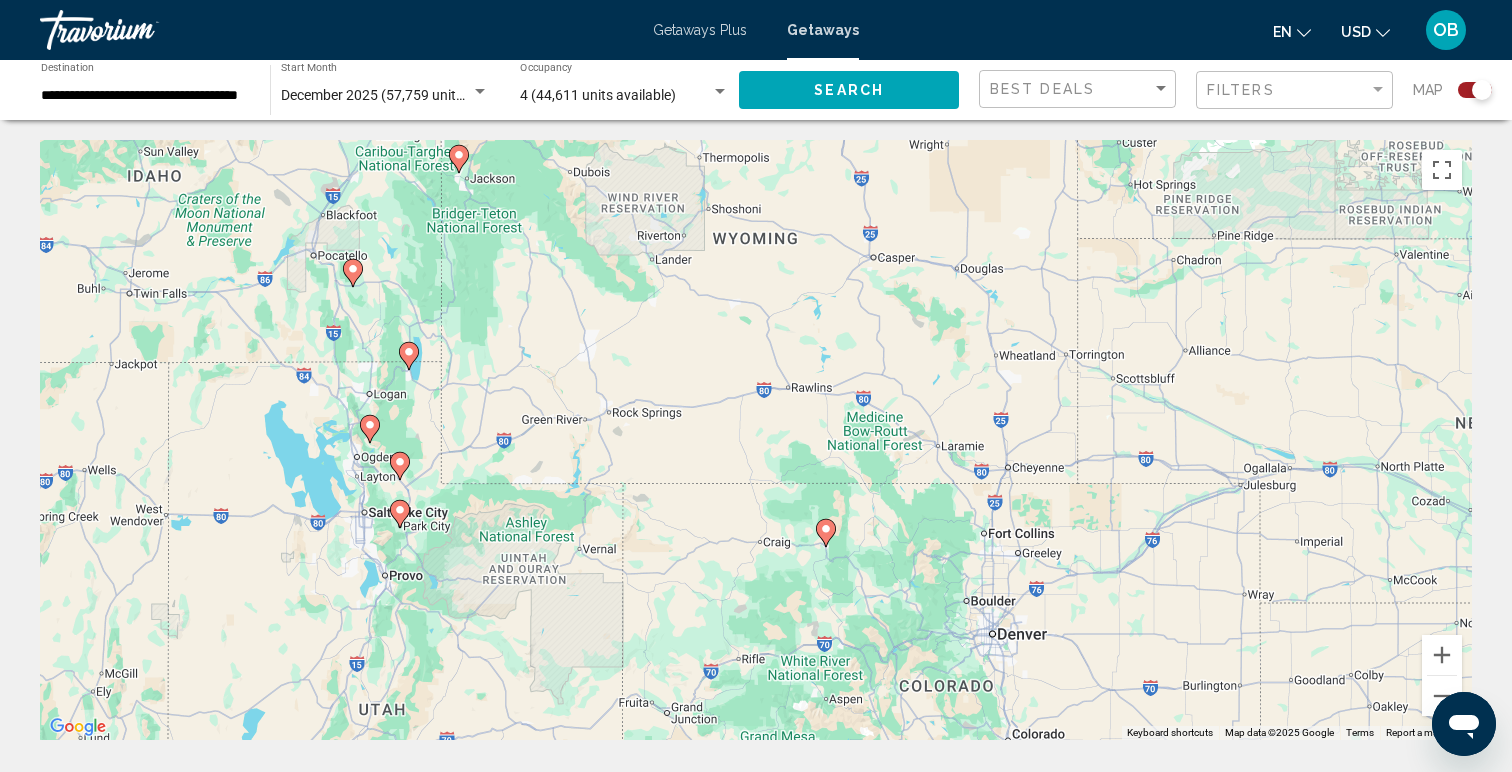 drag, startPoint x: 964, startPoint y: 687, endPoint x: 1037, endPoint y: 383, distance: 312.64197 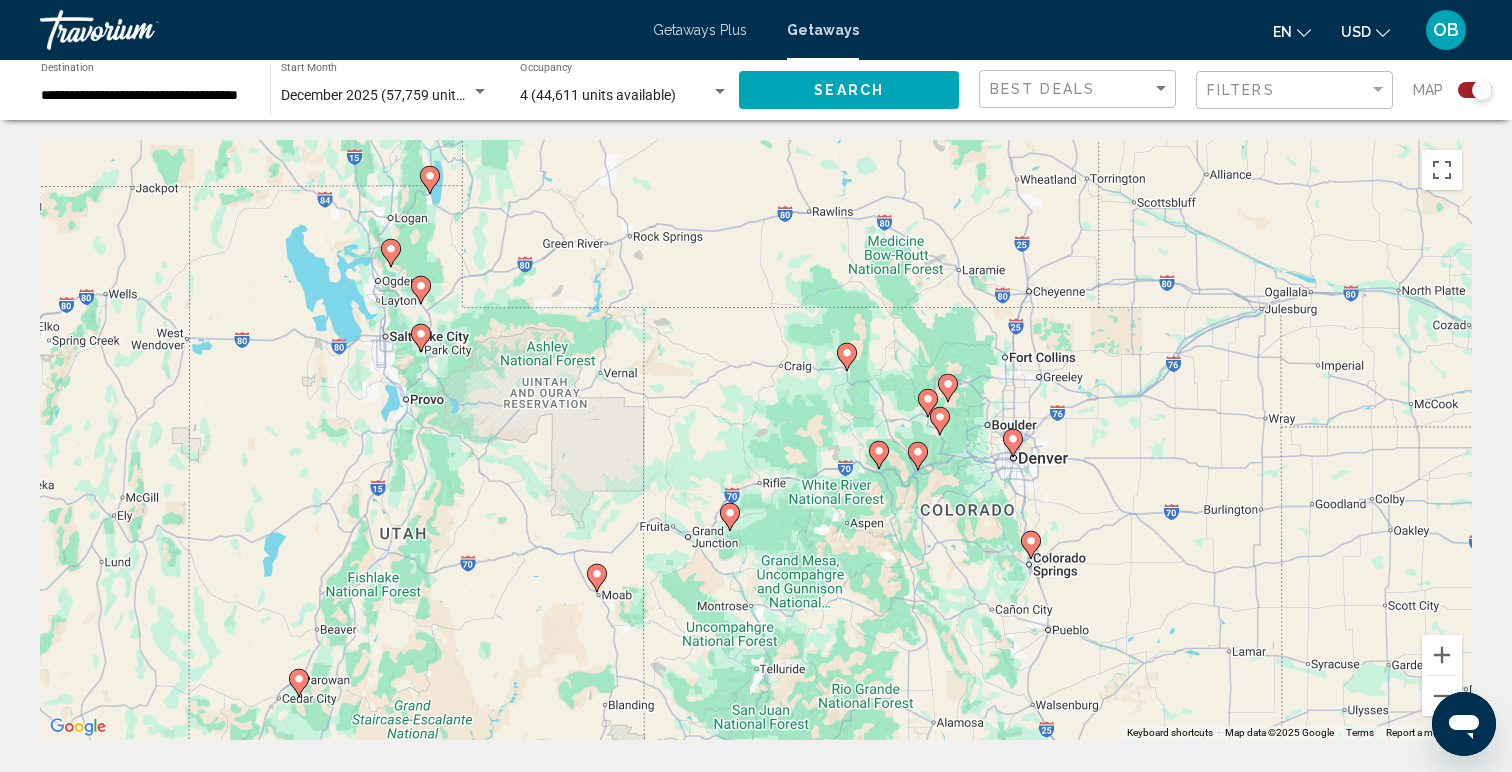 drag, startPoint x: 969, startPoint y: 545, endPoint x: 969, endPoint y: 418, distance: 127 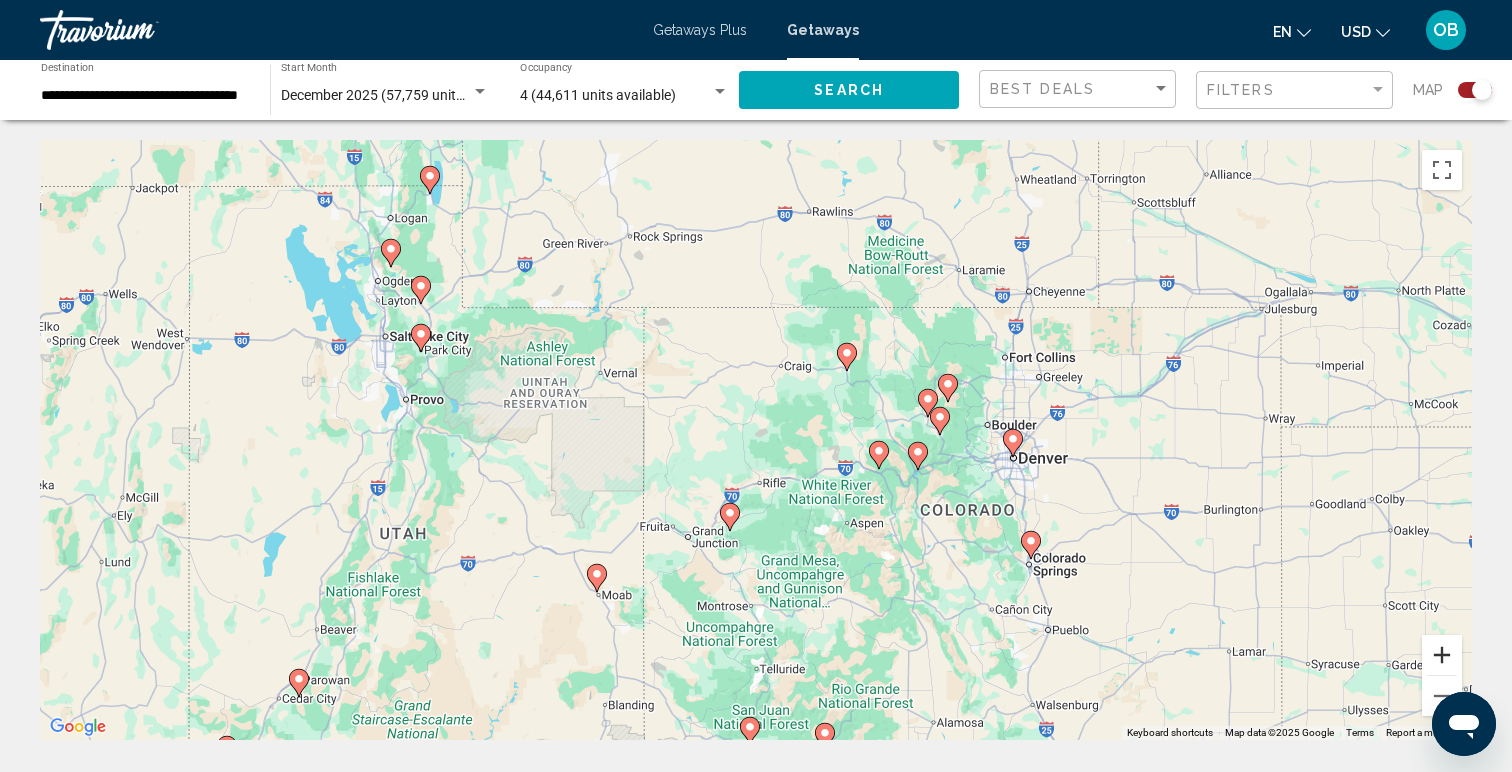 click at bounding box center (1442, 655) 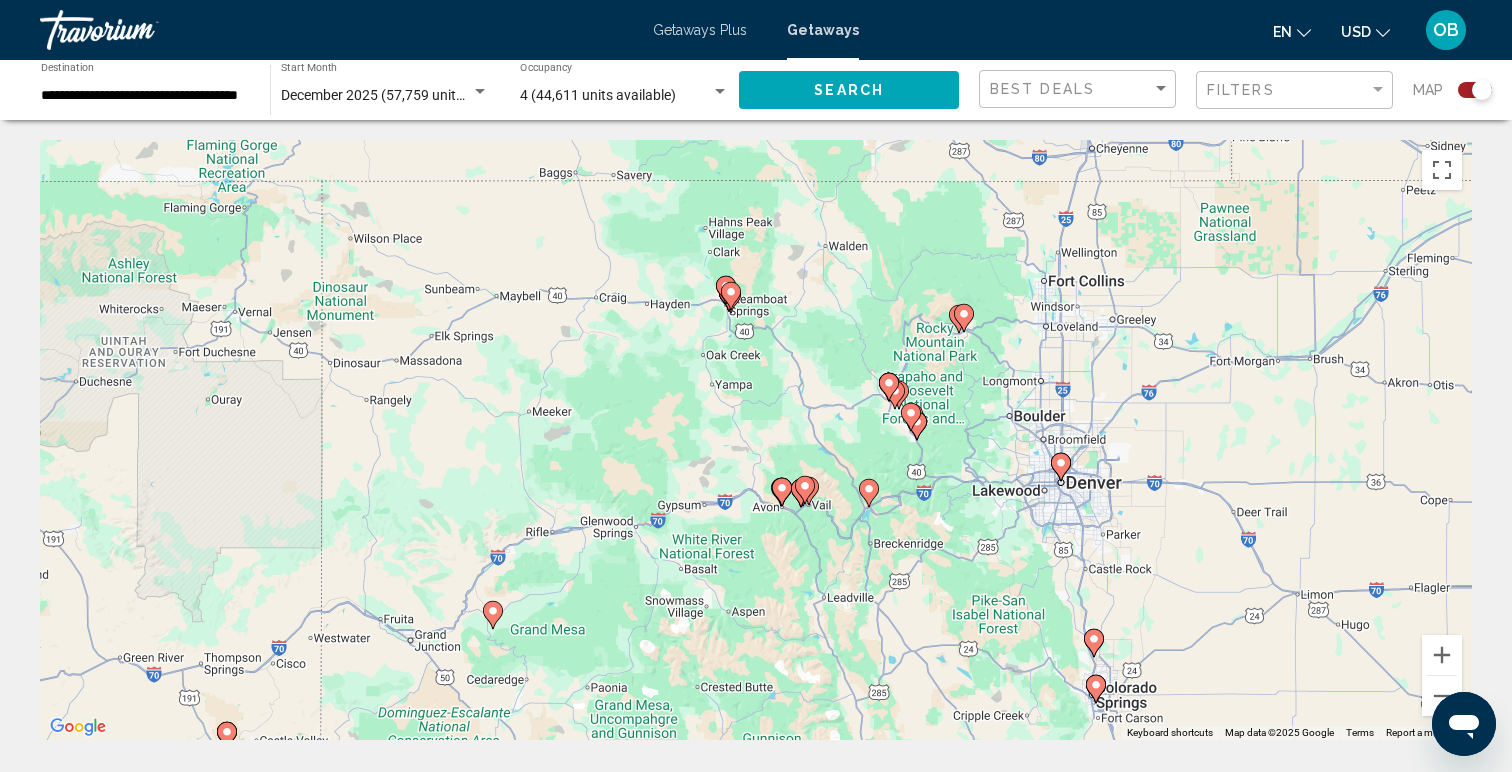 drag, startPoint x: 1263, startPoint y: 569, endPoint x: 1030, endPoint y: 576, distance: 233.10513 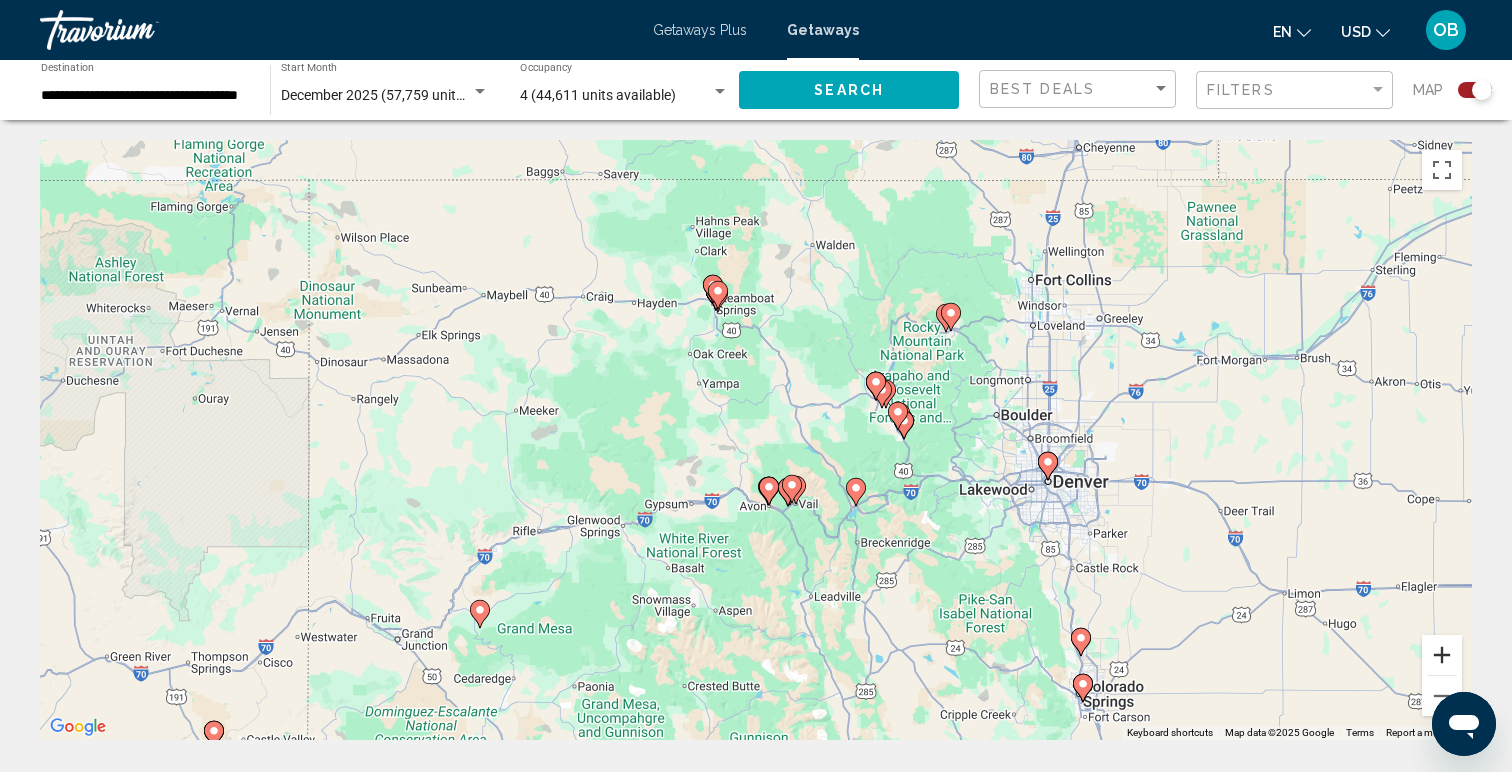 click at bounding box center [1442, 655] 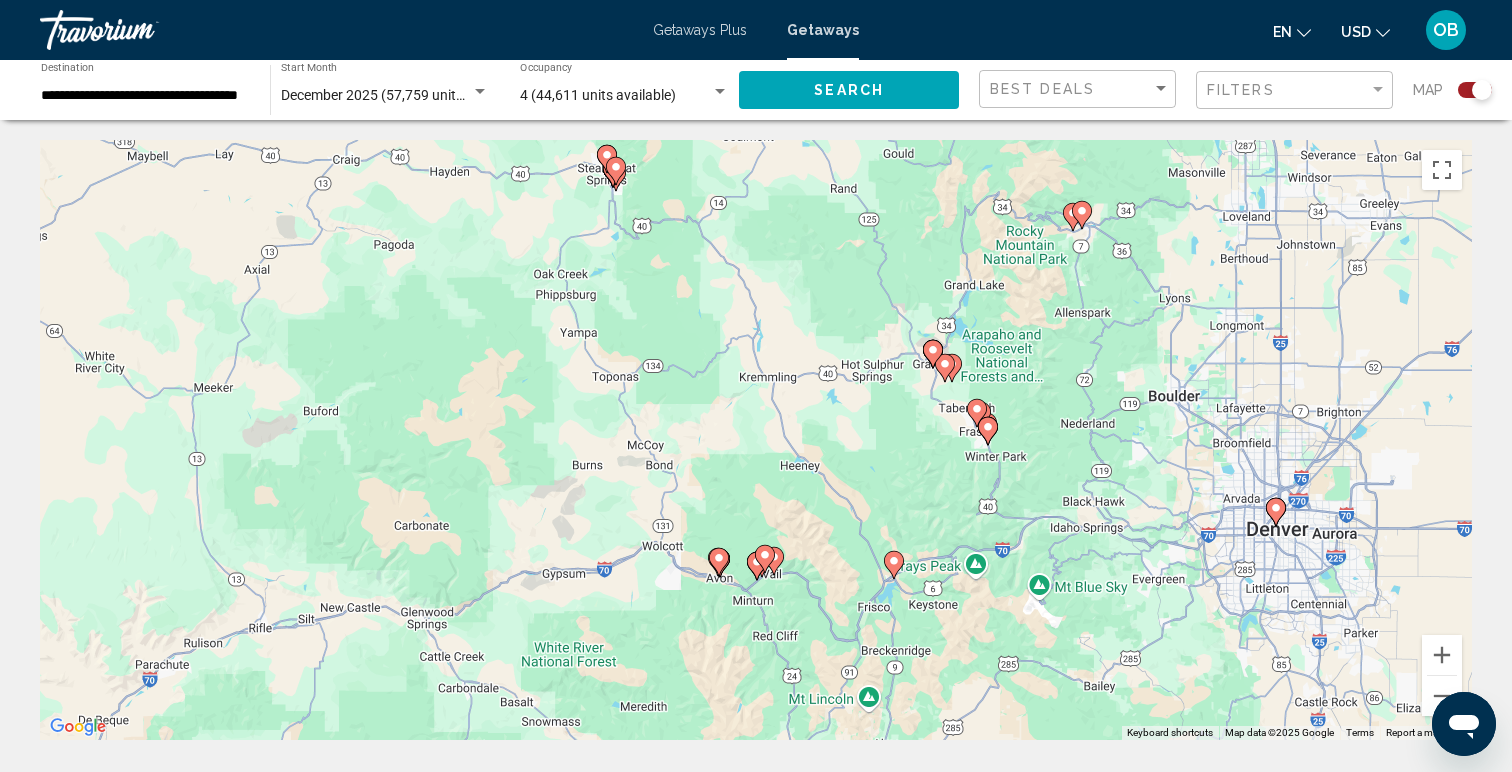 drag, startPoint x: 1261, startPoint y: 572, endPoint x: 1195, endPoint y: 578, distance: 66.27216 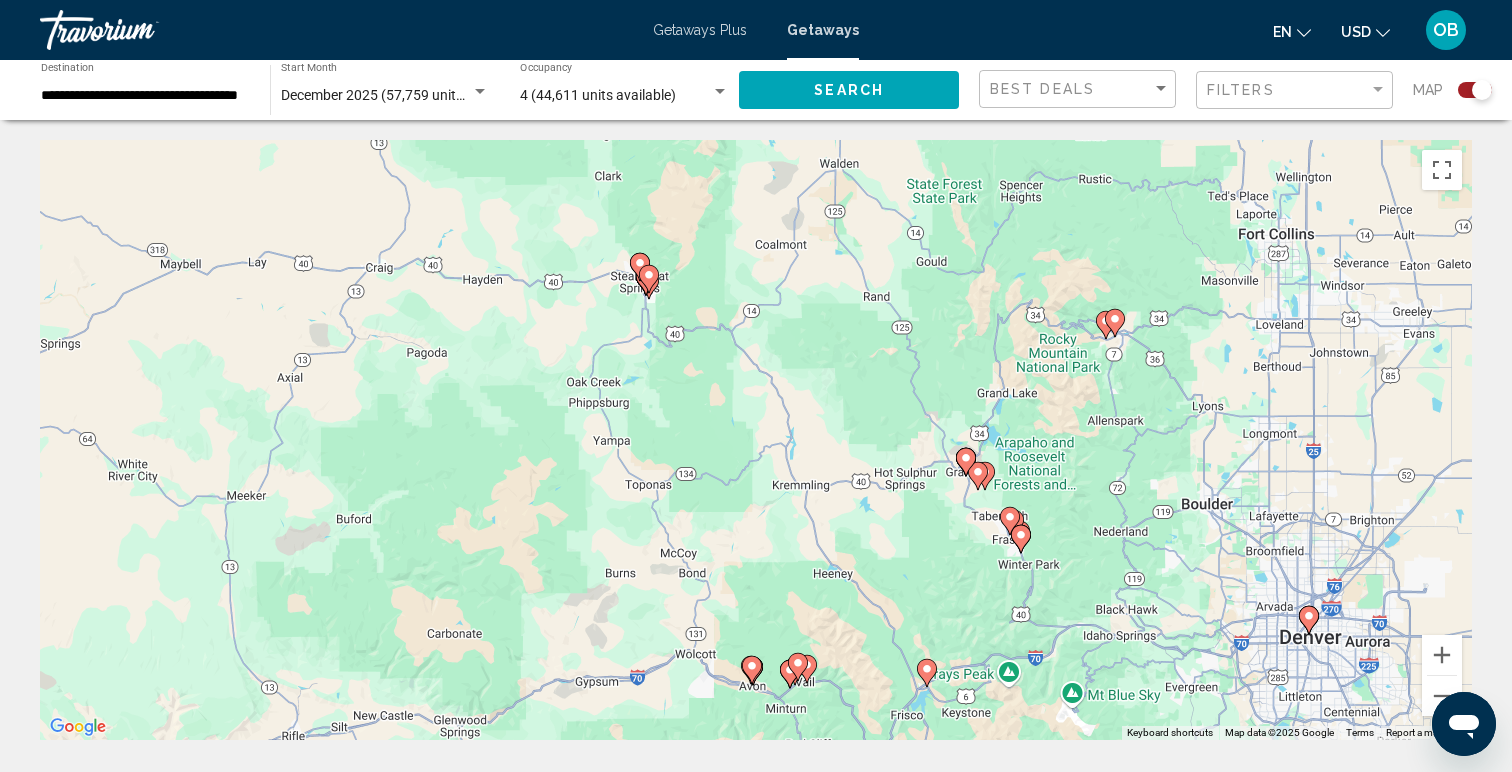 drag, startPoint x: 1017, startPoint y: 473, endPoint x: 1050, endPoint y: 586, distance: 117.72001 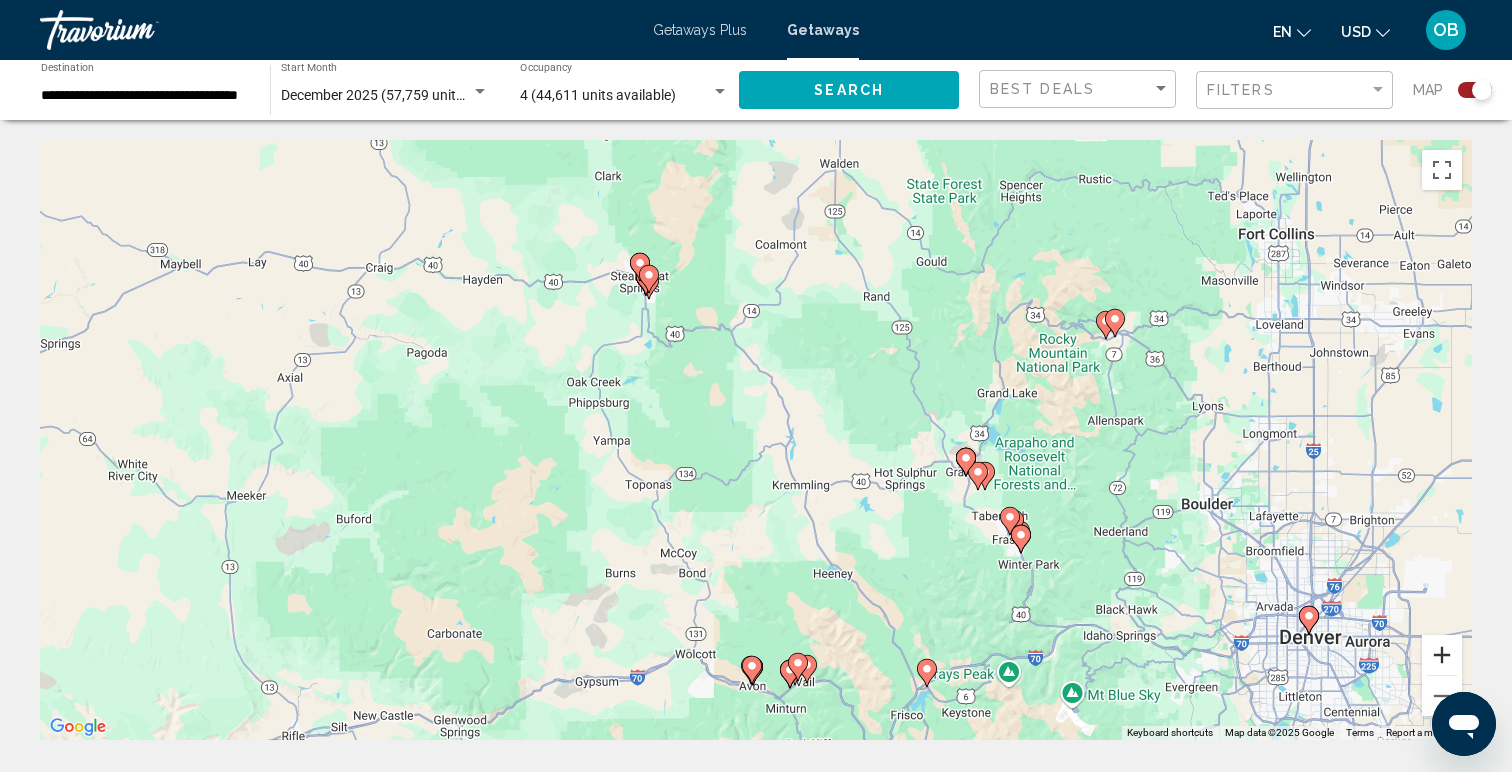 click at bounding box center (1442, 655) 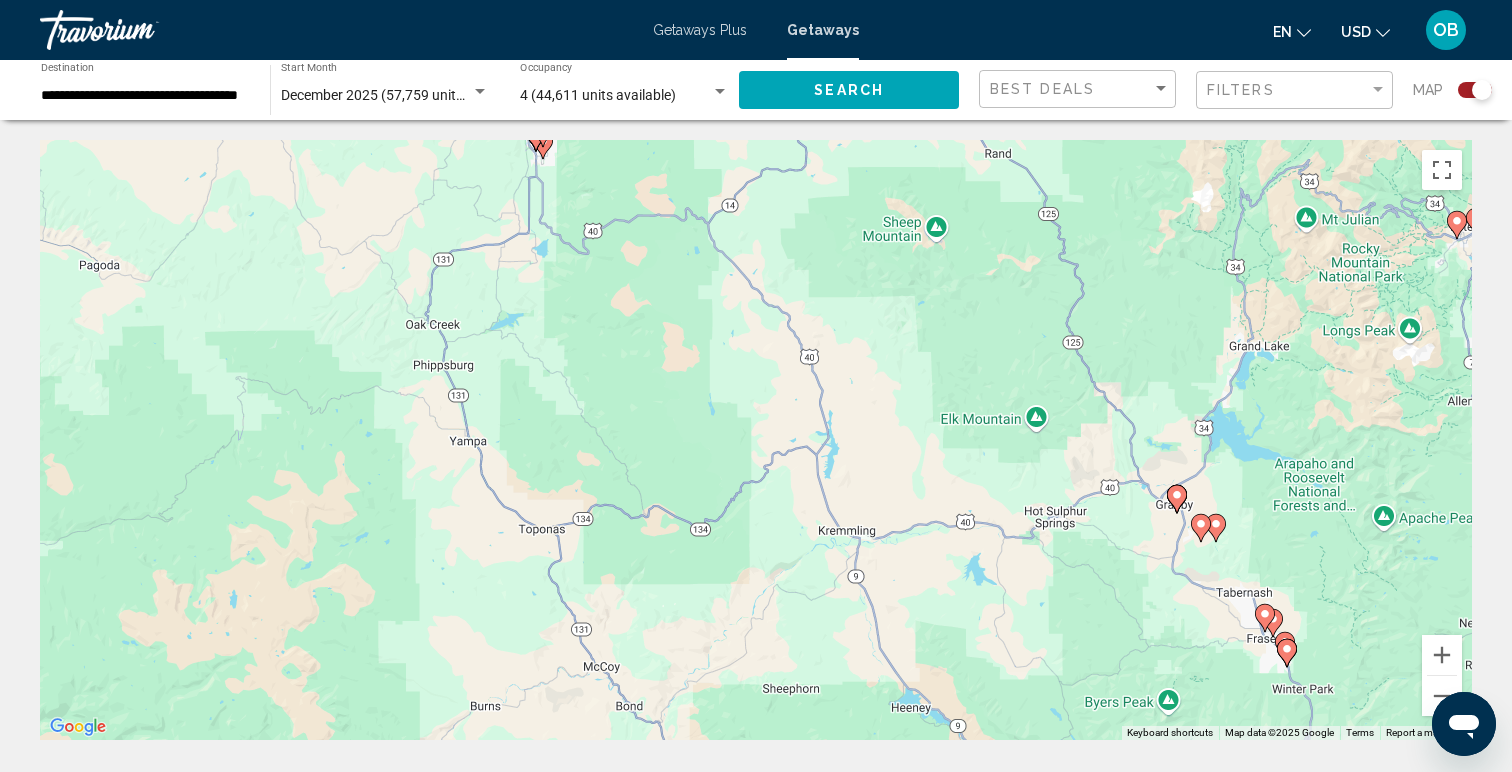 drag, startPoint x: 912, startPoint y: 702, endPoint x: 972, endPoint y: 519, distance: 192.58505 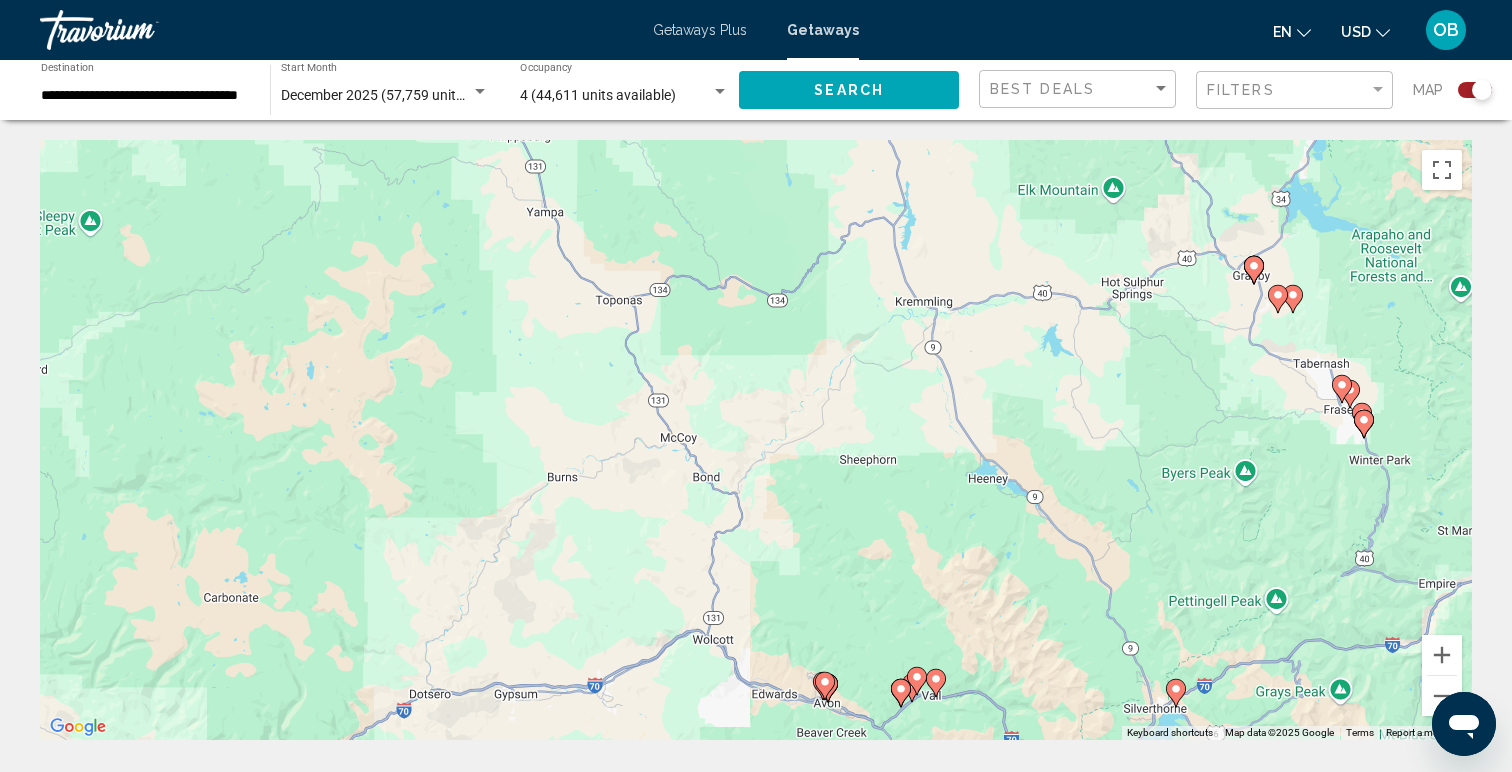 drag, startPoint x: 926, startPoint y: 611, endPoint x: 920, endPoint y: 432, distance: 179.10052 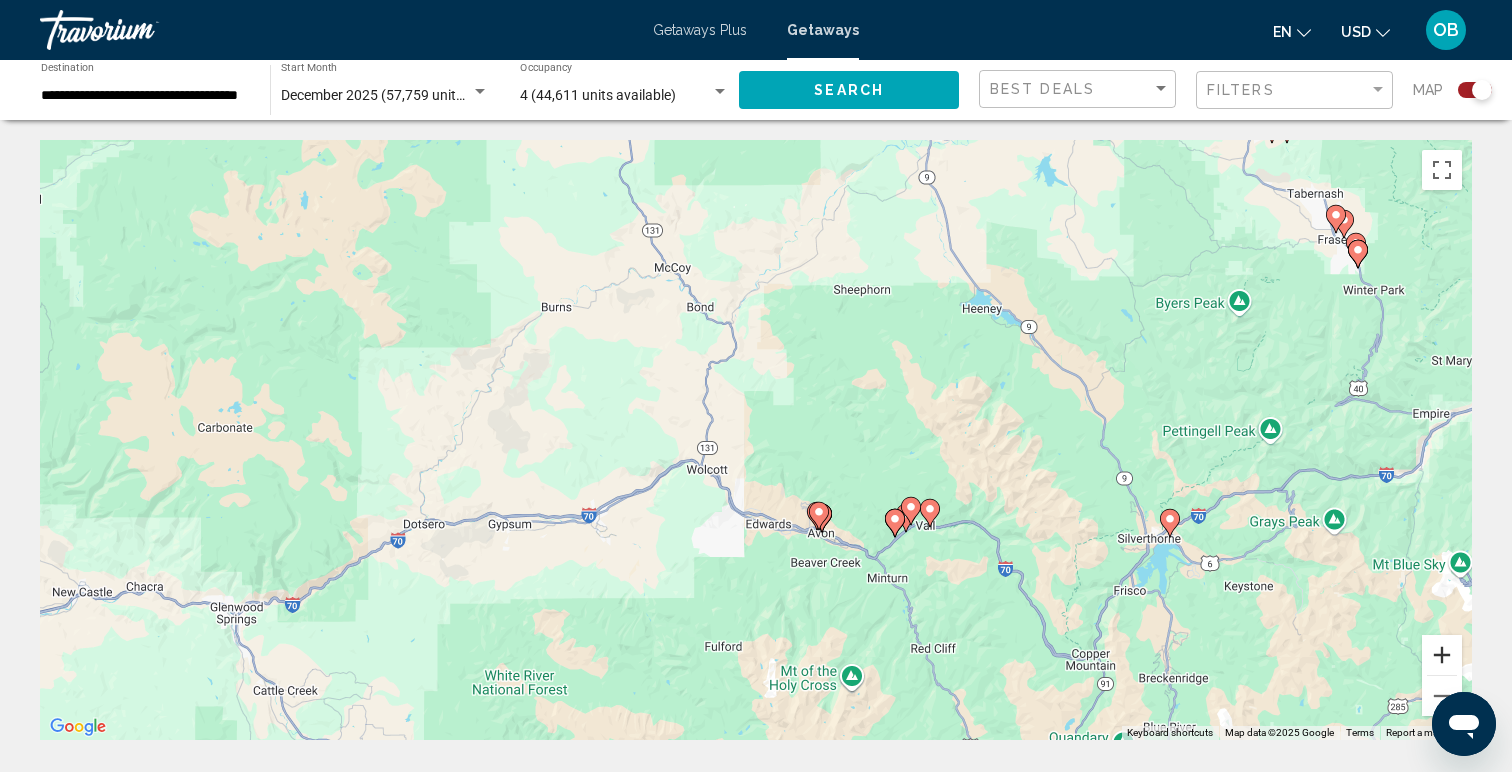 click at bounding box center (1442, 655) 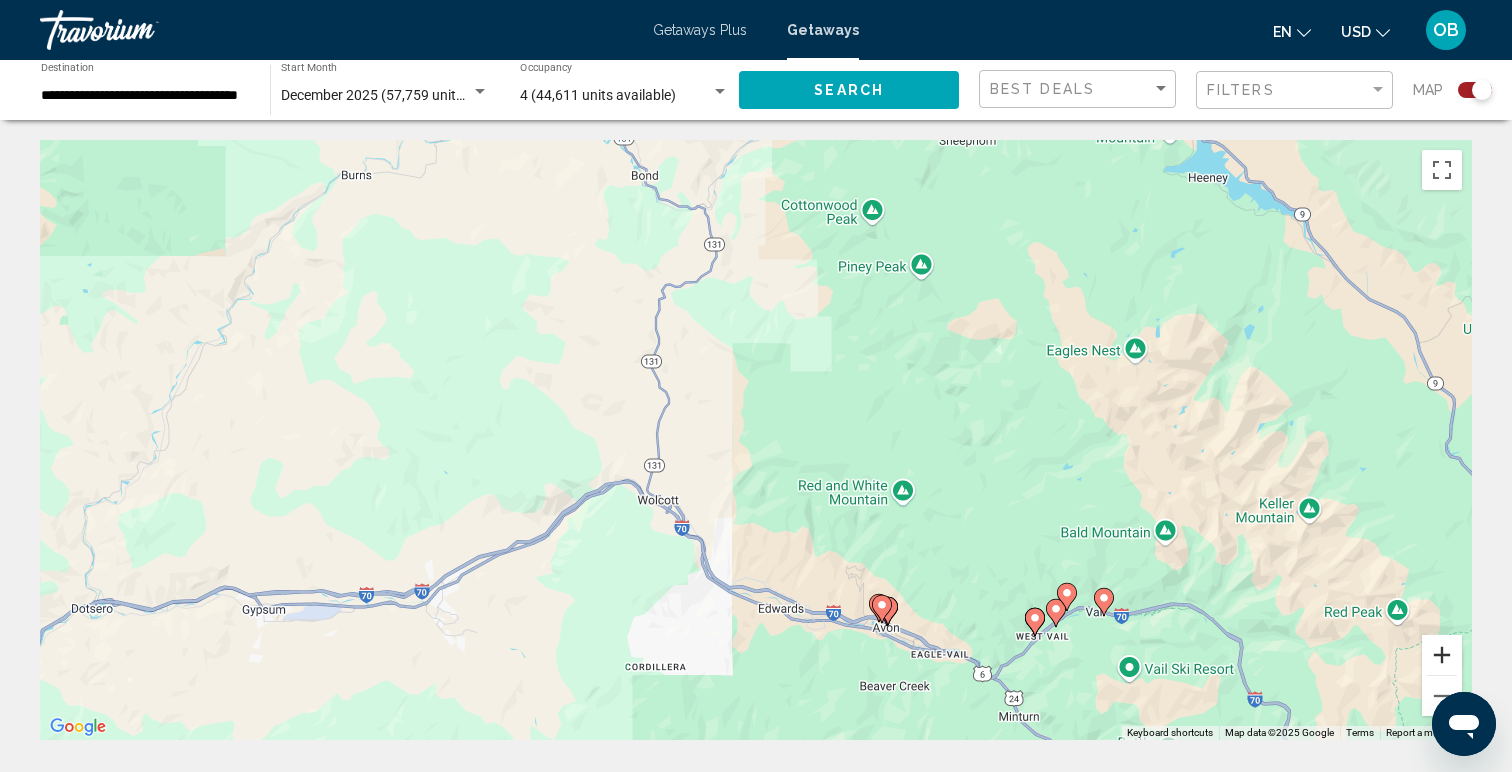 click at bounding box center (1442, 655) 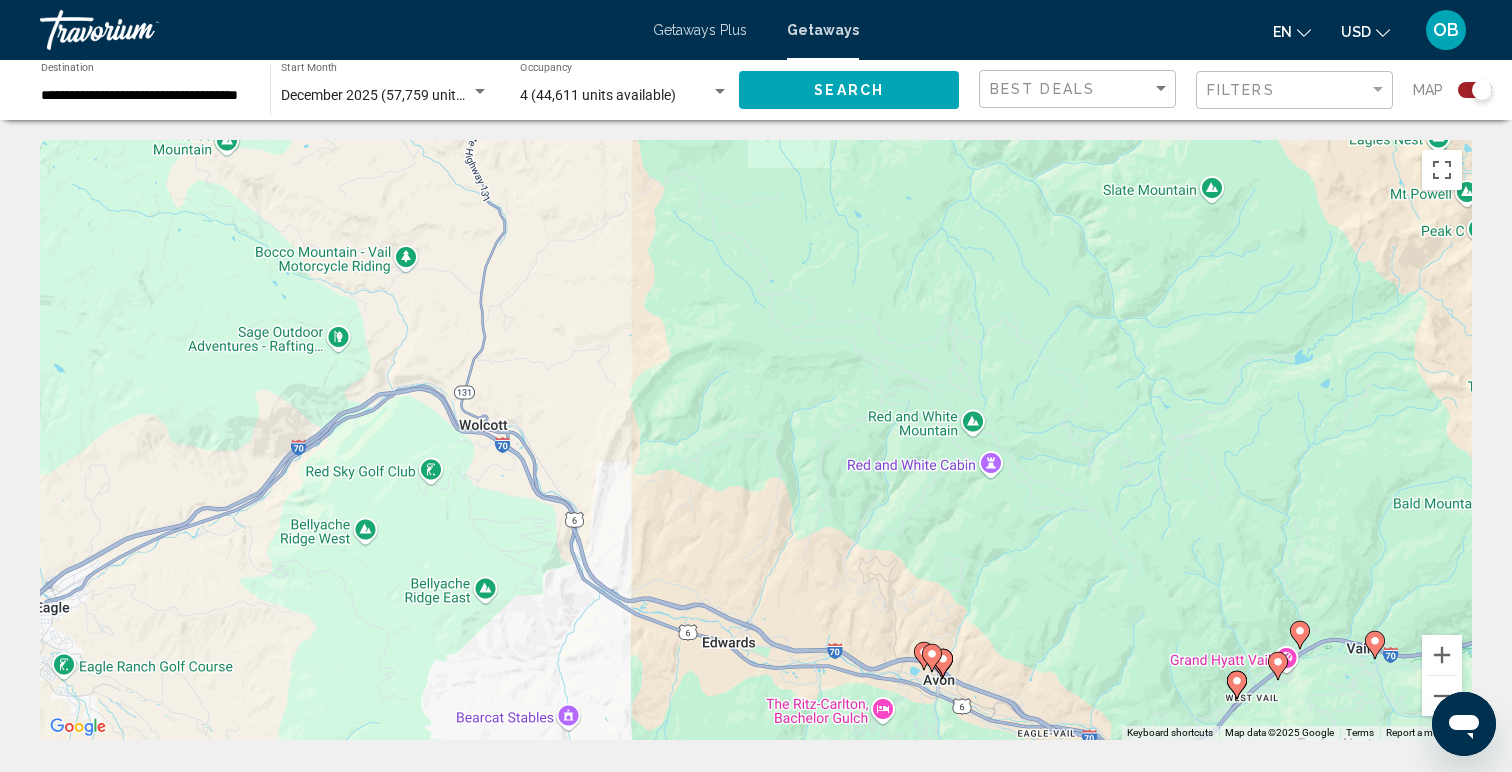 drag, startPoint x: 1306, startPoint y: 704, endPoint x: 1211, endPoint y: 541, distance: 188.66373 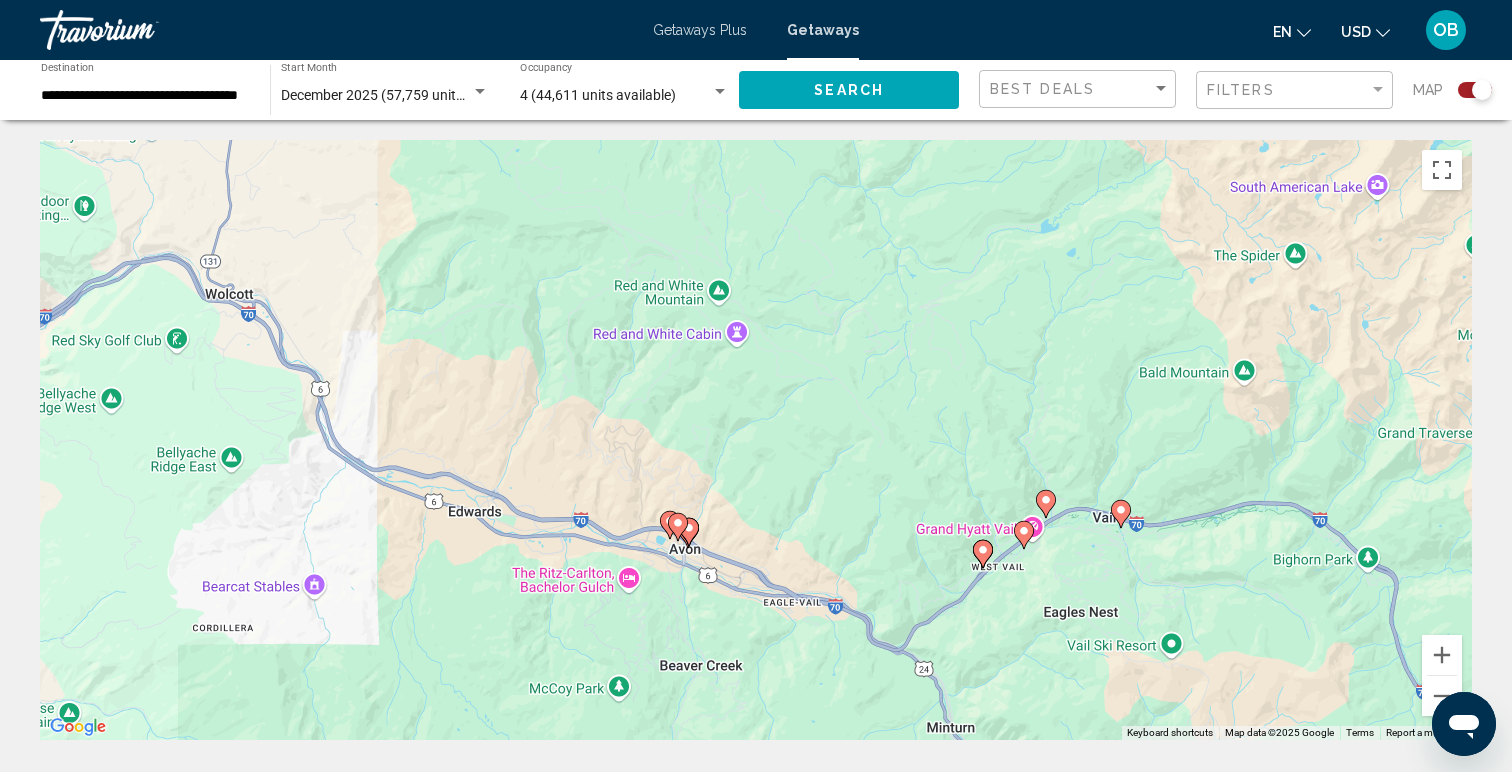 drag, startPoint x: 1258, startPoint y: 583, endPoint x: 1047, endPoint y: 554, distance: 212.98357 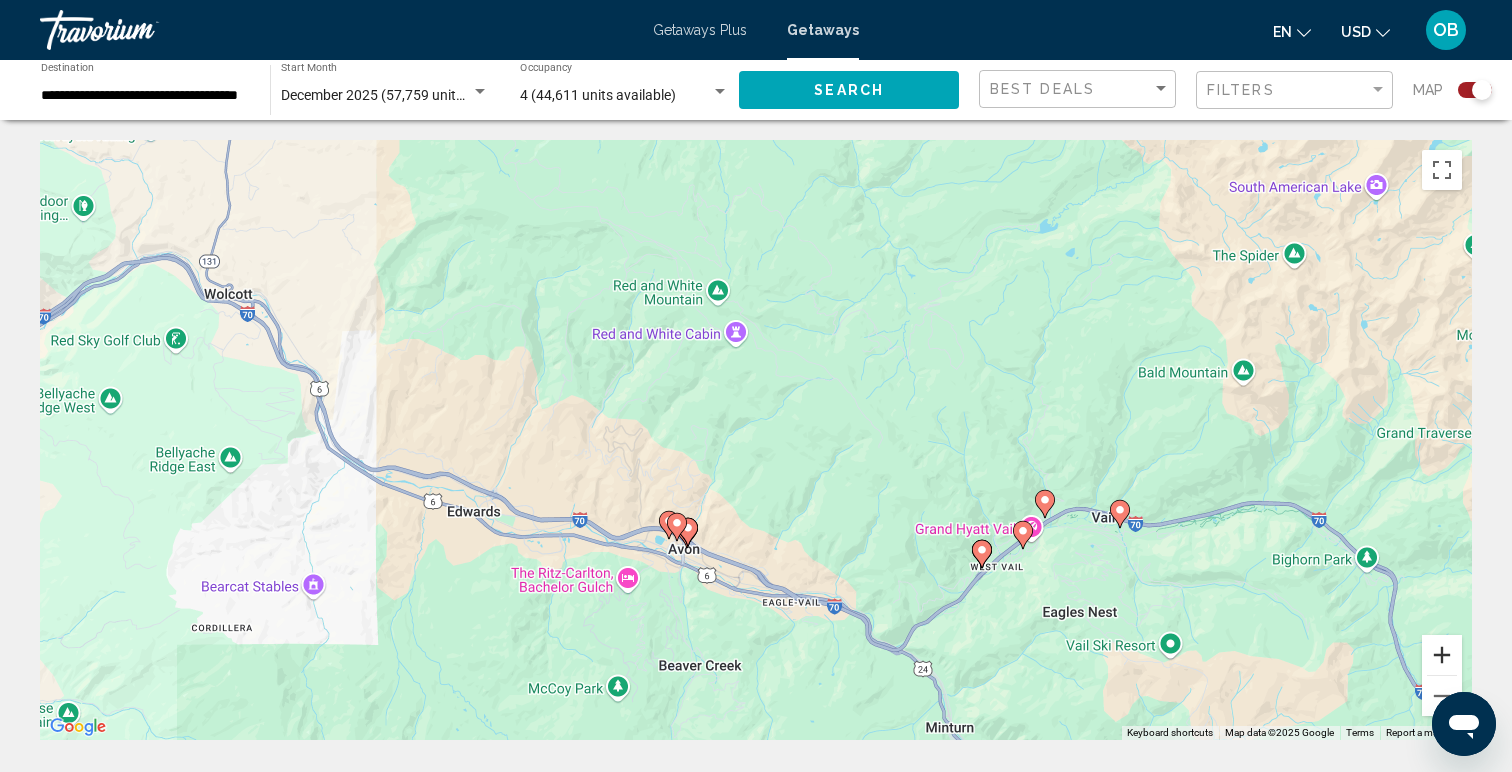 click at bounding box center [1442, 655] 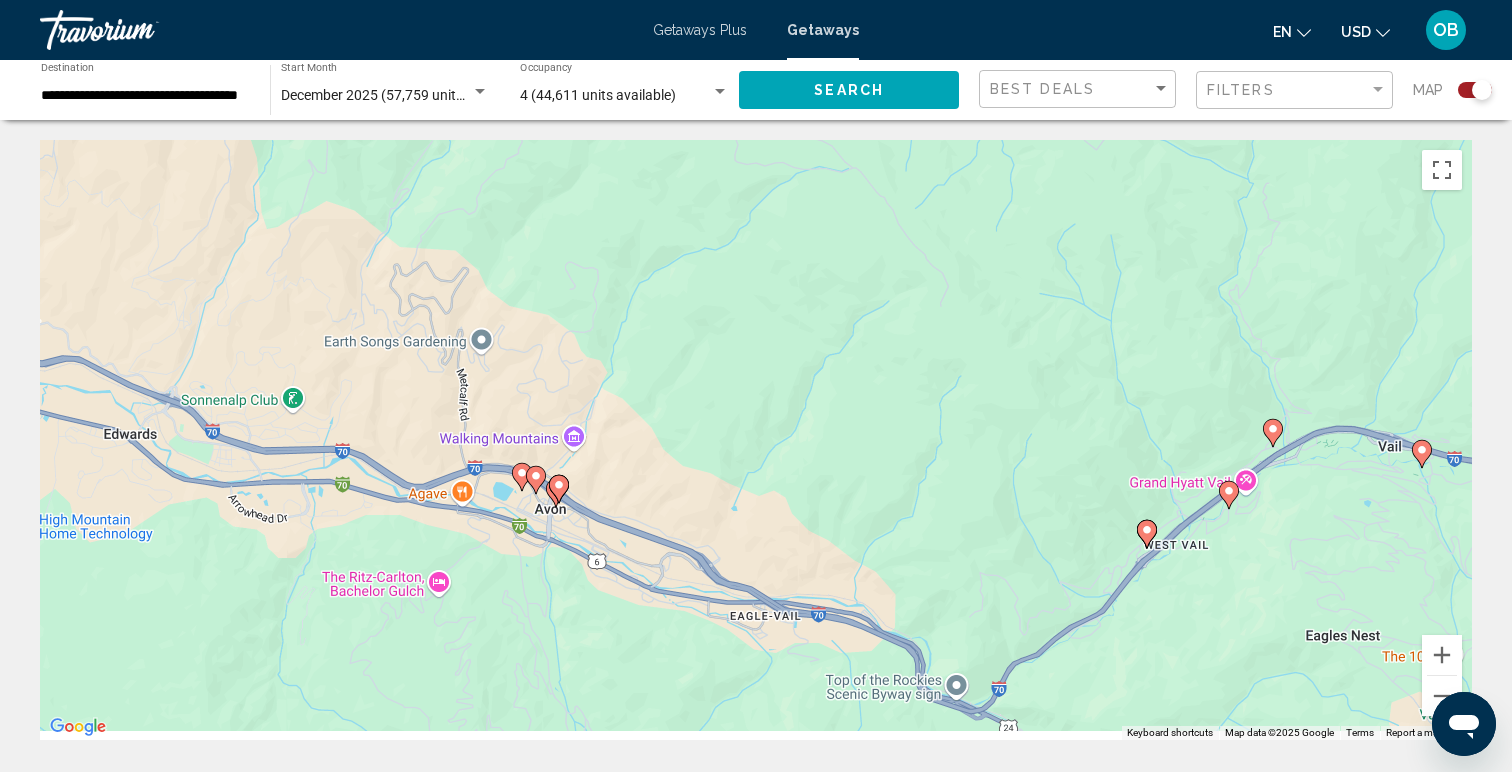 drag, startPoint x: 1236, startPoint y: 672, endPoint x: 1165, endPoint y: 501, distance: 185.15399 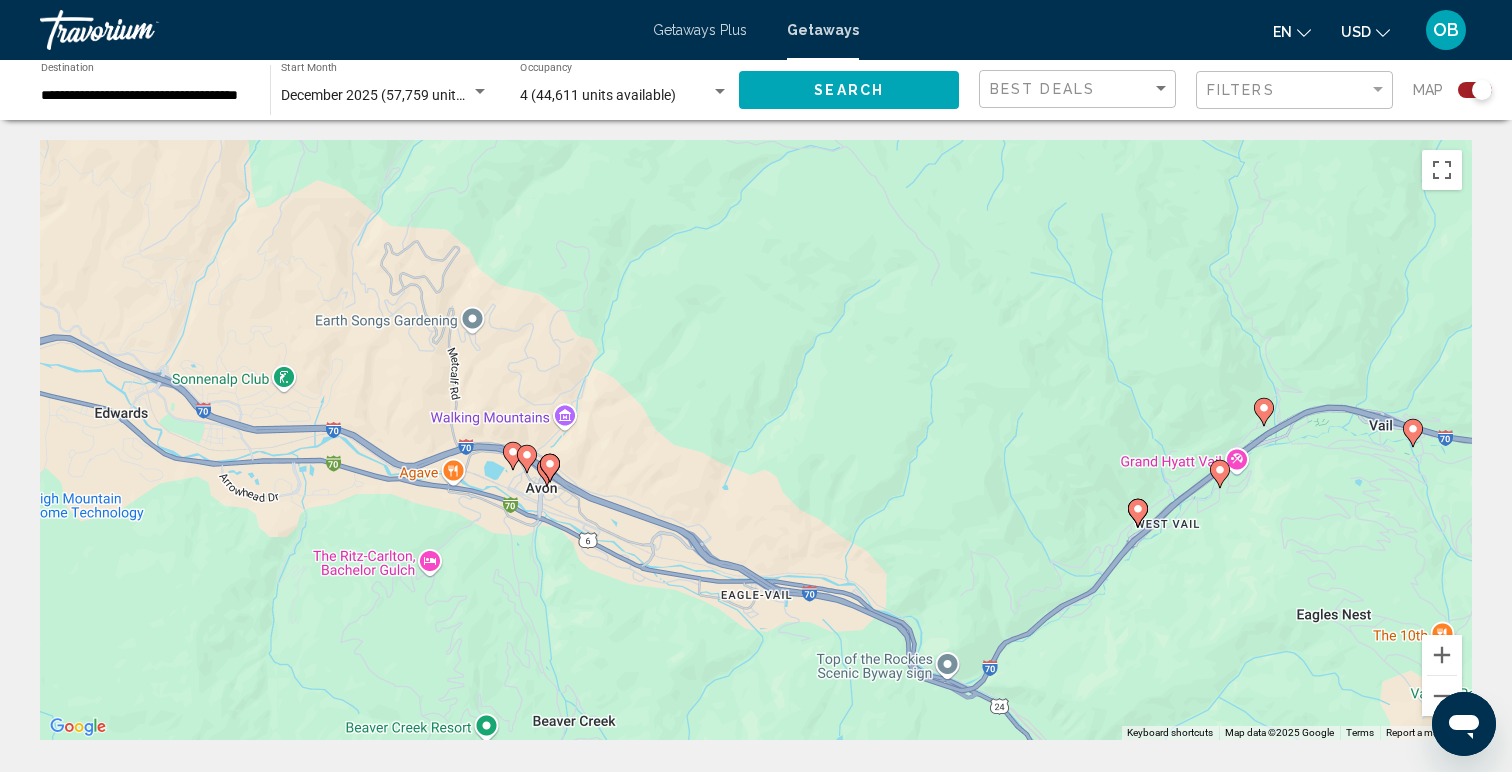 click 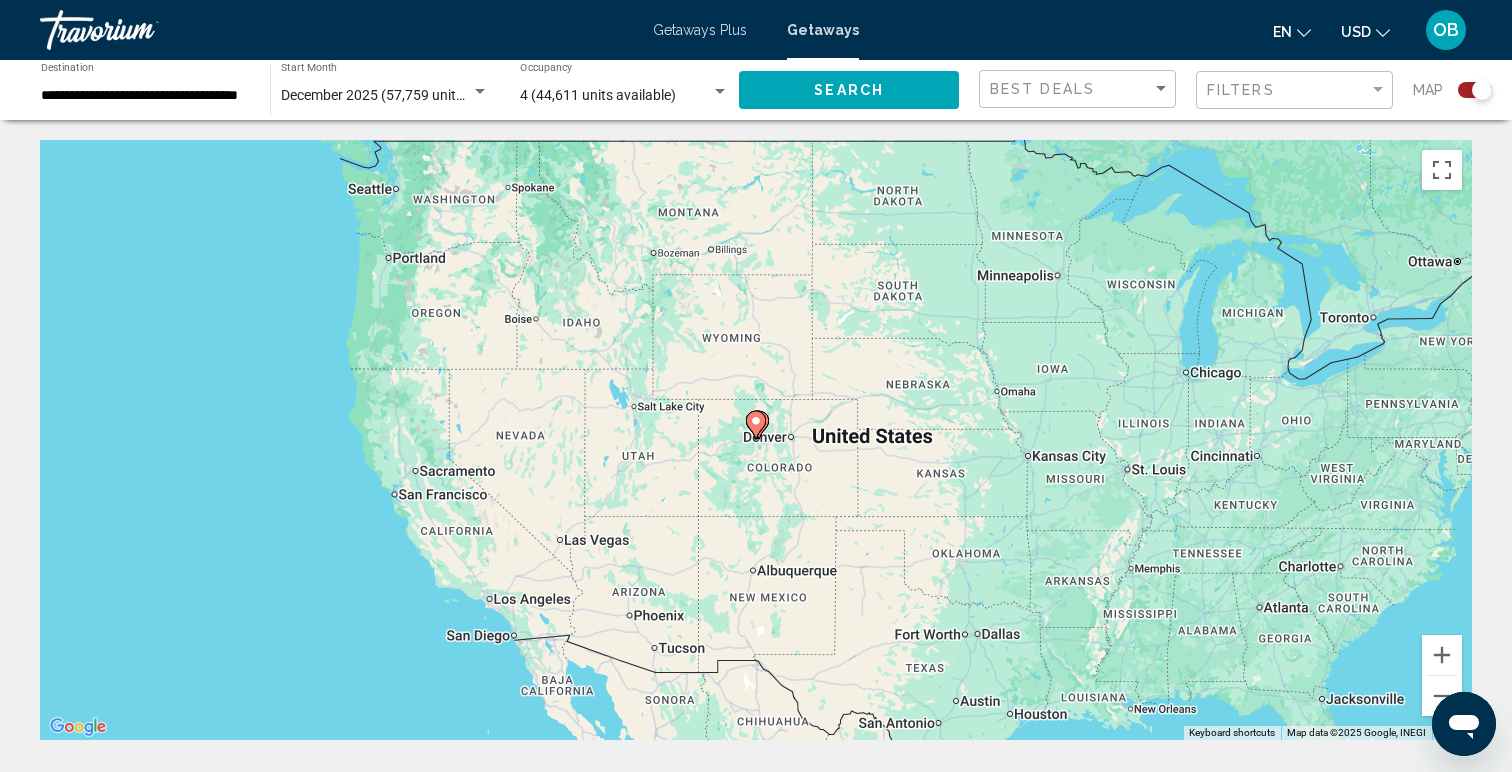 click 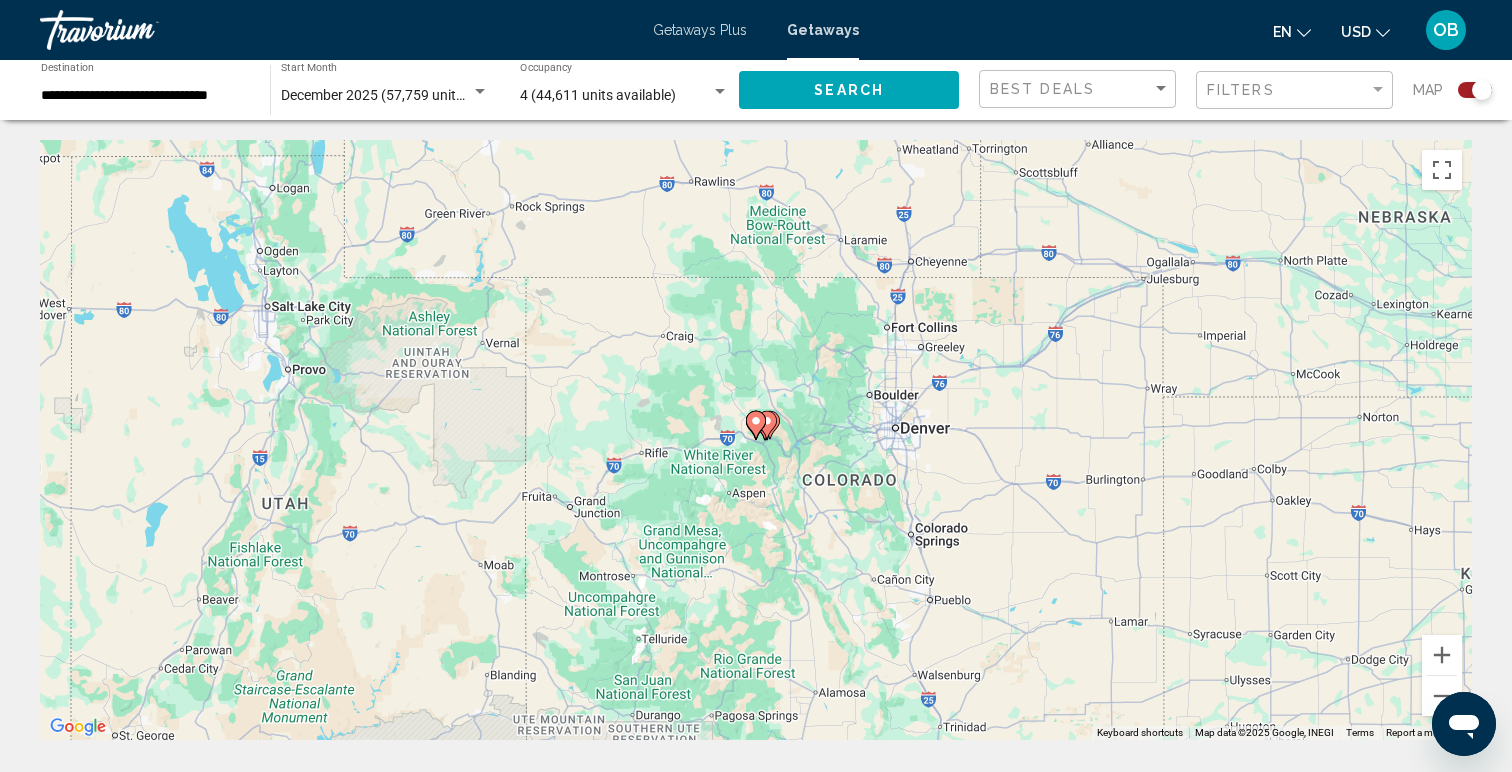 click 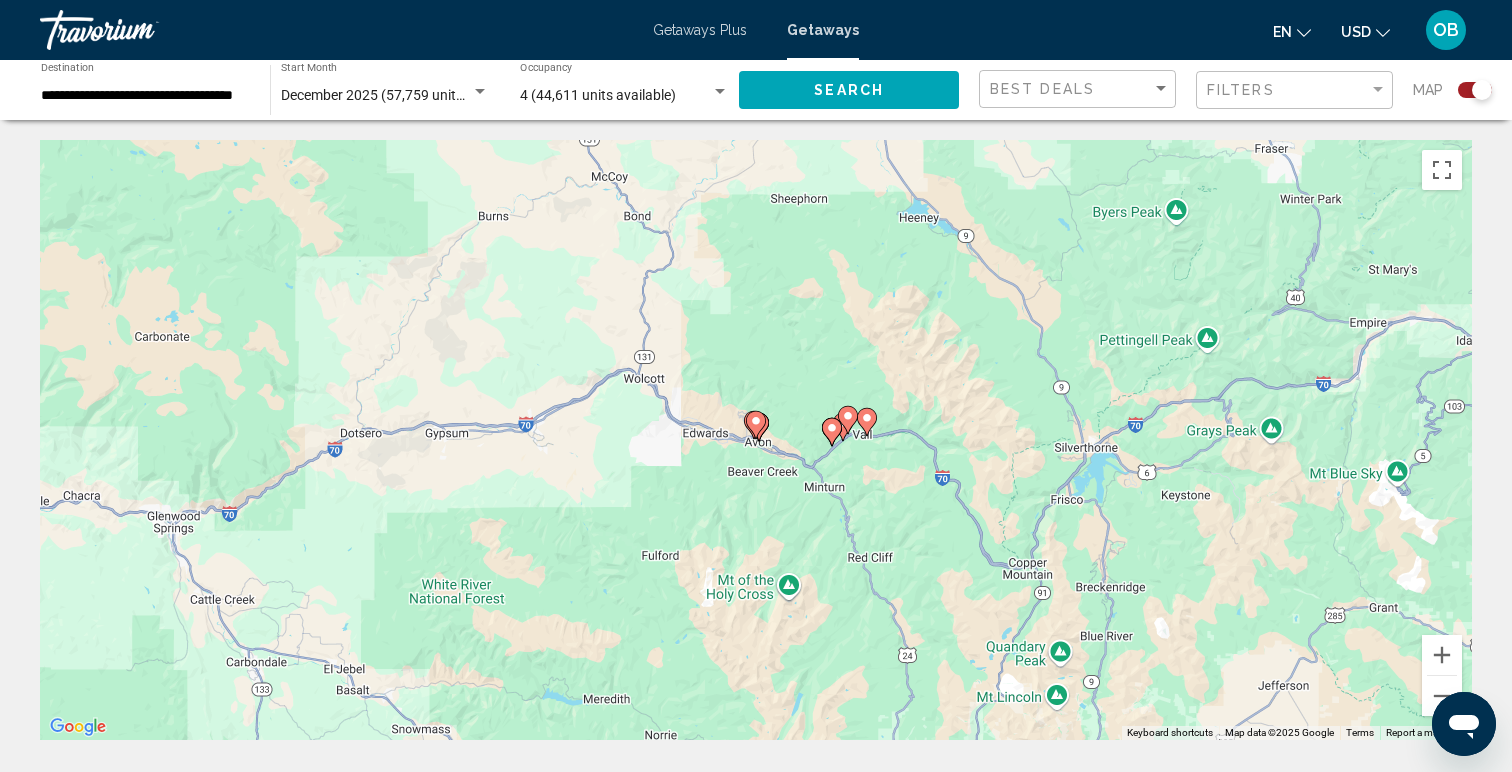 click 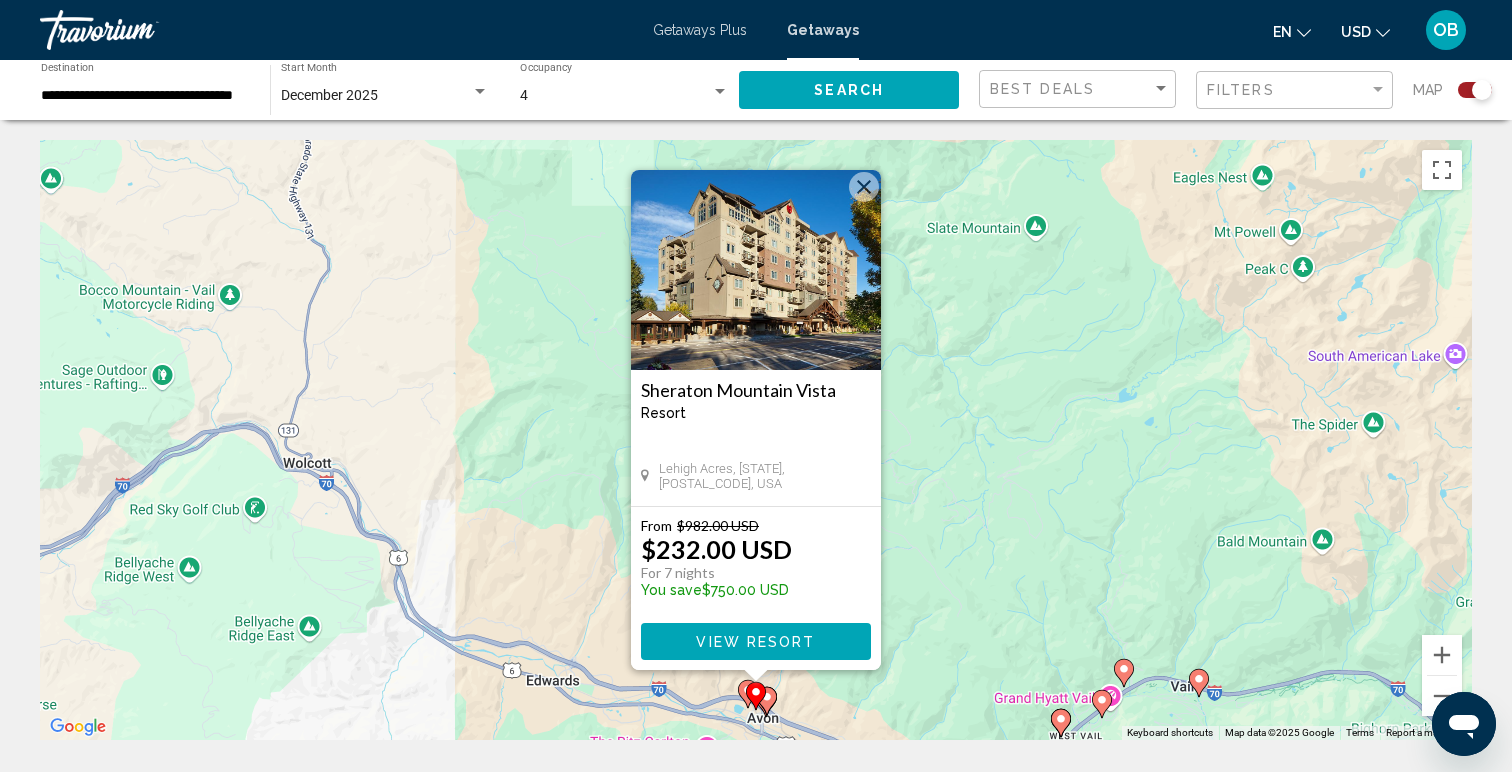 click 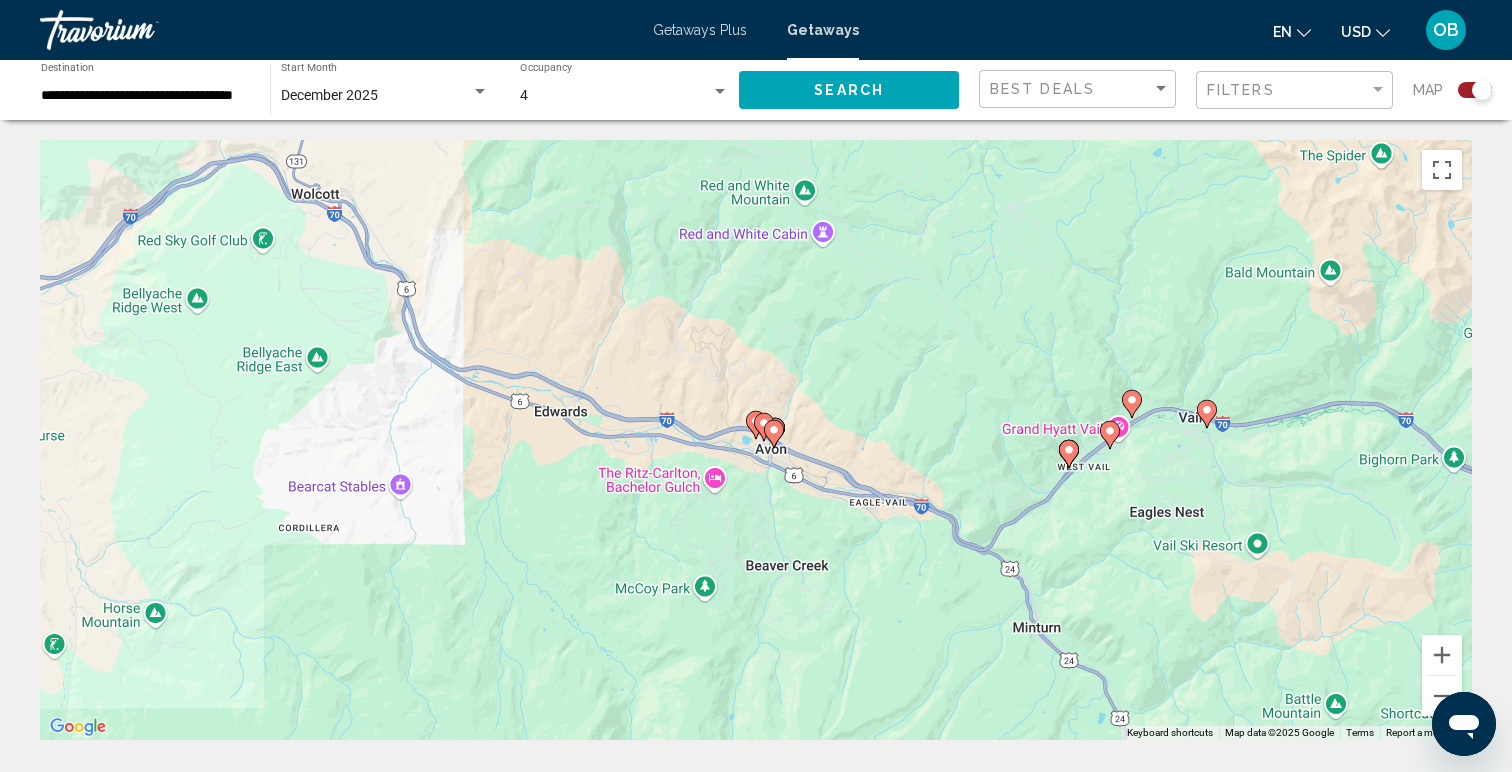 click 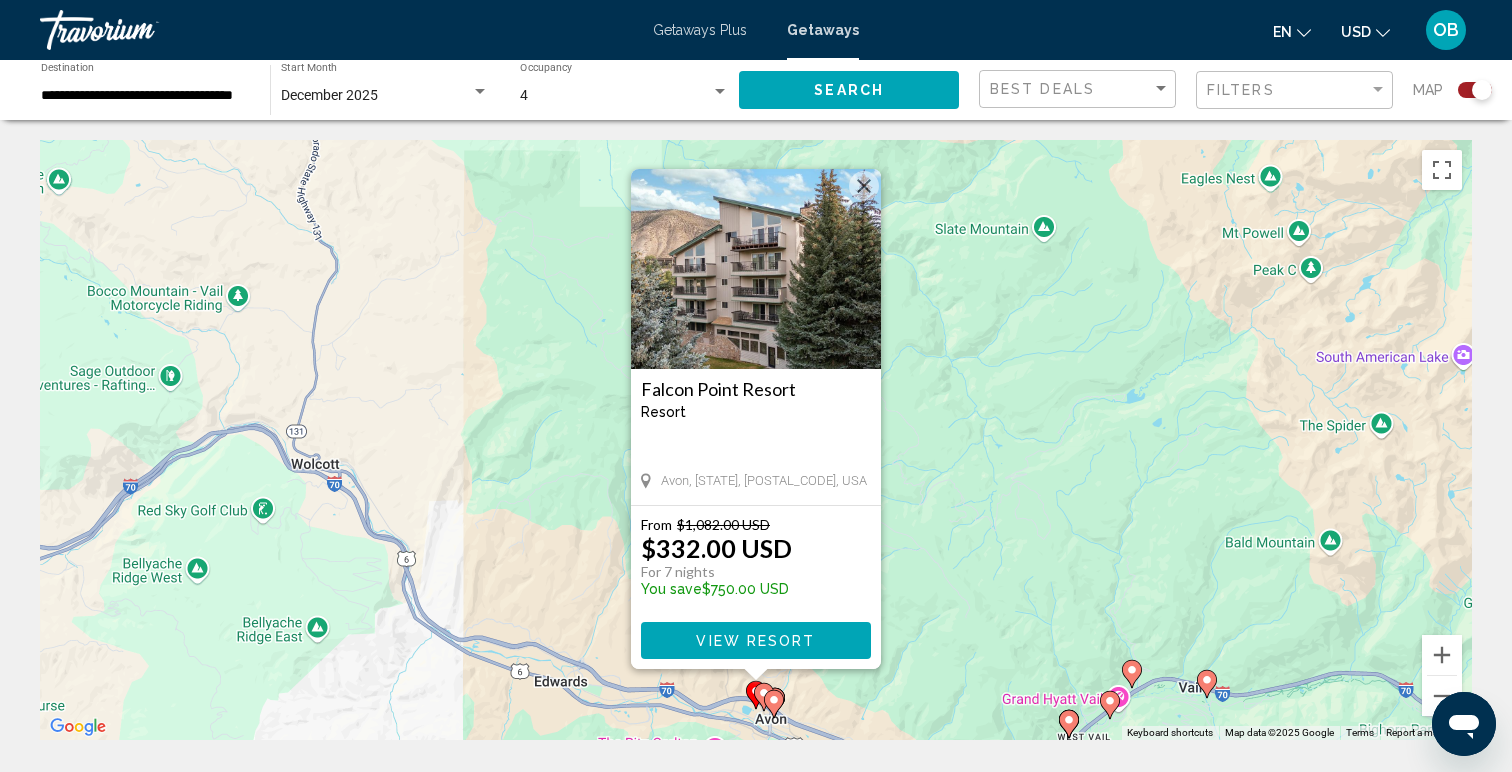 click at bounding box center [774, 704] 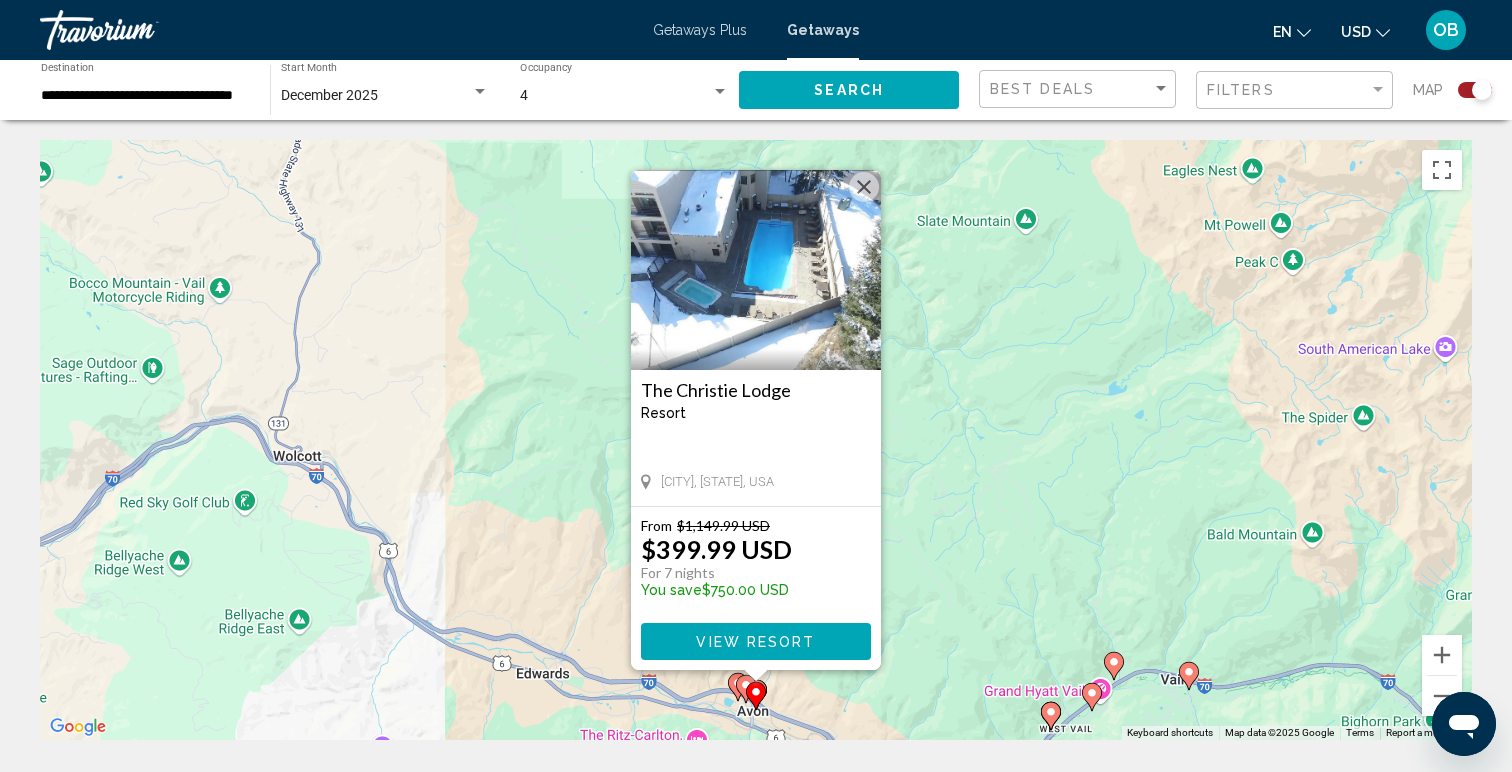 click at bounding box center (756, 696) 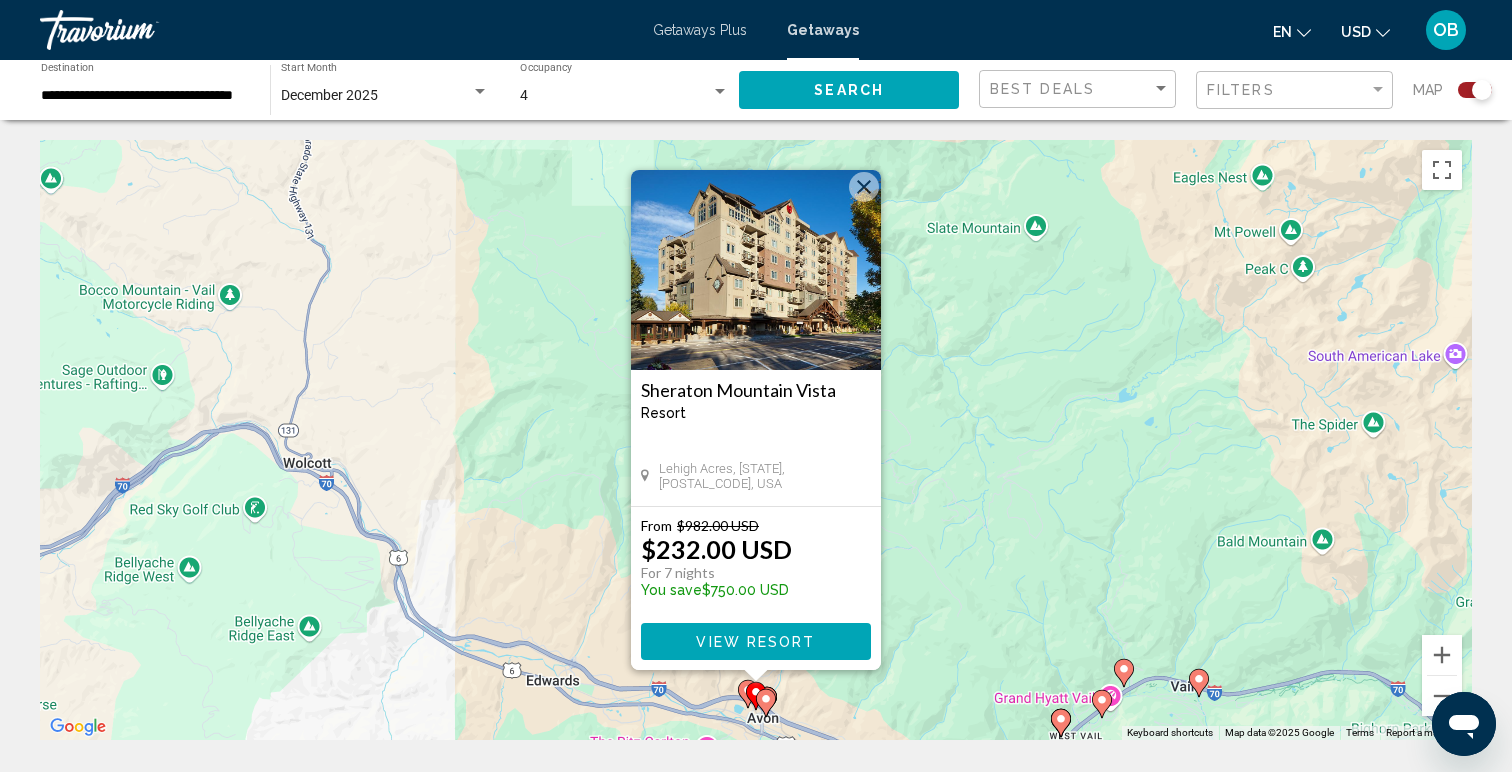 click at bounding box center [864, 187] 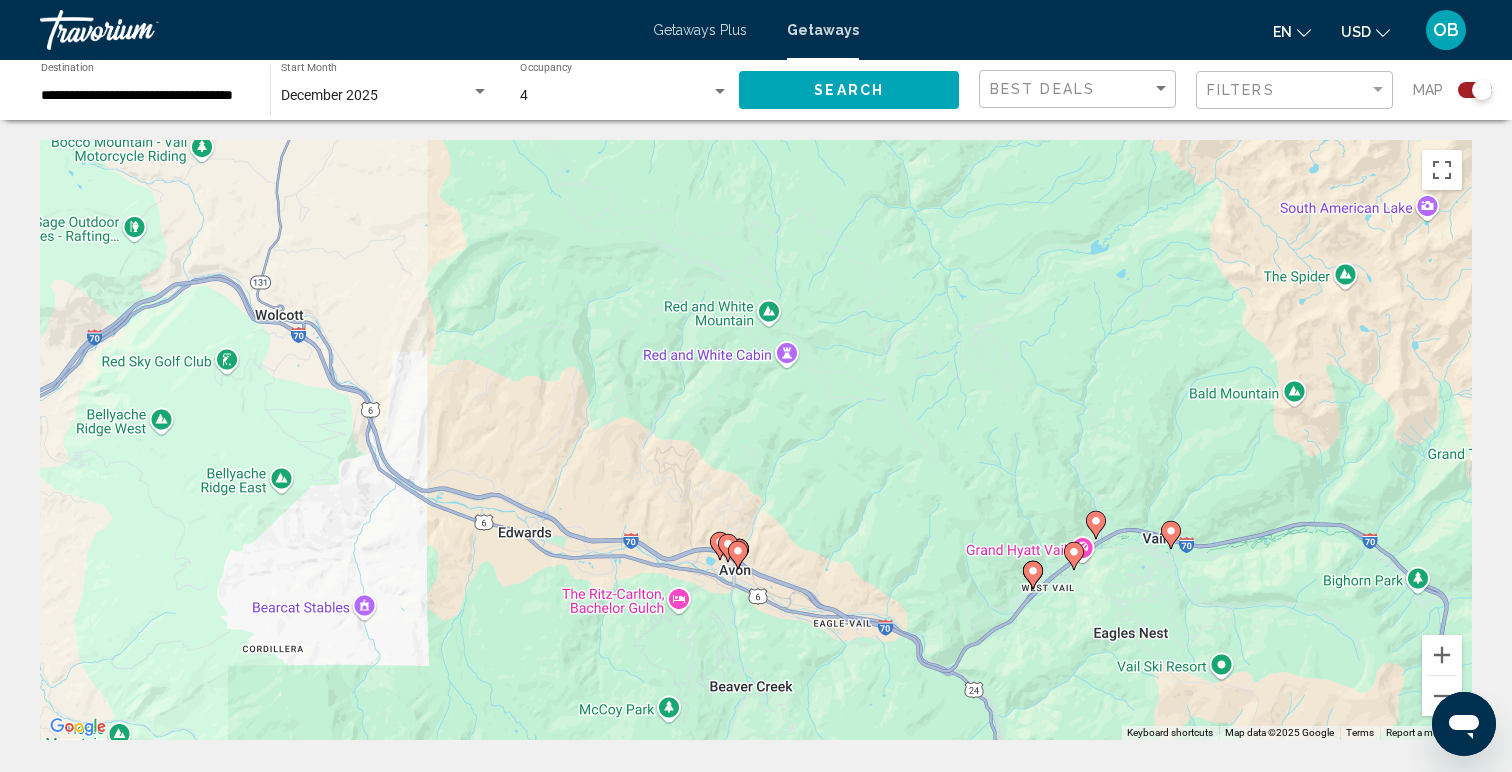 drag, startPoint x: 915, startPoint y: 685, endPoint x: 885, endPoint y: 512, distance: 175.5819 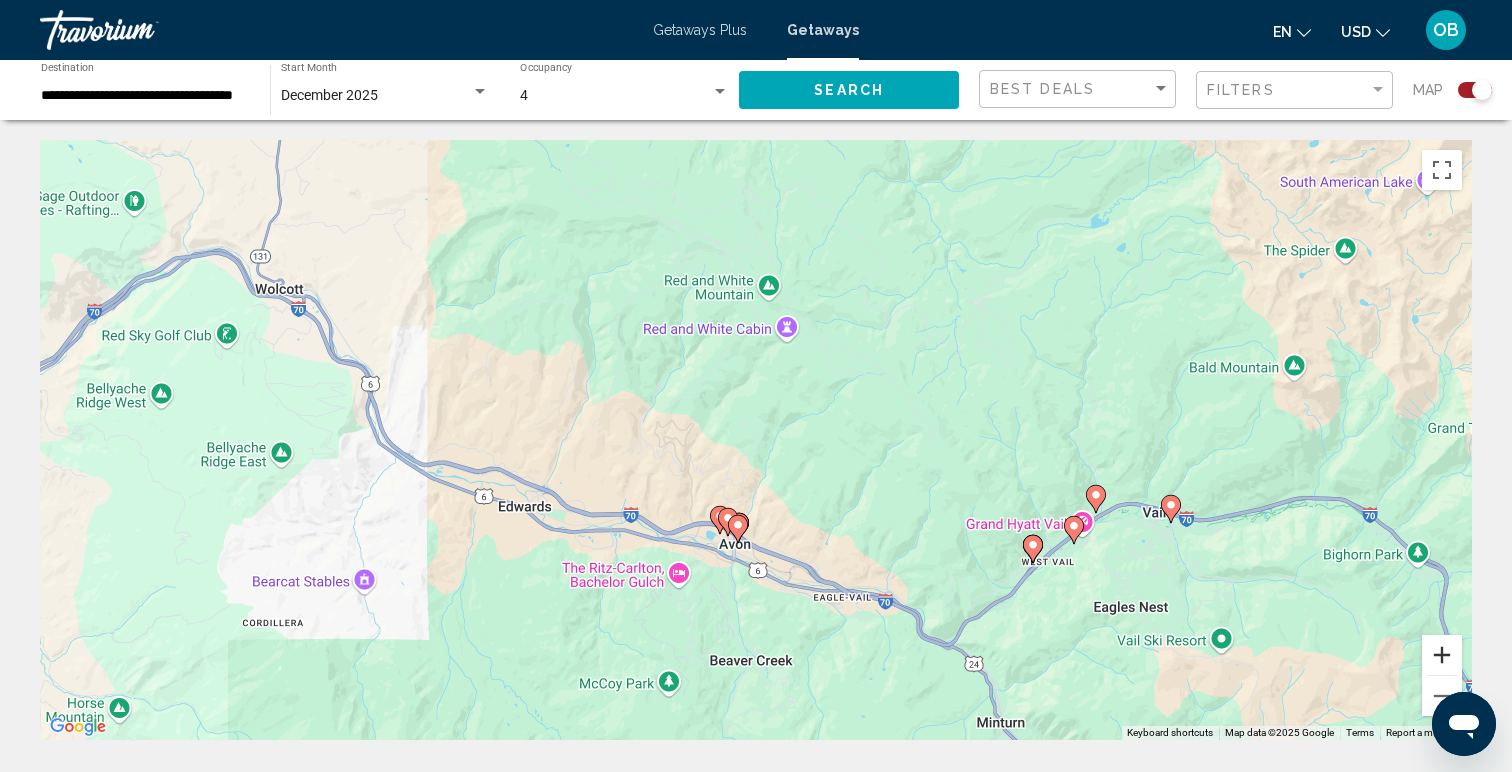 click at bounding box center (1442, 655) 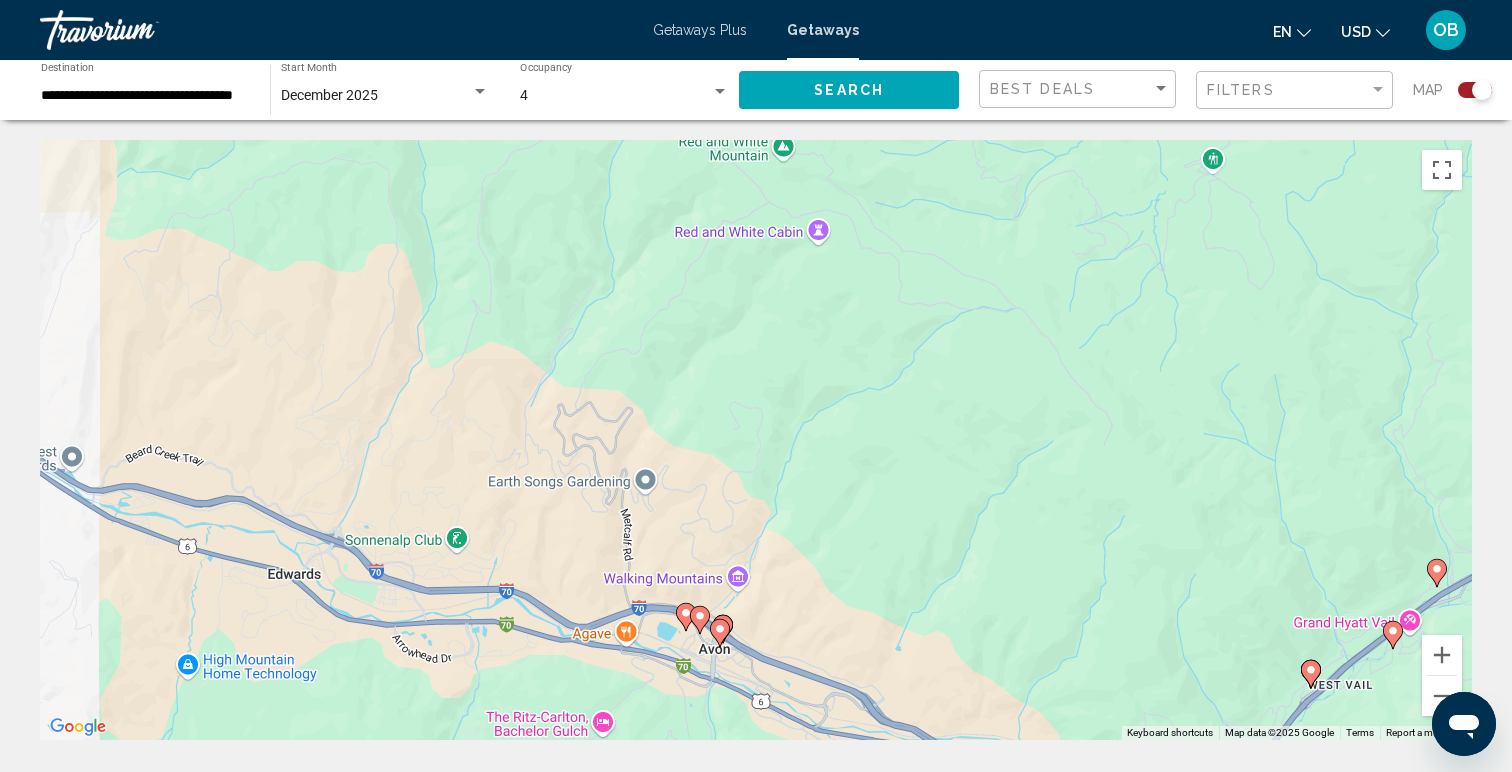 click at bounding box center (720, 633) 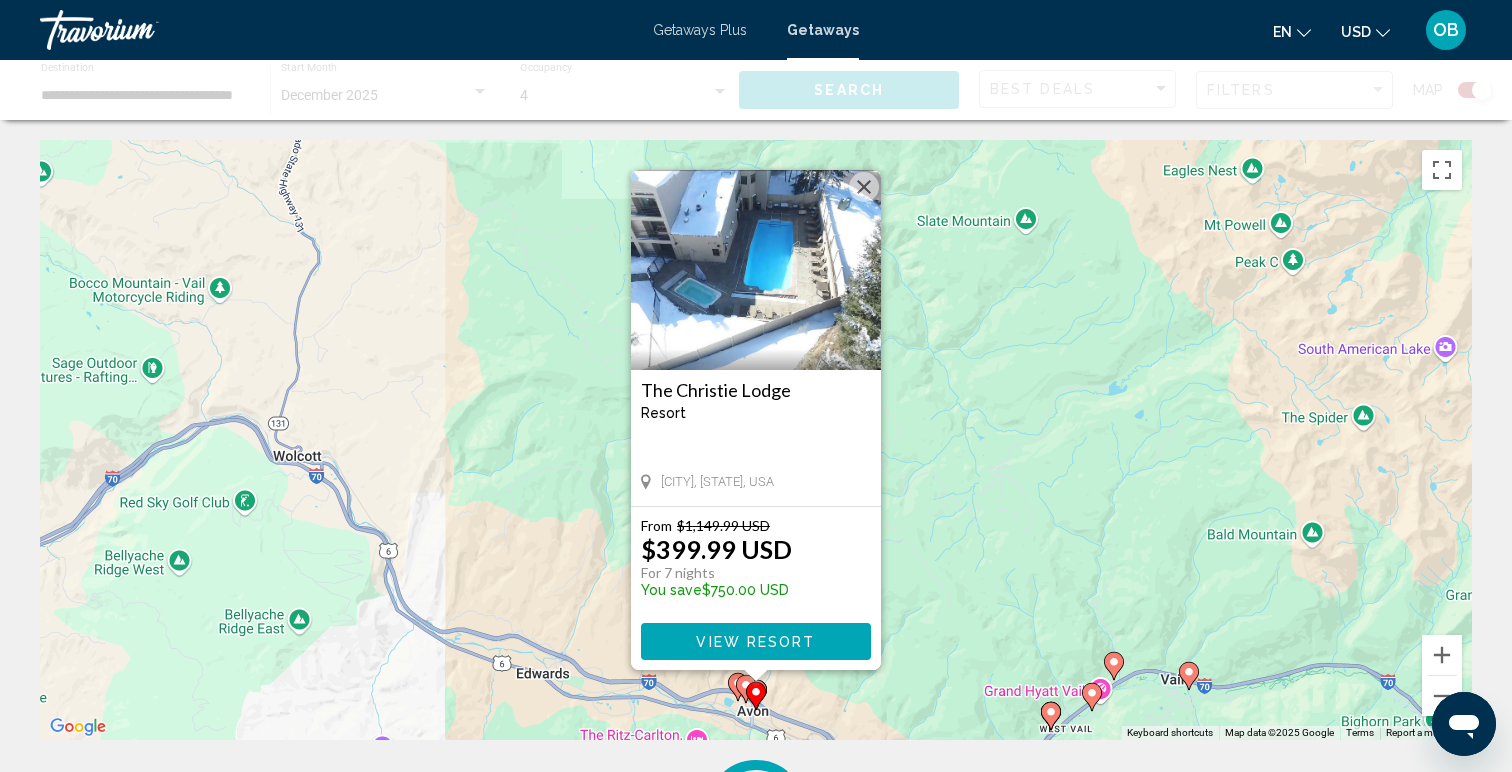 click 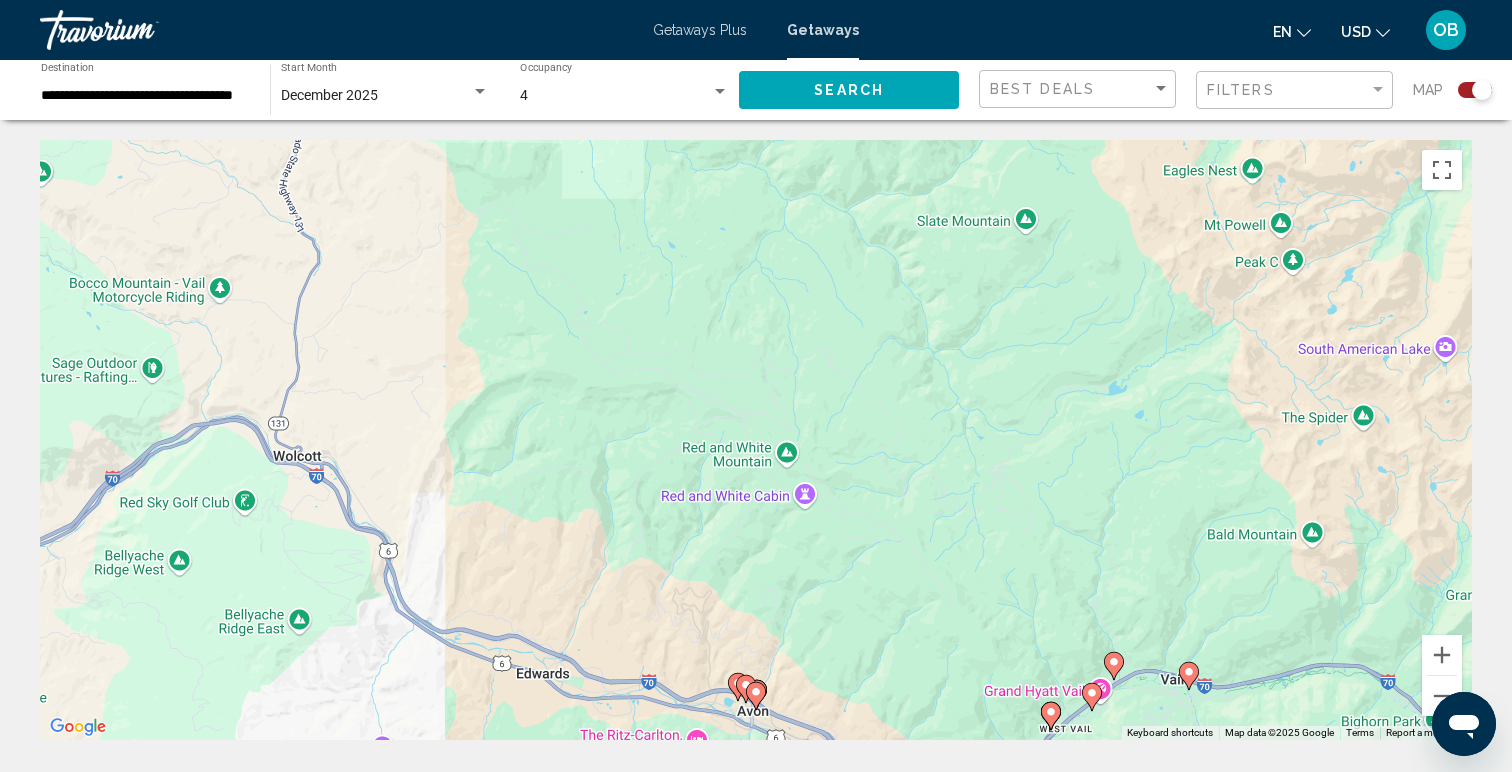 click at bounding box center (756, 696) 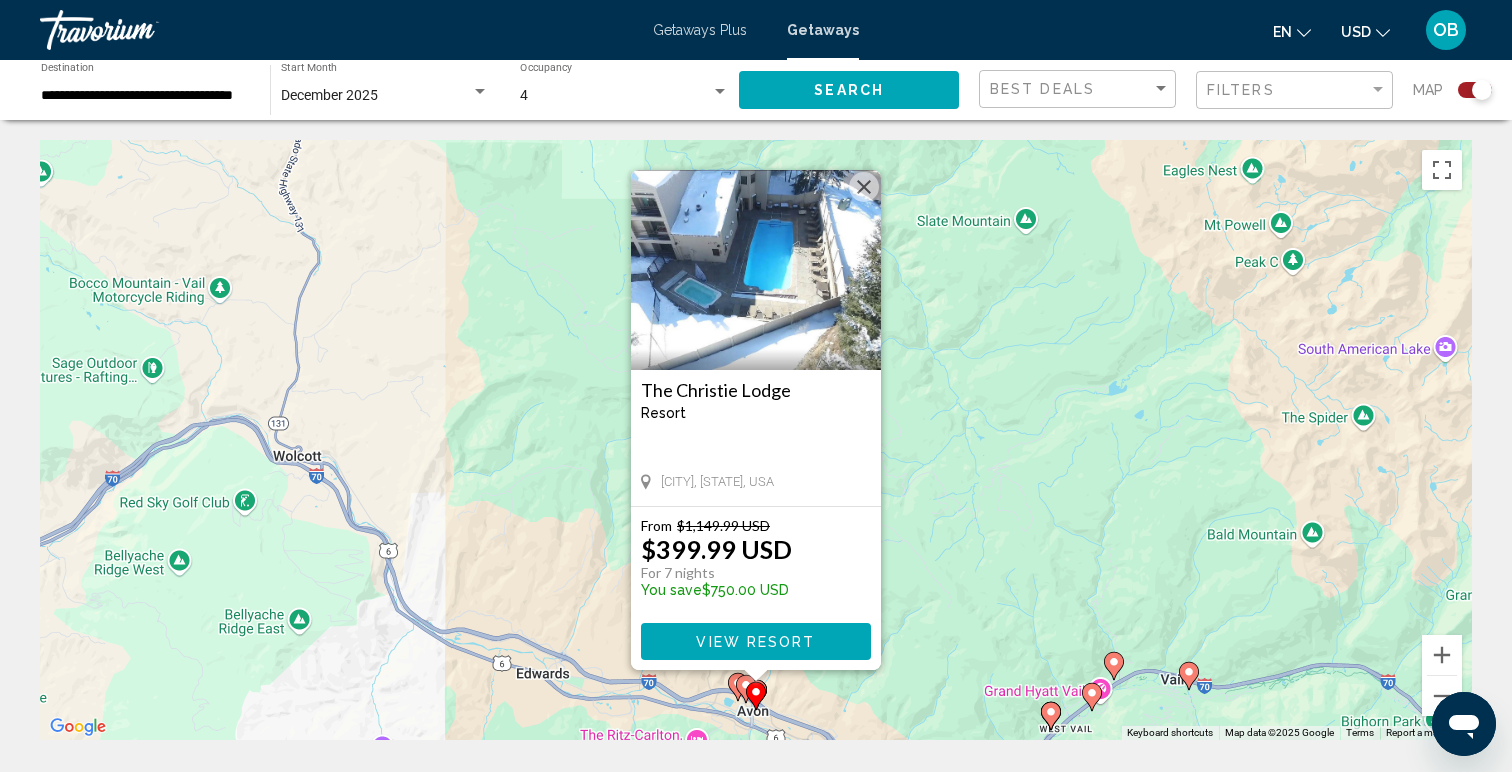 click 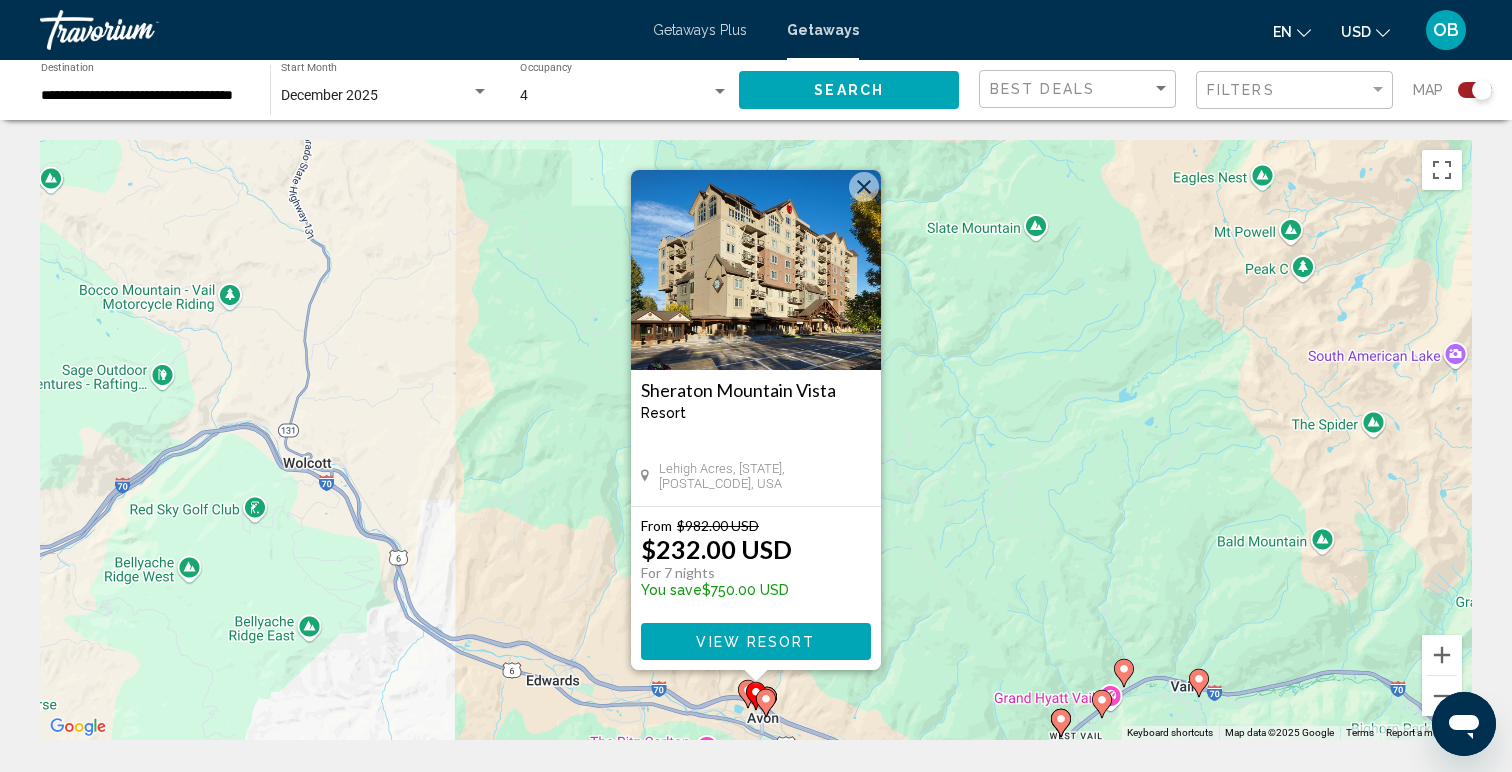 click 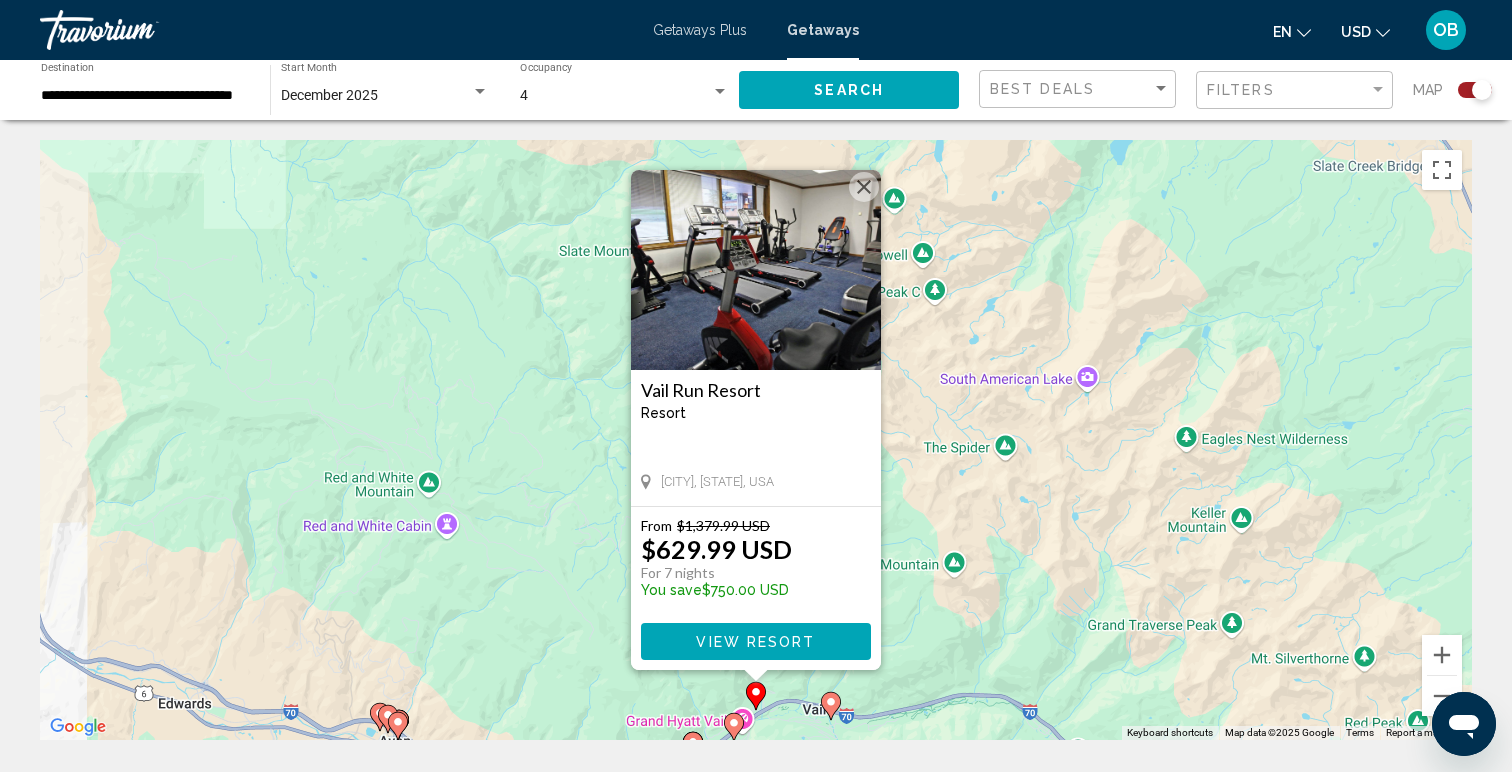 click 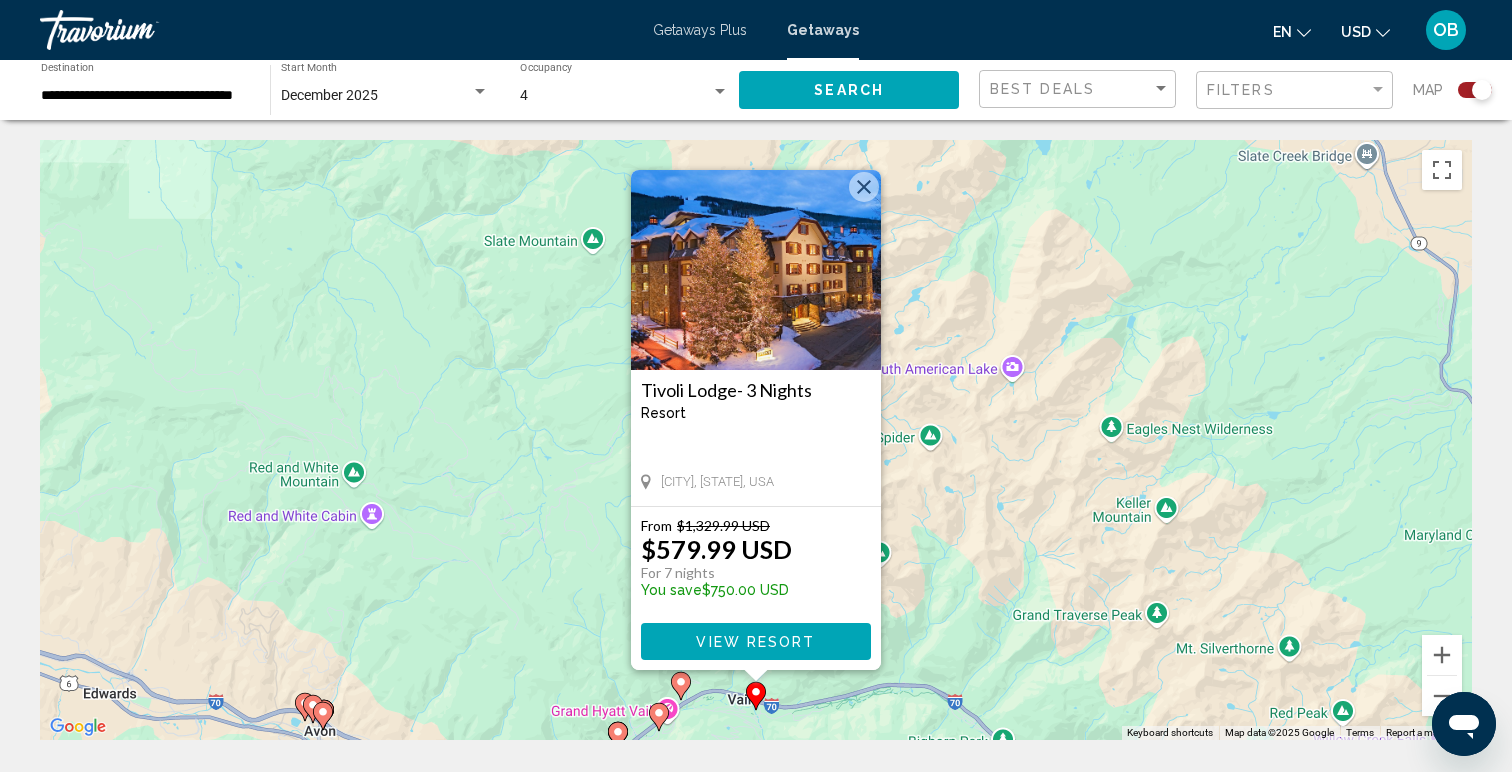 click 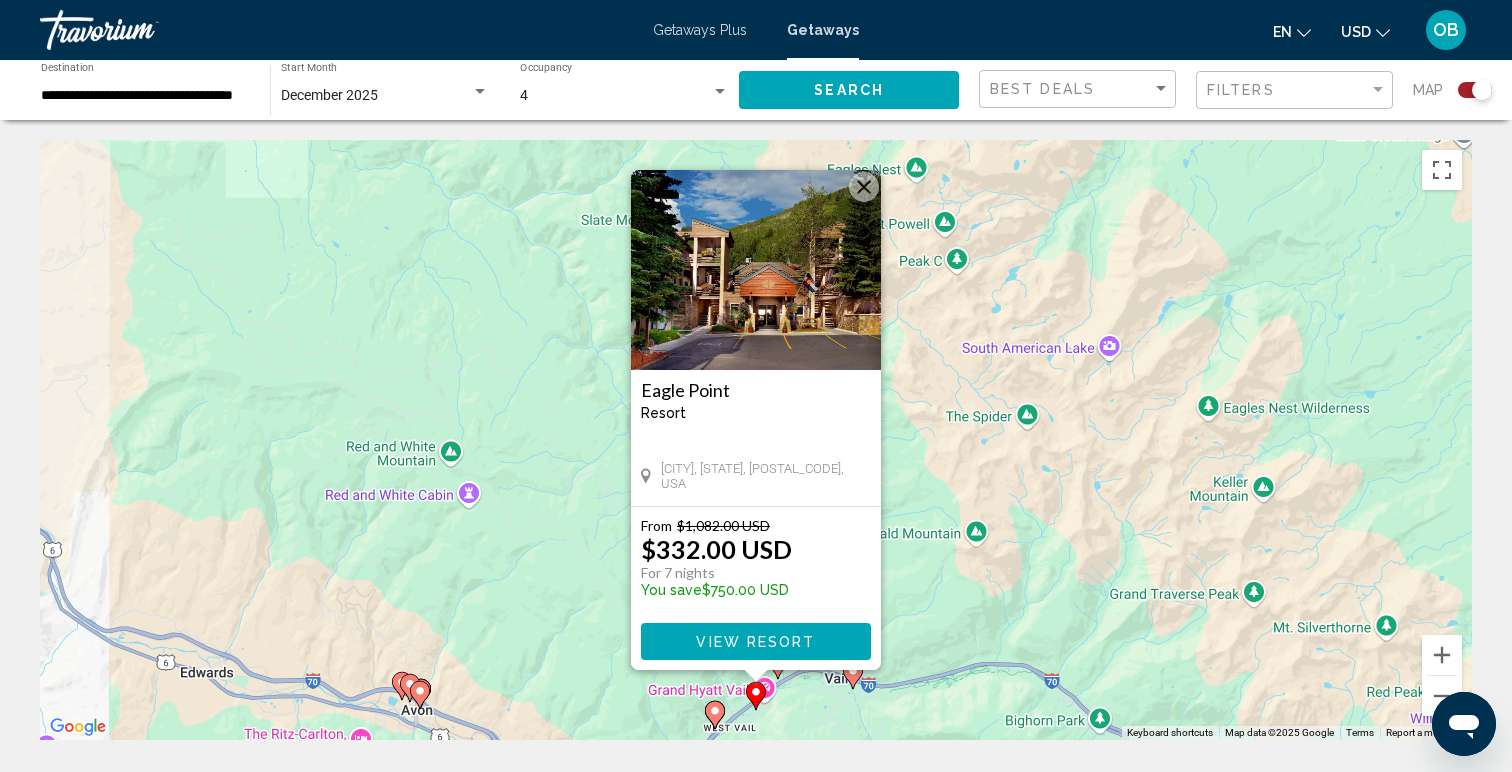 click 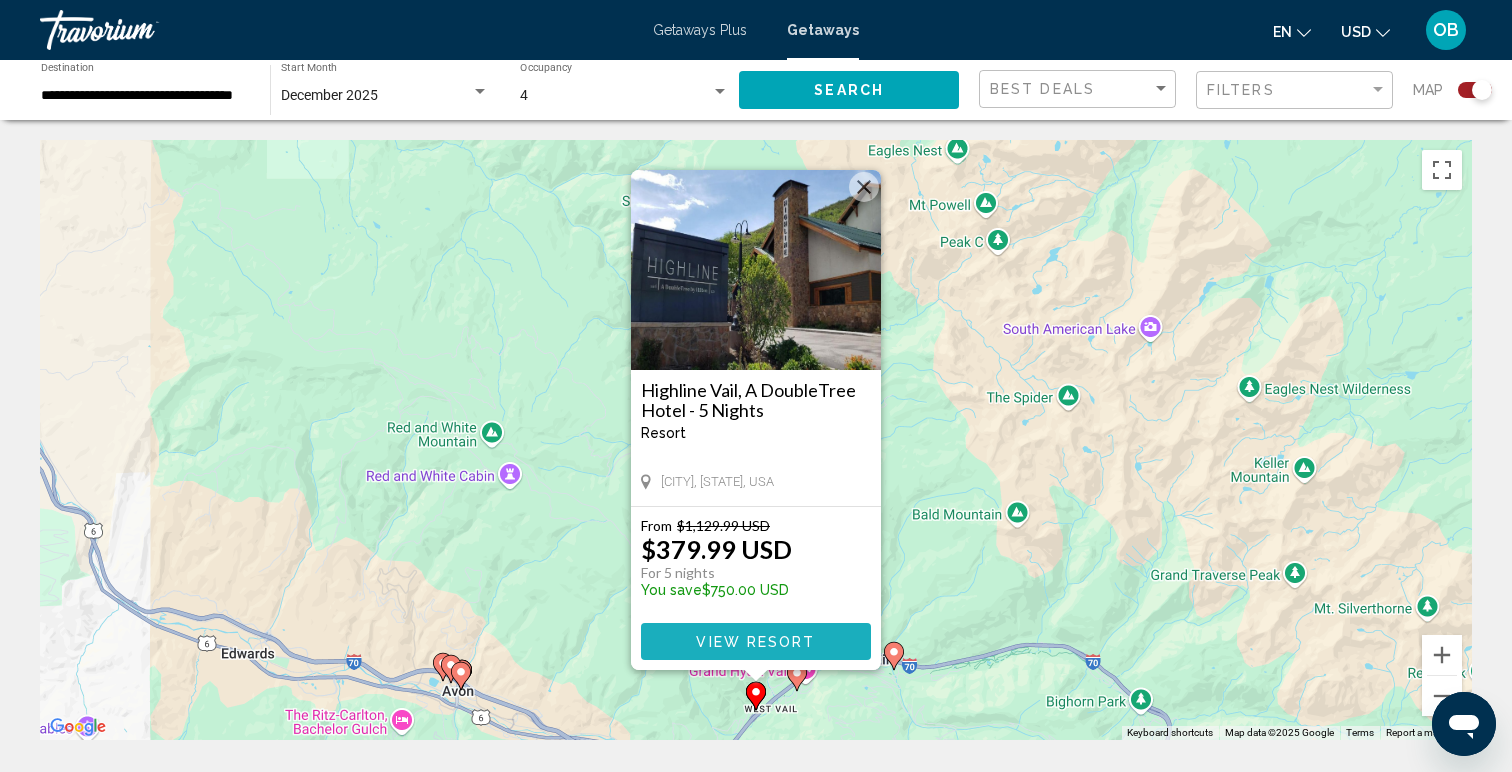 click on "View Resort" at bounding box center [755, 642] 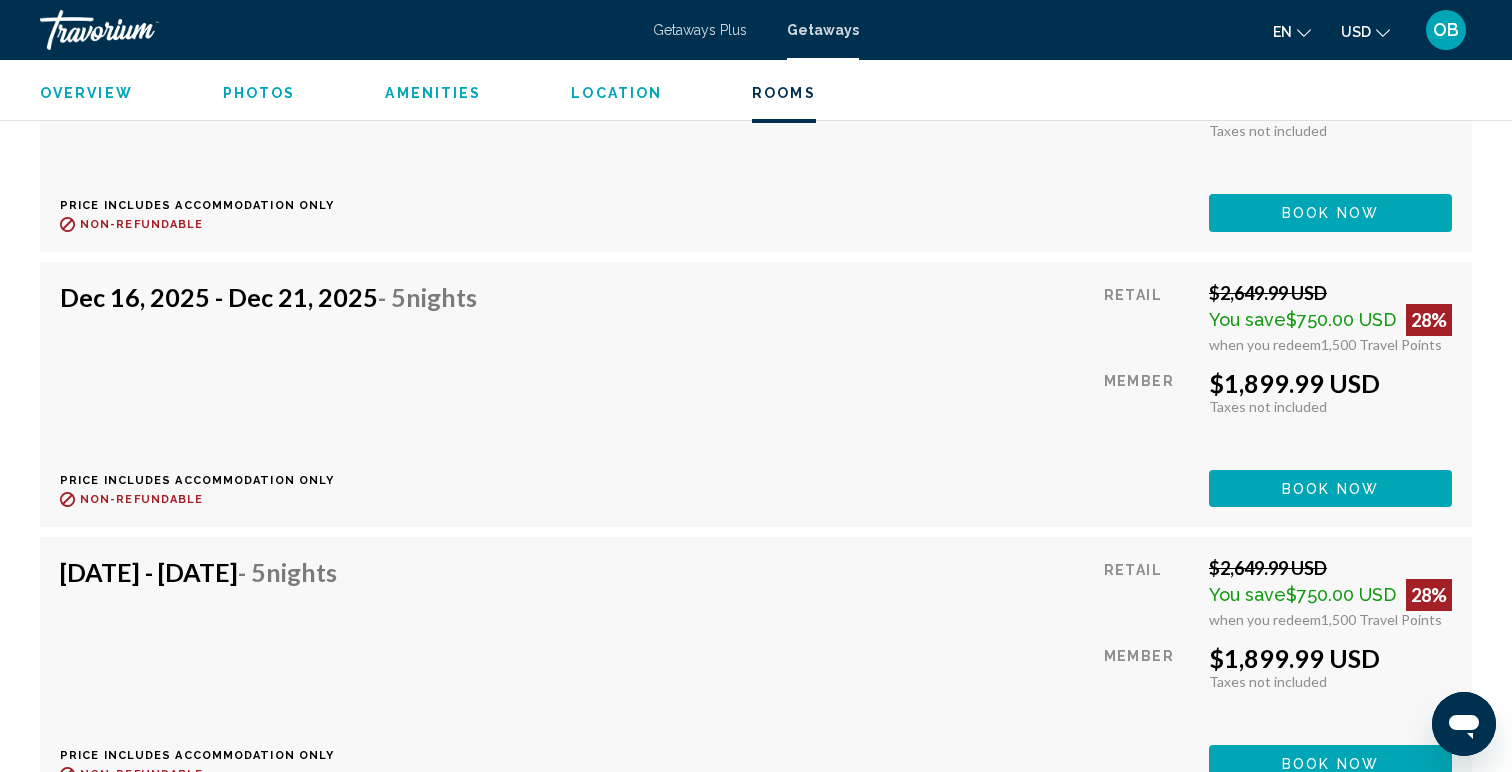 scroll, scrollTop: 7332, scrollLeft: 0, axis: vertical 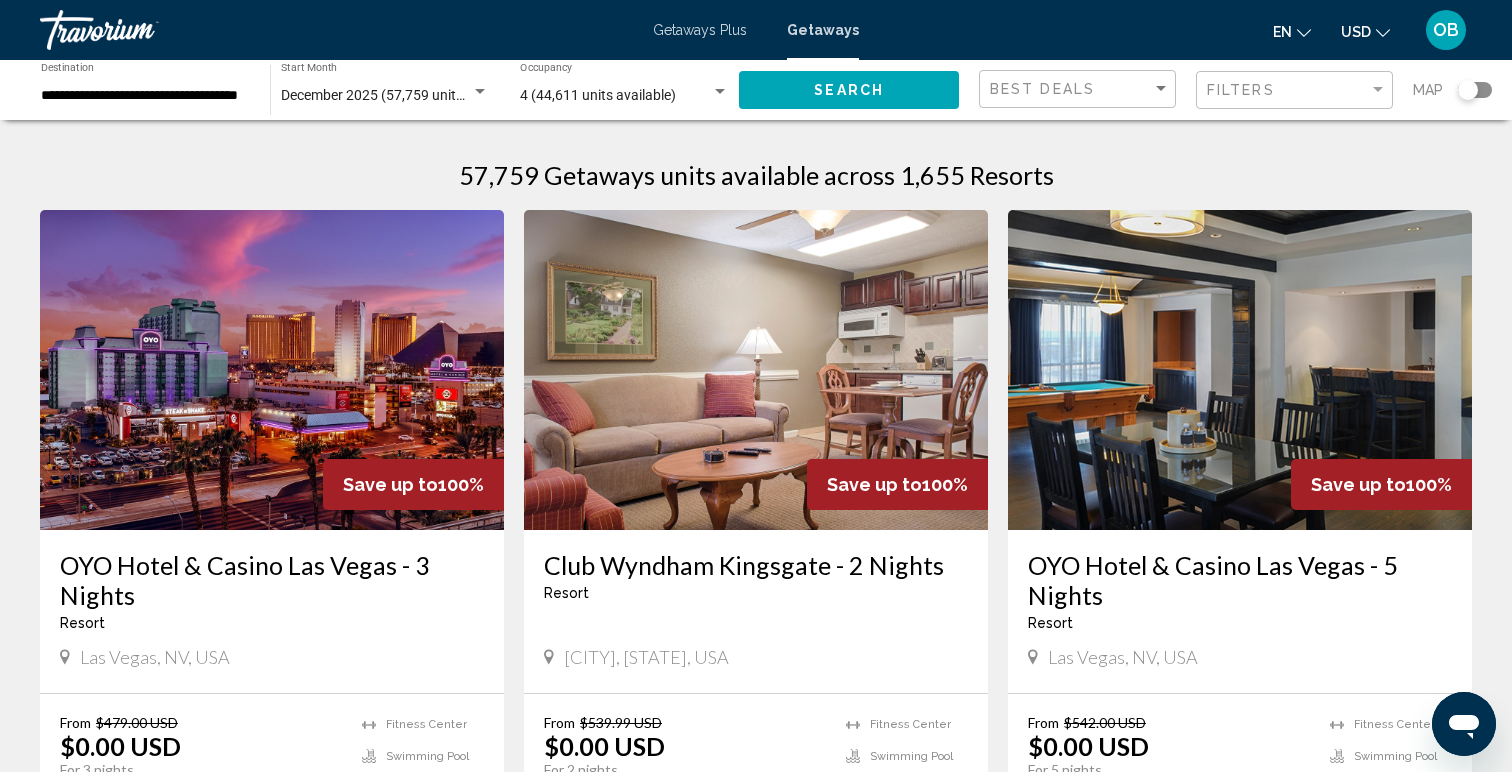 click 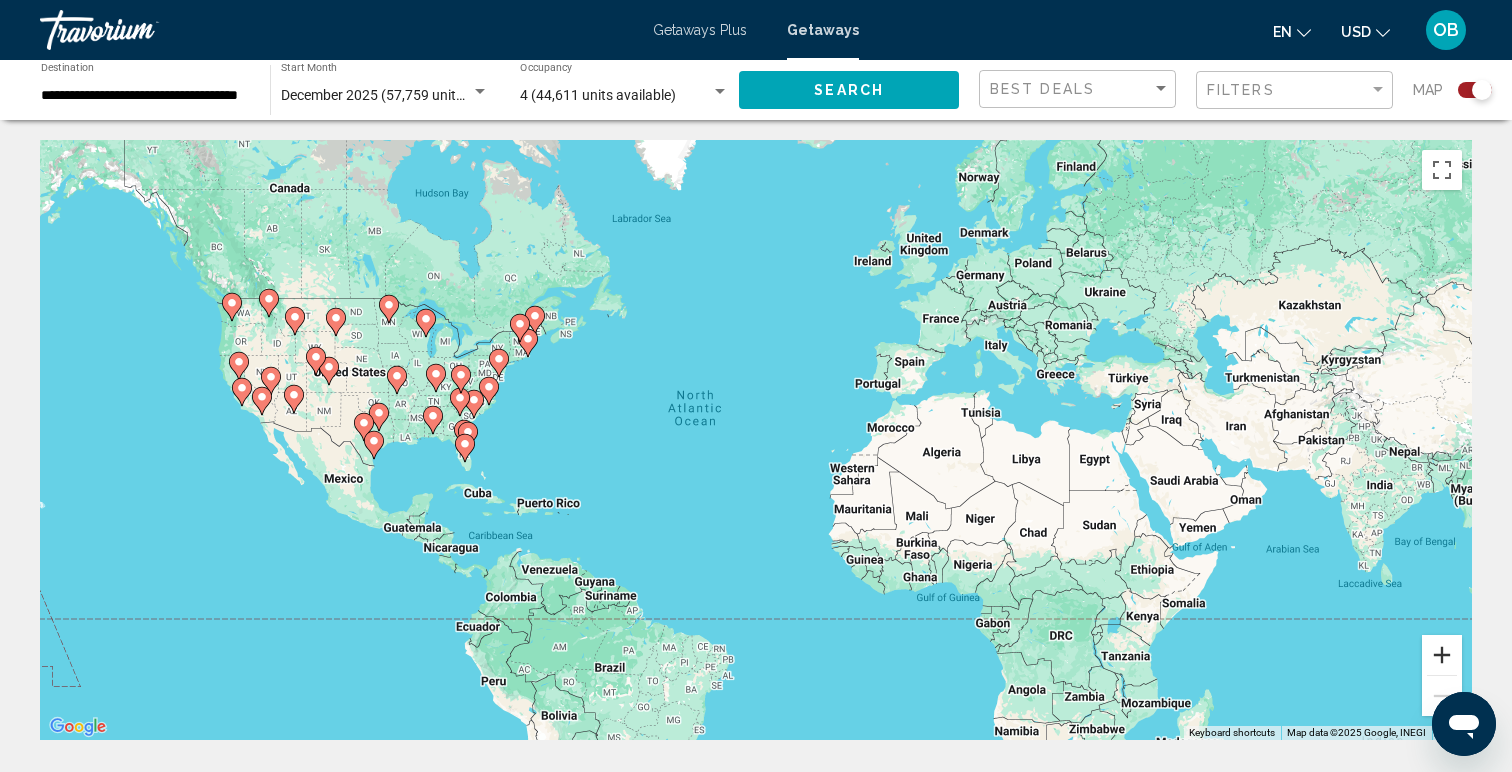 click at bounding box center (1442, 655) 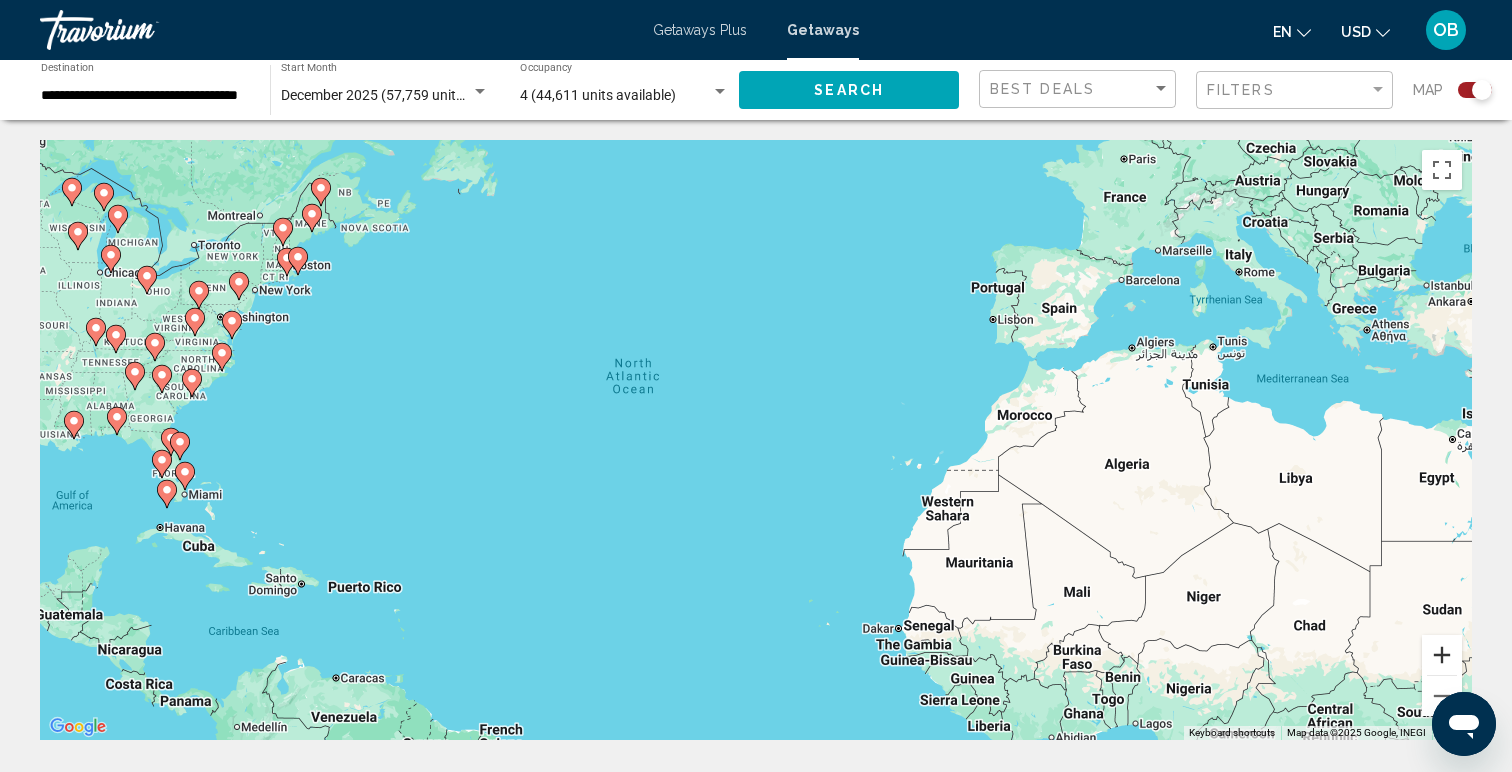 click at bounding box center (1442, 655) 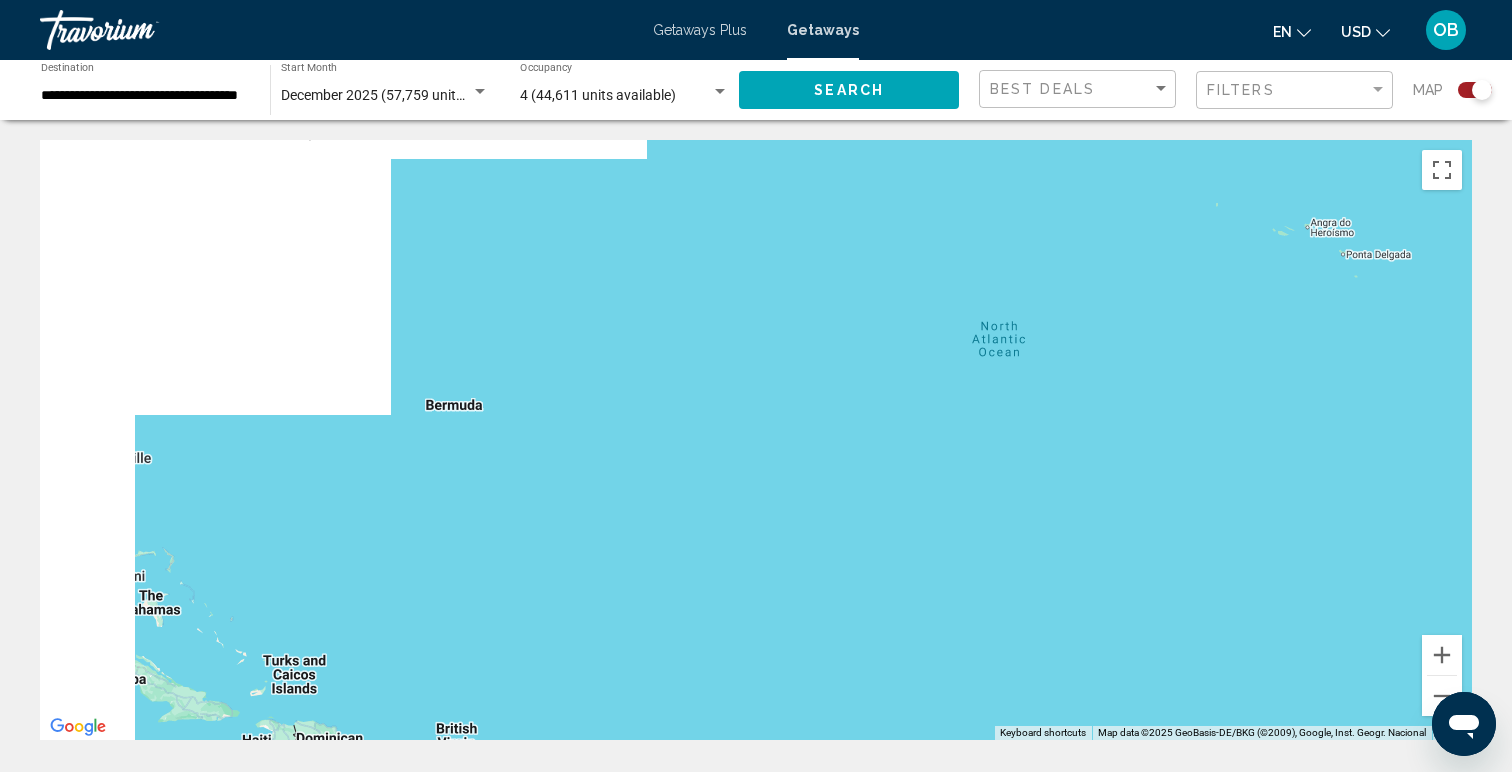 drag, startPoint x: 535, startPoint y: 483, endPoint x: 1170, endPoint y: 513, distance: 635.70825 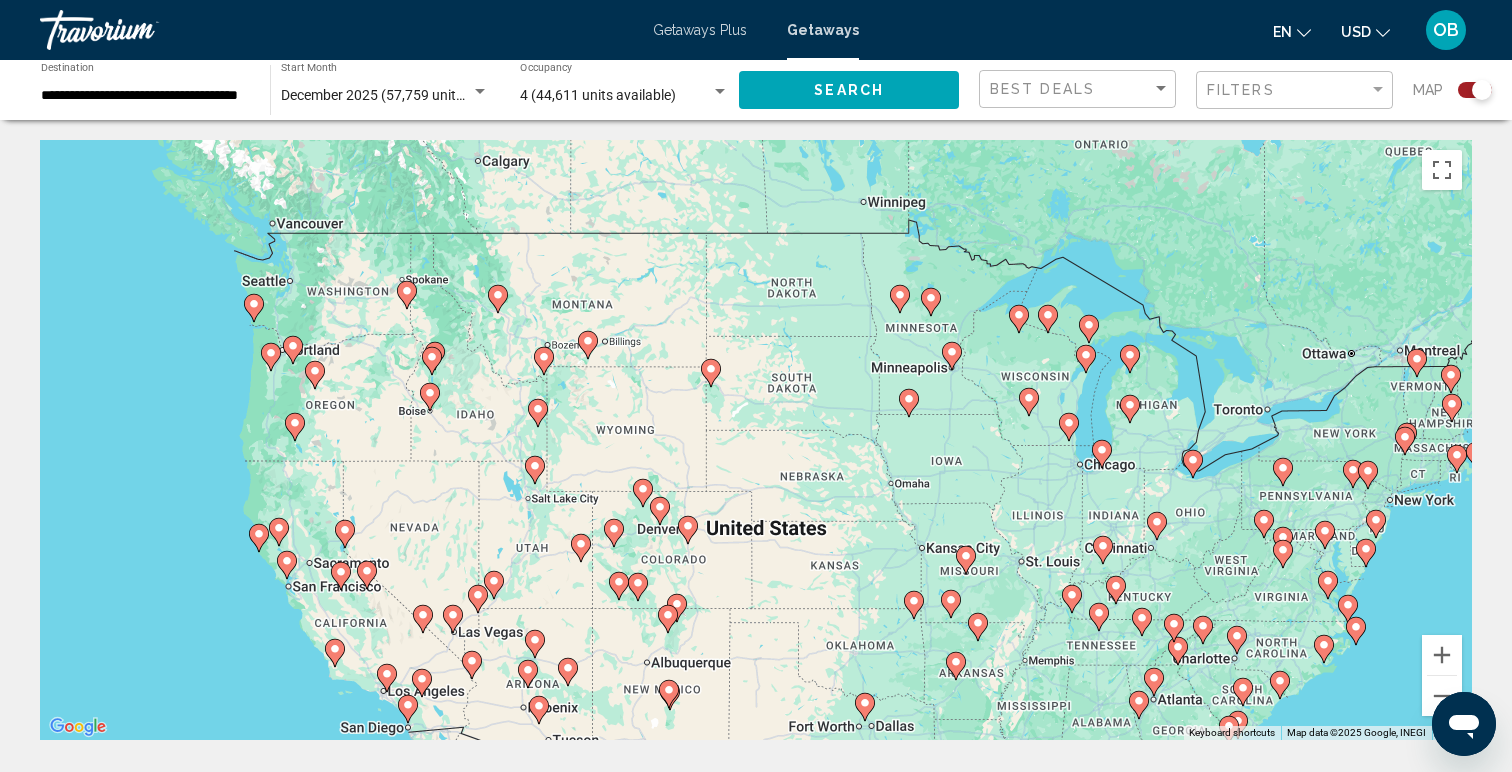 drag, startPoint x: 347, startPoint y: 306, endPoint x: 767, endPoint y: 620, distance: 524.40063 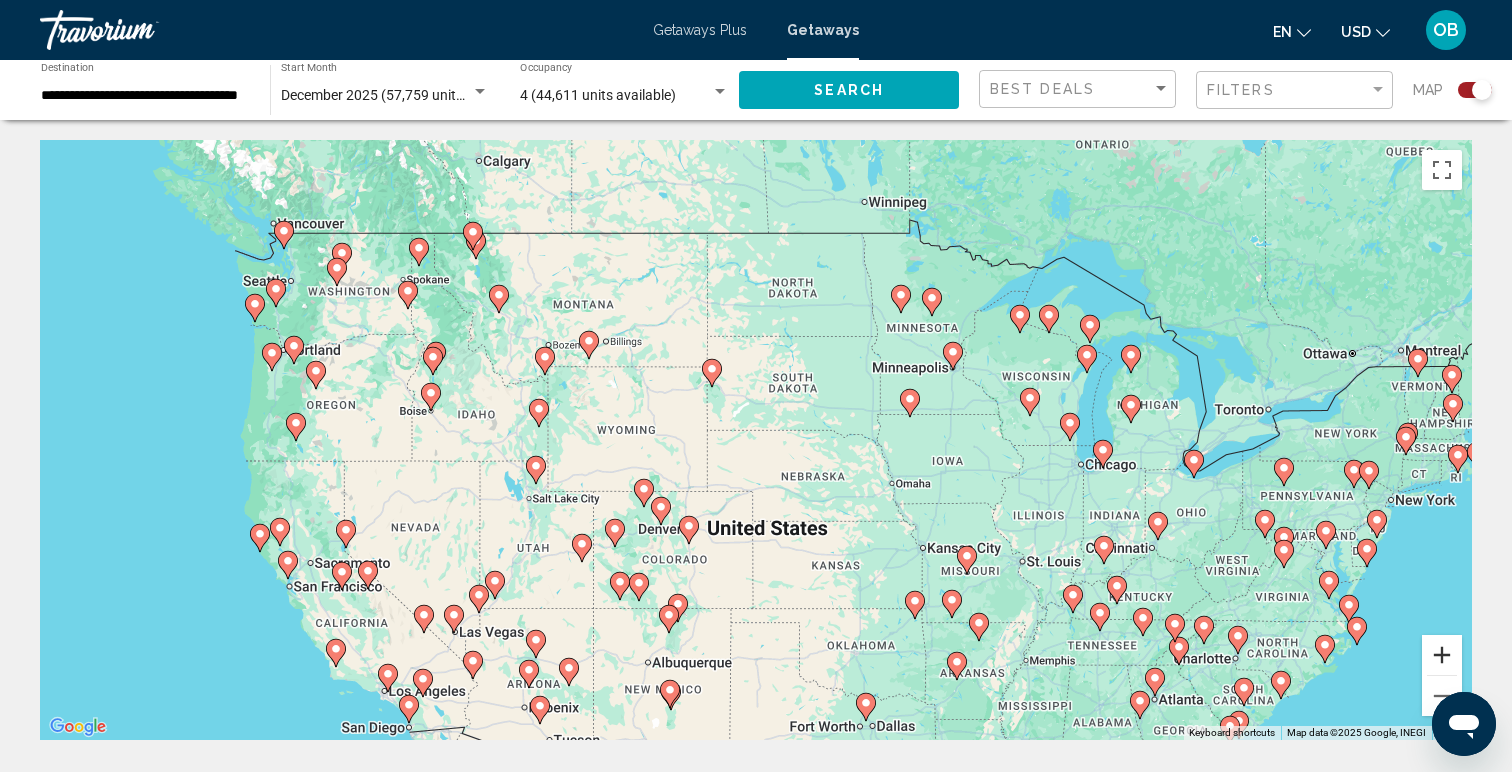 click at bounding box center (1442, 655) 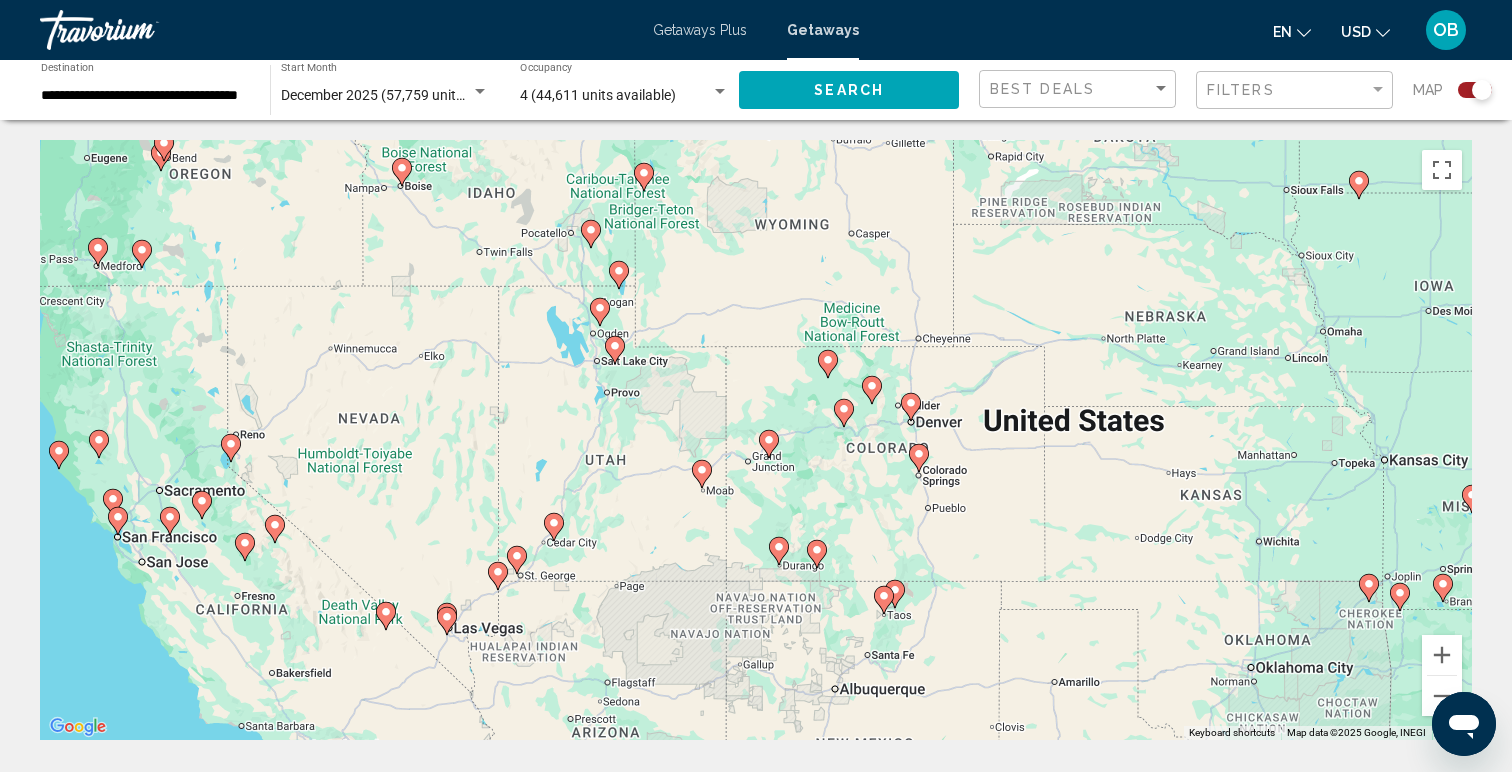 drag, startPoint x: 726, startPoint y: 653, endPoint x: 1021, endPoint y: 454, distance: 355.84546 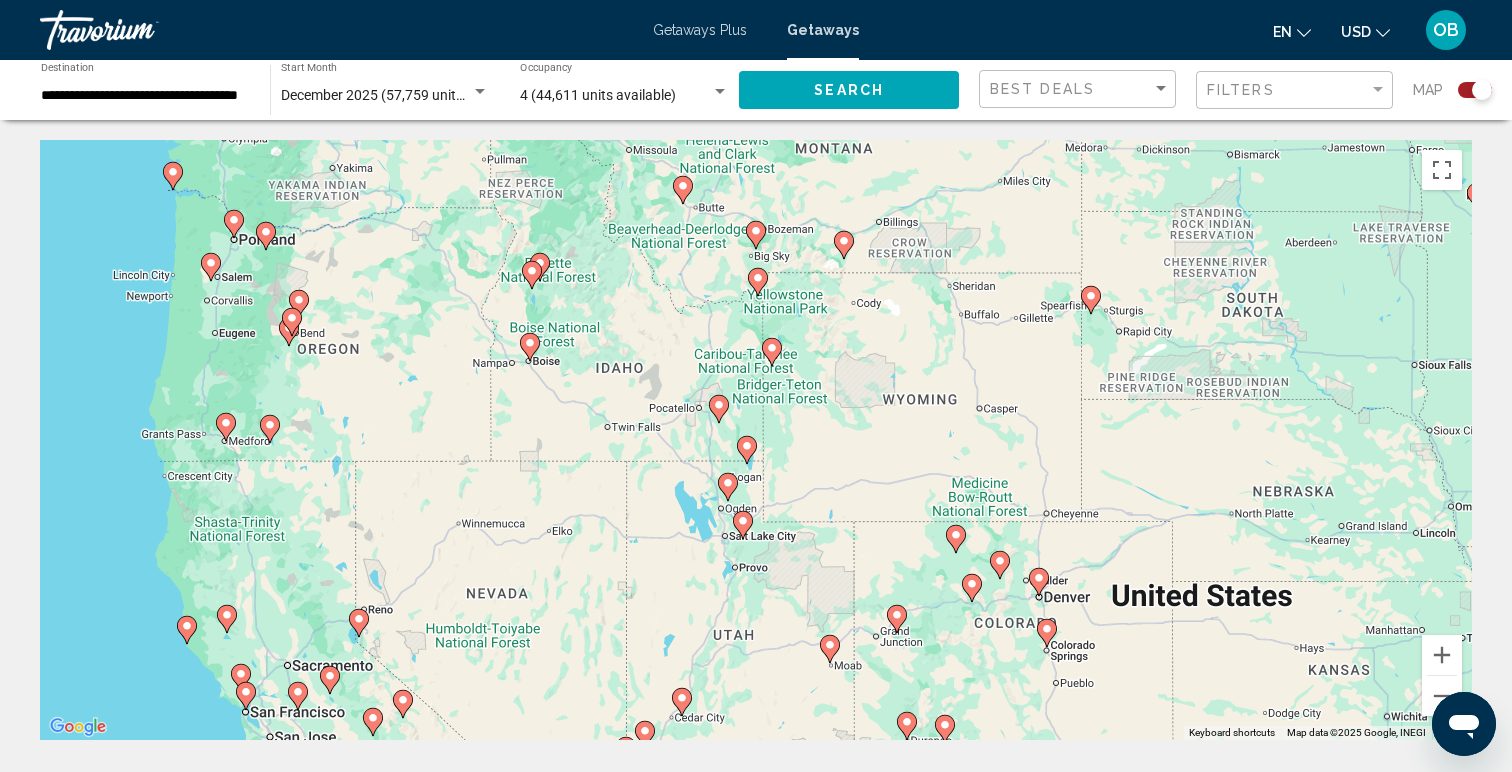 drag, startPoint x: 602, startPoint y: 451, endPoint x: 732, endPoint y: 627, distance: 218.80585 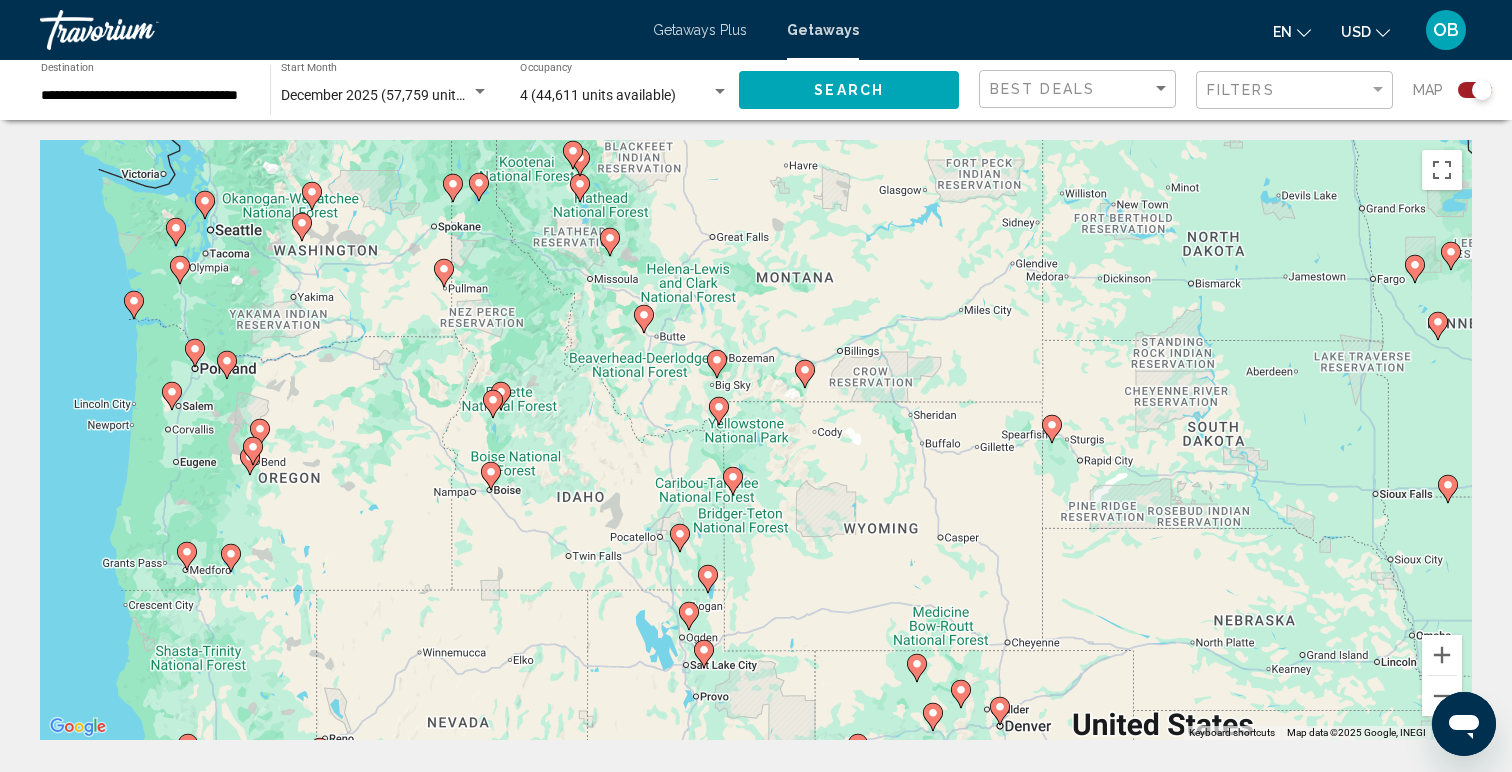 drag, startPoint x: 830, startPoint y: 461, endPoint x: 776, endPoint y: 625, distance: 172.66151 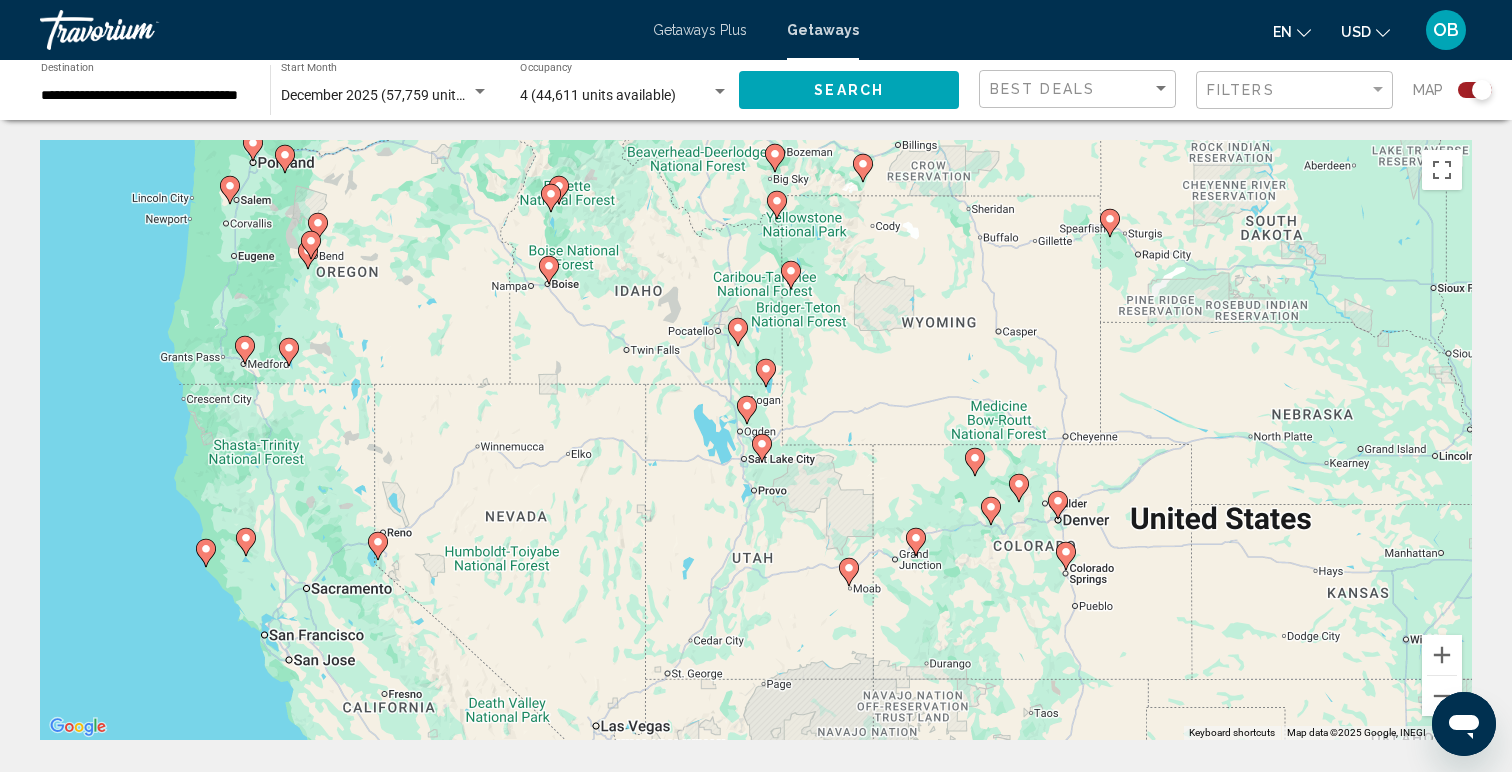 drag, startPoint x: 974, startPoint y: 456, endPoint x: 1046, endPoint y: 212, distance: 254.40126 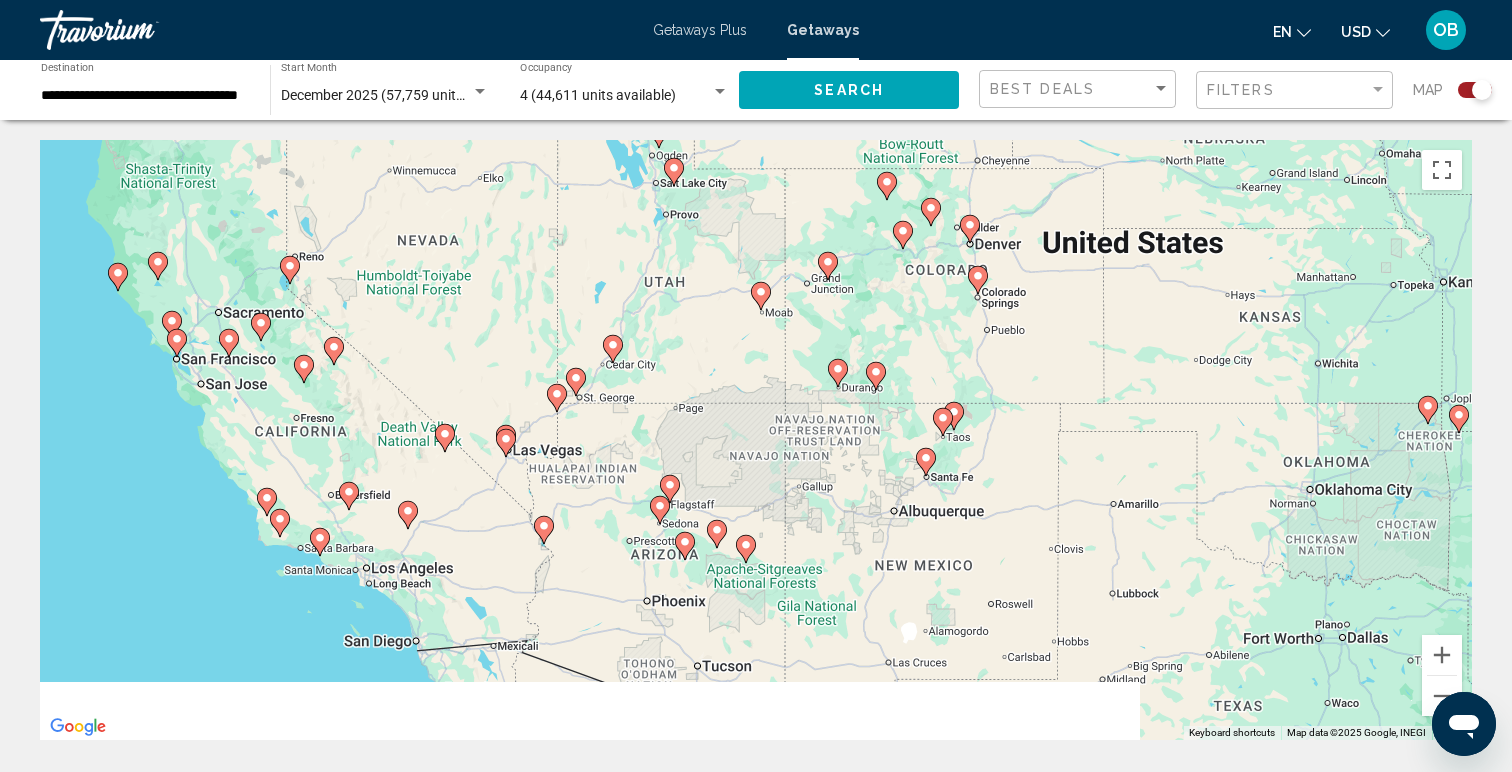 drag, startPoint x: 970, startPoint y: 552, endPoint x: 883, endPoint y: 280, distance: 285.57486 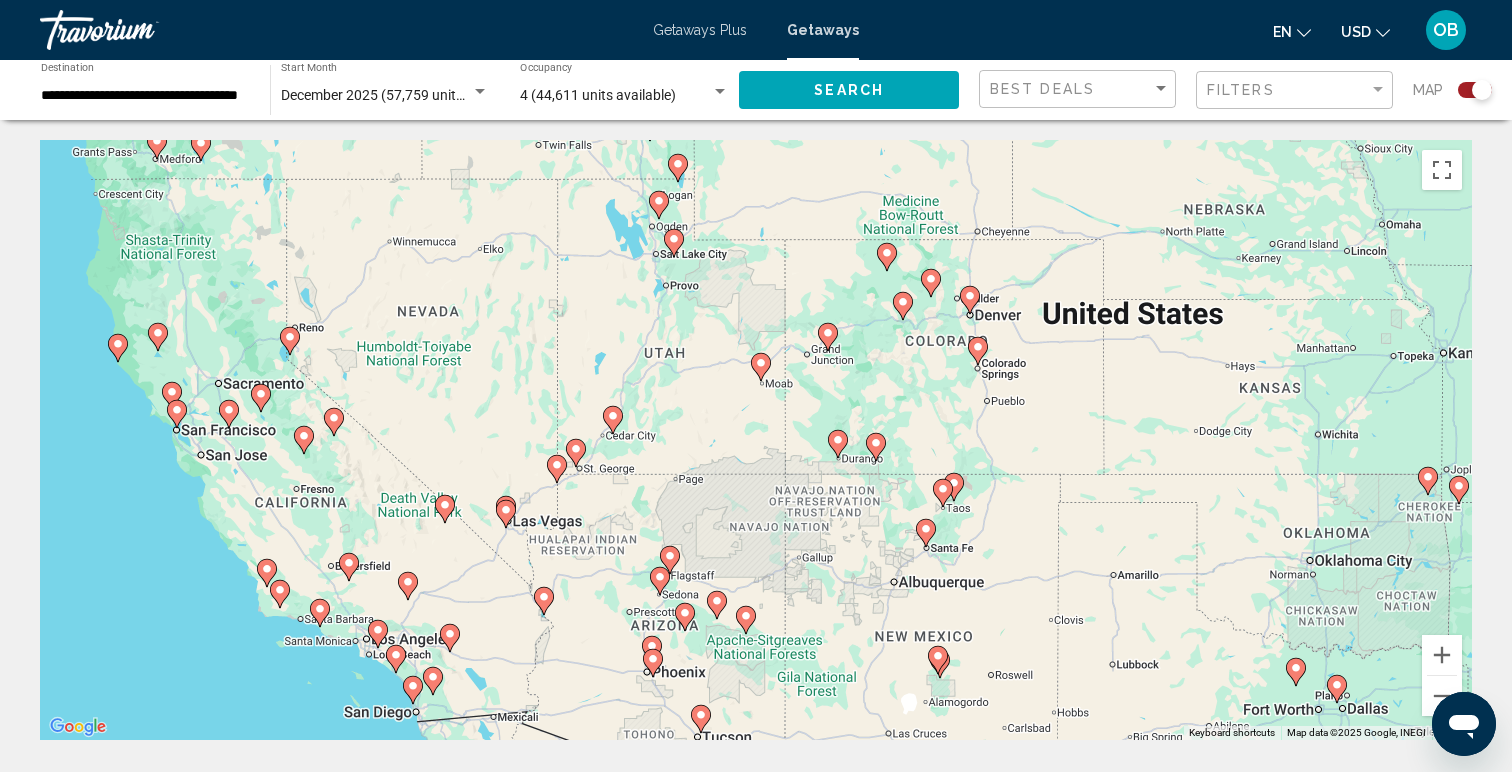 drag, startPoint x: 1056, startPoint y: 308, endPoint x: 1060, endPoint y: 504, distance: 196.04082 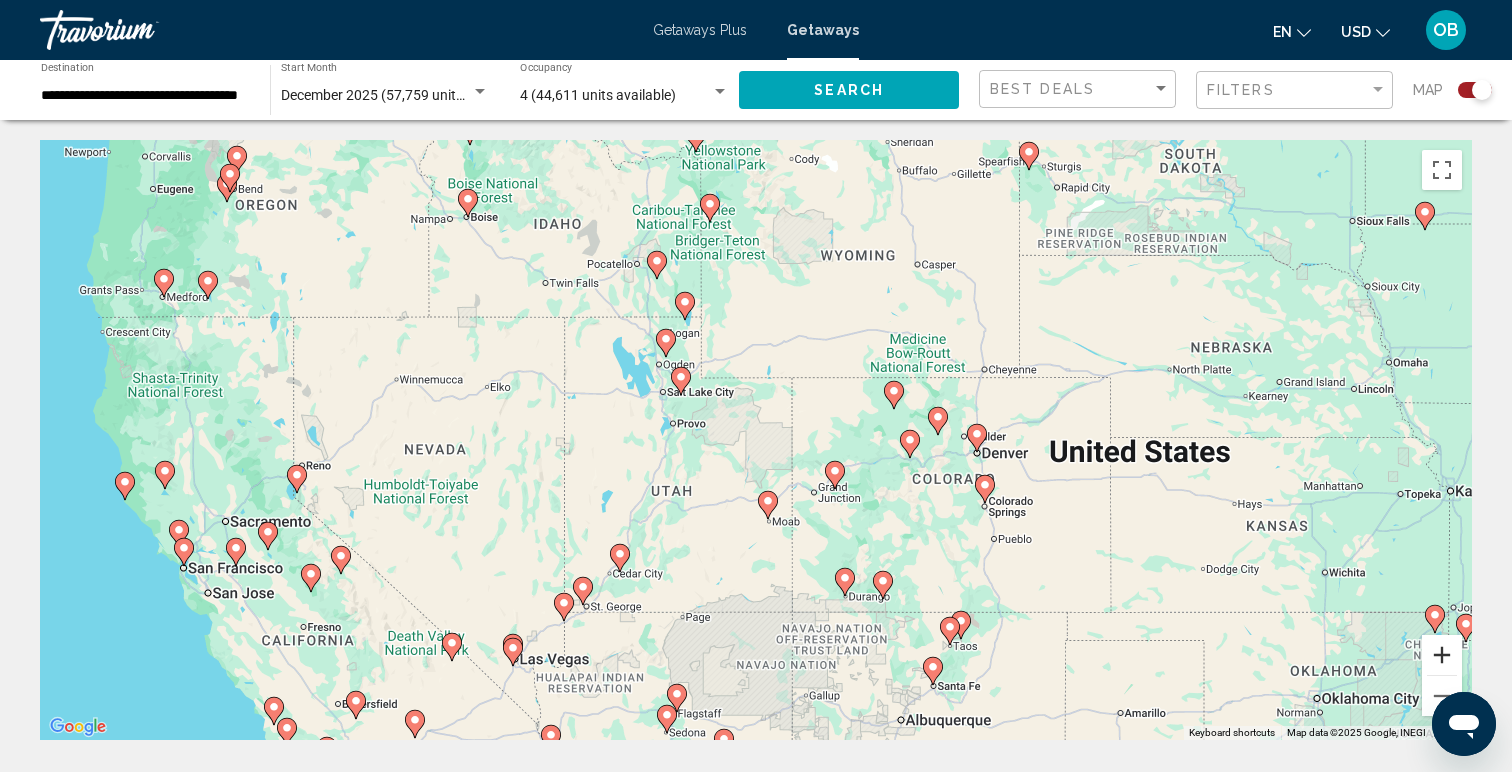 click at bounding box center [1442, 655] 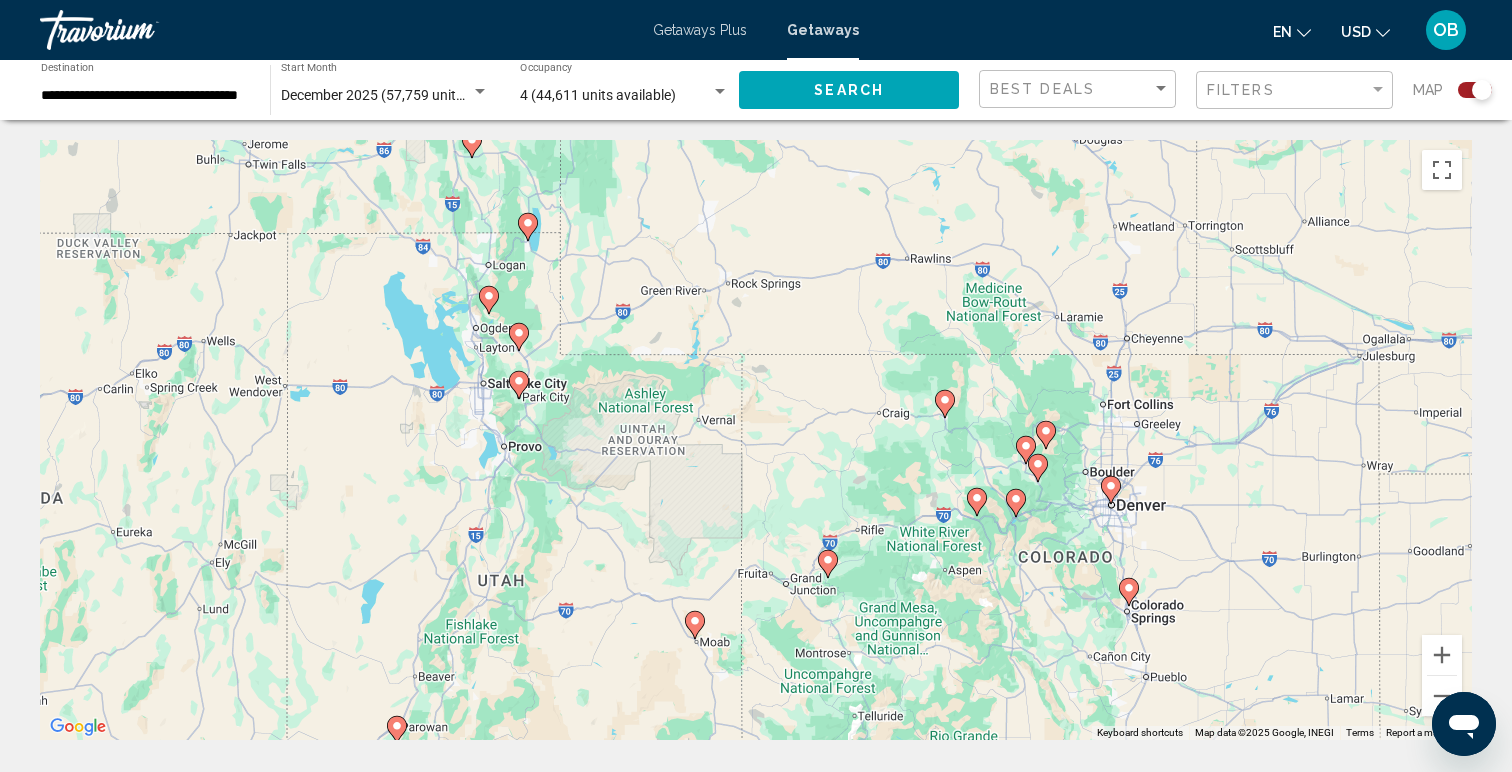 drag, startPoint x: 1330, startPoint y: 518, endPoint x: 1239, endPoint y: 558, distance: 99.40322 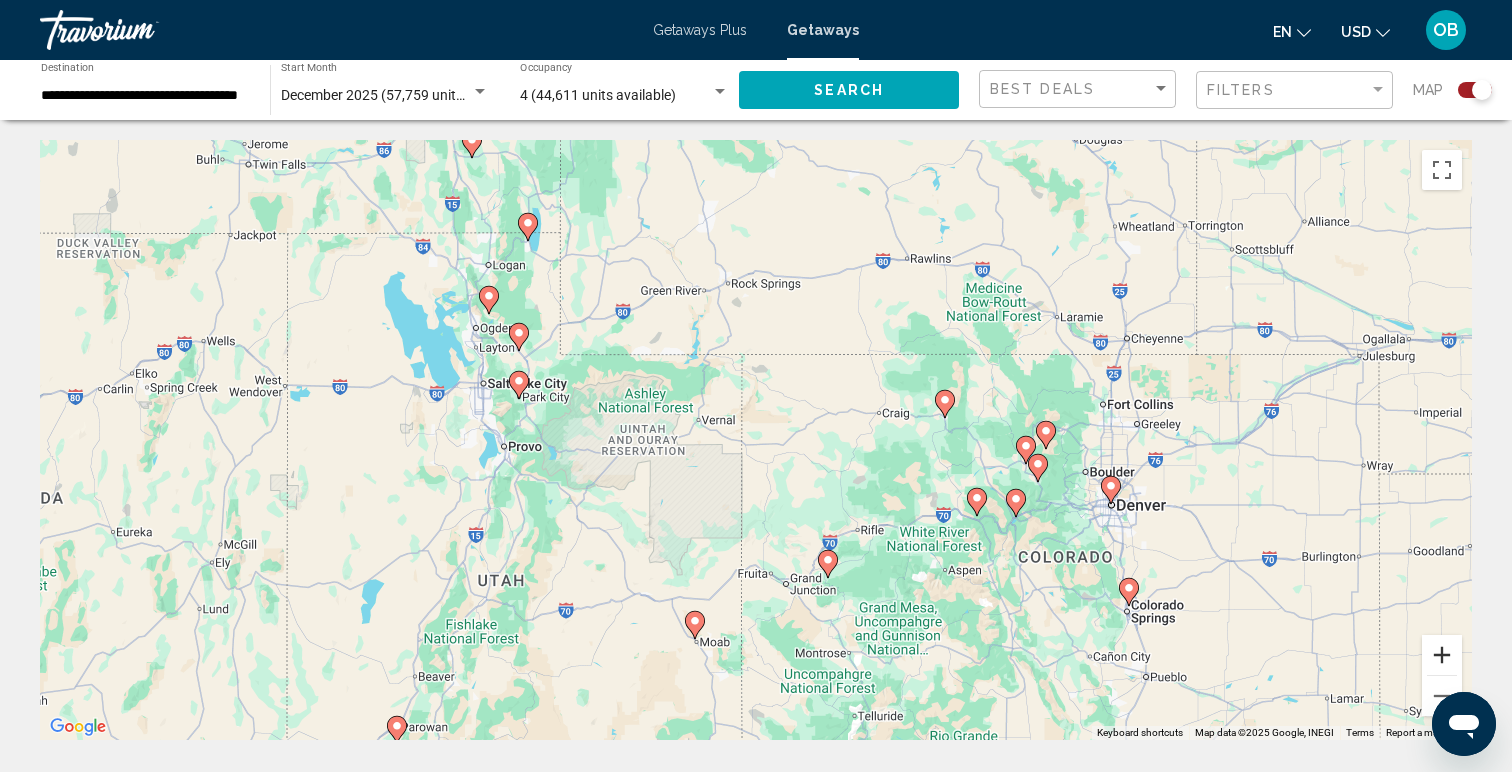 click at bounding box center (1442, 655) 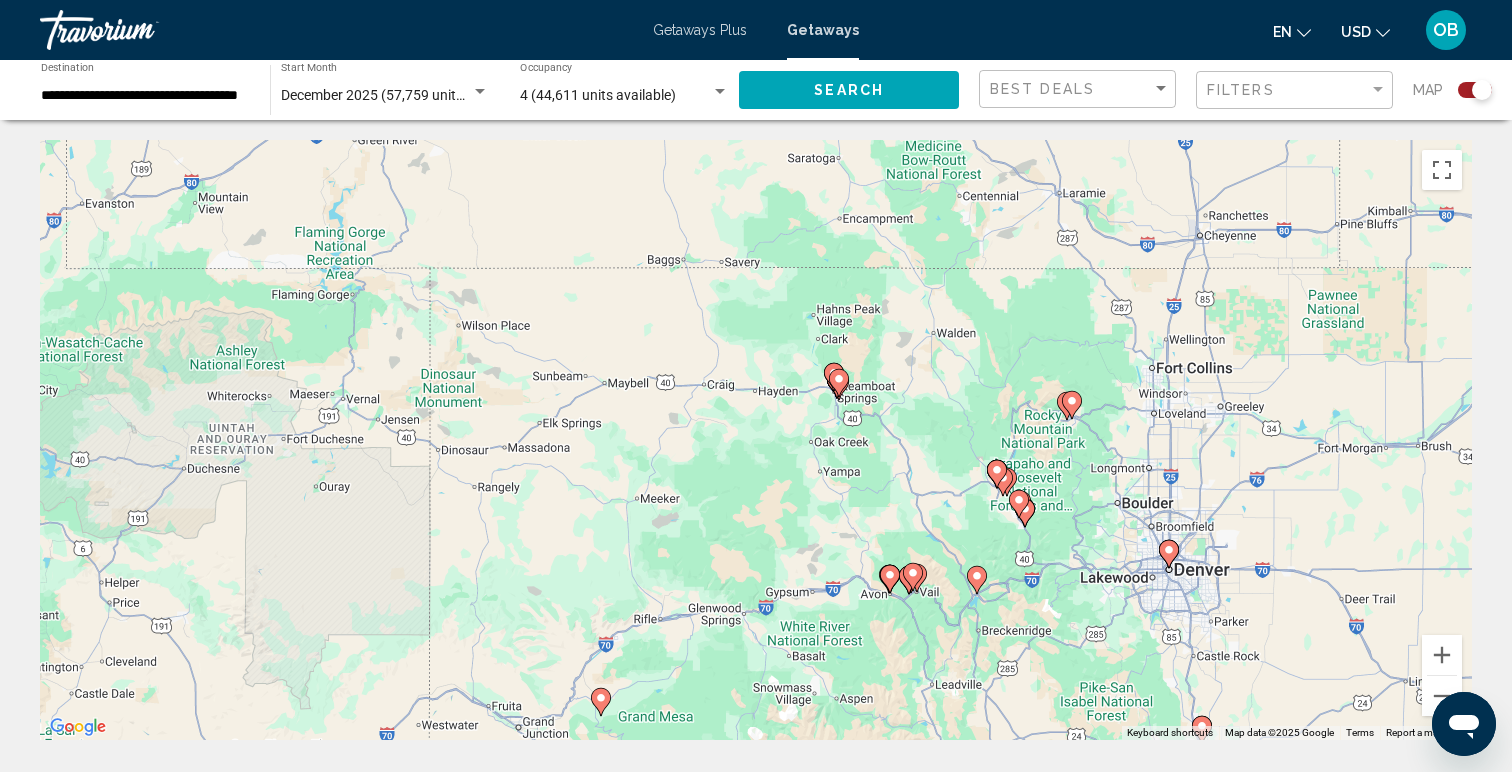 drag, startPoint x: 1288, startPoint y: 644, endPoint x: 1014, endPoint y: 643, distance: 274.00183 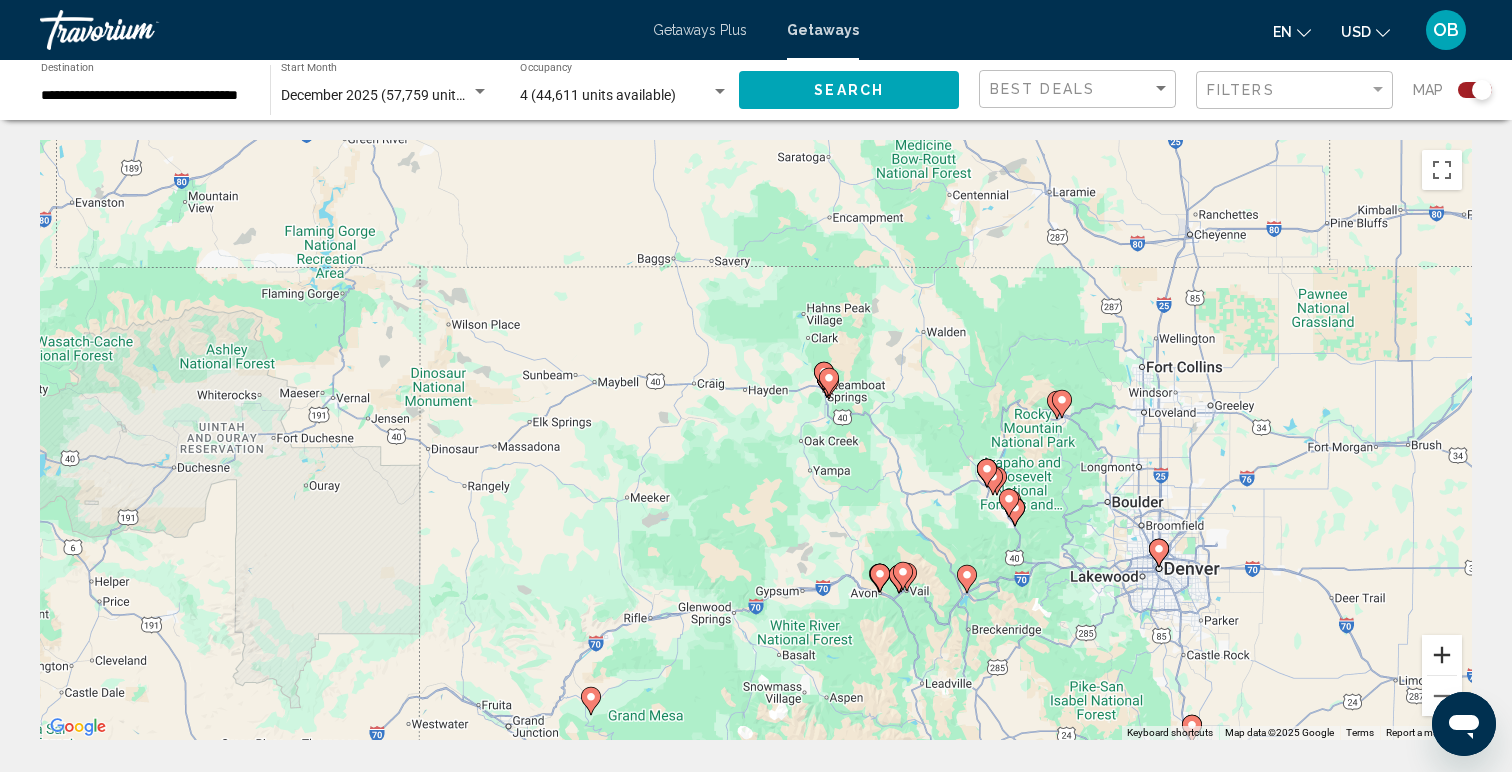 click at bounding box center [1442, 655] 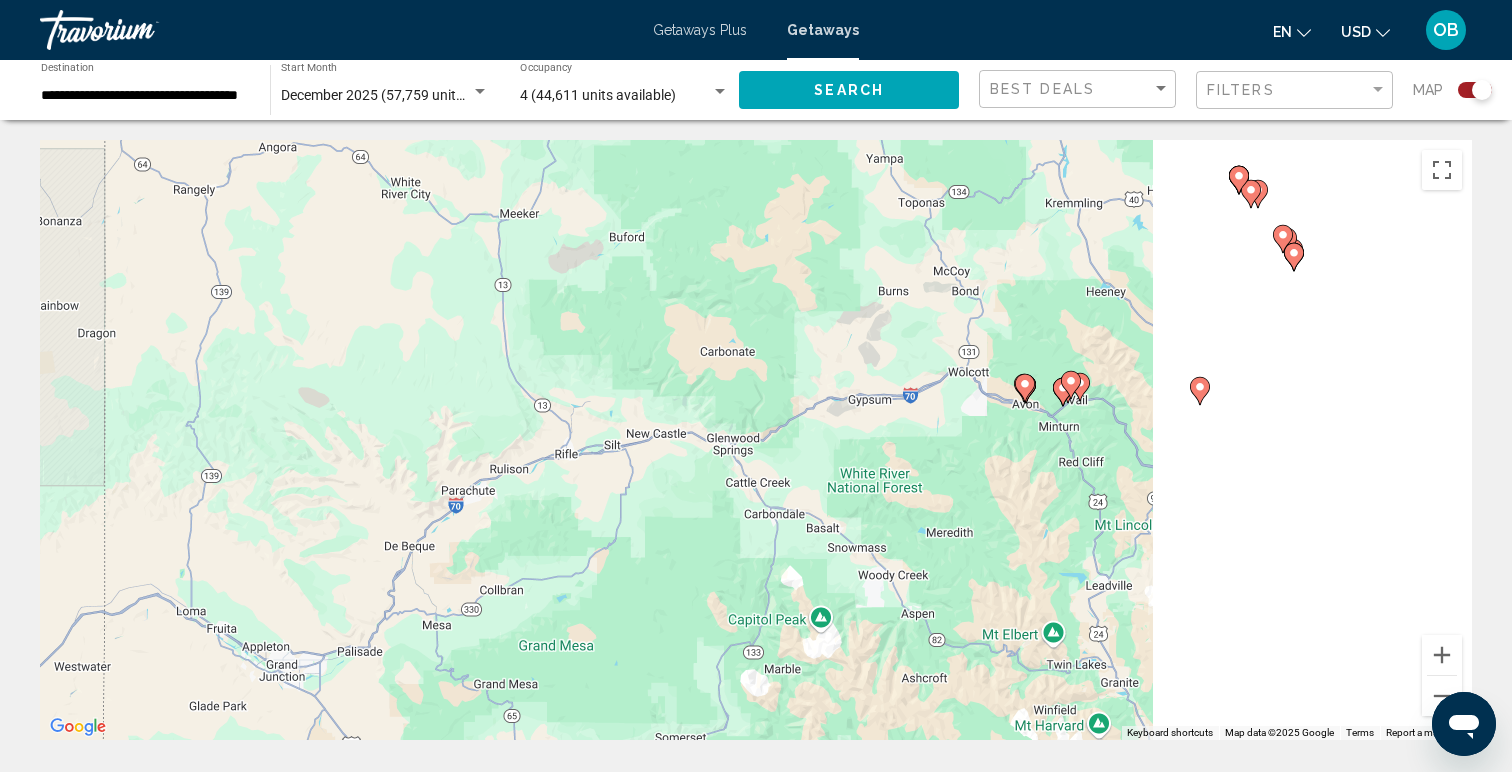 drag, startPoint x: 1187, startPoint y: 670, endPoint x: 1209, endPoint y: 323, distance: 347.69672 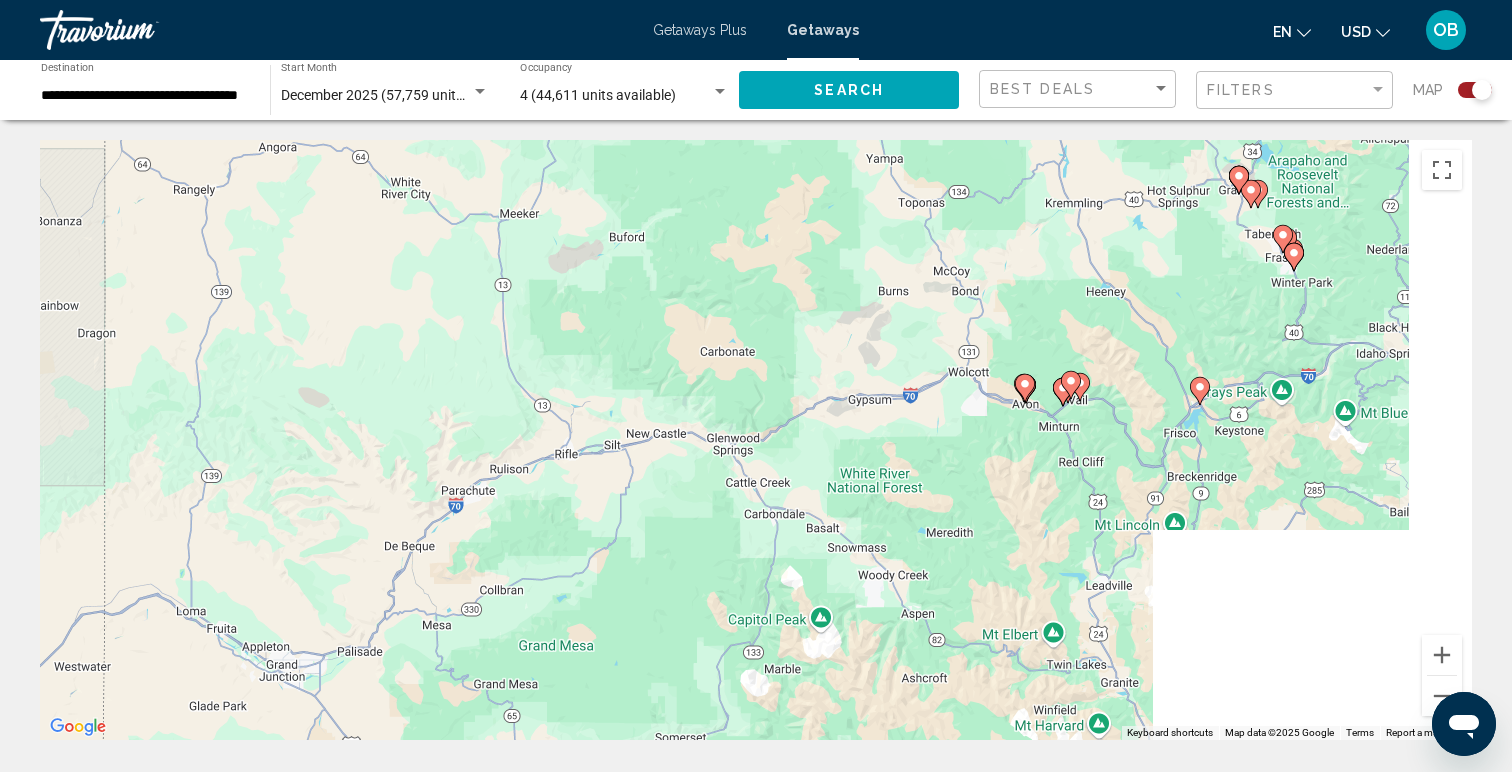 click on "To activate drag with keyboard, press Alt + Enter. Once in keyboard drag state, use the arrow keys to move the marker. To complete the drag, press the Enter key. To cancel, press Escape." at bounding box center (756, 440) 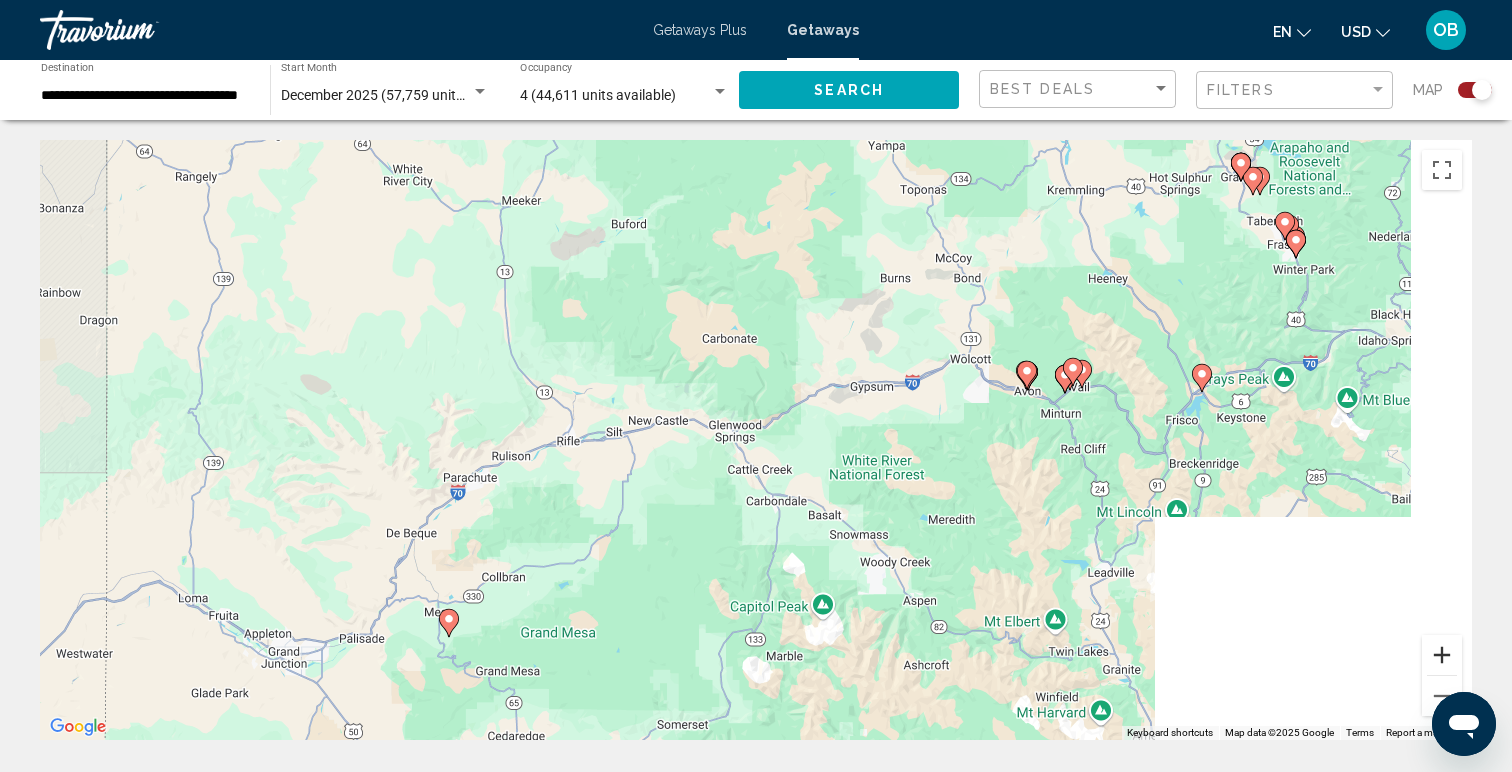 click at bounding box center [1442, 655] 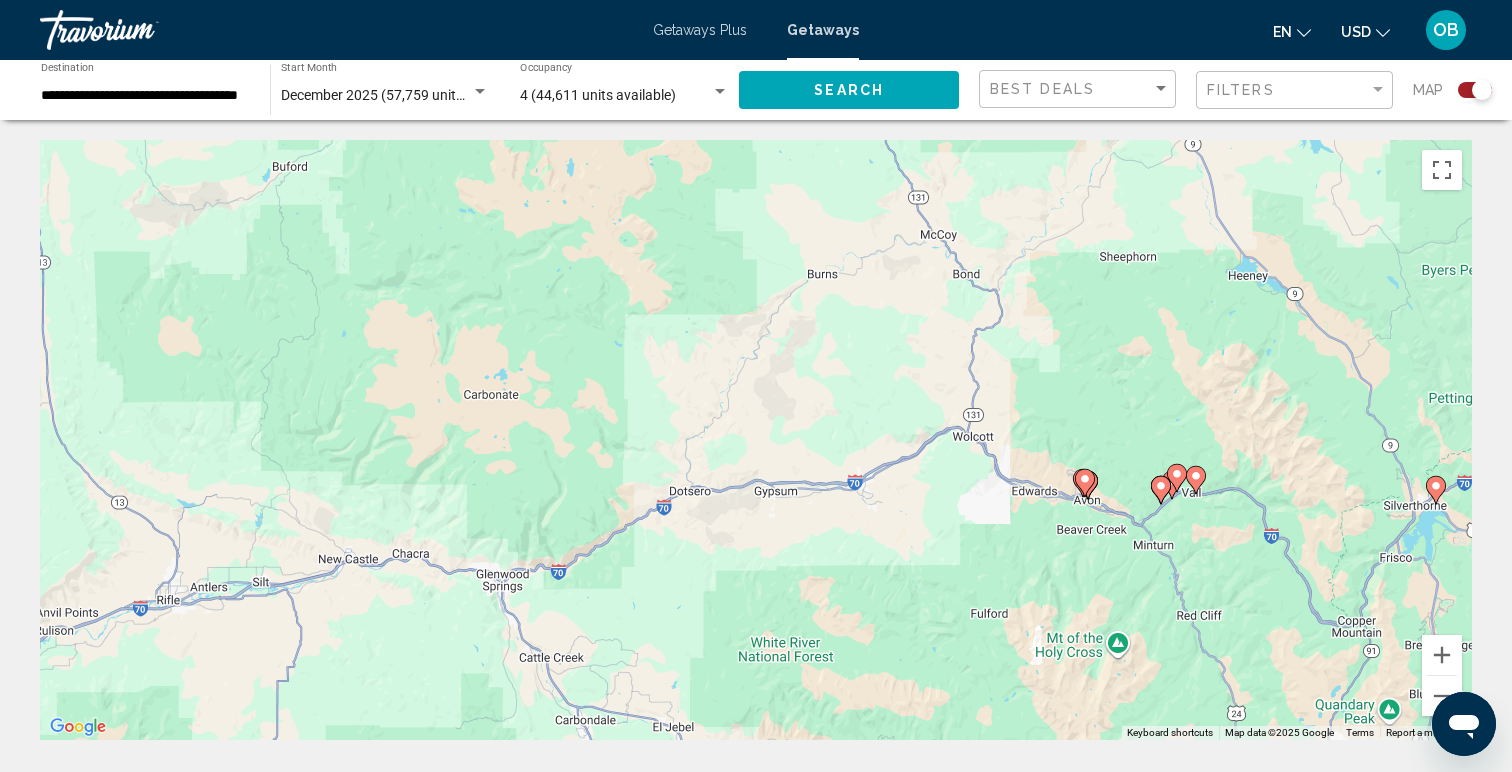 drag, startPoint x: 1370, startPoint y: 442, endPoint x: 1157, endPoint y: 601, distance: 265.8007 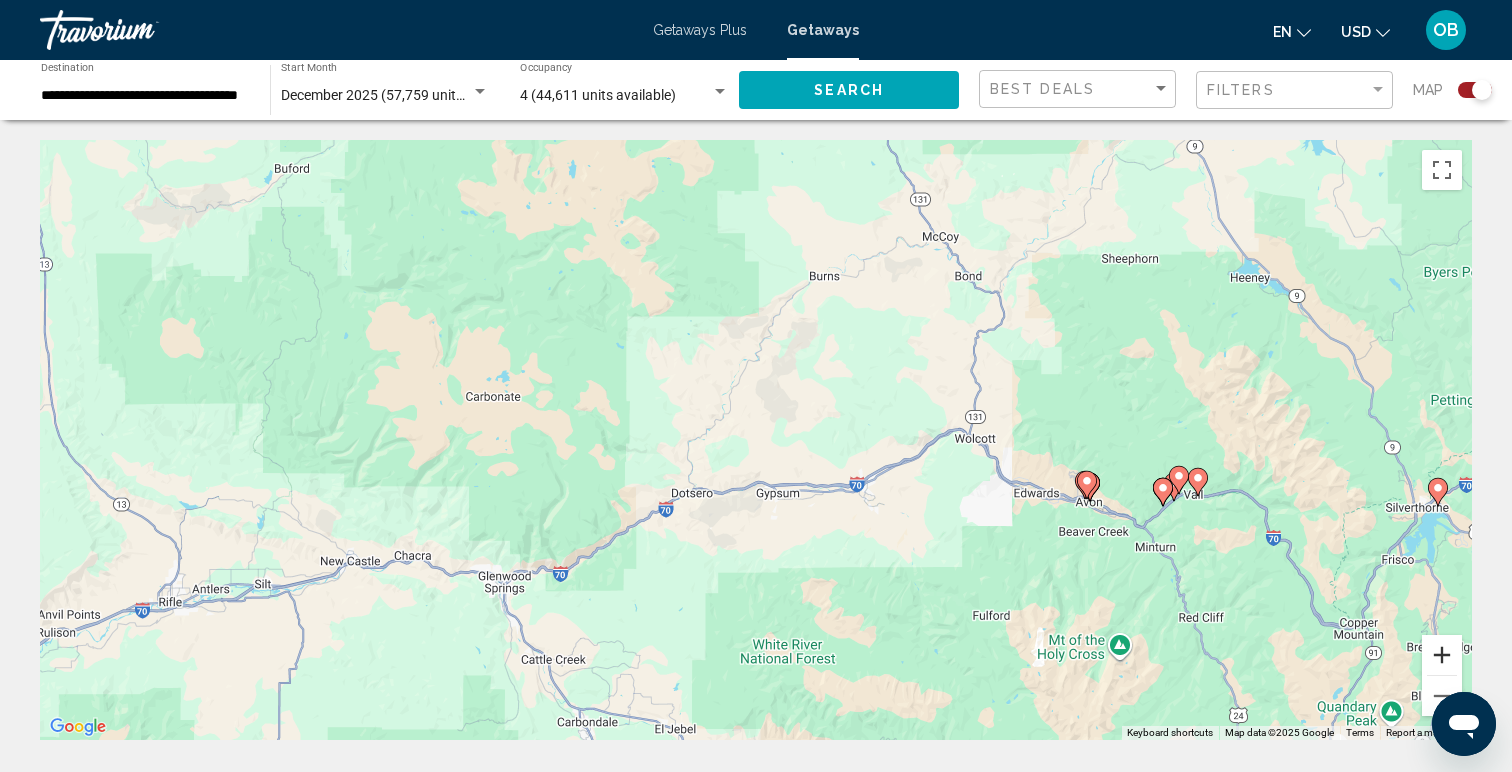 click at bounding box center [1442, 655] 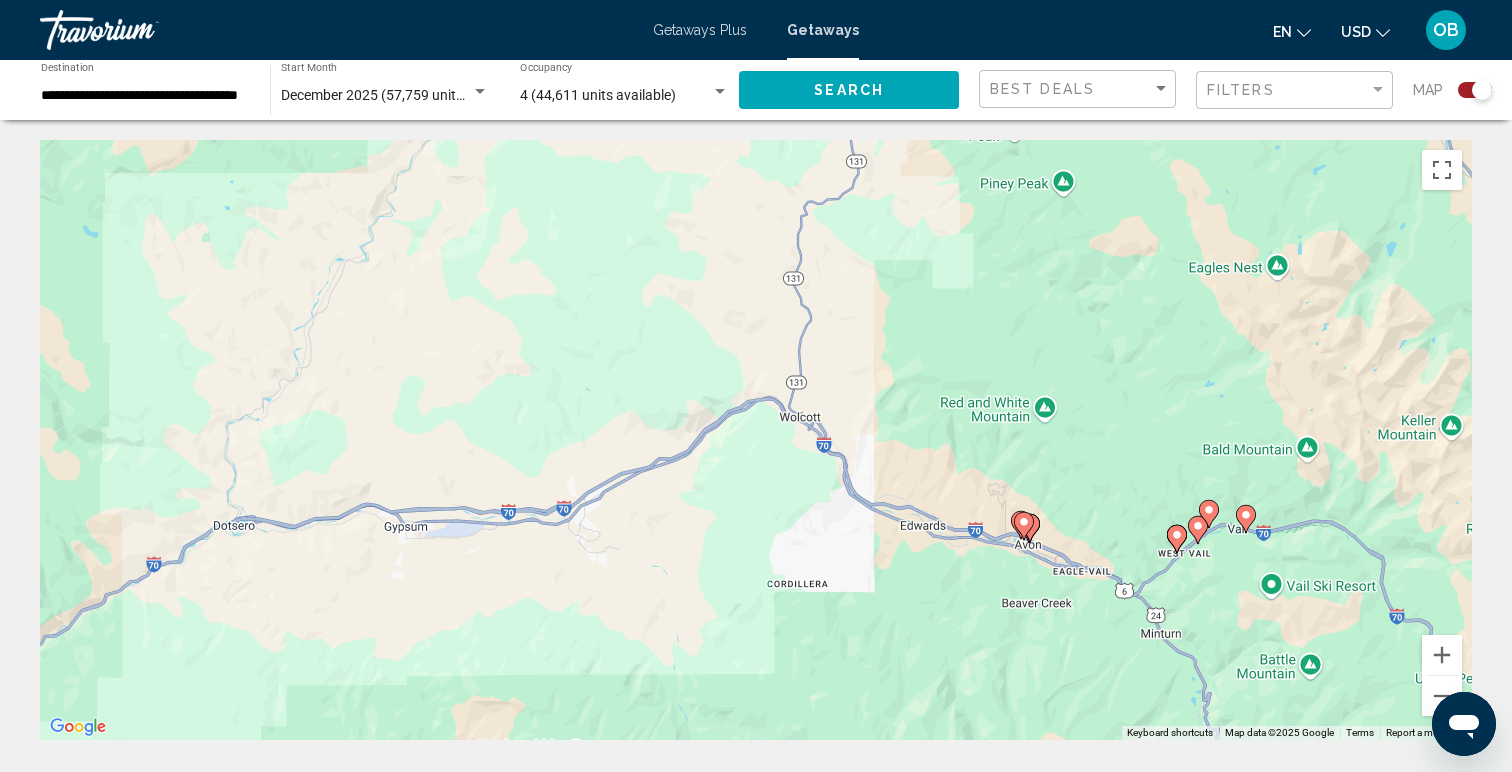 drag, startPoint x: 1386, startPoint y: 628, endPoint x: 992, endPoint y: 608, distance: 394.5073 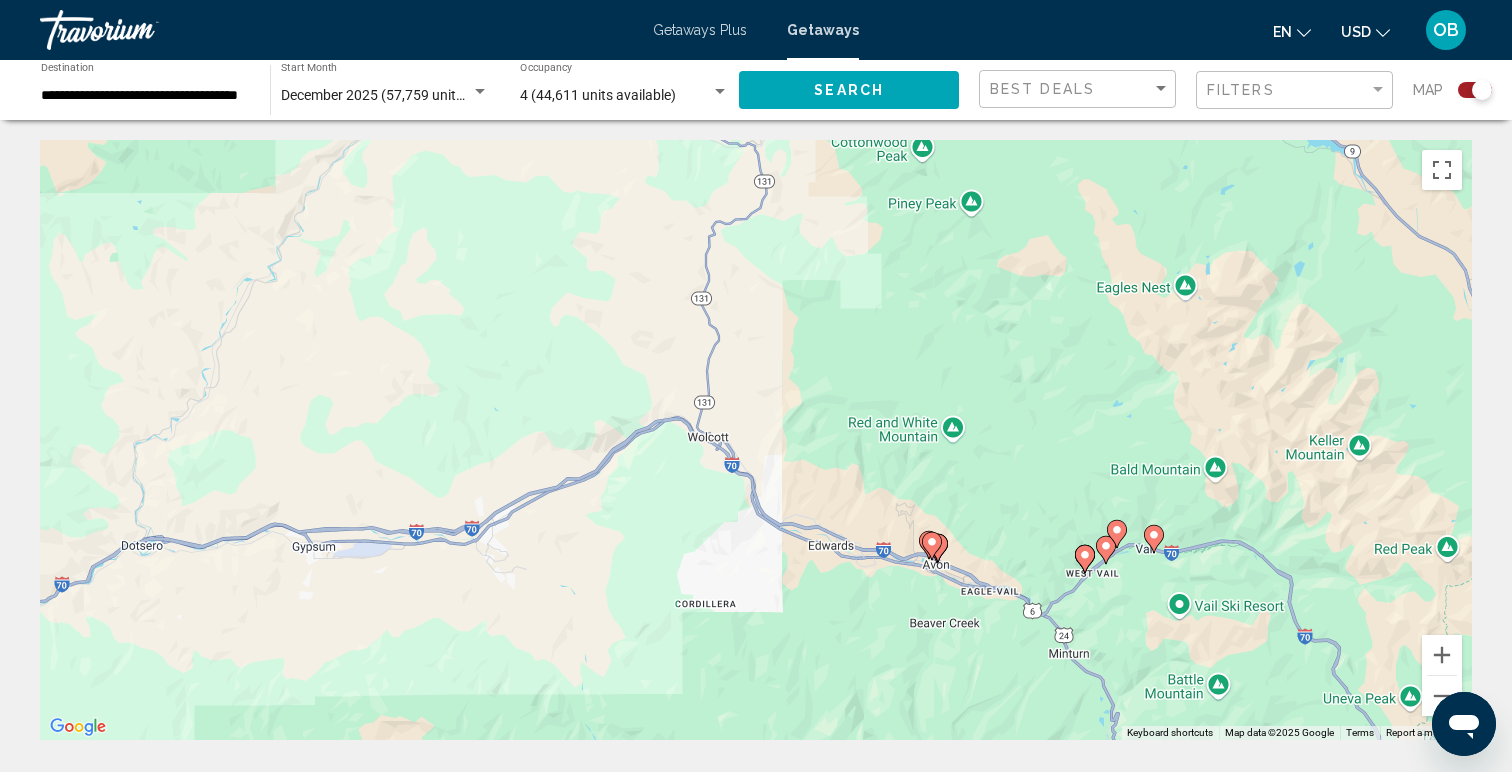 drag, startPoint x: 1287, startPoint y: 607, endPoint x: 1187, endPoint y: 629, distance: 102.3914 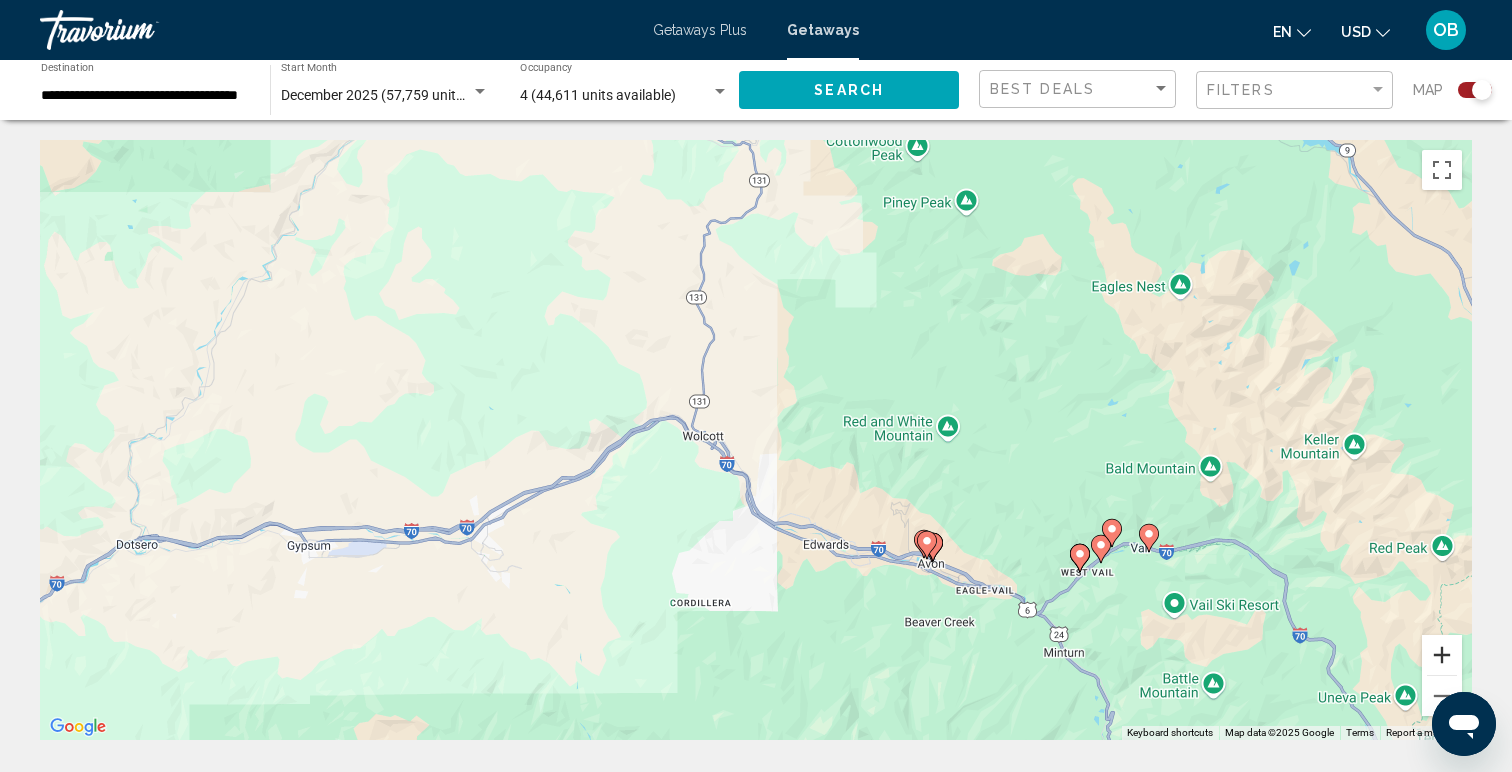 click at bounding box center [1442, 655] 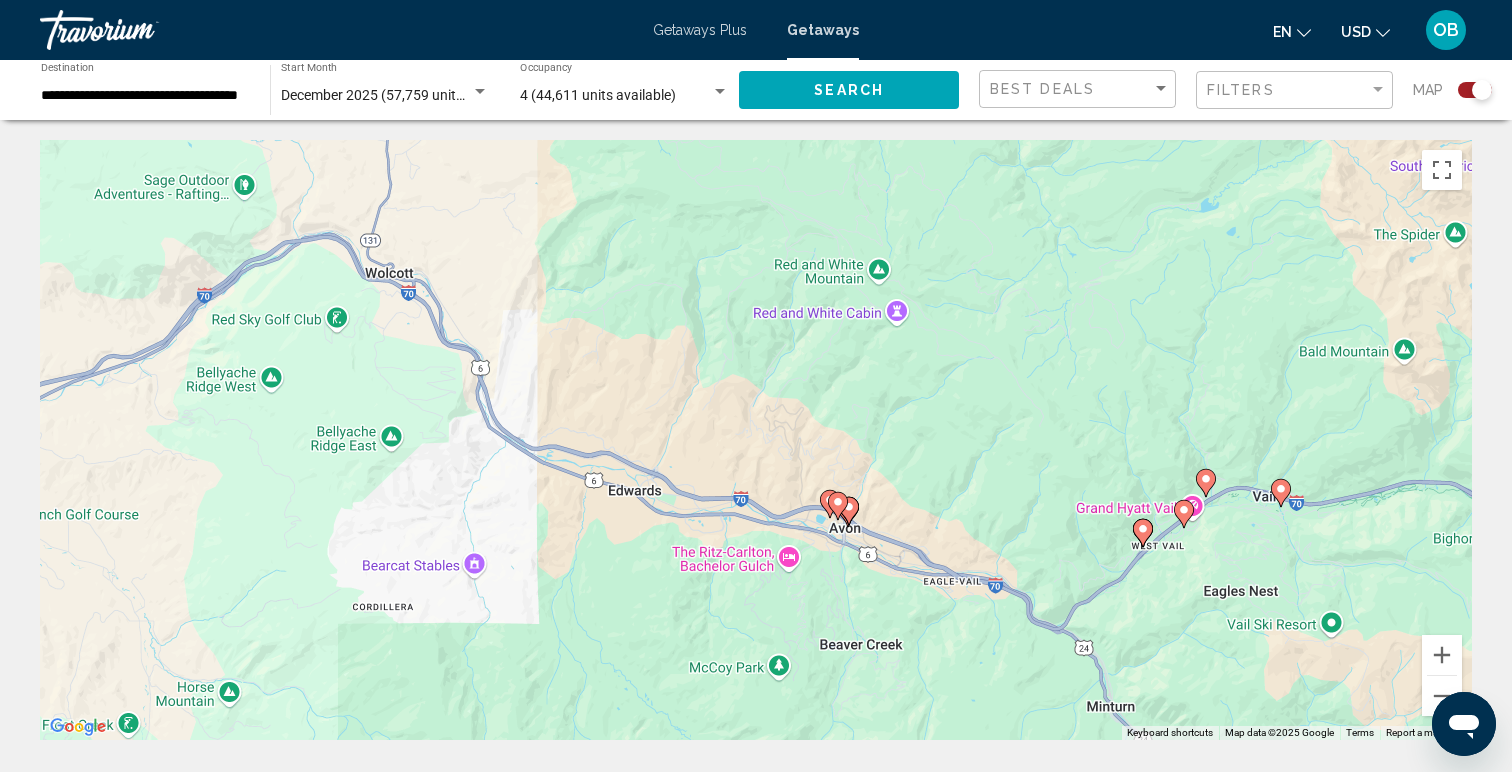 drag, startPoint x: 1305, startPoint y: 641, endPoint x: 1038, endPoint y: 477, distance: 313.34485 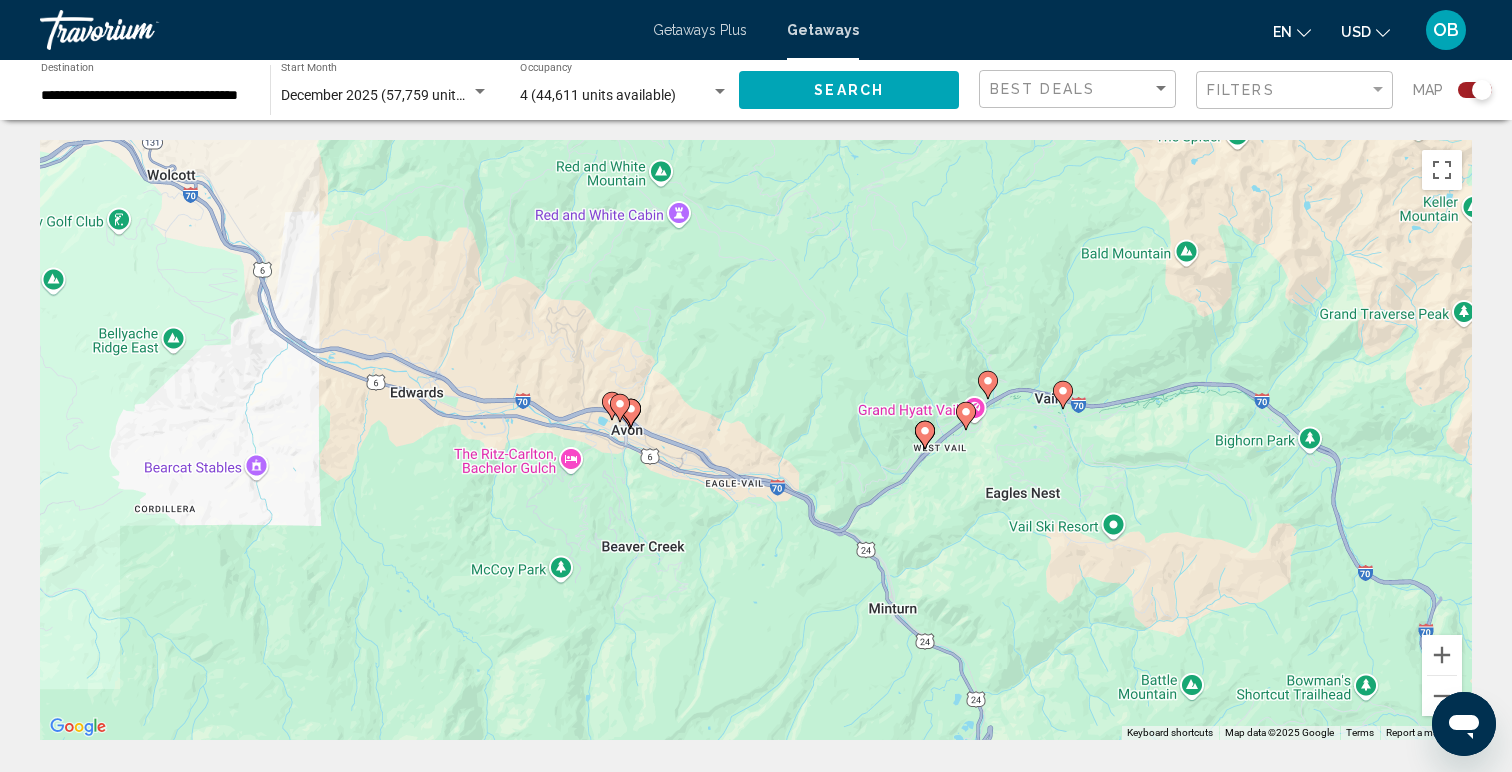 drag, startPoint x: 1242, startPoint y: 565, endPoint x: 1049, endPoint y: 483, distance: 209.6974 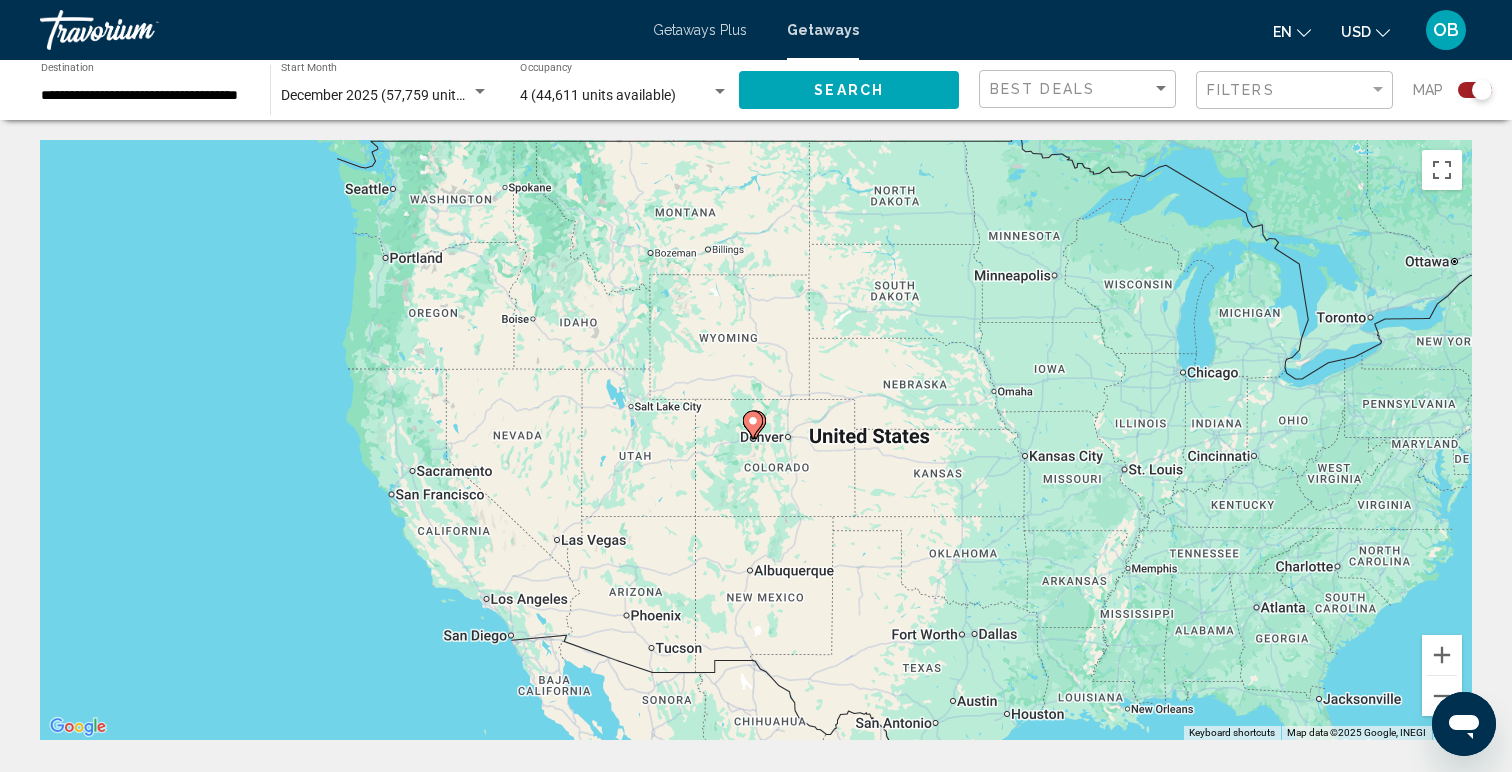 click 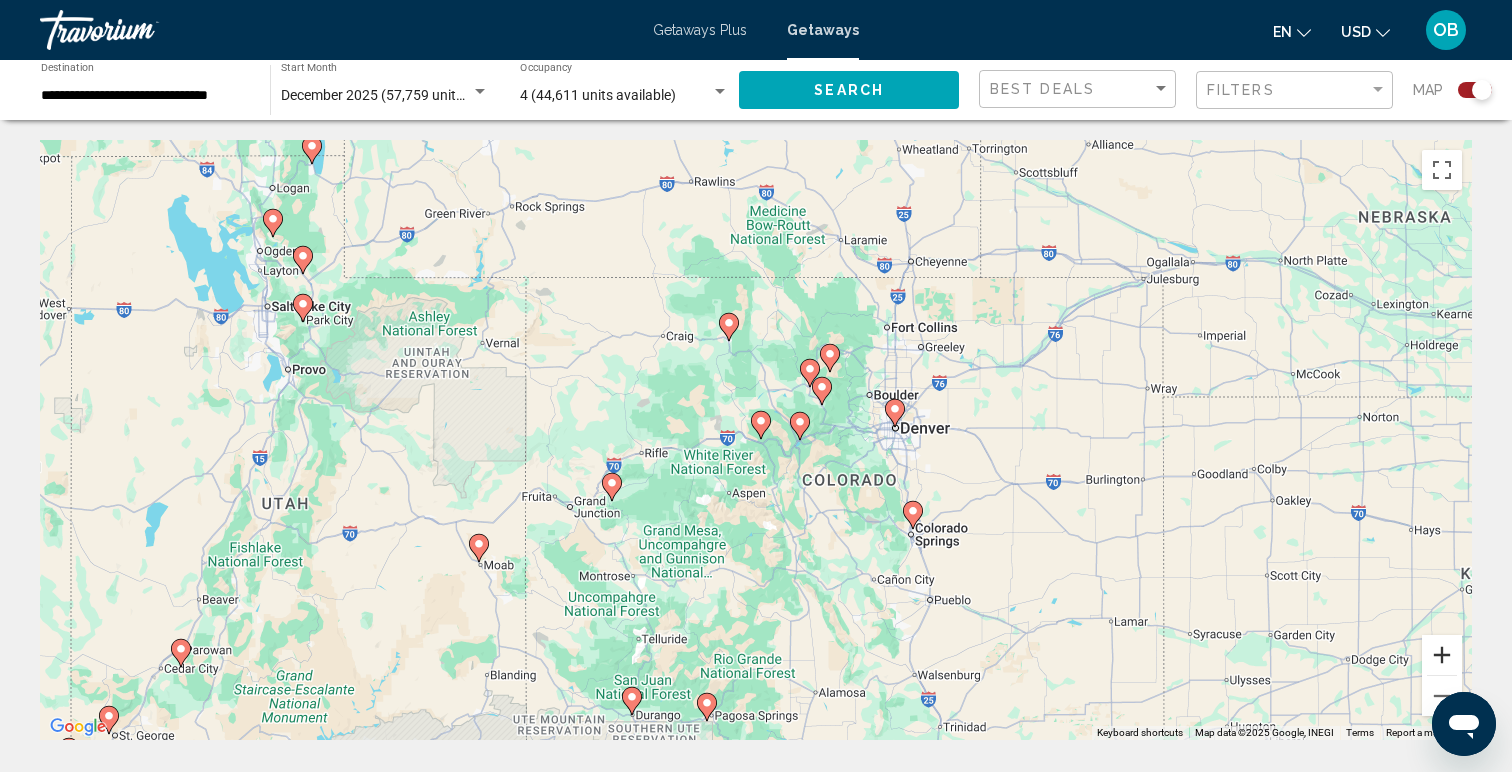 click at bounding box center (1442, 655) 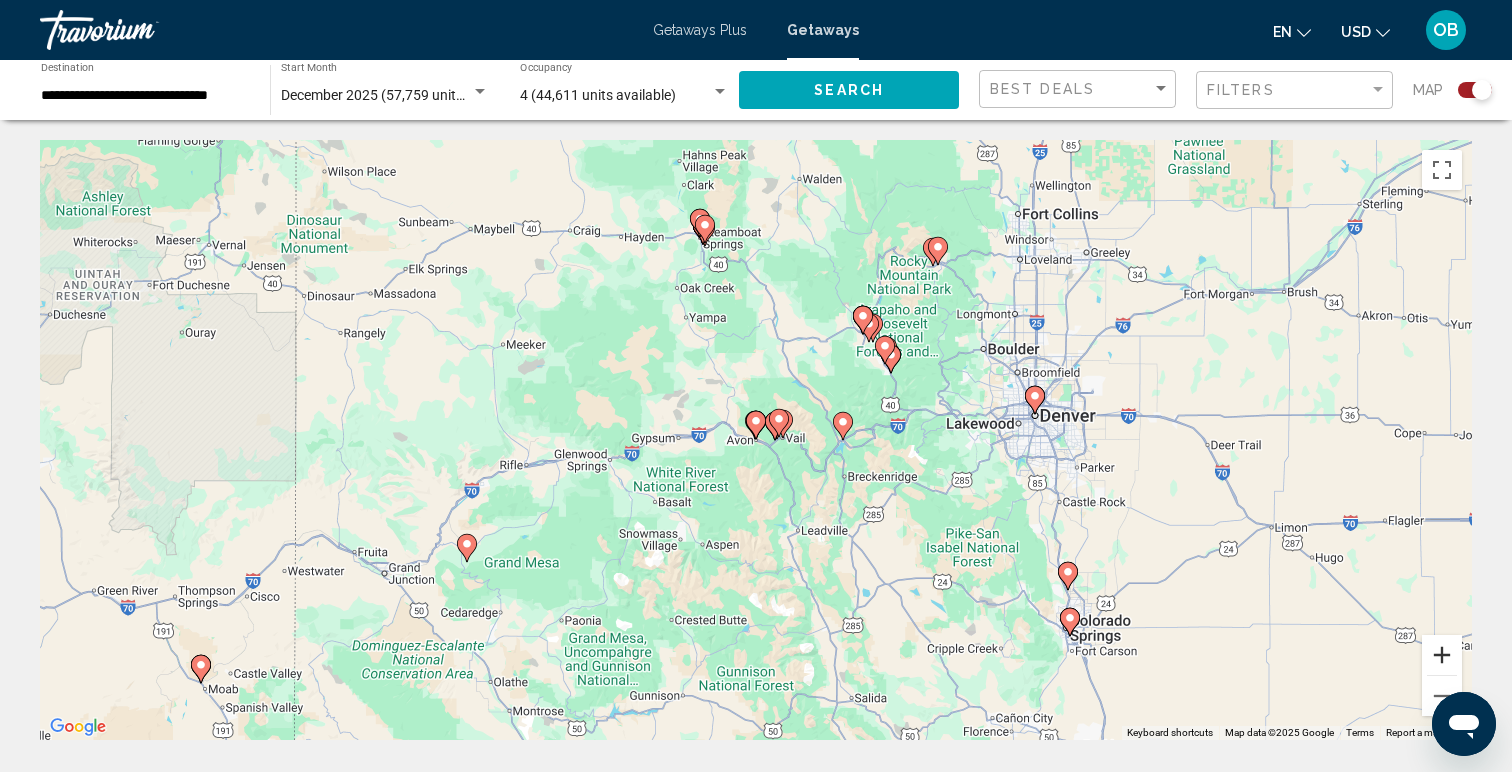 click at bounding box center [1442, 655] 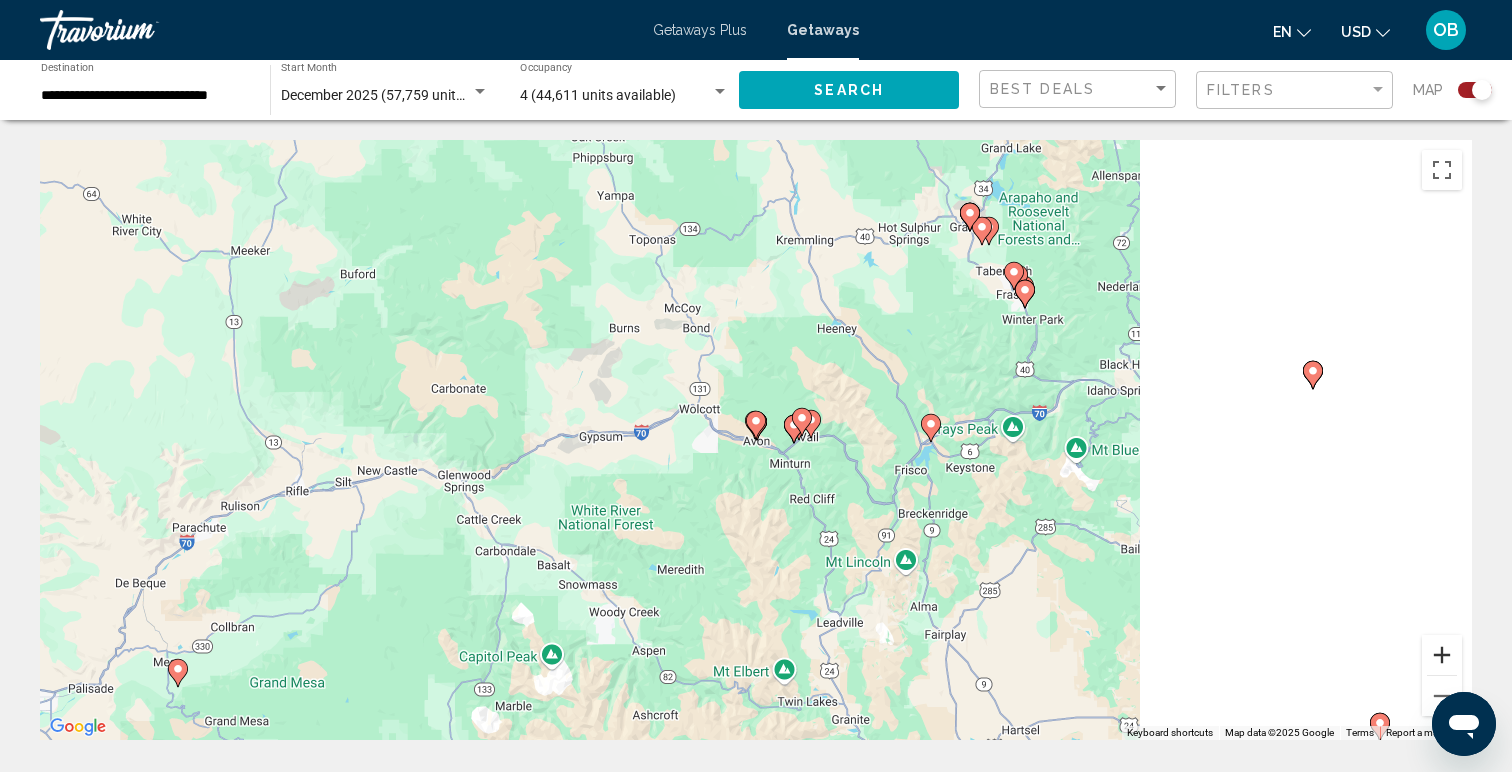click at bounding box center [1442, 655] 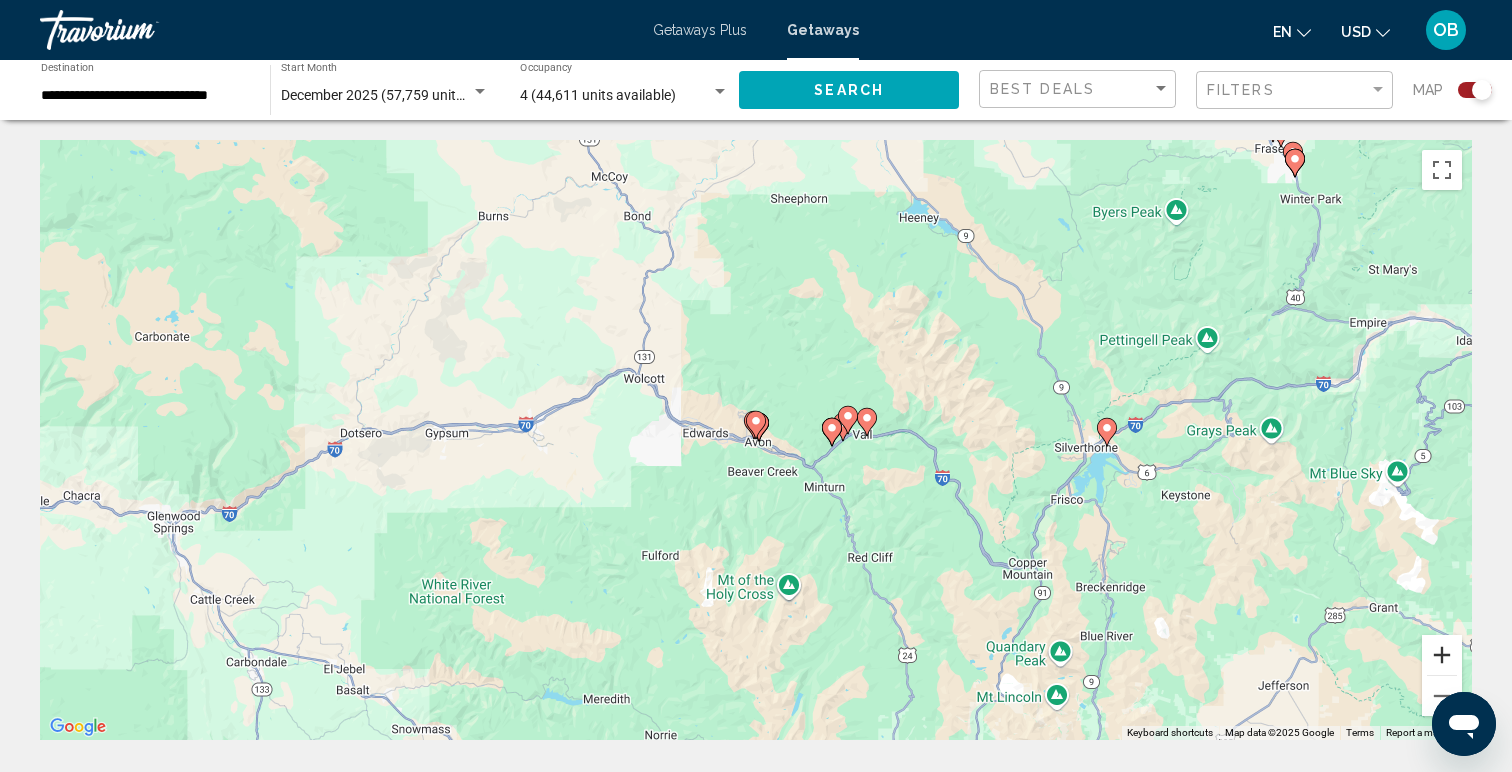 click at bounding box center [1442, 655] 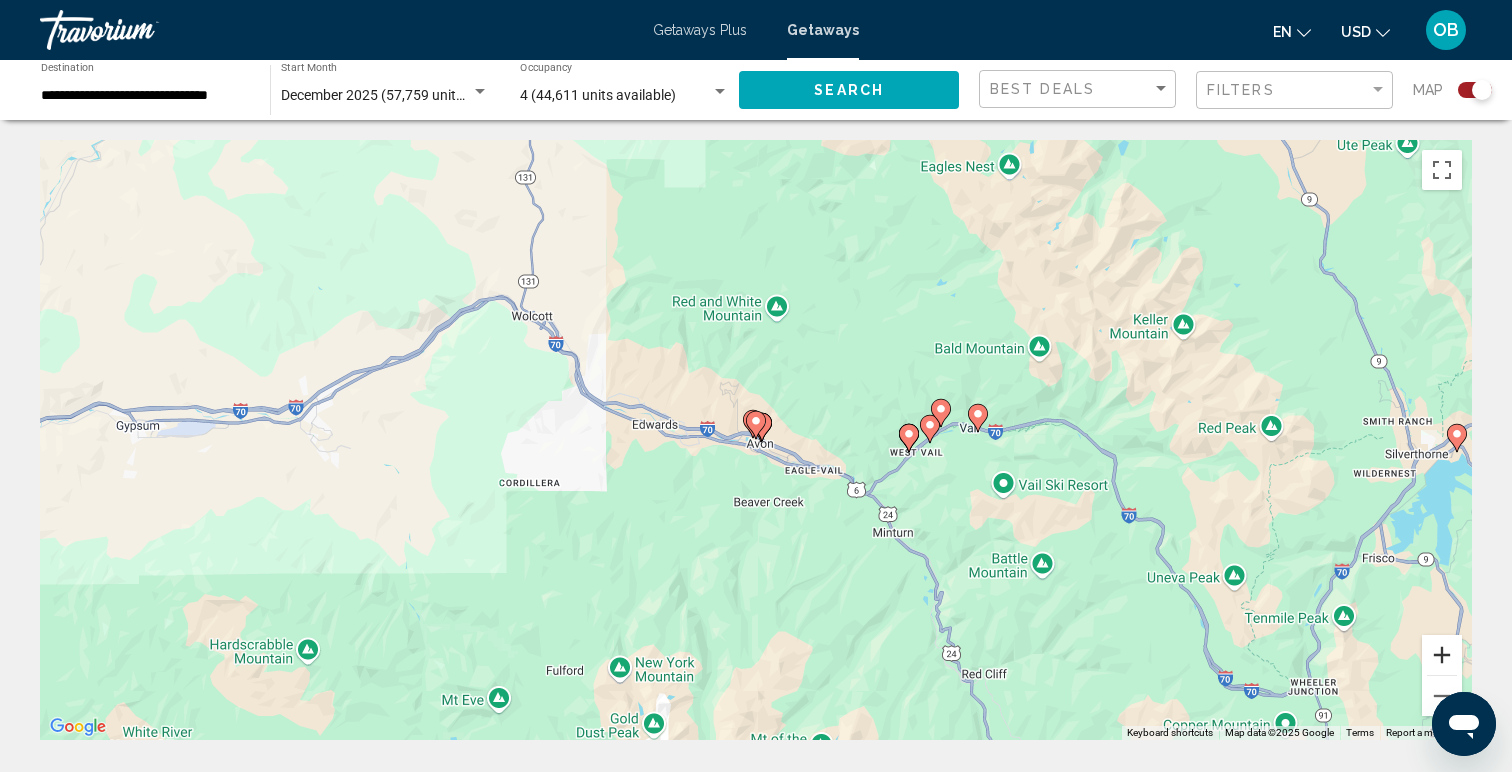 click at bounding box center (1442, 655) 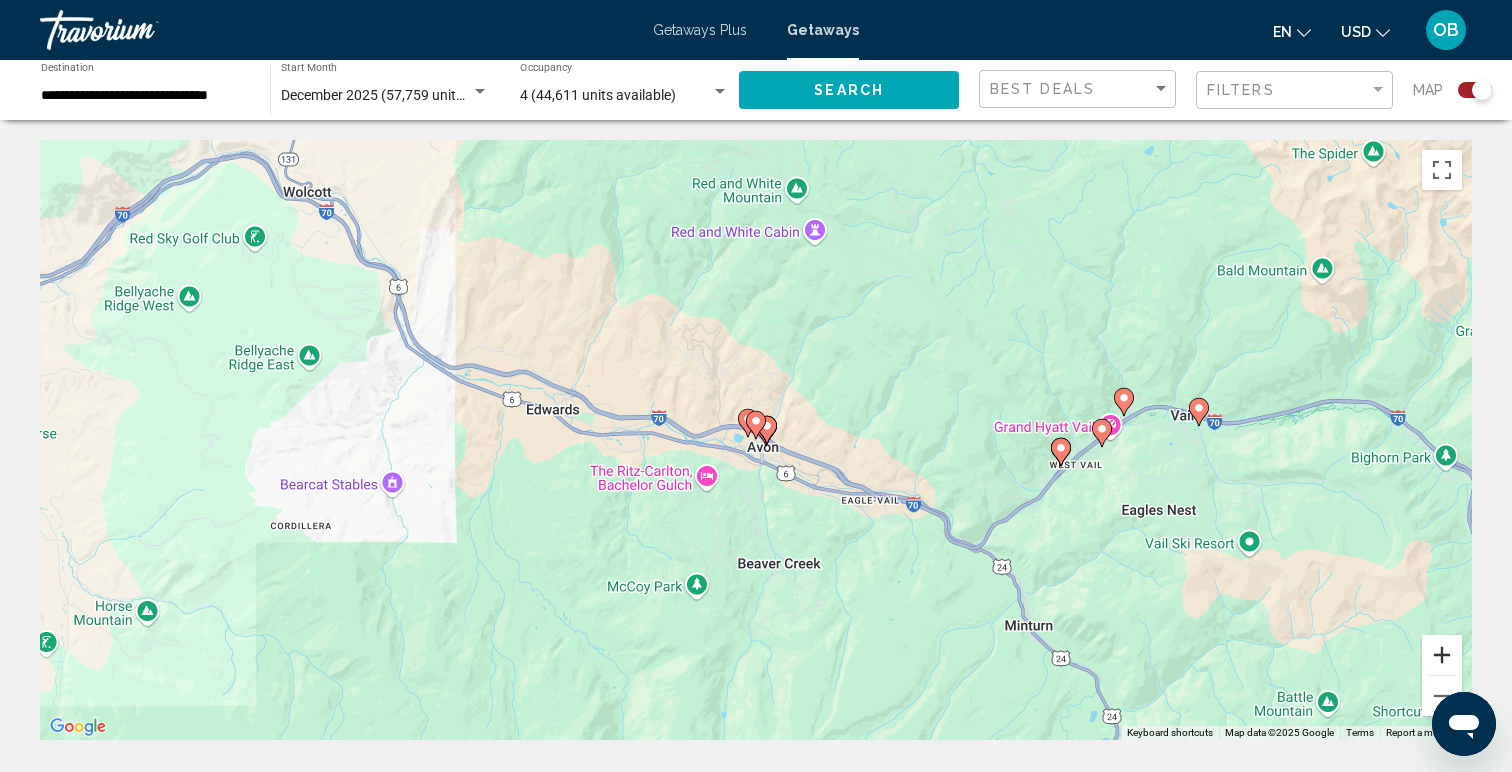 click at bounding box center [1442, 655] 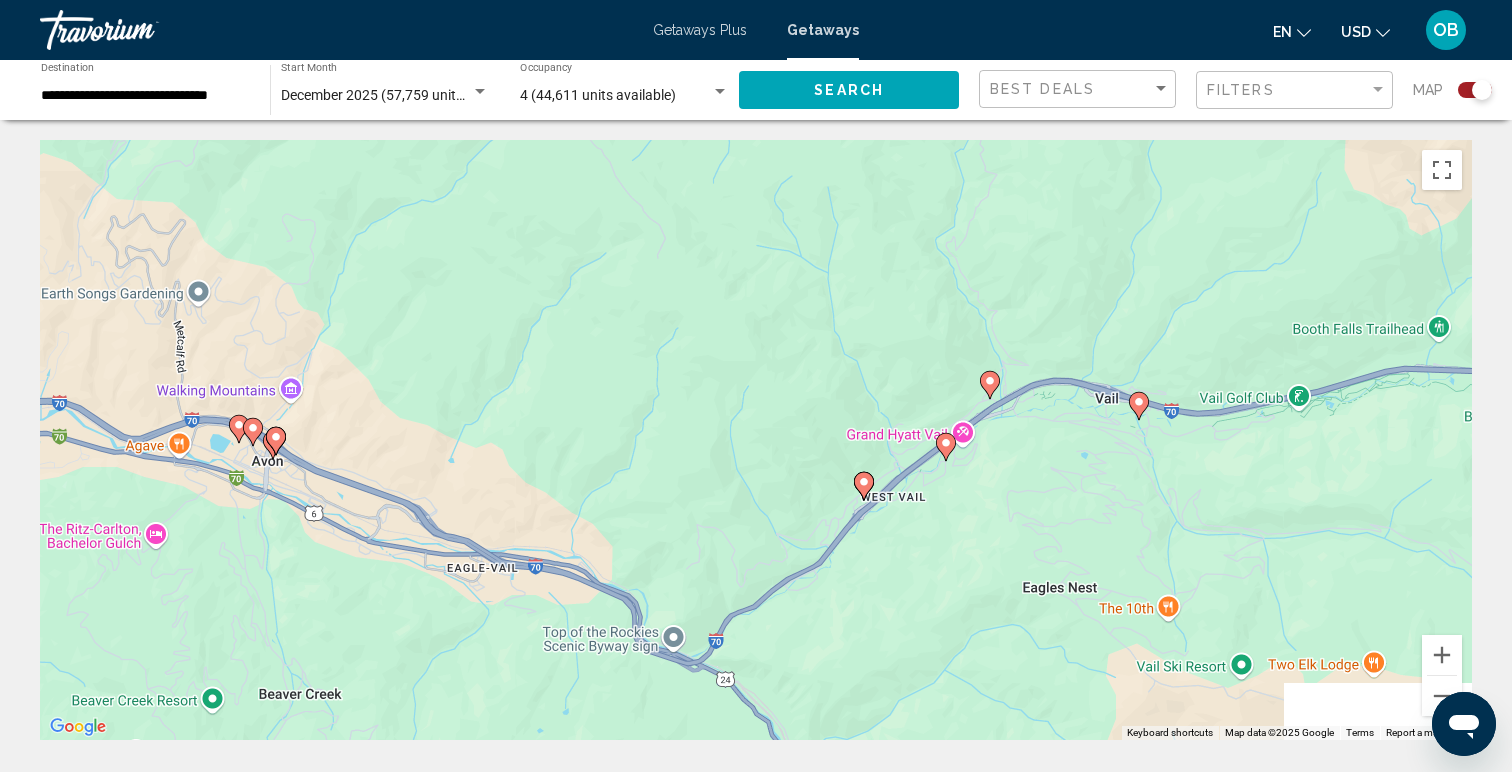 drag, startPoint x: 1306, startPoint y: 583, endPoint x: 842, endPoint y: 590, distance: 464.0528 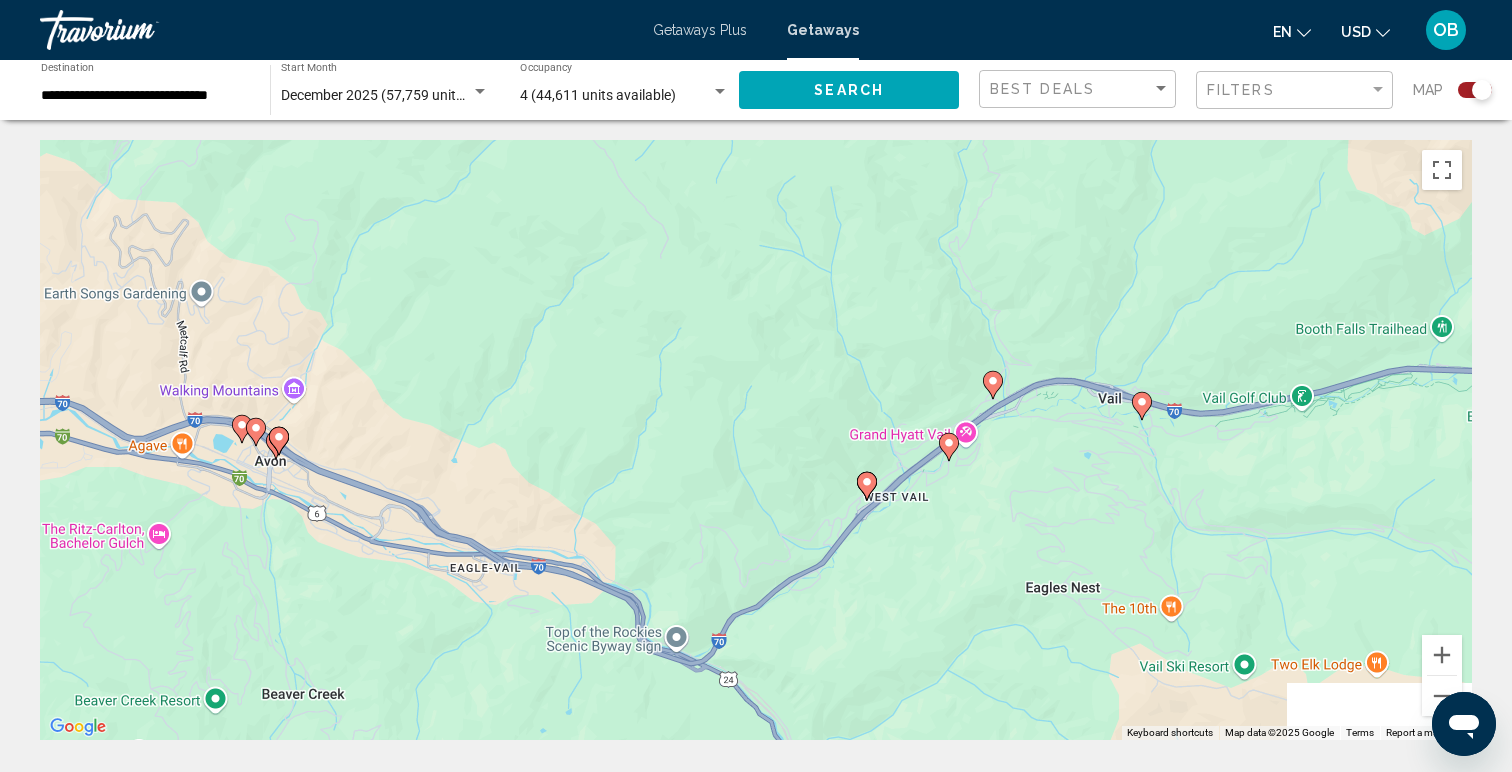 click 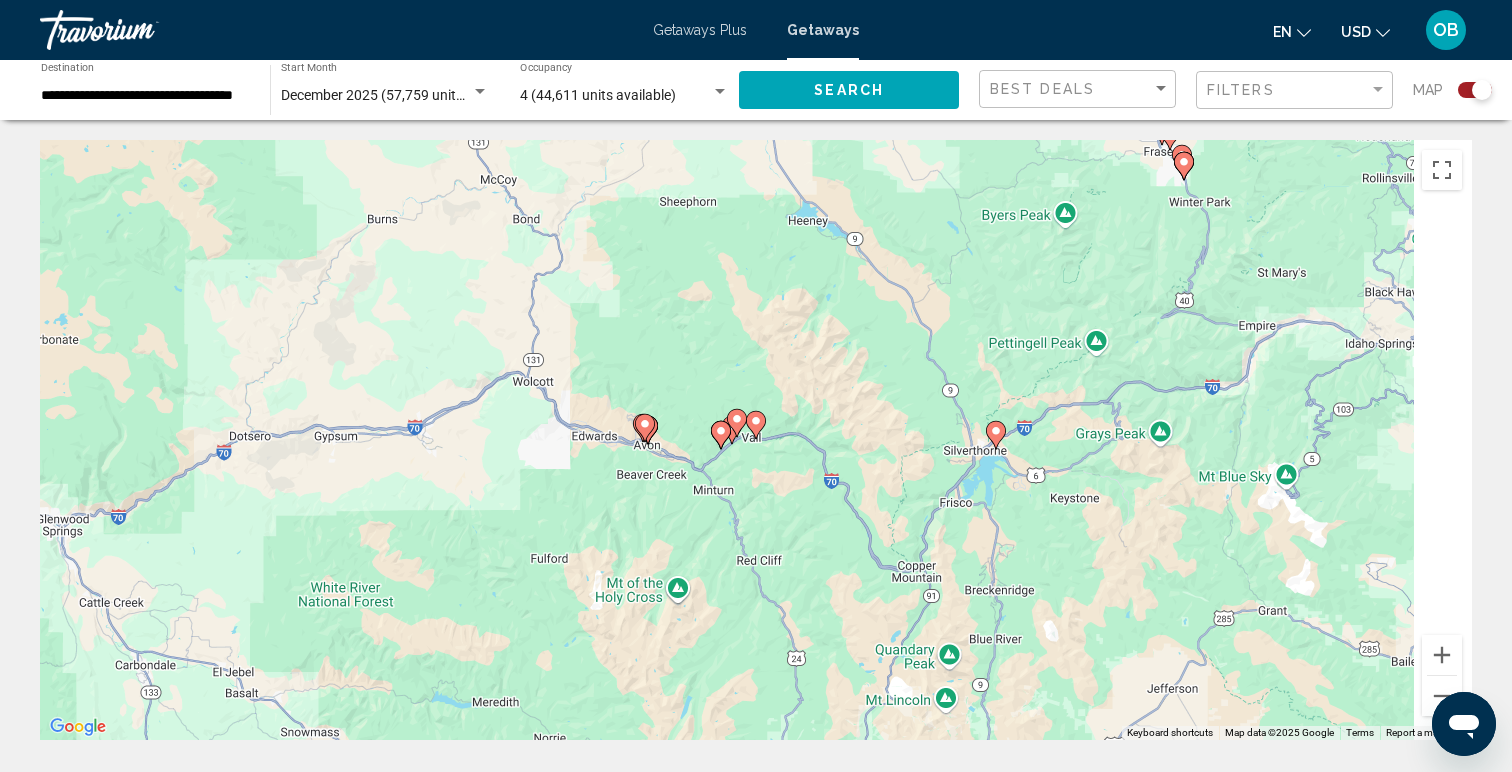 click 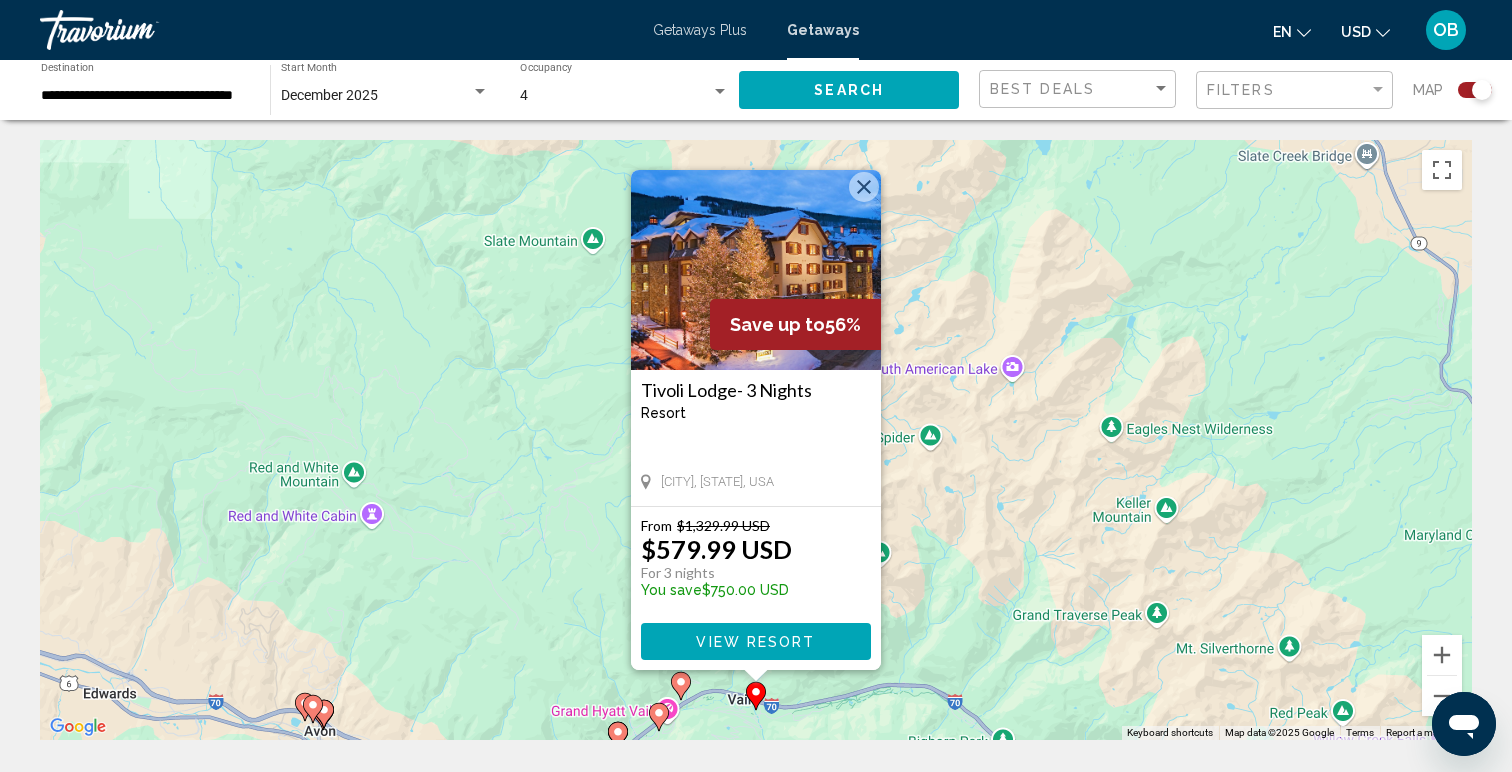 click at bounding box center (681, 686) 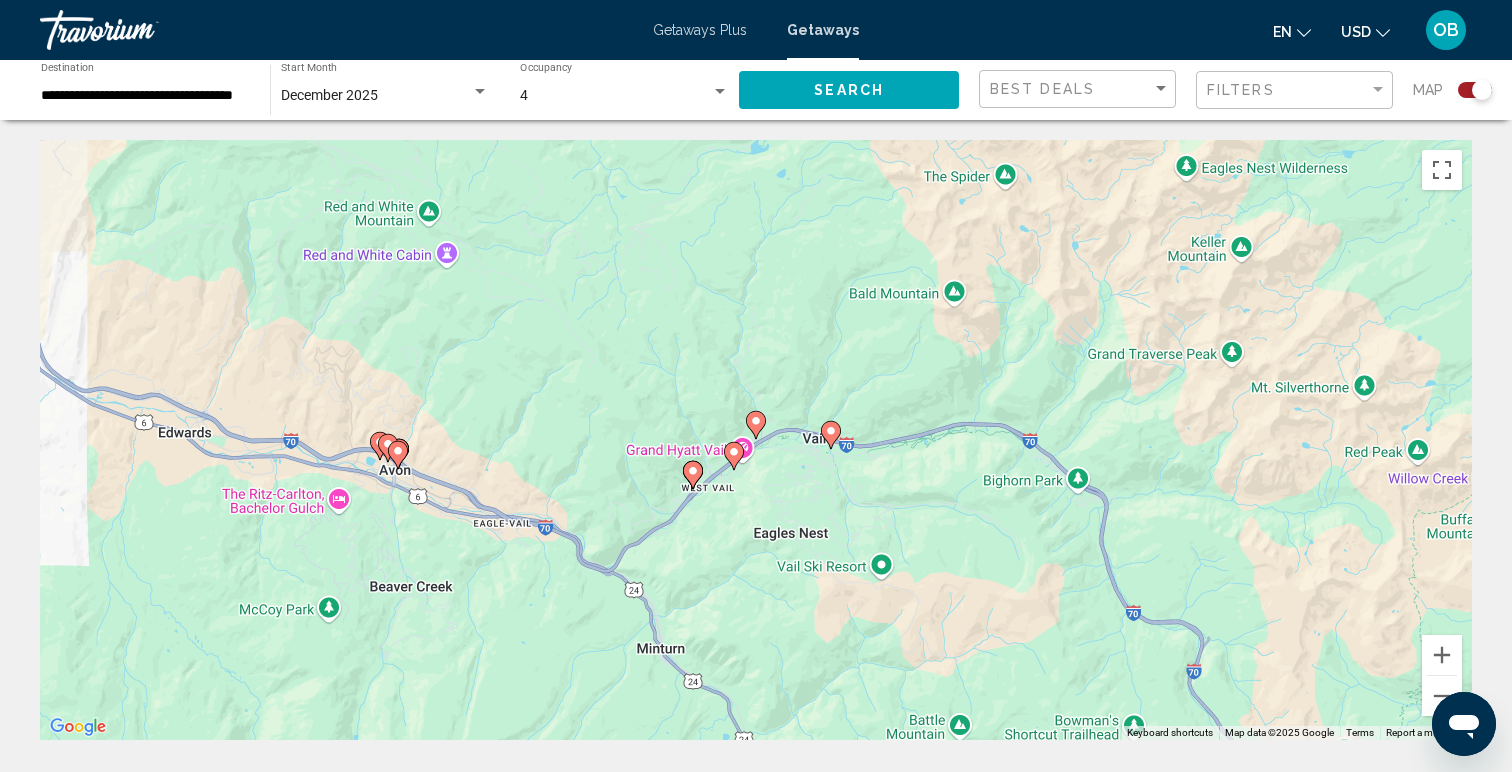 click 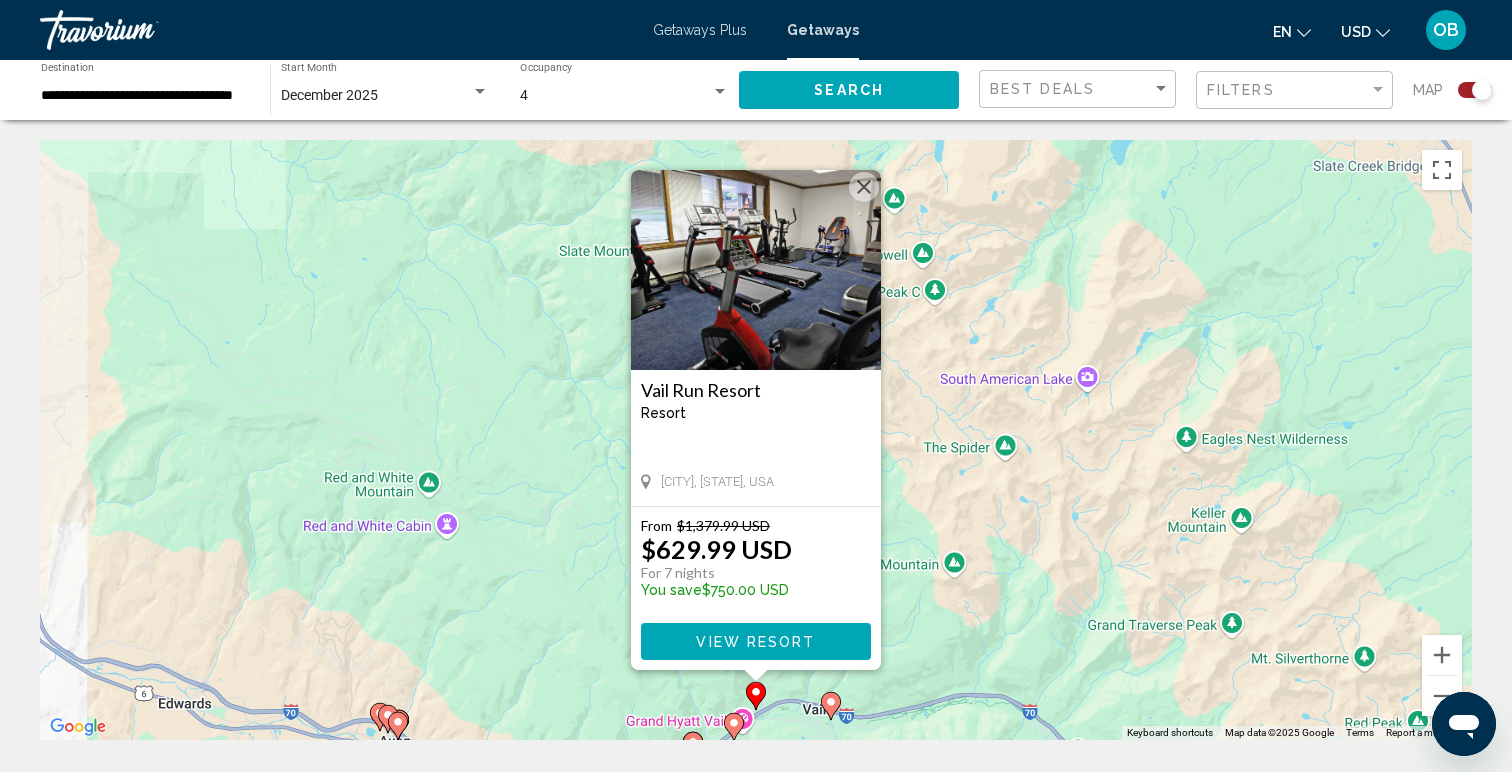 click 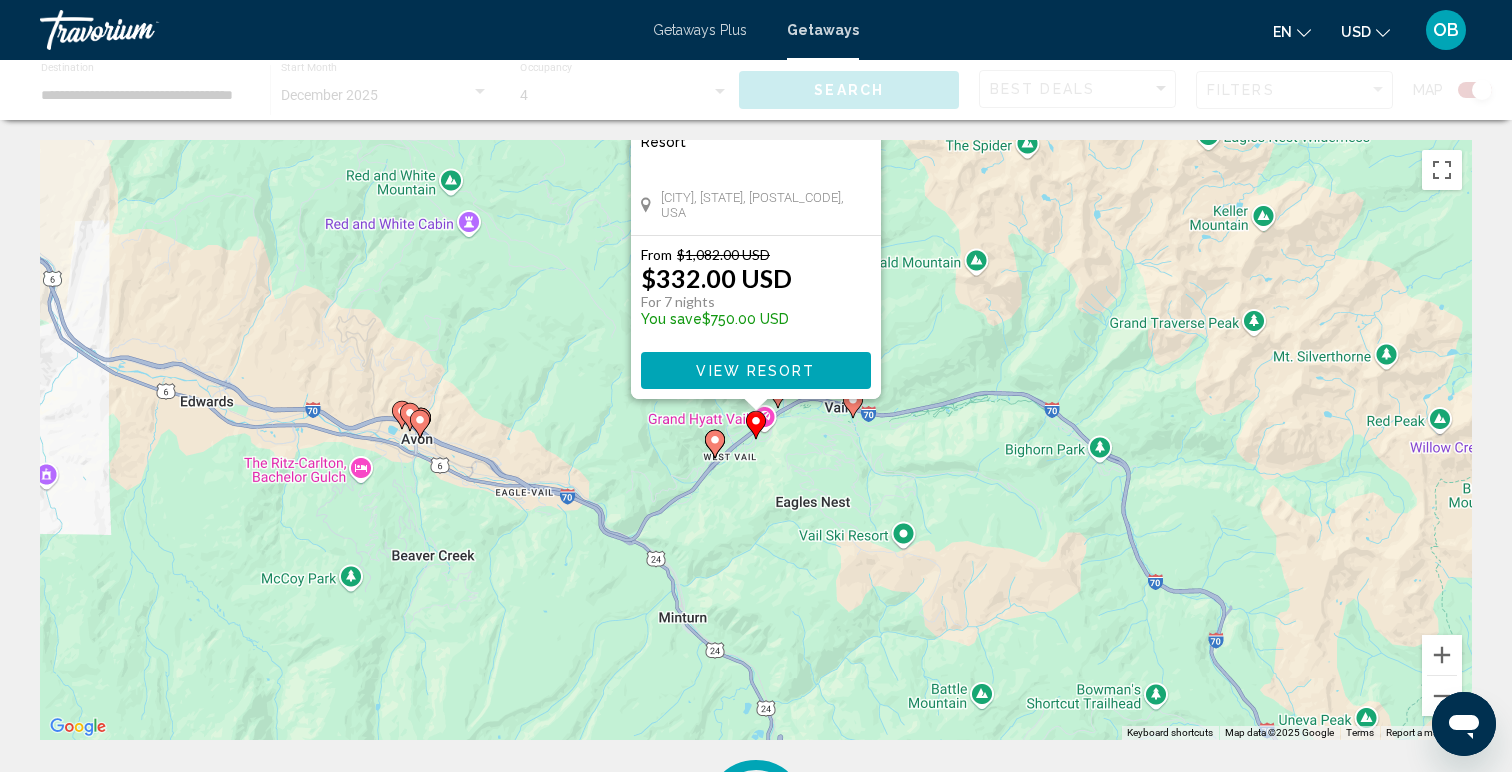 scroll, scrollTop: 0, scrollLeft: 0, axis: both 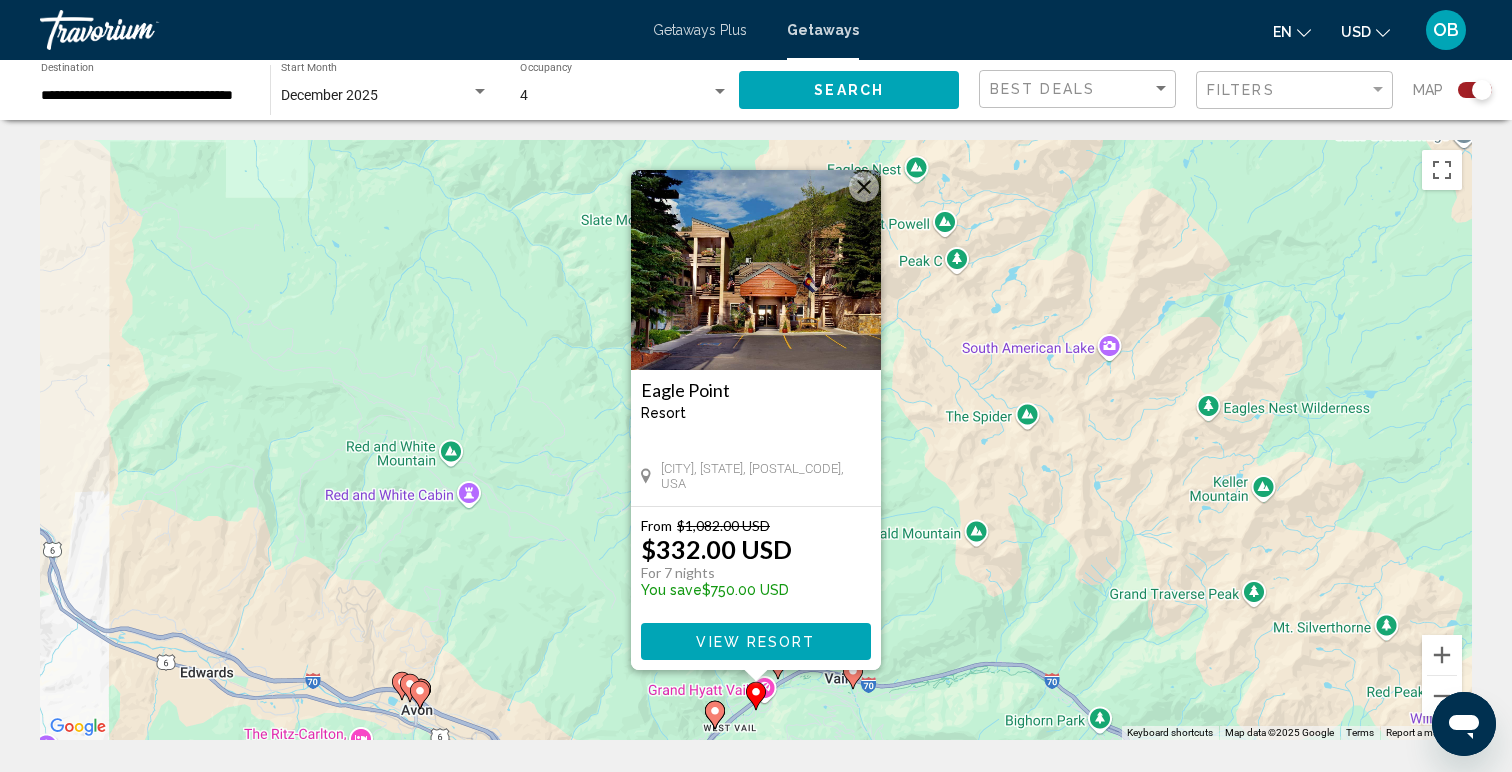 click 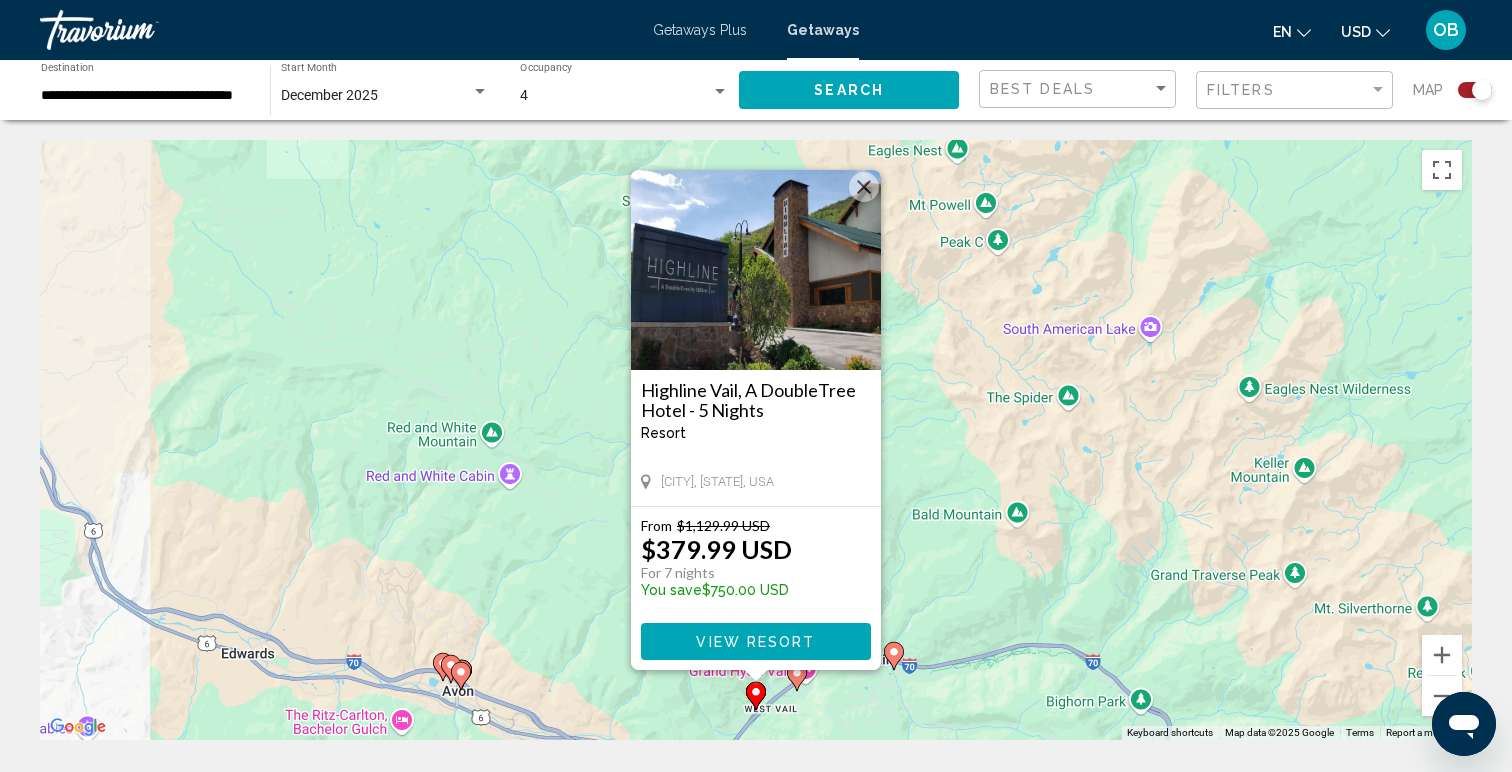 click on "To activate drag with keyboard, press Alt + Enter. Once in keyboard drag state, use the arrow keys to move the marker. To complete the drag, press the Enter key. To cancel, press Escape.  Highline Vail, A DoubleTree Hotel  - 5 Nights  Resort  -  This is an adults only resort
Vail, [STATE], USA From $1,129.99 USD $379.99 USD For 7 nights You save  $750.00 USD  View Resort" at bounding box center [756, 440] 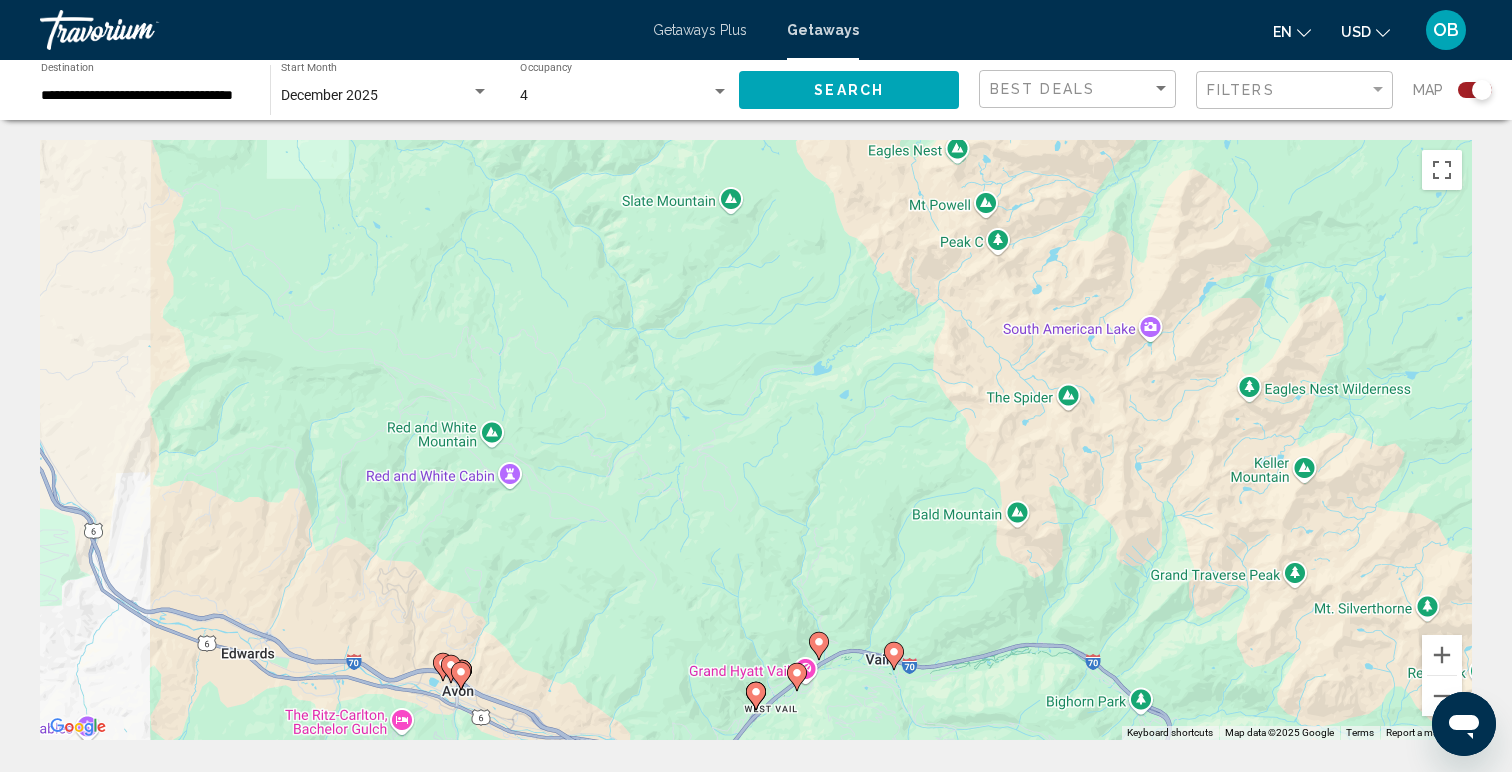 click 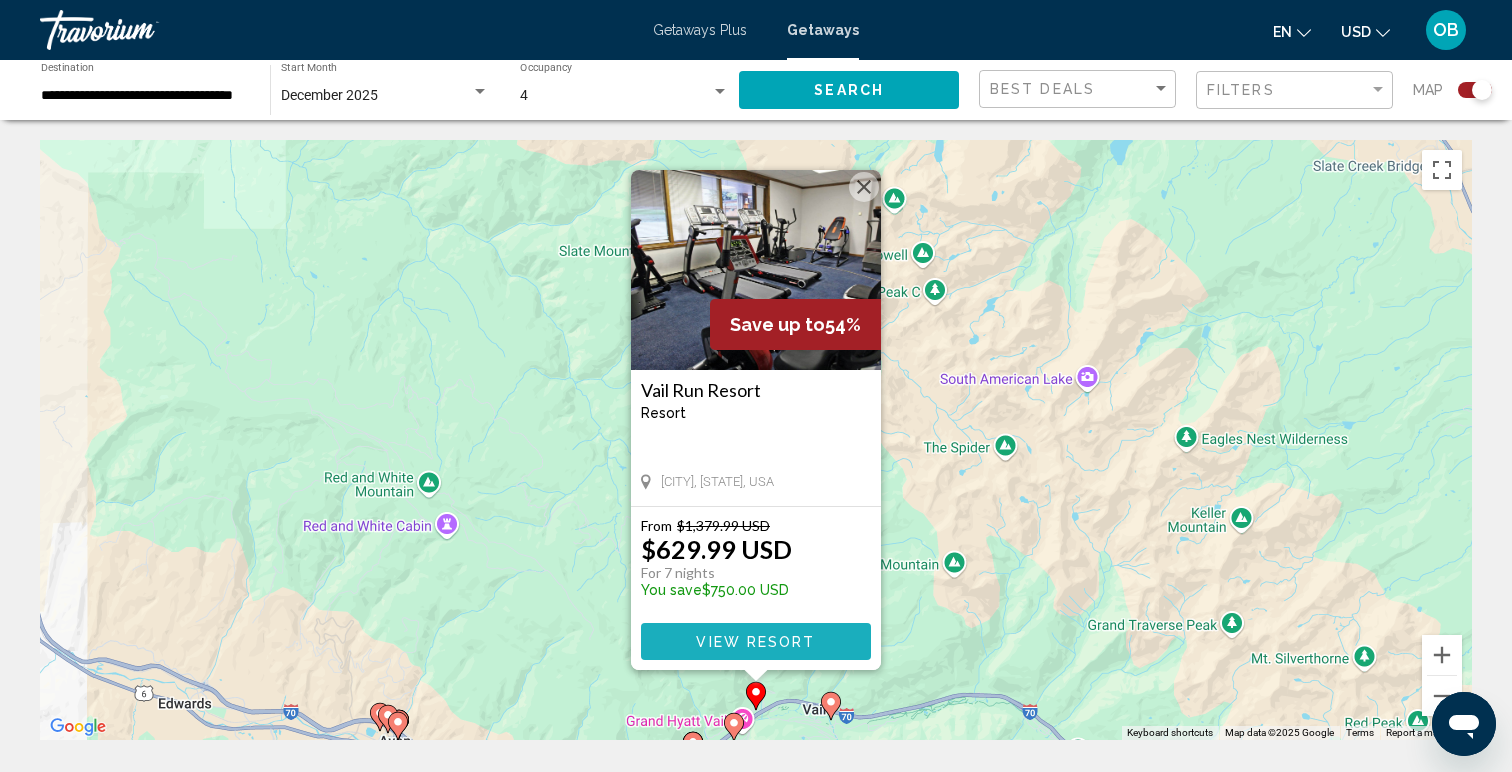 click on "View Resort" at bounding box center [755, 642] 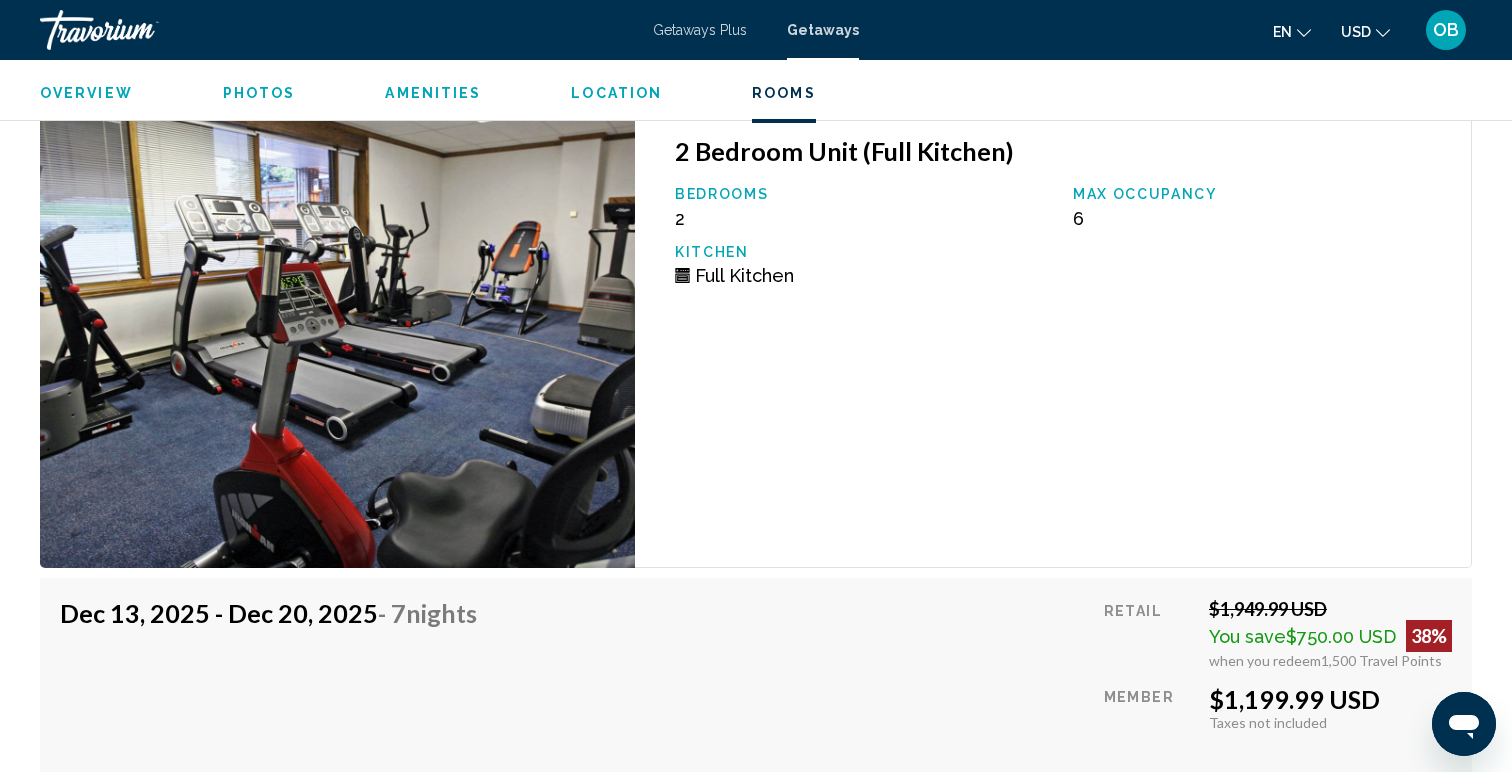 scroll, scrollTop: 6811, scrollLeft: 0, axis: vertical 